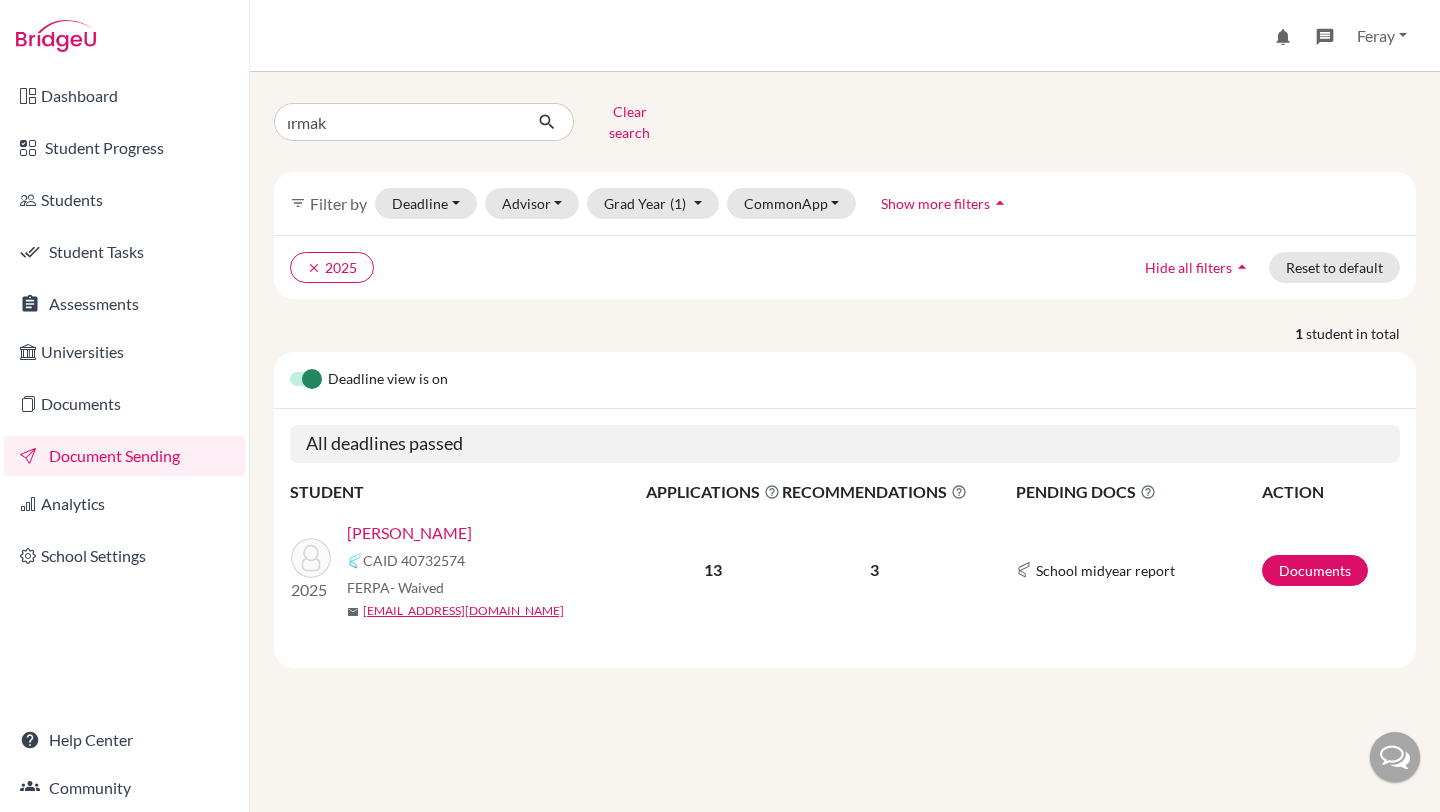 scroll, scrollTop: 0, scrollLeft: 0, axis: both 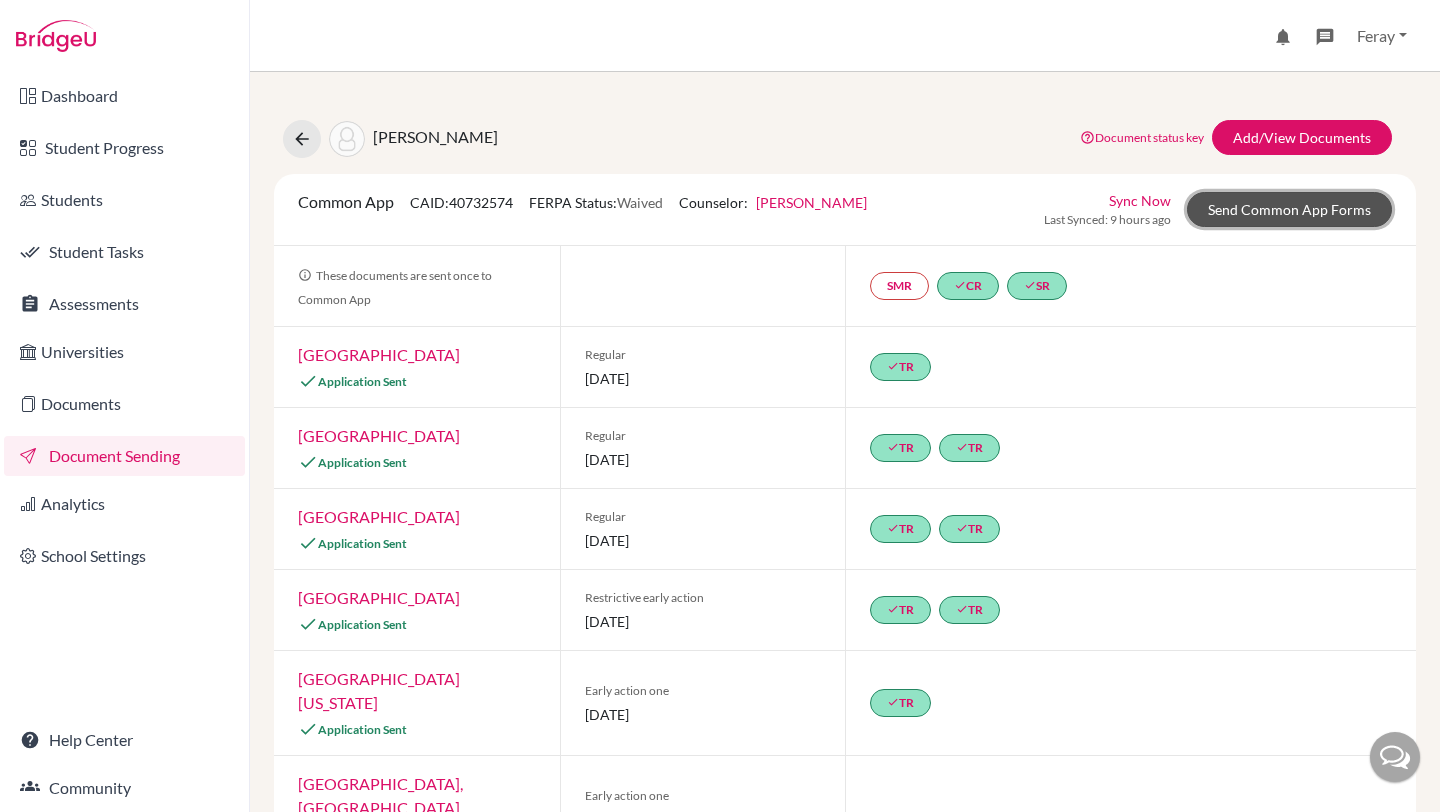 click on "Send Common App Forms" at bounding box center [1289, 209] 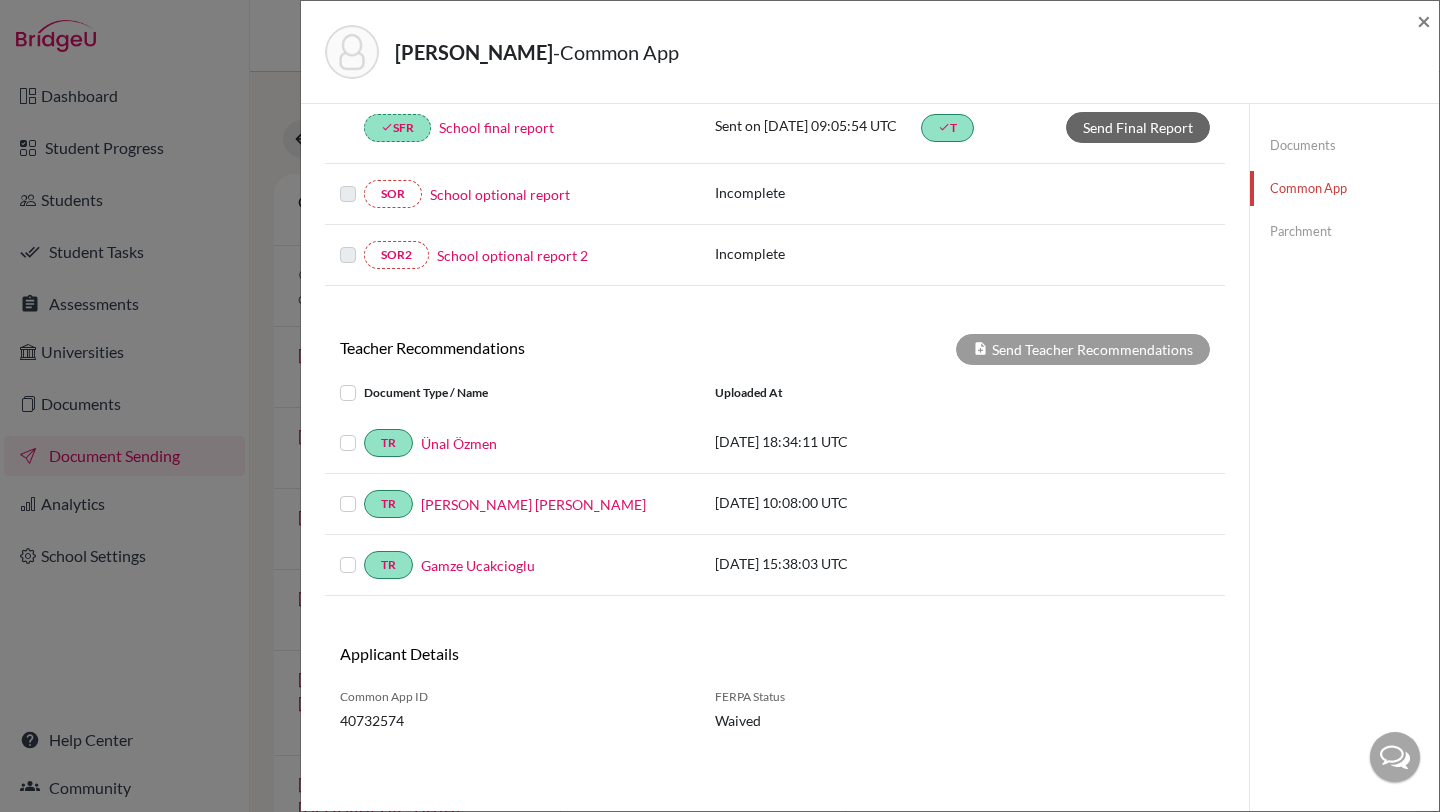 scroll, scrollTop: 569, scrollLeft: 0, axis: vertical 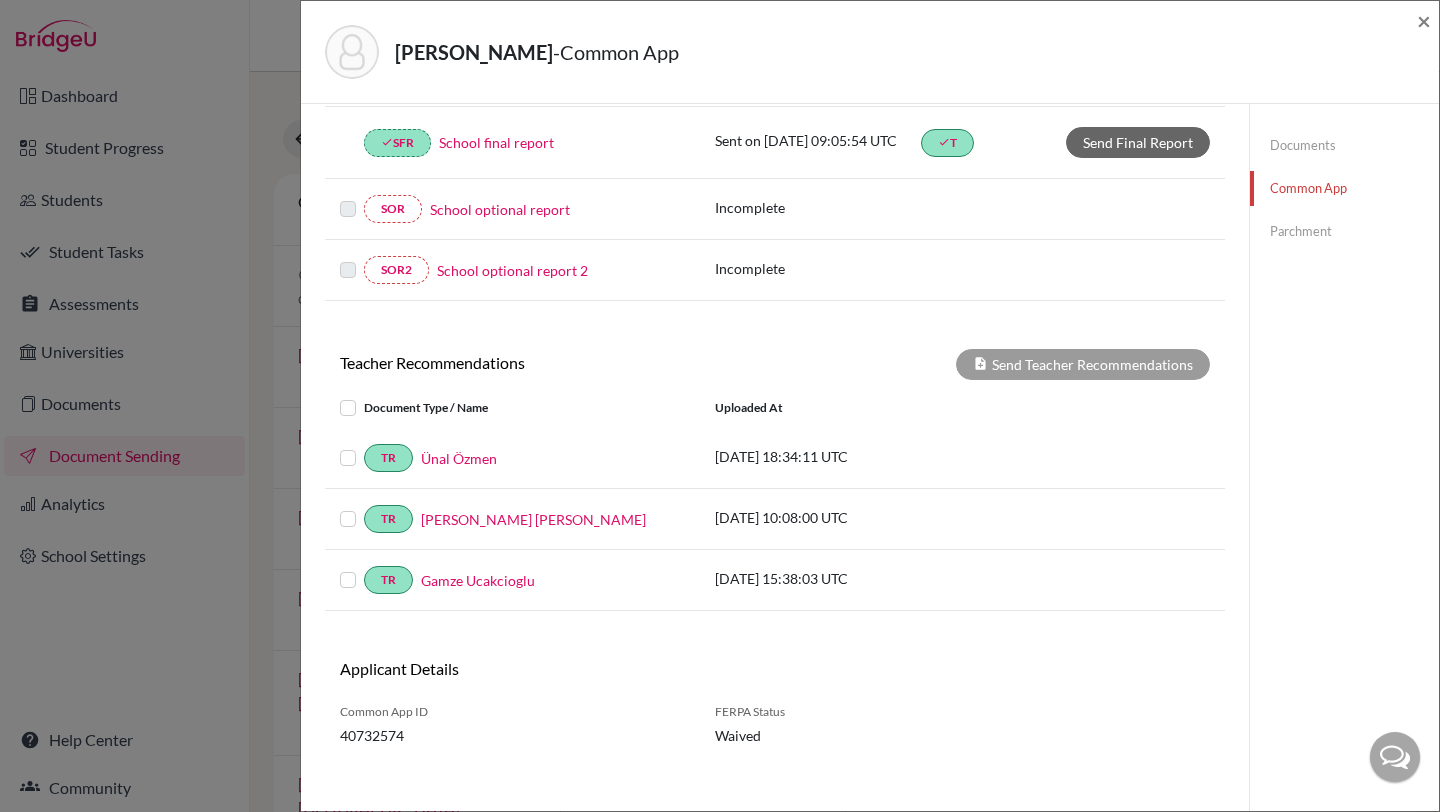 click on "School optional report" at bounding box center [500, 209] 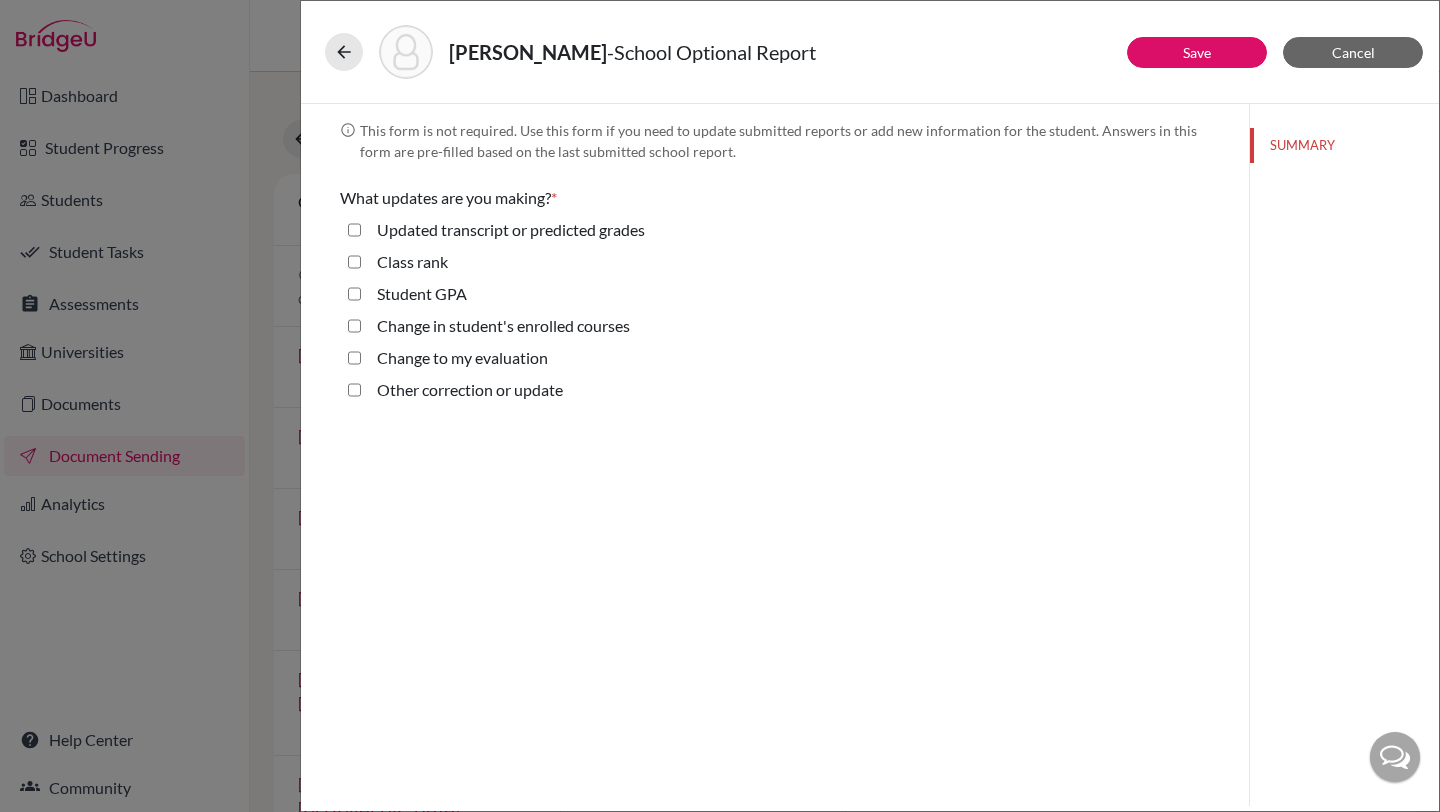 click on "Updated transcript or predicted grades" at bounding box center [354, 230] 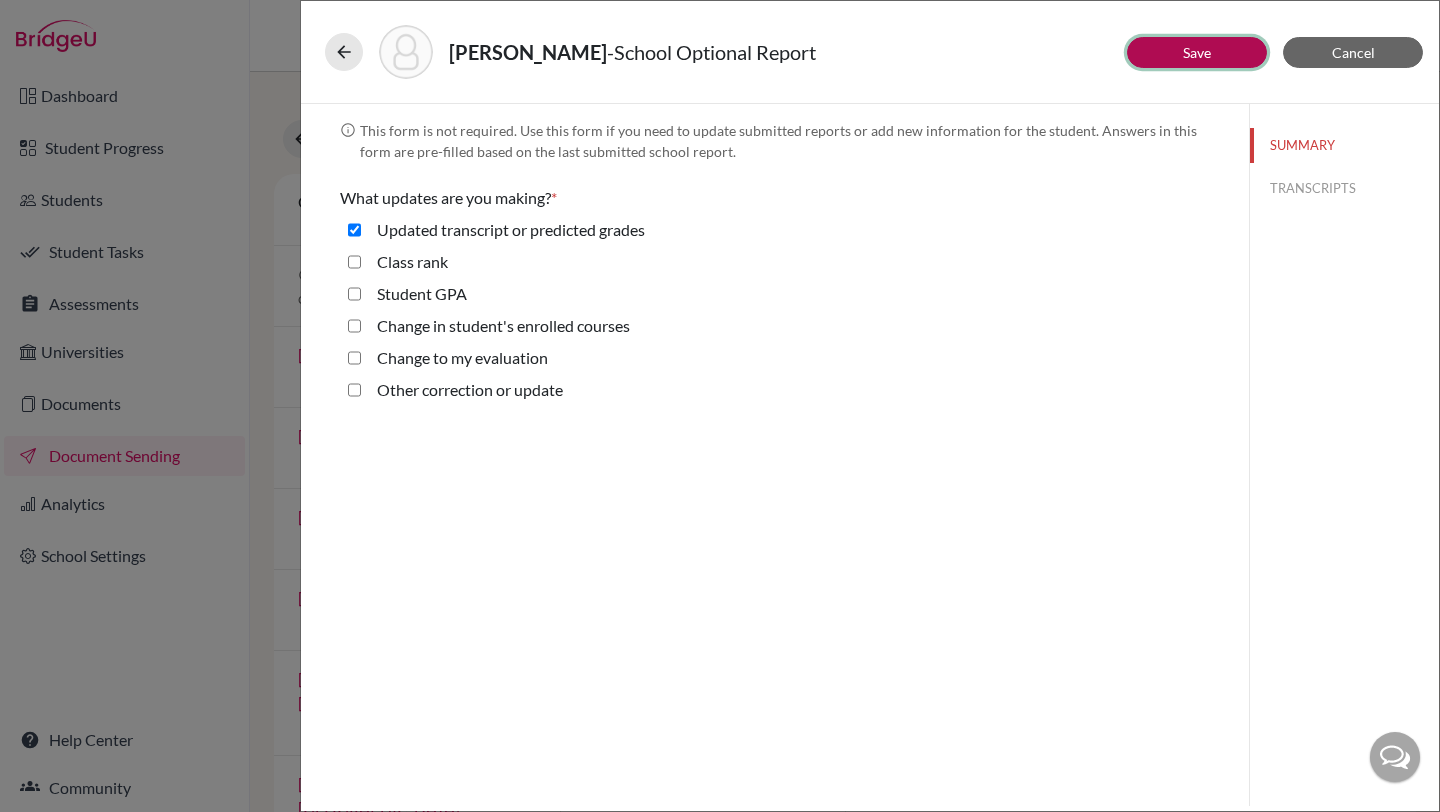 click on "Save" at bounding box center [1197, 52] 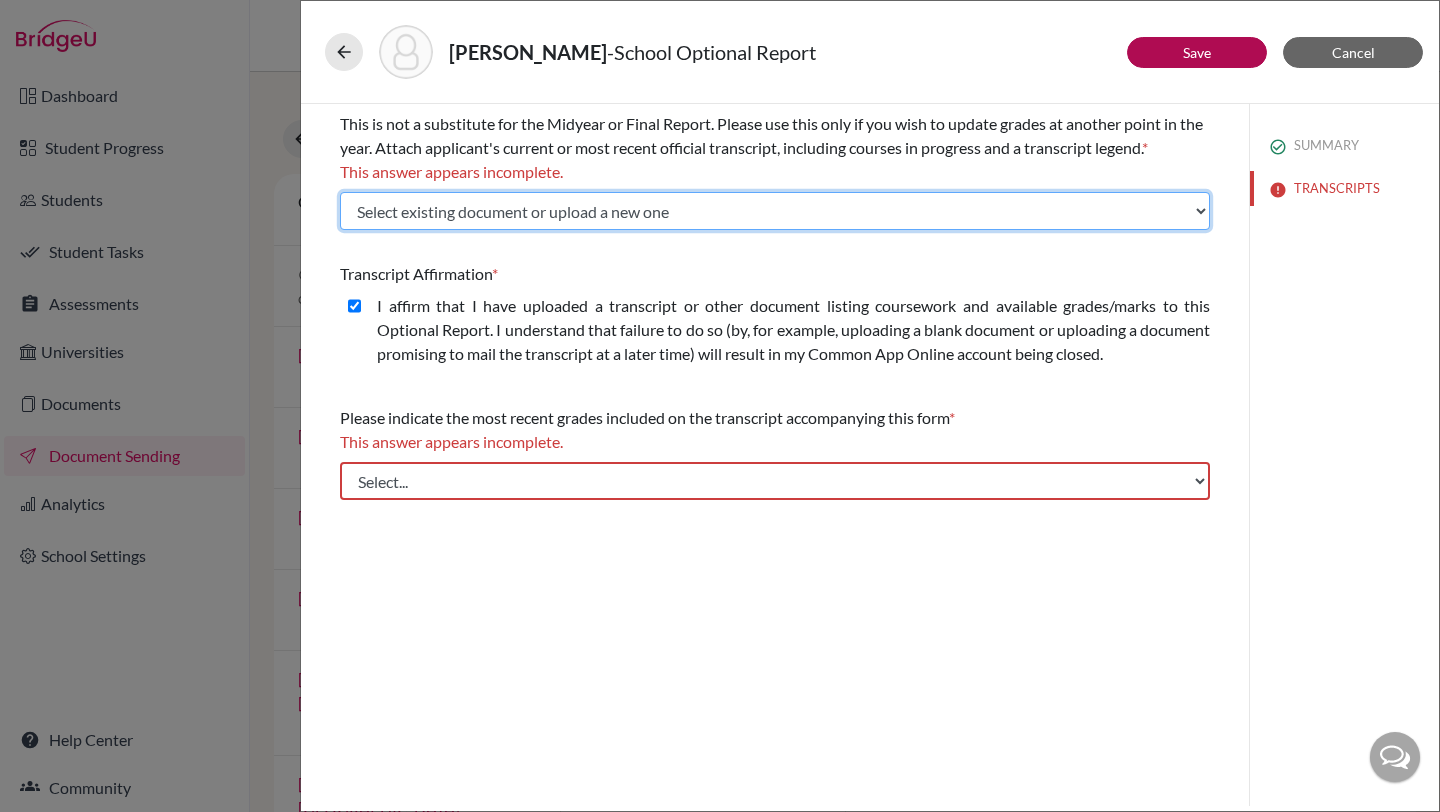 click on "Select existing document or upload a new one ERTÜRK, IRMAK transcript ERTÜRK, IRMAK First Languge ERTÜRK, IRMAK Igcse Results ERTÜRK, IRMAK's Predicted Grades Irmak Final Transcript Upload New File" at bounding box center (775, 211) 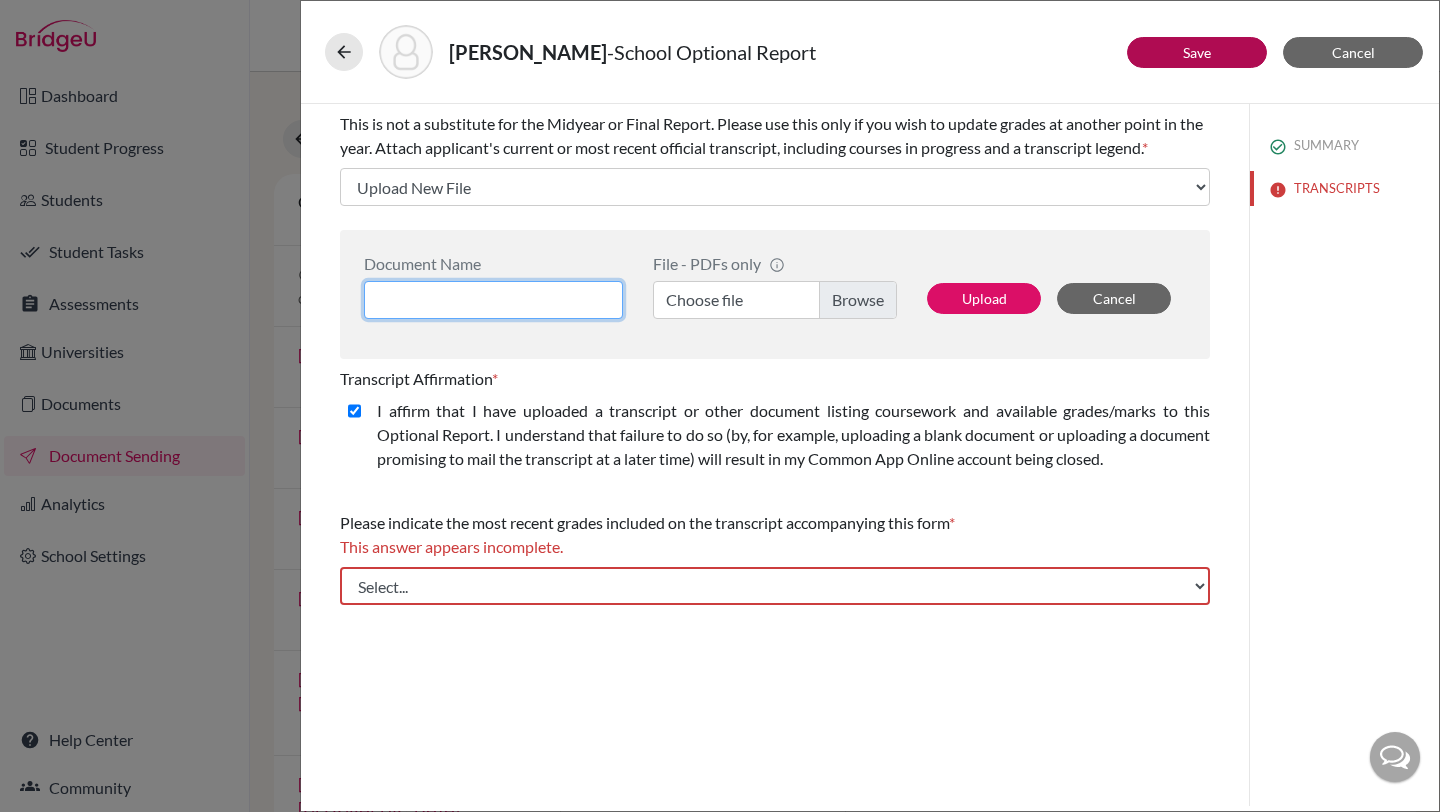 click at bounding box center (493, 300) 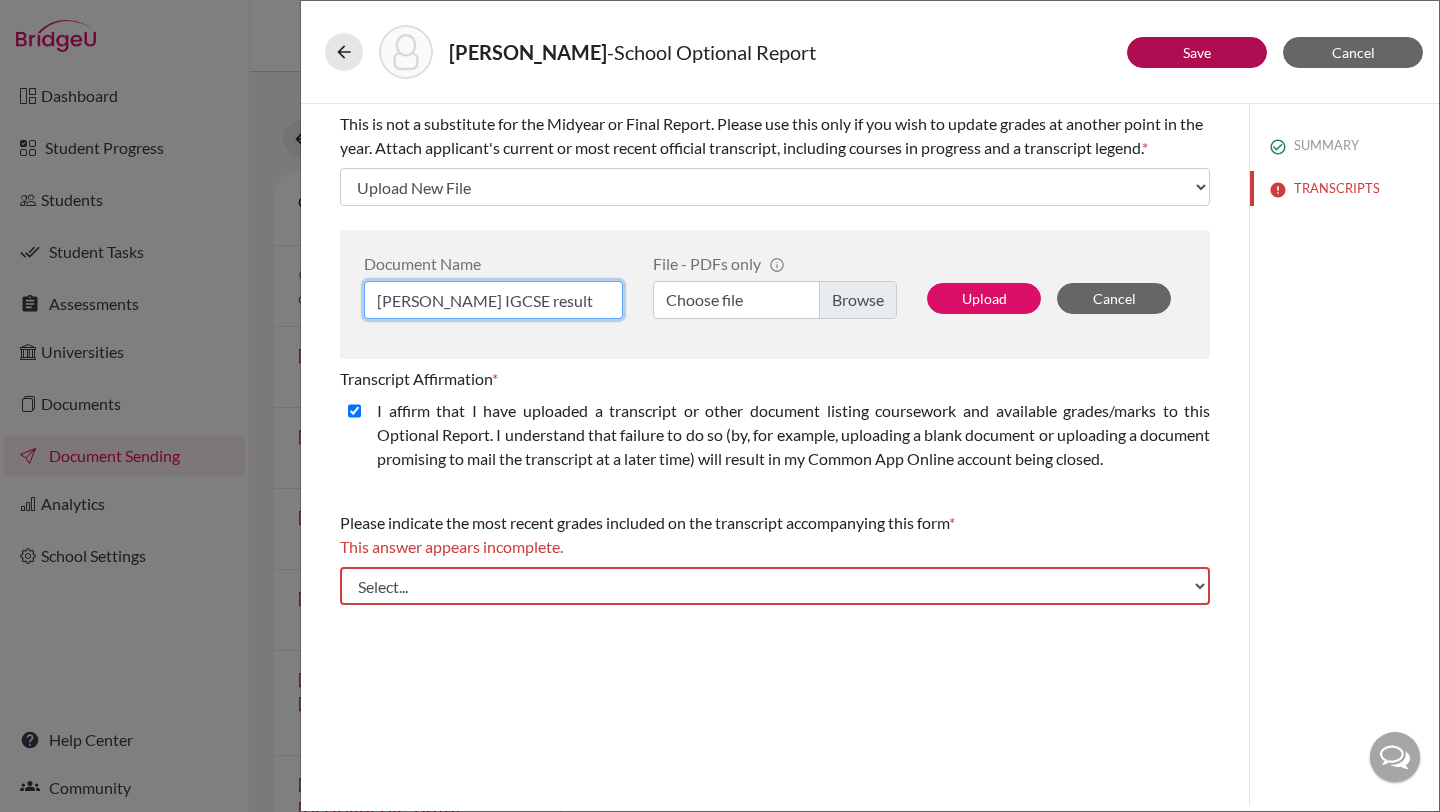 type on "Irmak Ertürk's IGCSE result" 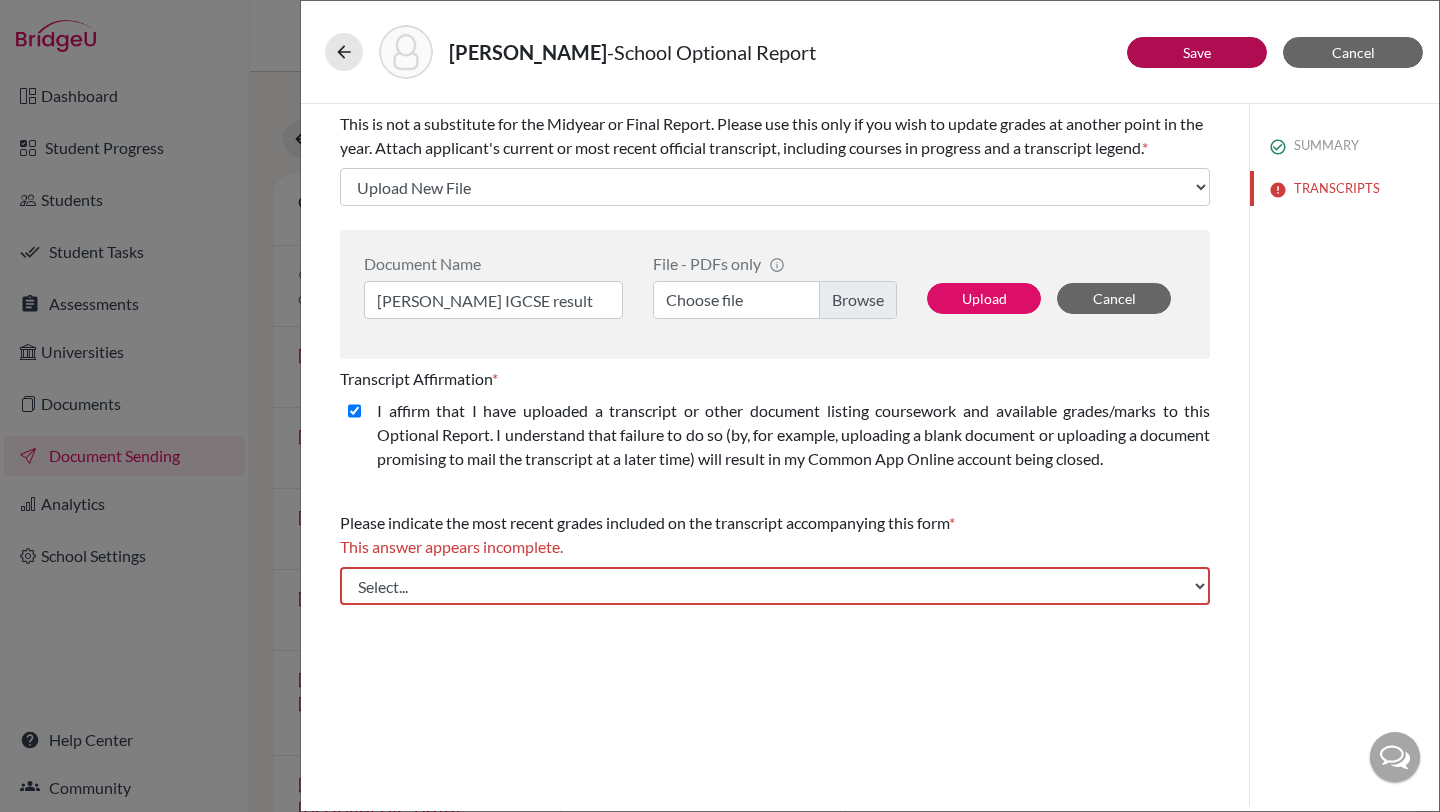 click on "Choose file" at bounding box center [775, 300] 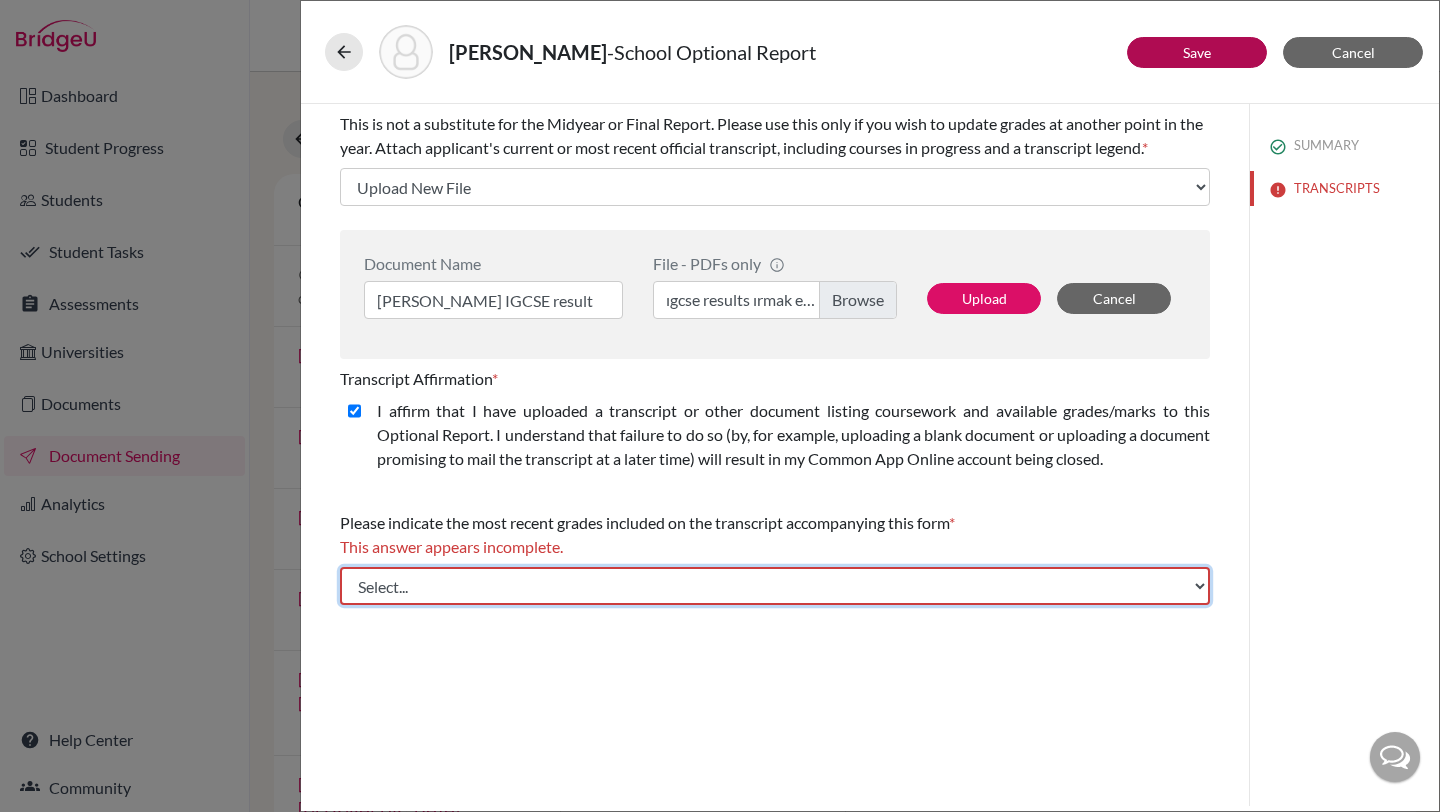 click on "Select... Final junior year grades 1st Quarter senior year grades 2nd Quarter/1st Semester senior year grades 3rd Quarter senior year grades 1st Trimester senior year grades 2nd Trimester senior year grades Final senior year grades" at bounding box center (775, 586) 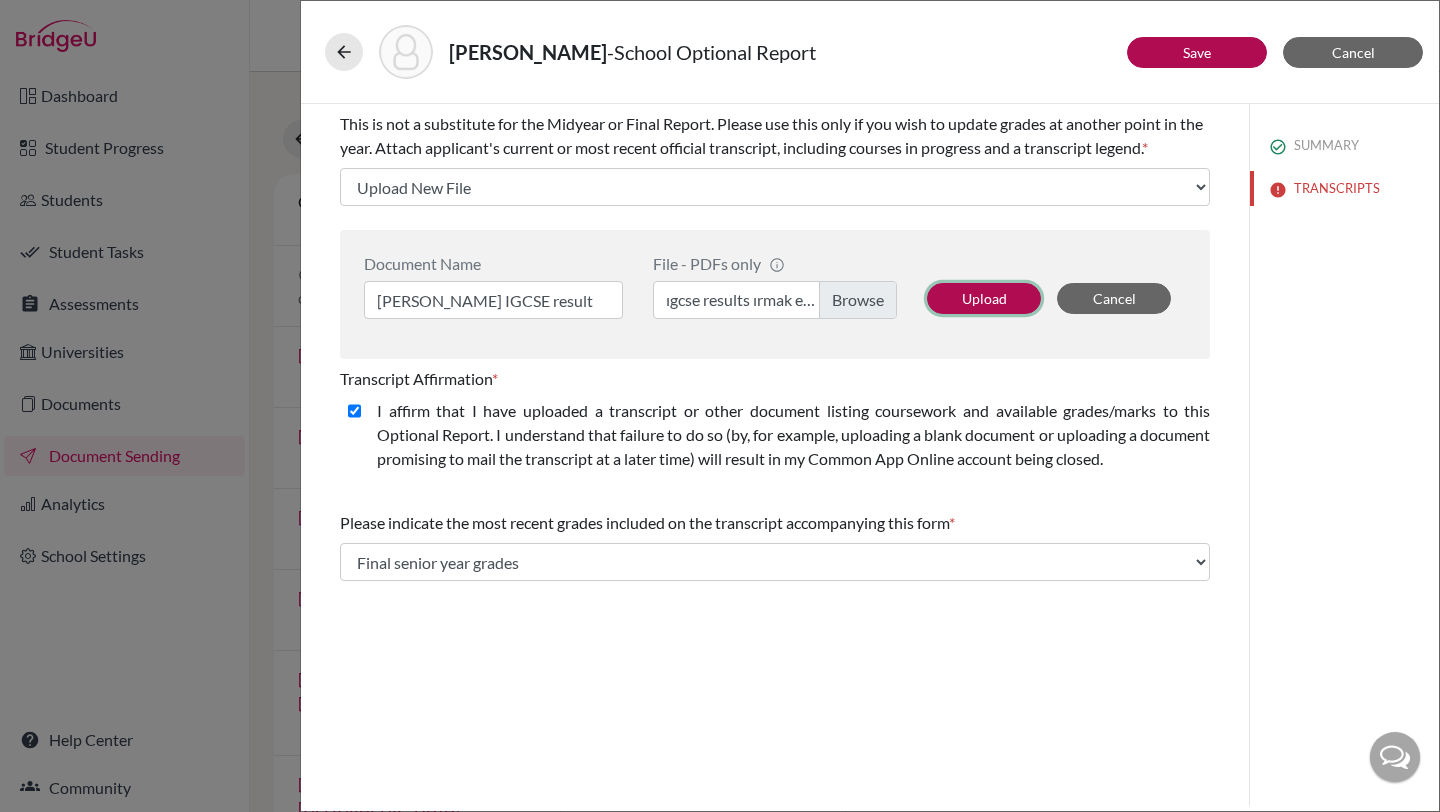 click on "Upload" at bounding box center [984, 298] 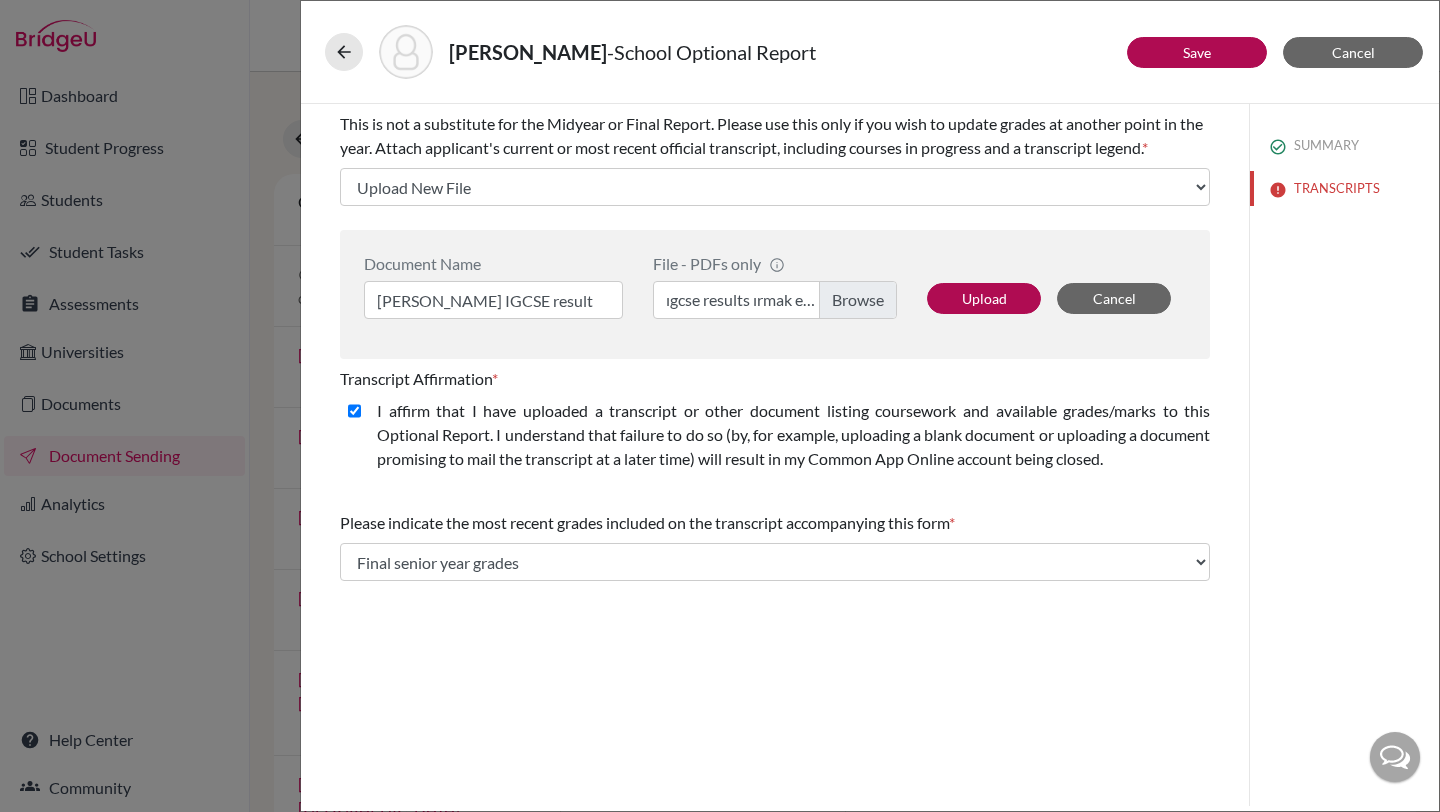 select on "656167" 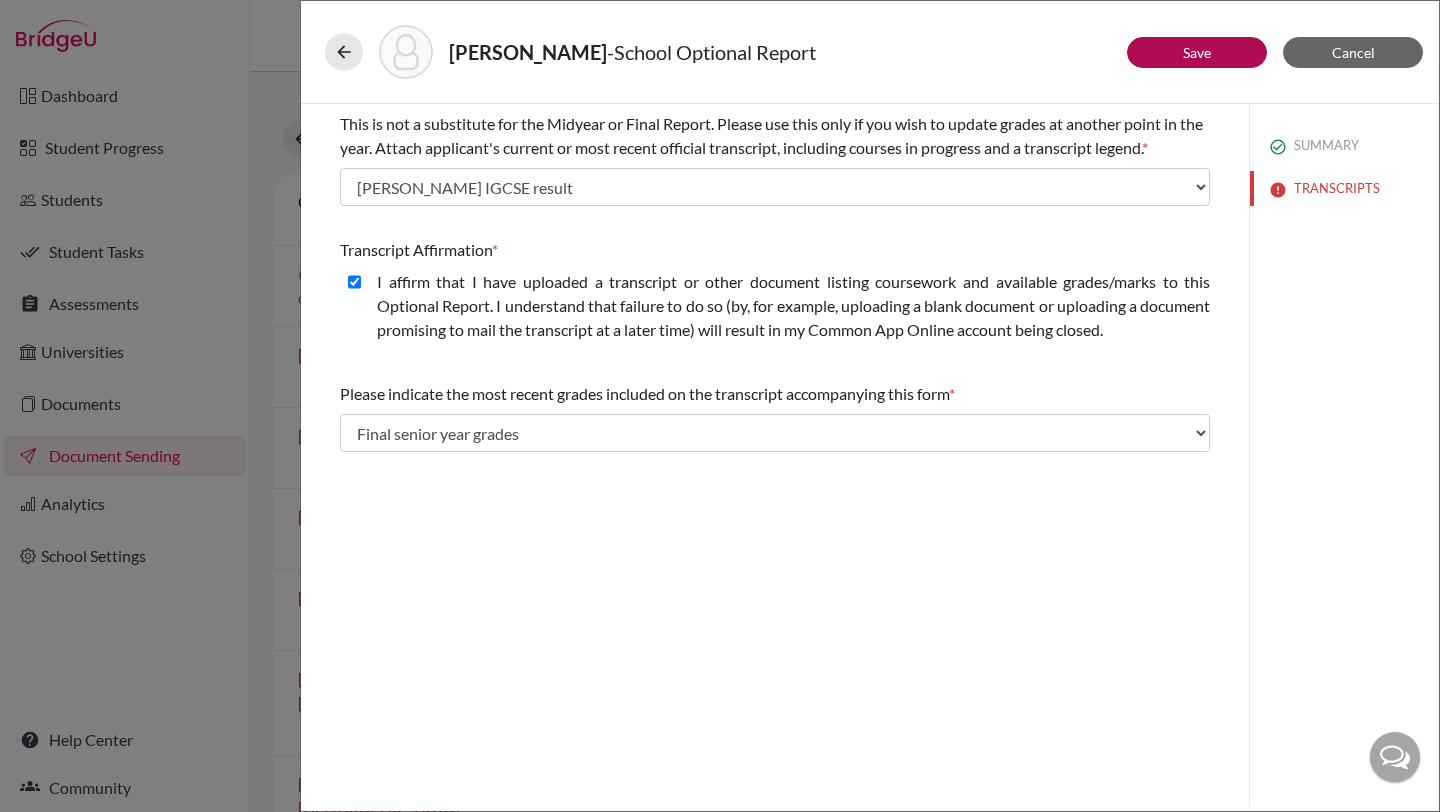 click on "I affirm that I have uploaded a transcript or other document listing coursework and available grades/marks to this Optional Report. I understand that failure to do so (by, for example, uploading a blank document or uploading a document promising to mail the transcript at a later time) will result in my Common App Online account being closed." at bounding box center (793, 306) 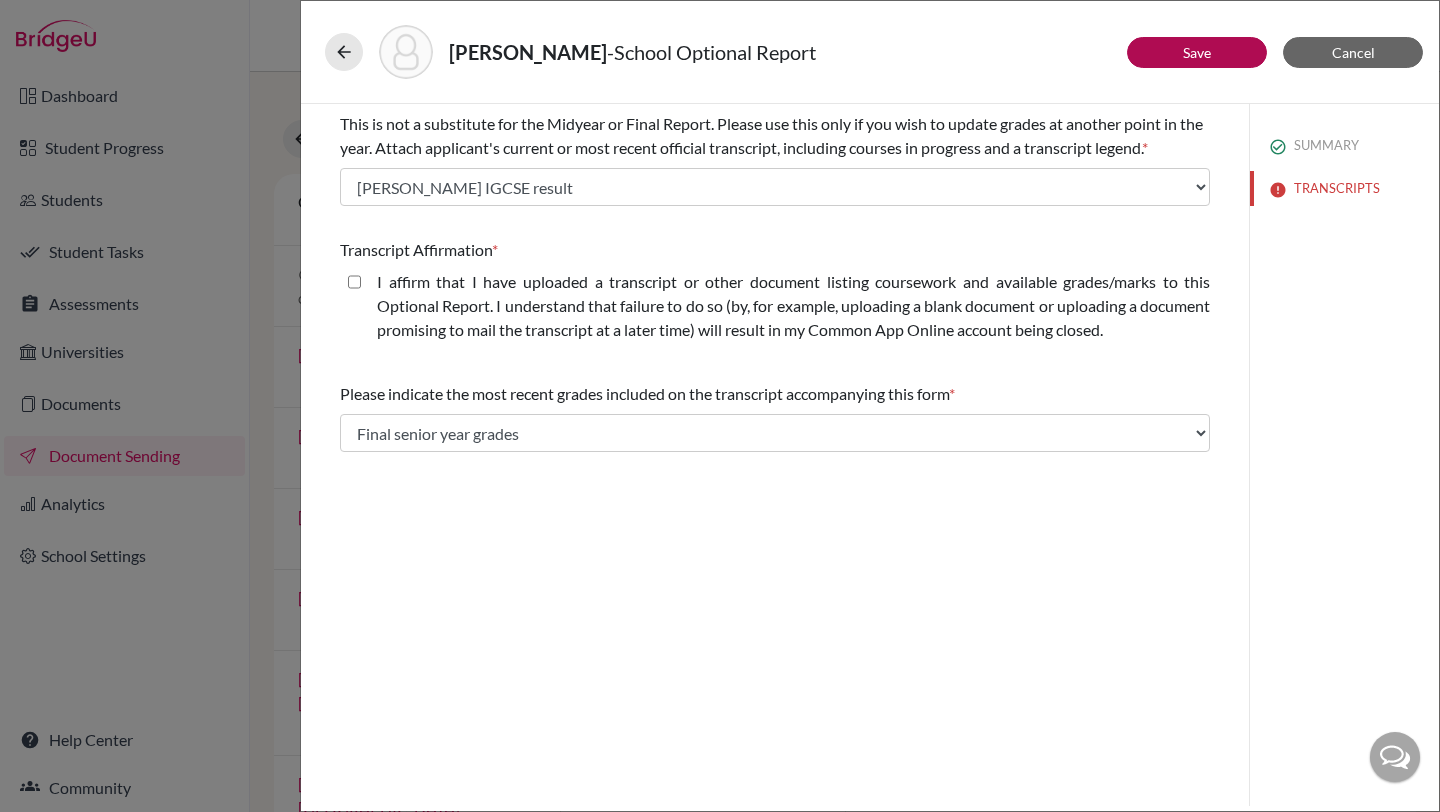 click on "I affirm that I have uploaded a transcript or other document listing coursework and available grades/marks to this Optional Report. I understand that failure to do so (by, for example, uploading a blank document or uploading a document promising to mail the transcript at a later time) will result in my Common App Online account being closed." at bounding box center (775, 310) 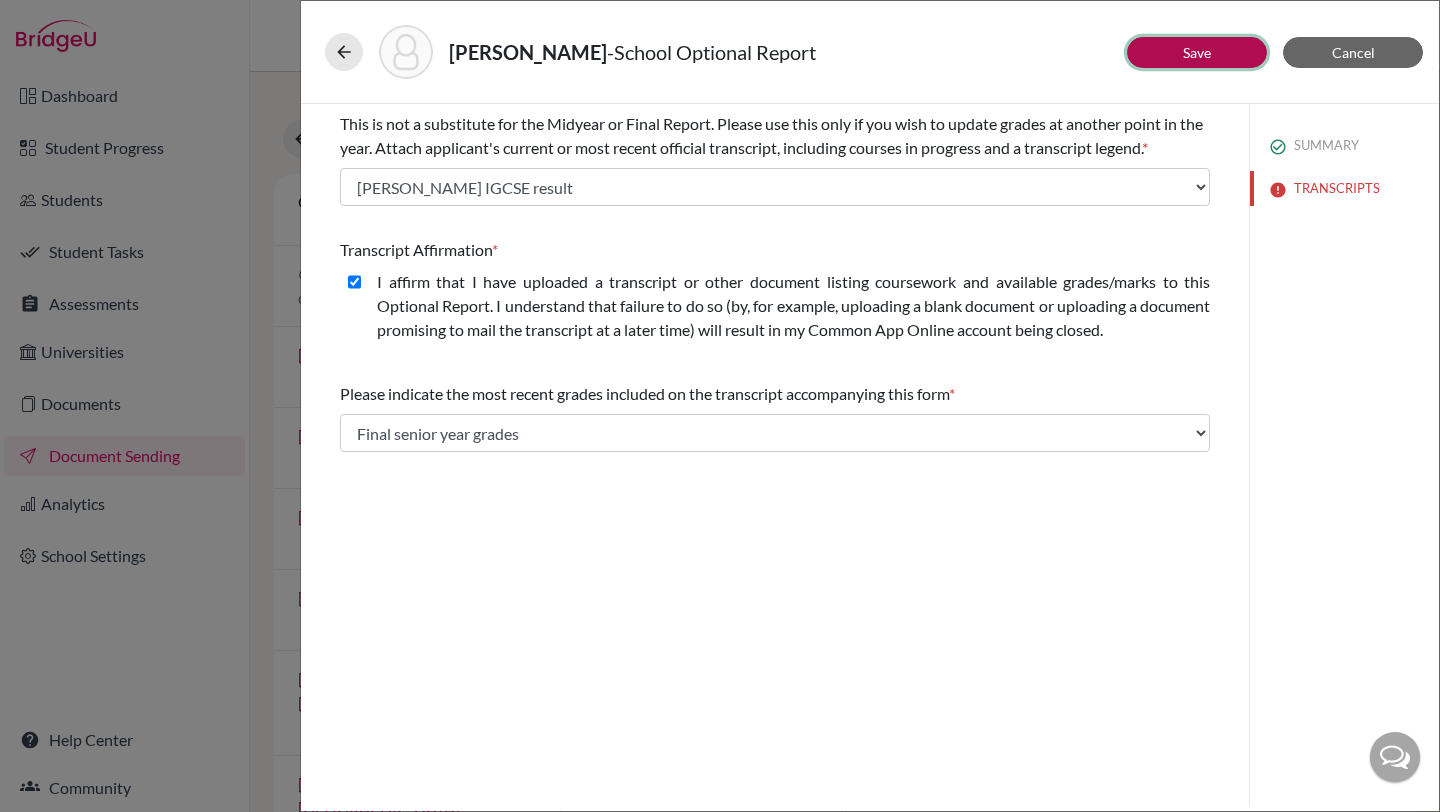 click on "Save" at bounding box center (1197, 52) 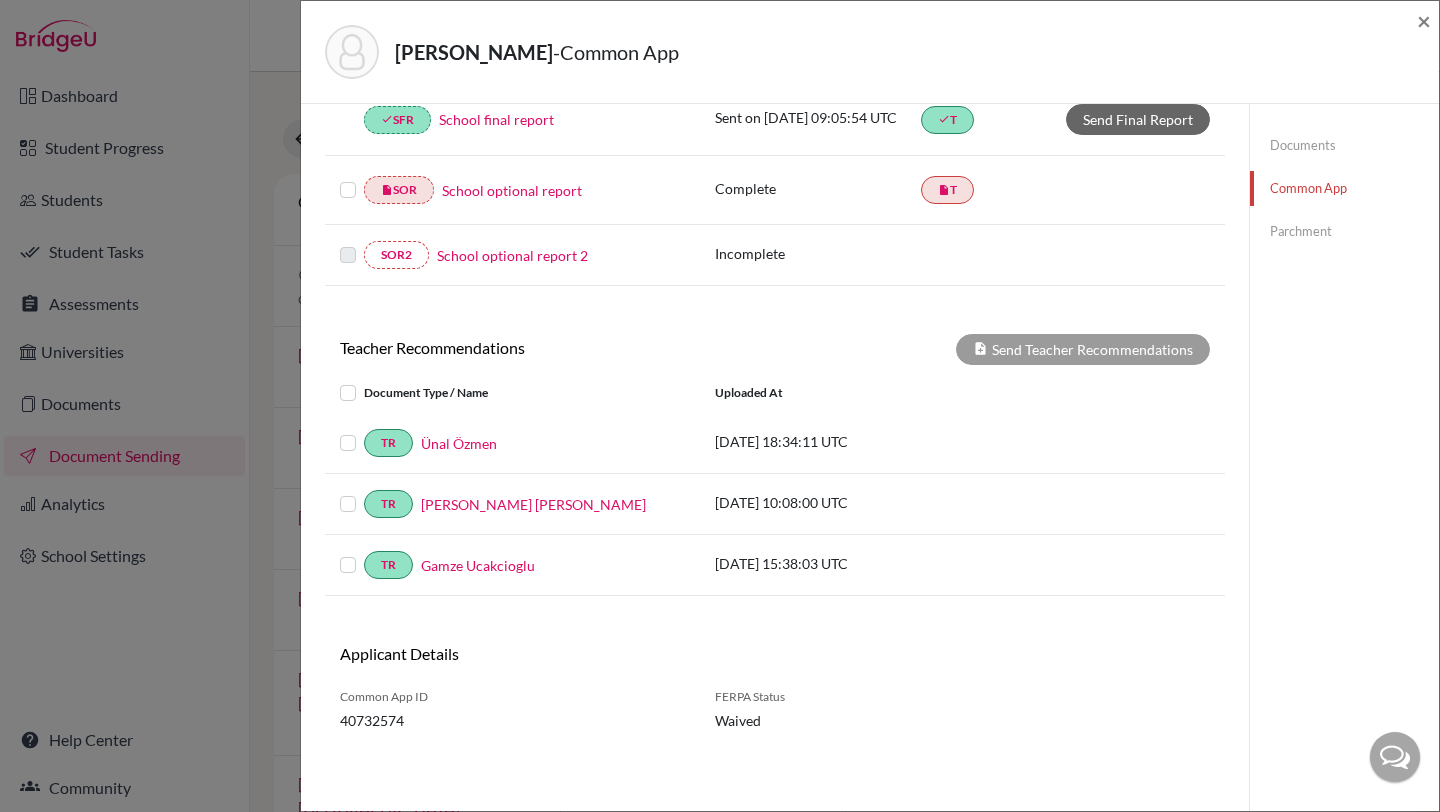 scroll, scrollTop: 595, scrollLeft: 0, axis: vertical 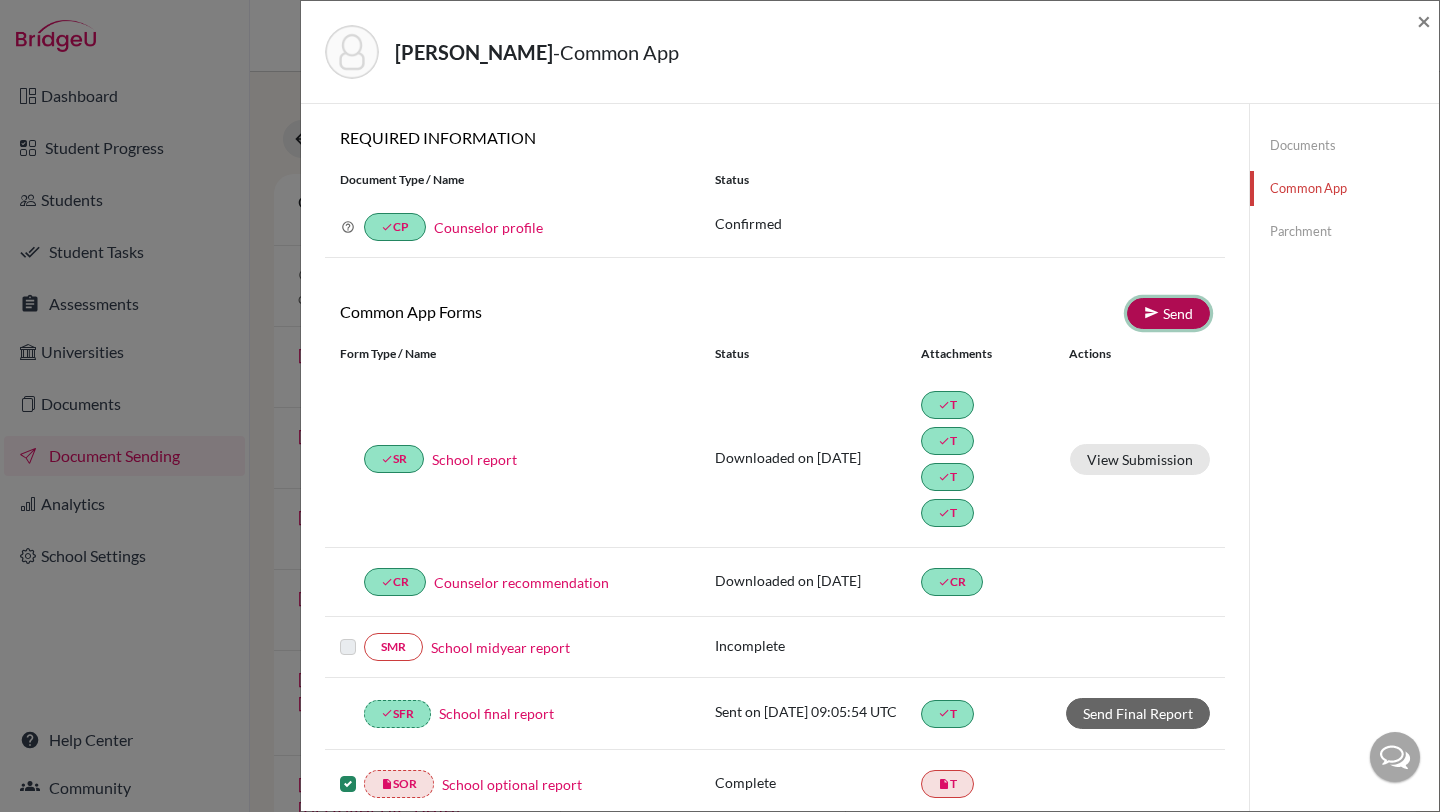 click on "Send" at bounding box center [1168, 313] 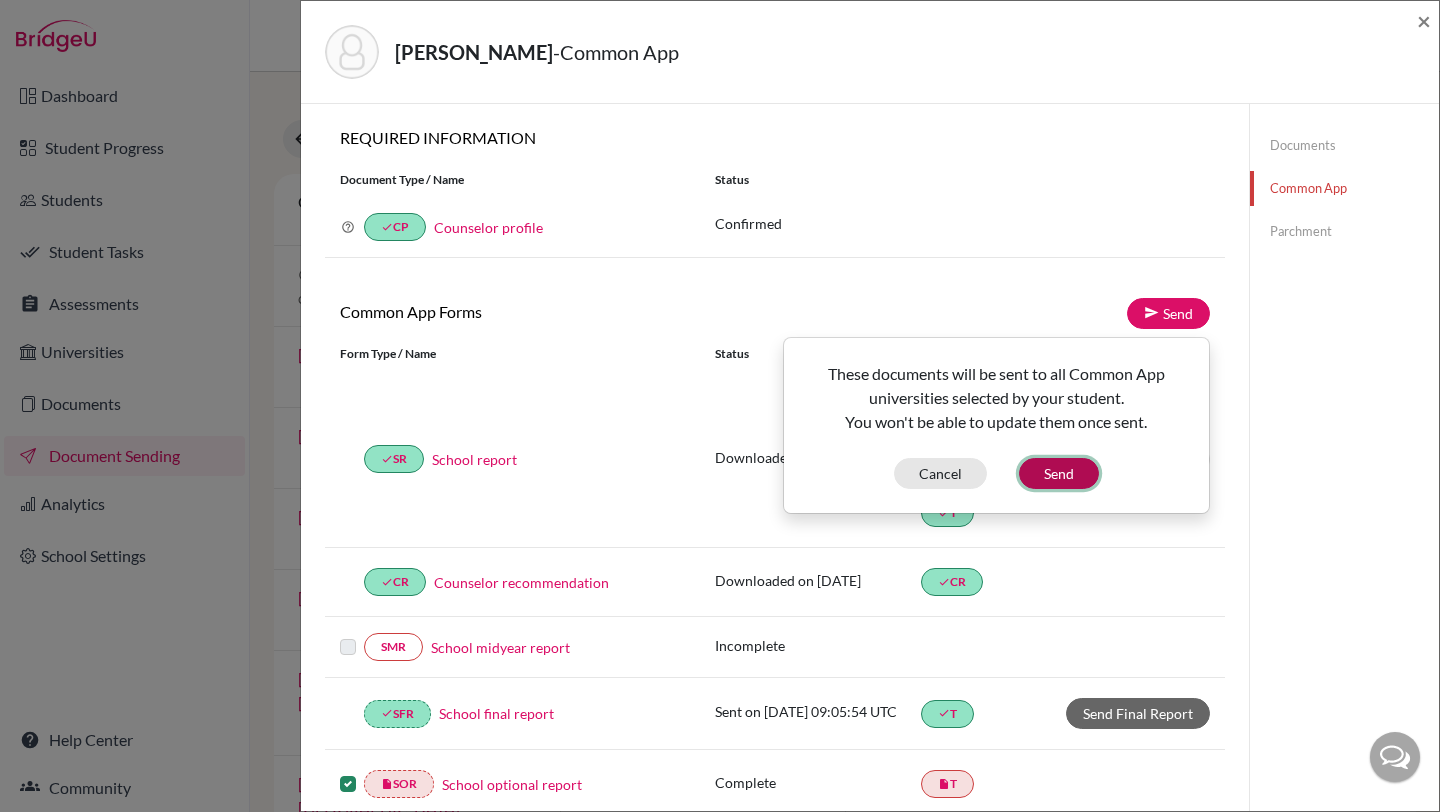 click on "Send" at bounding box center [1059, 473] 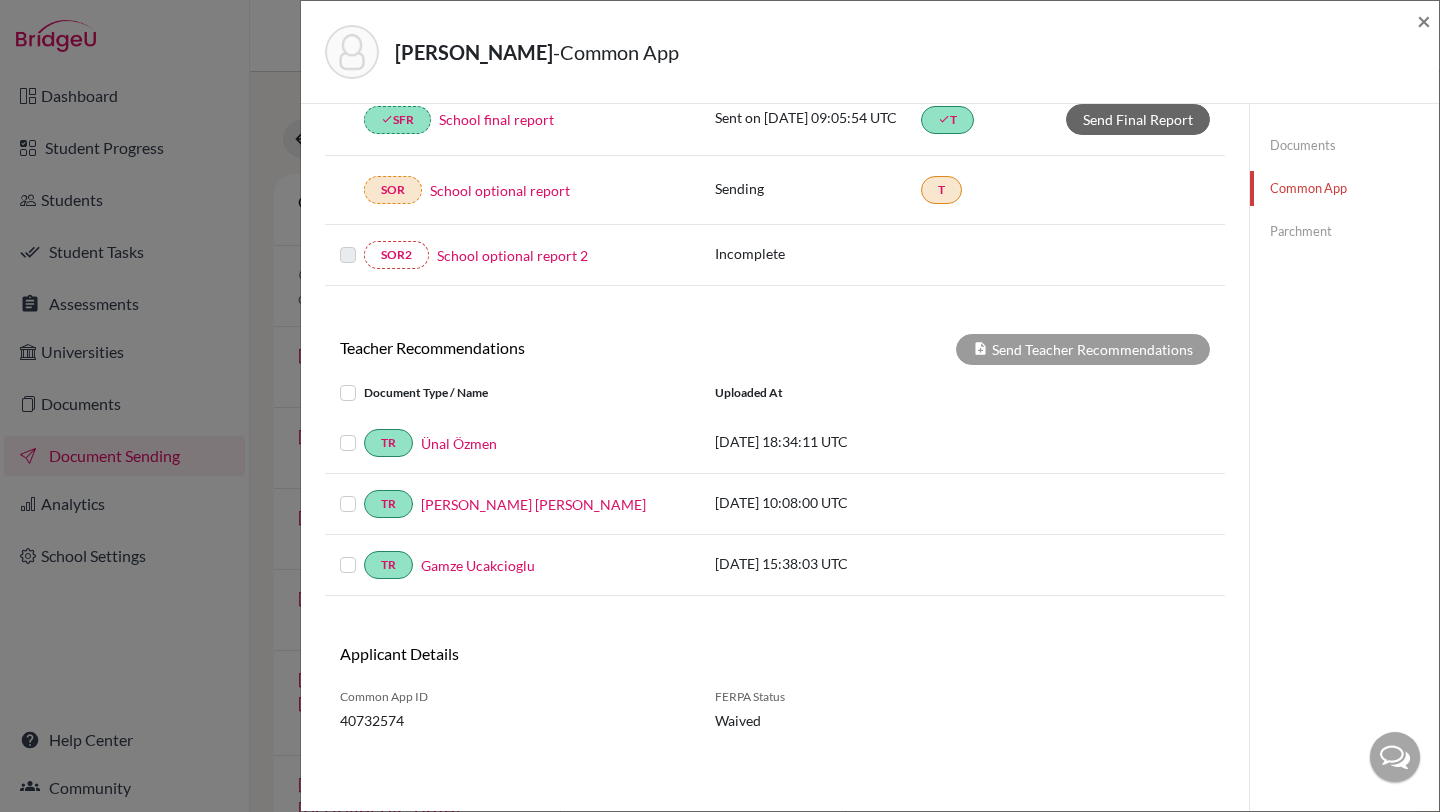 scroll, scrollTop: 0, scrollLeft: 0, axis: both 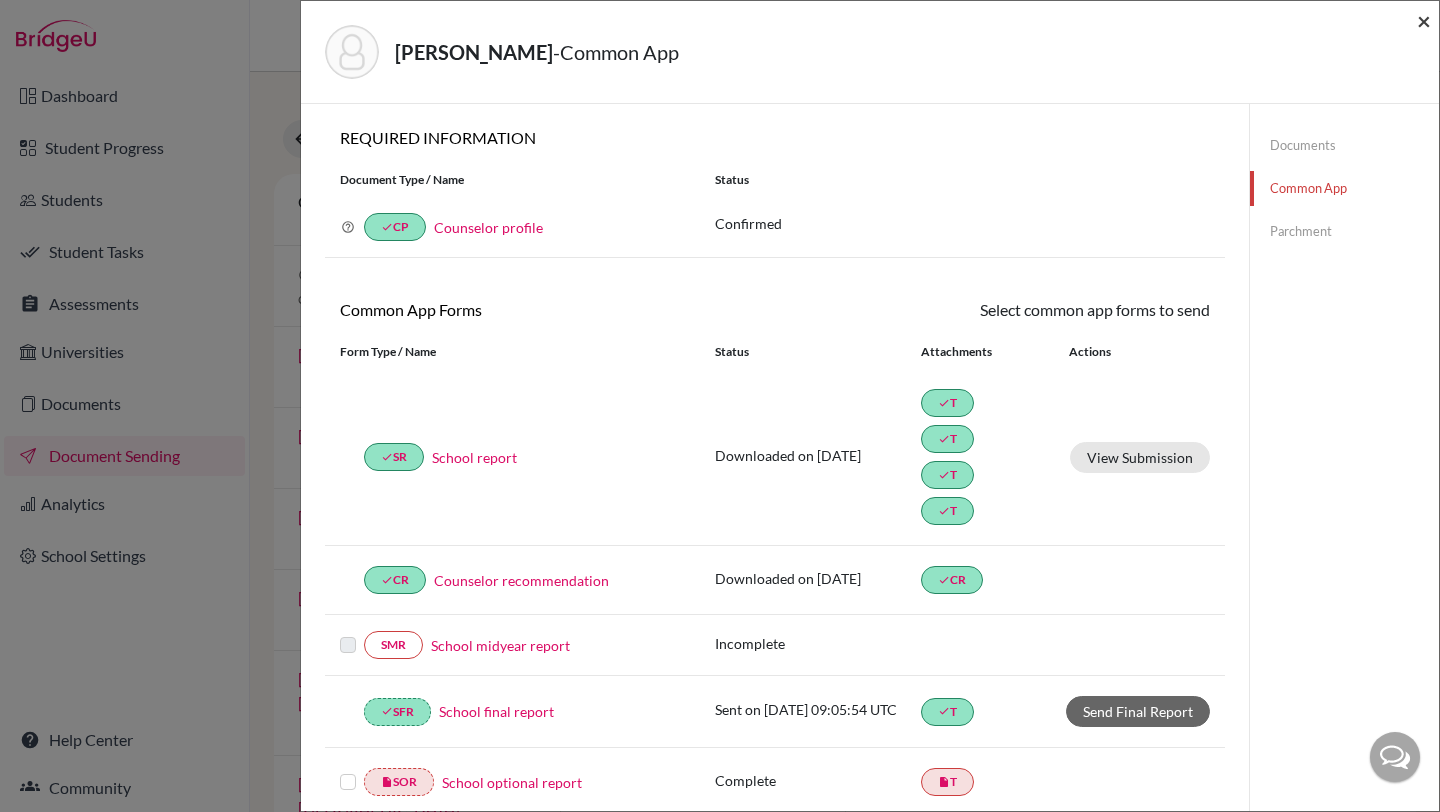 click on "×" at bounding box center [1424, 20] 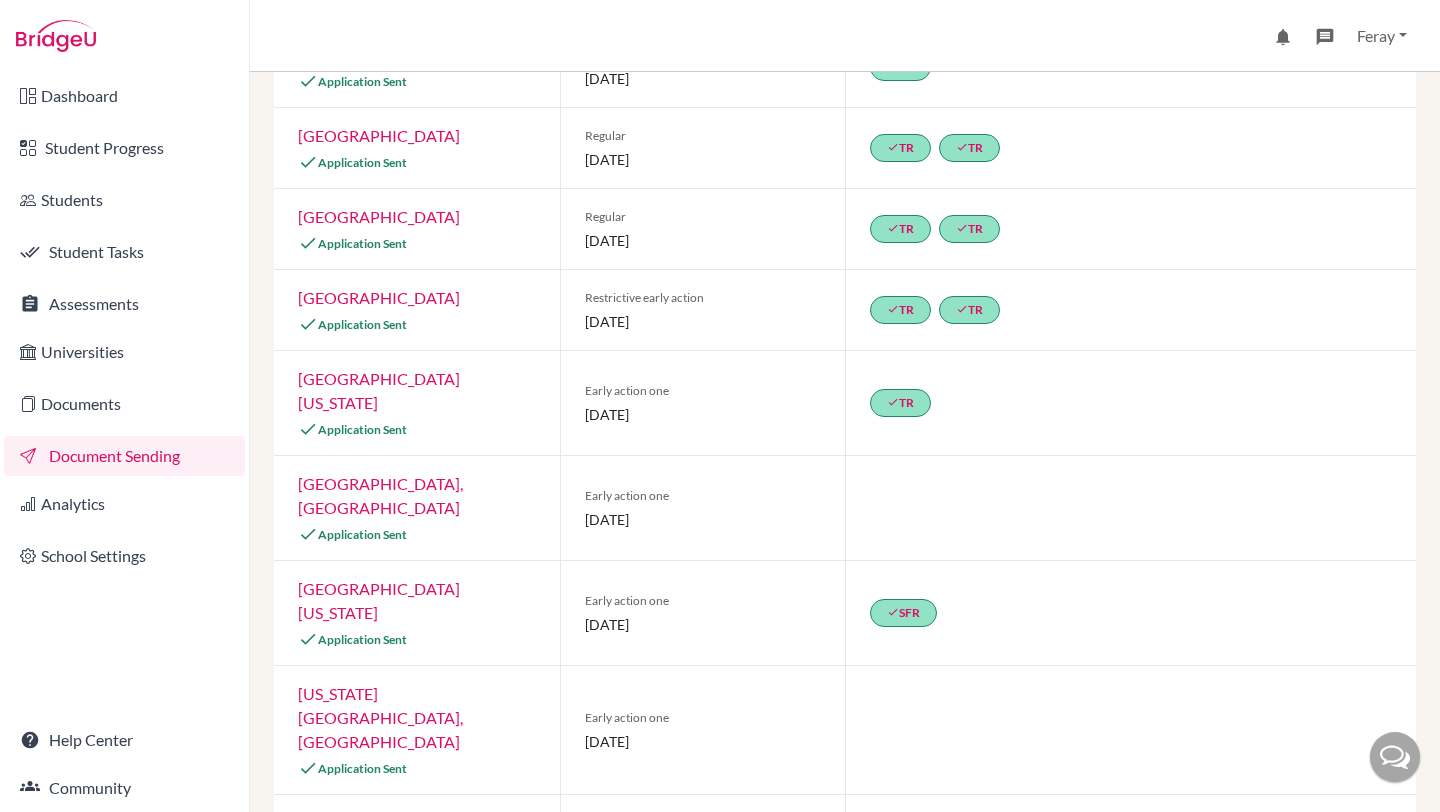 scroll, scrollTop: 315, scrollLeft: 0, axis: vertical 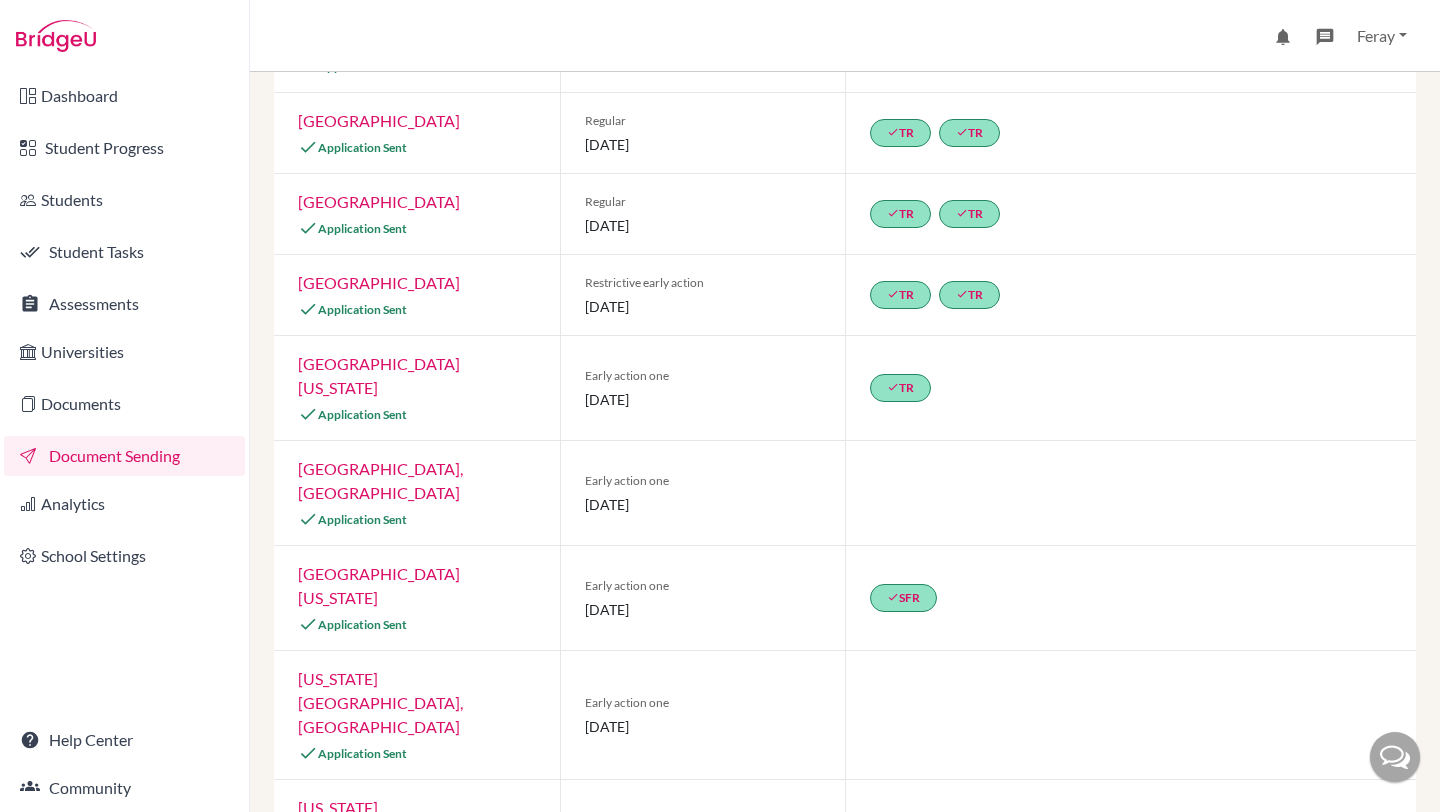 click on "University of Illinois Urbana-Champaign" at bounding box center (379, 585) 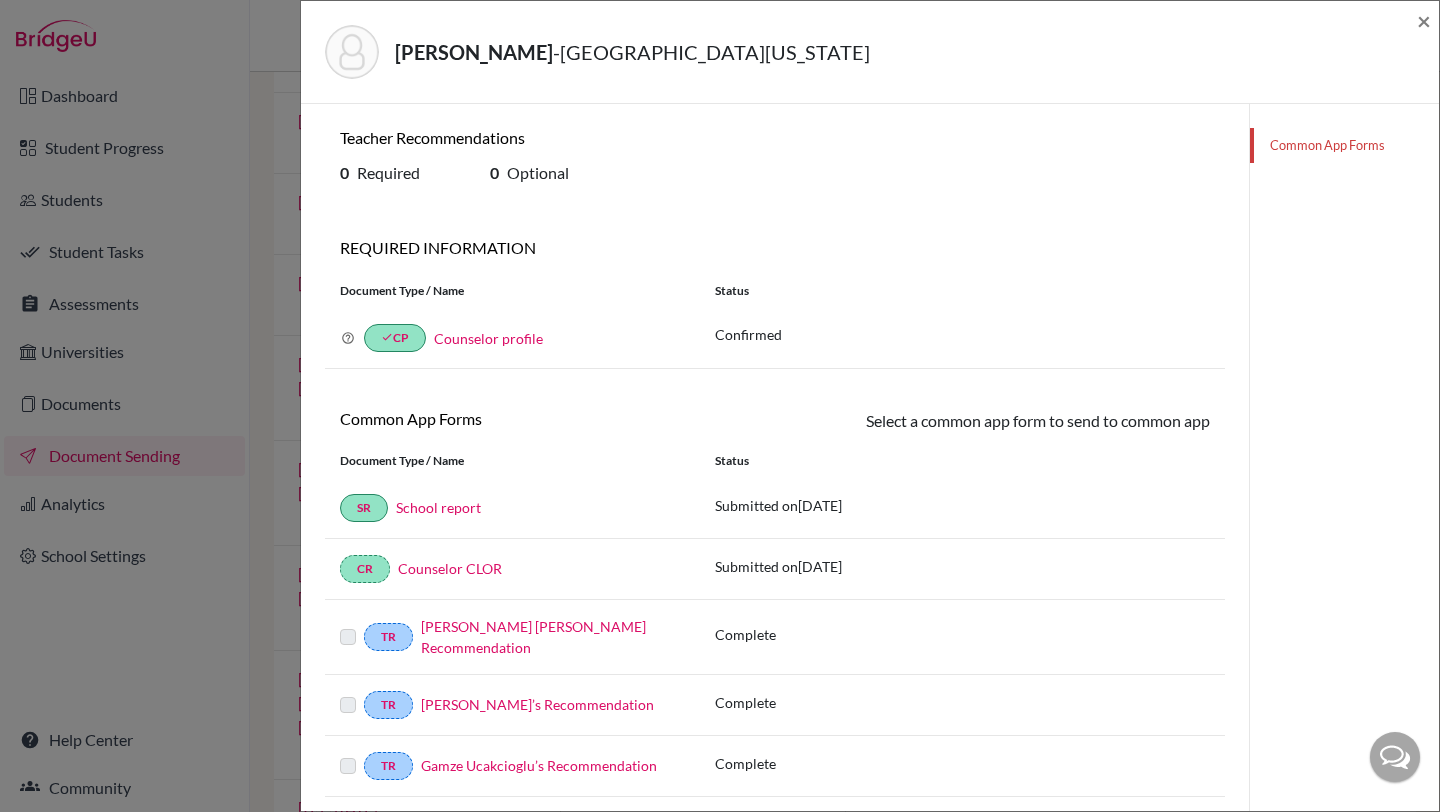scroll, scrollTop: 48, scrollLeft: 0, axis: vertical 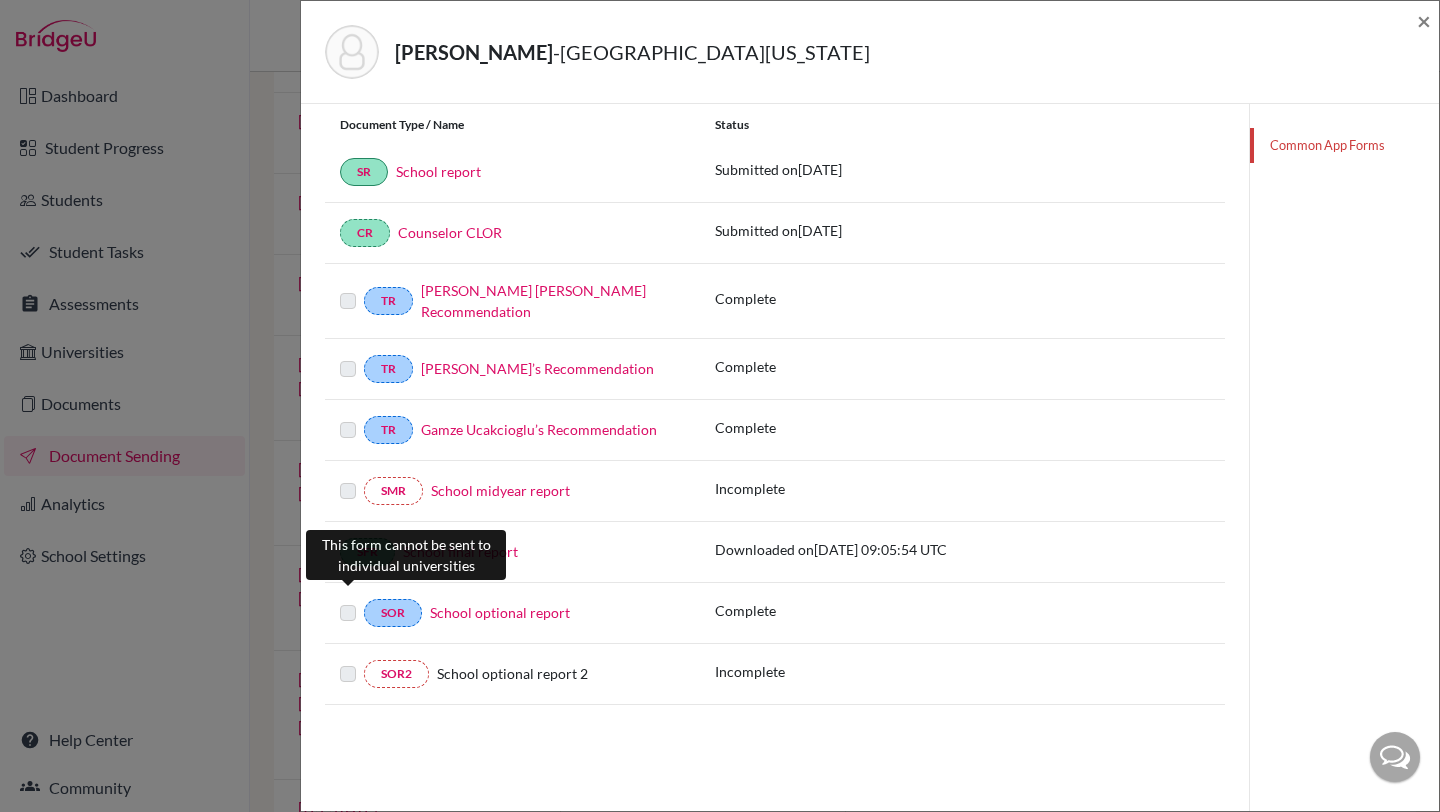 click at bounding box center [348, 601] 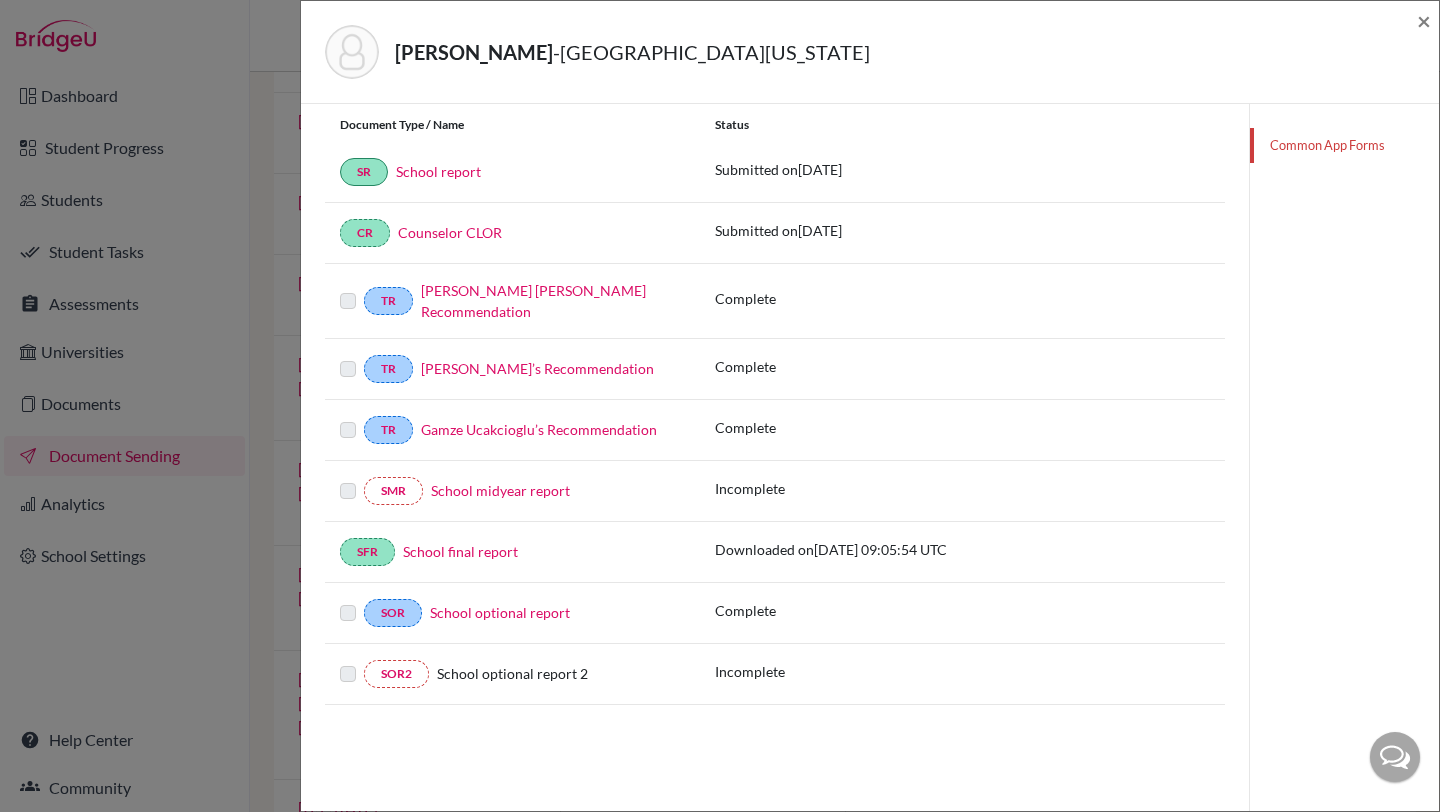 click on "School optional report" at bounding box center [500, 612] 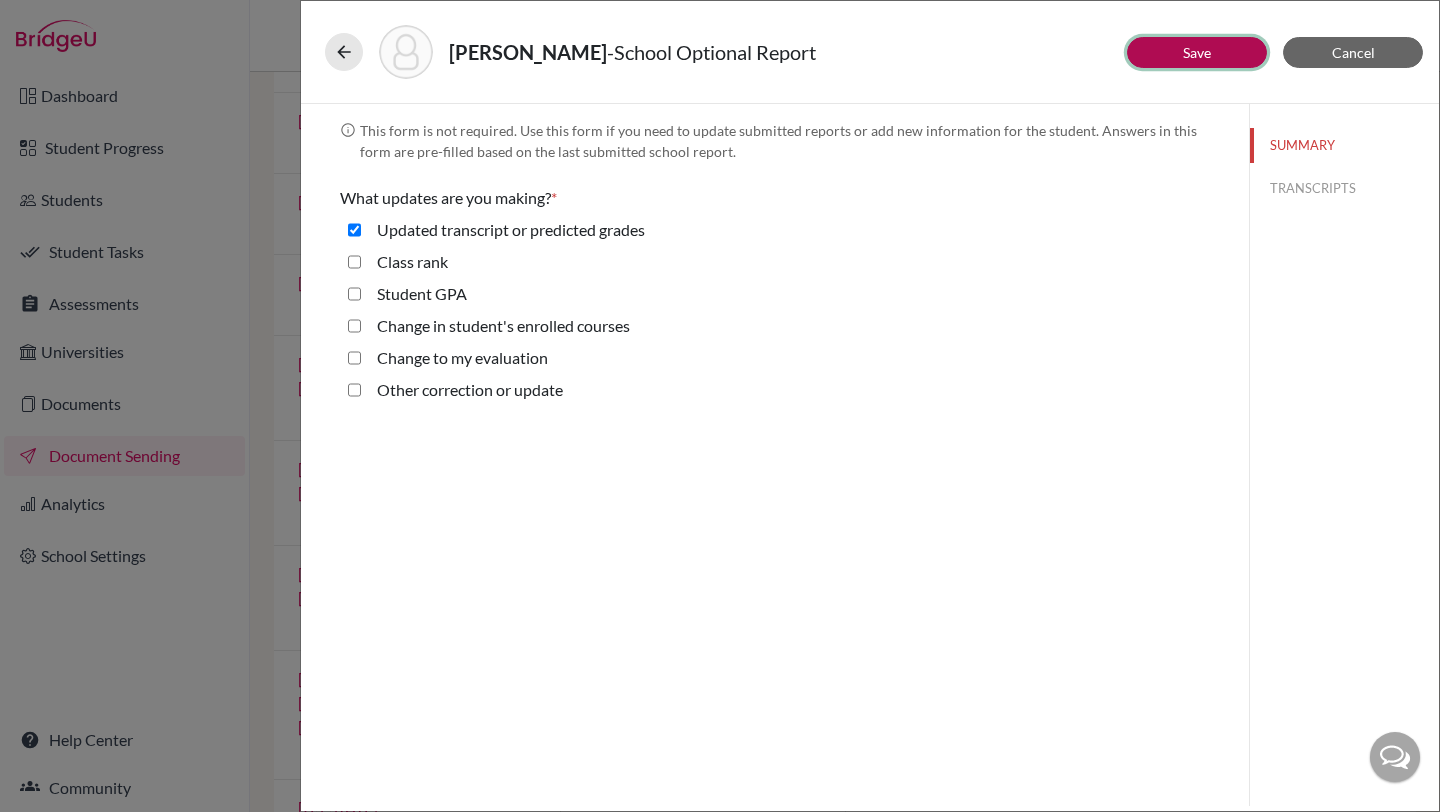click on "Save" at bounding box center [1197, 52] 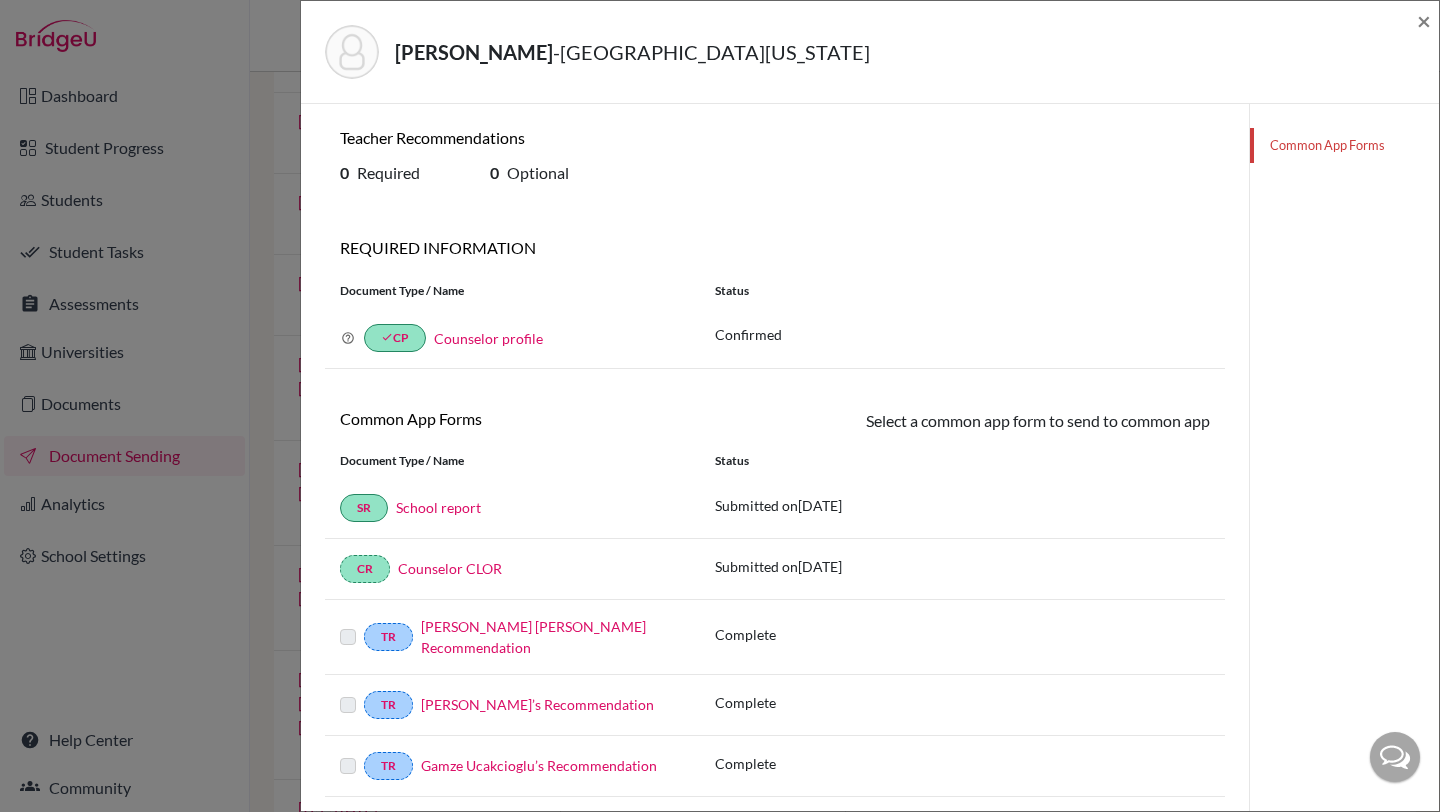 scroll, scrollTop: 48, scrollLeft: 0, axis: vertical 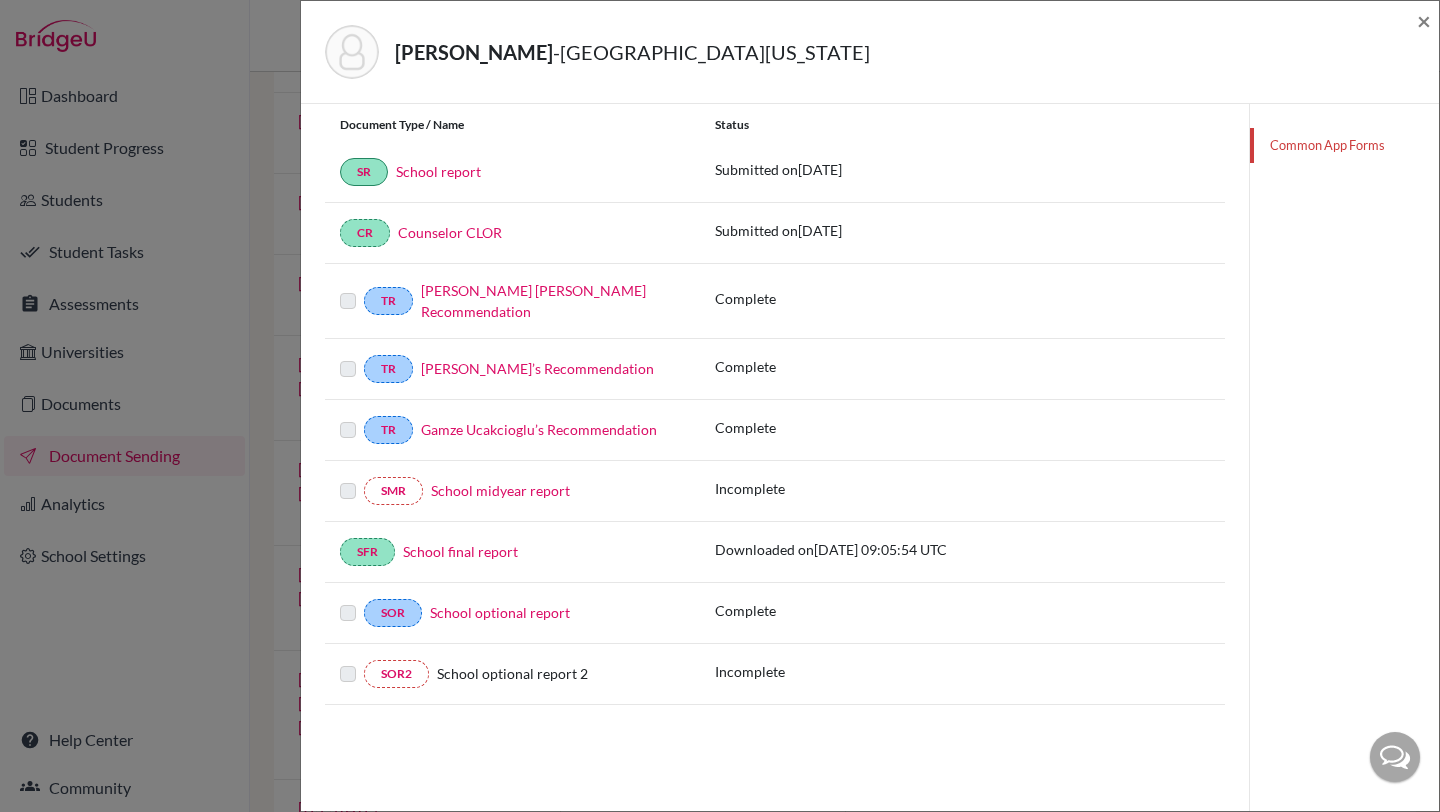 click on "School optional report" at bounding box center [500, 612] 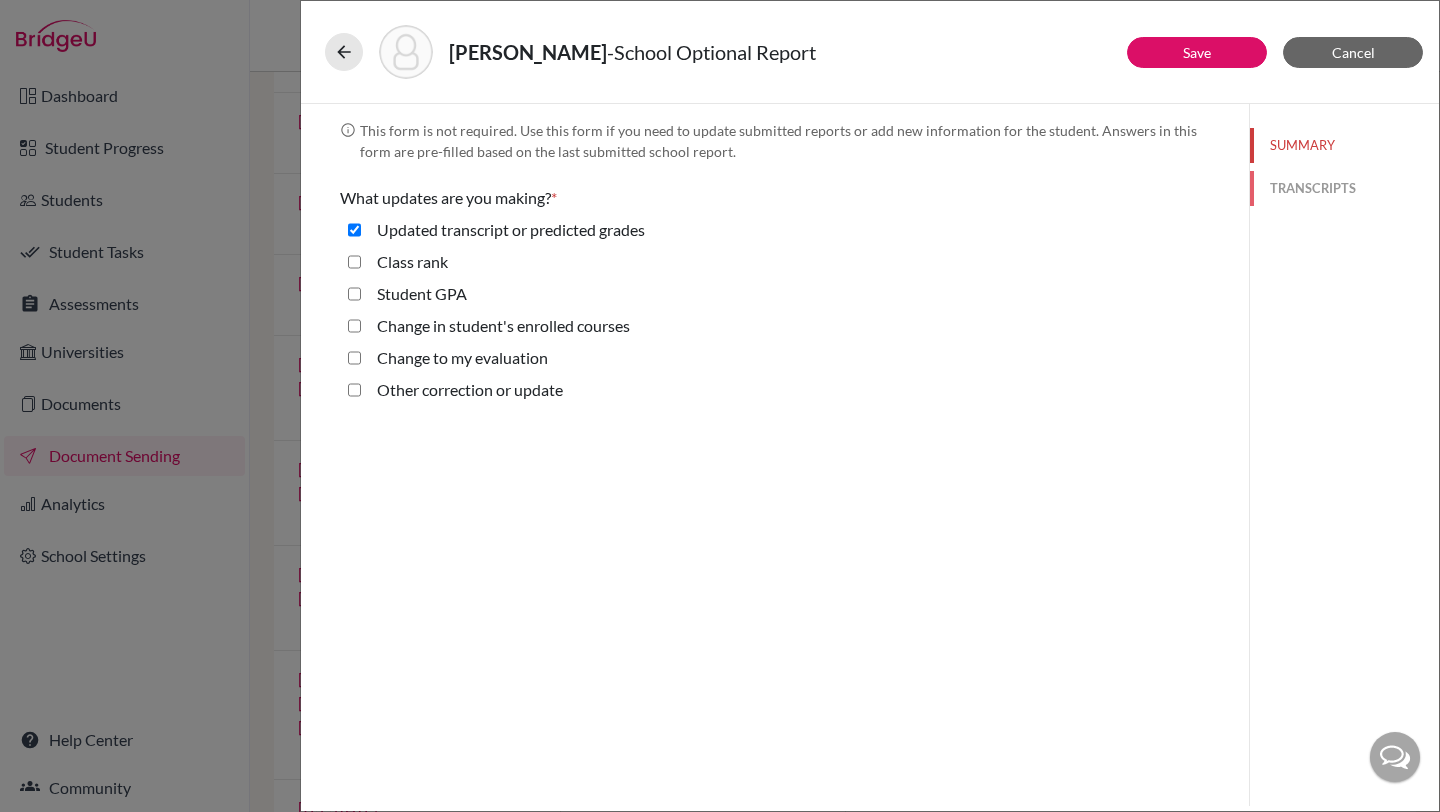 click on "TRANSCRIPTS" at bounding box center [1344, 188] 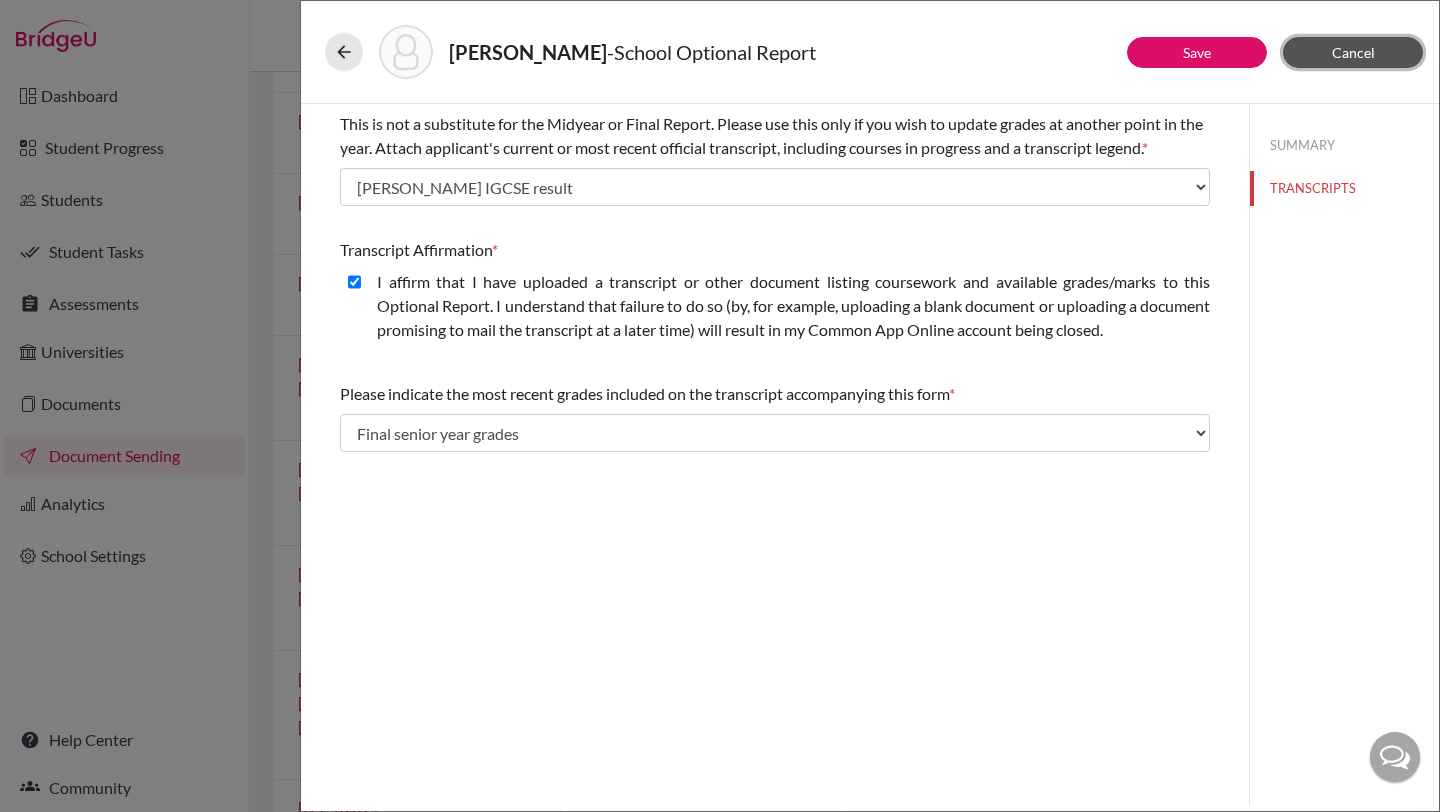click on "Cancel" at bounding box center (1353, 52) 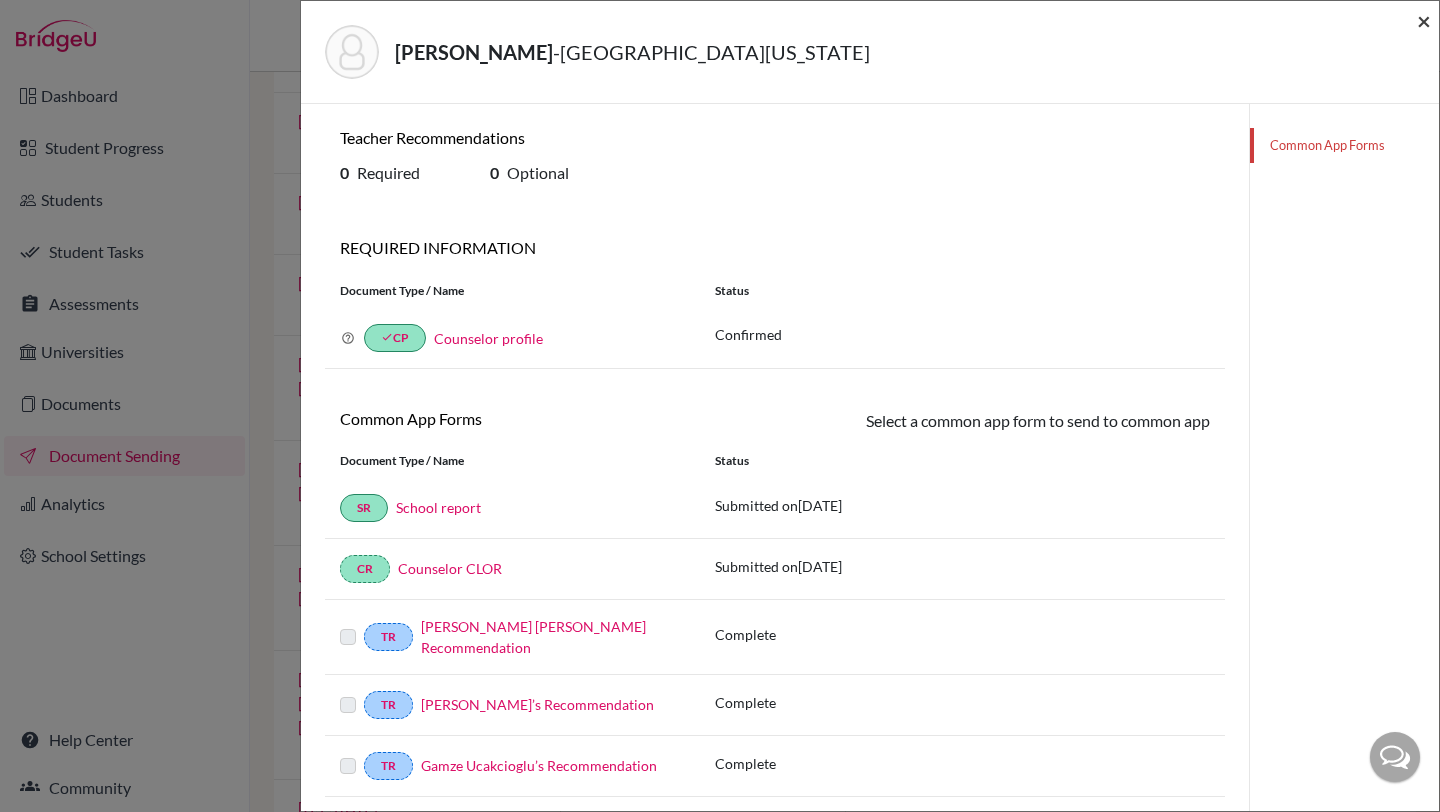 click on "×" at bounding box center [1424, 20] 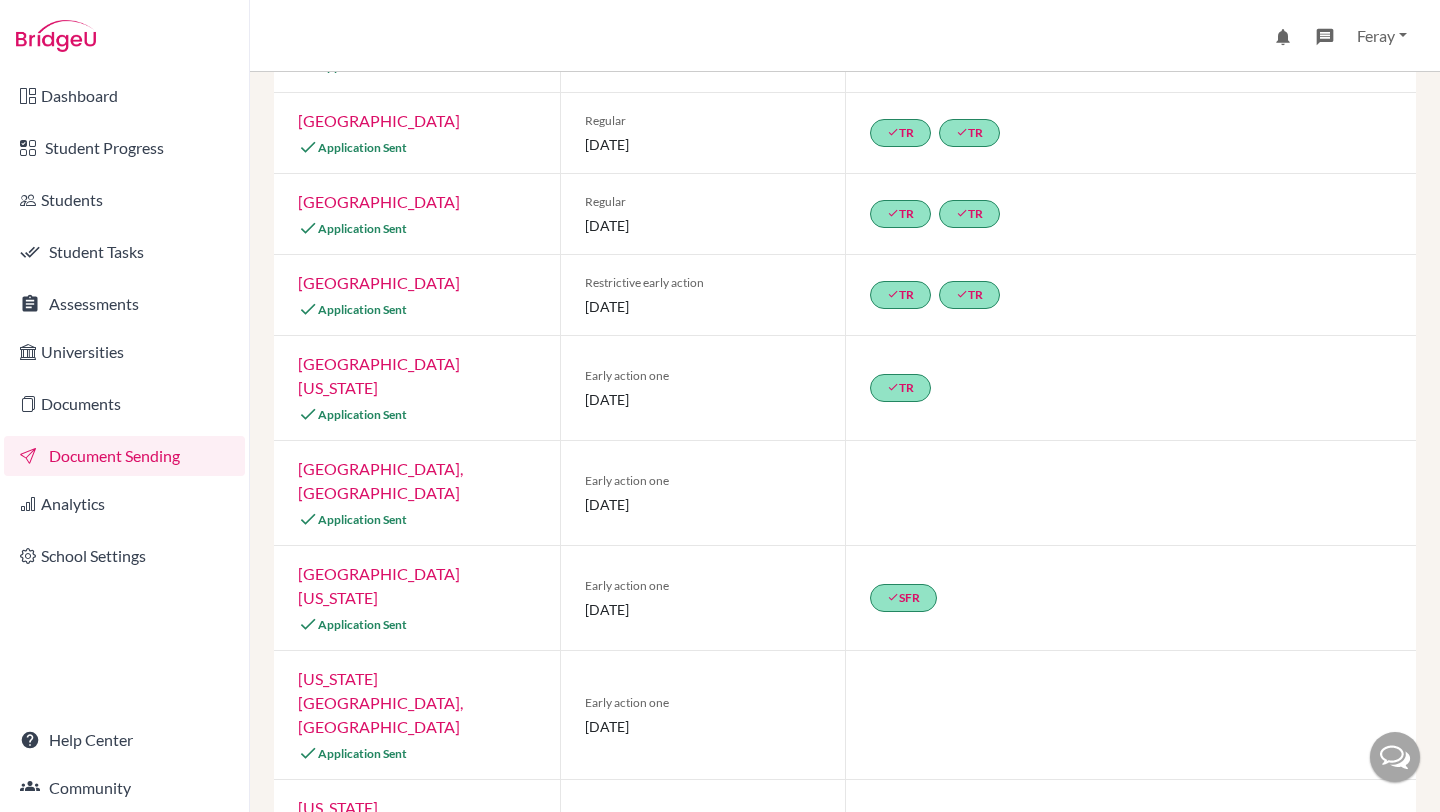 scroll, scrollTop: 0, scrollLeft: 0, axis: both 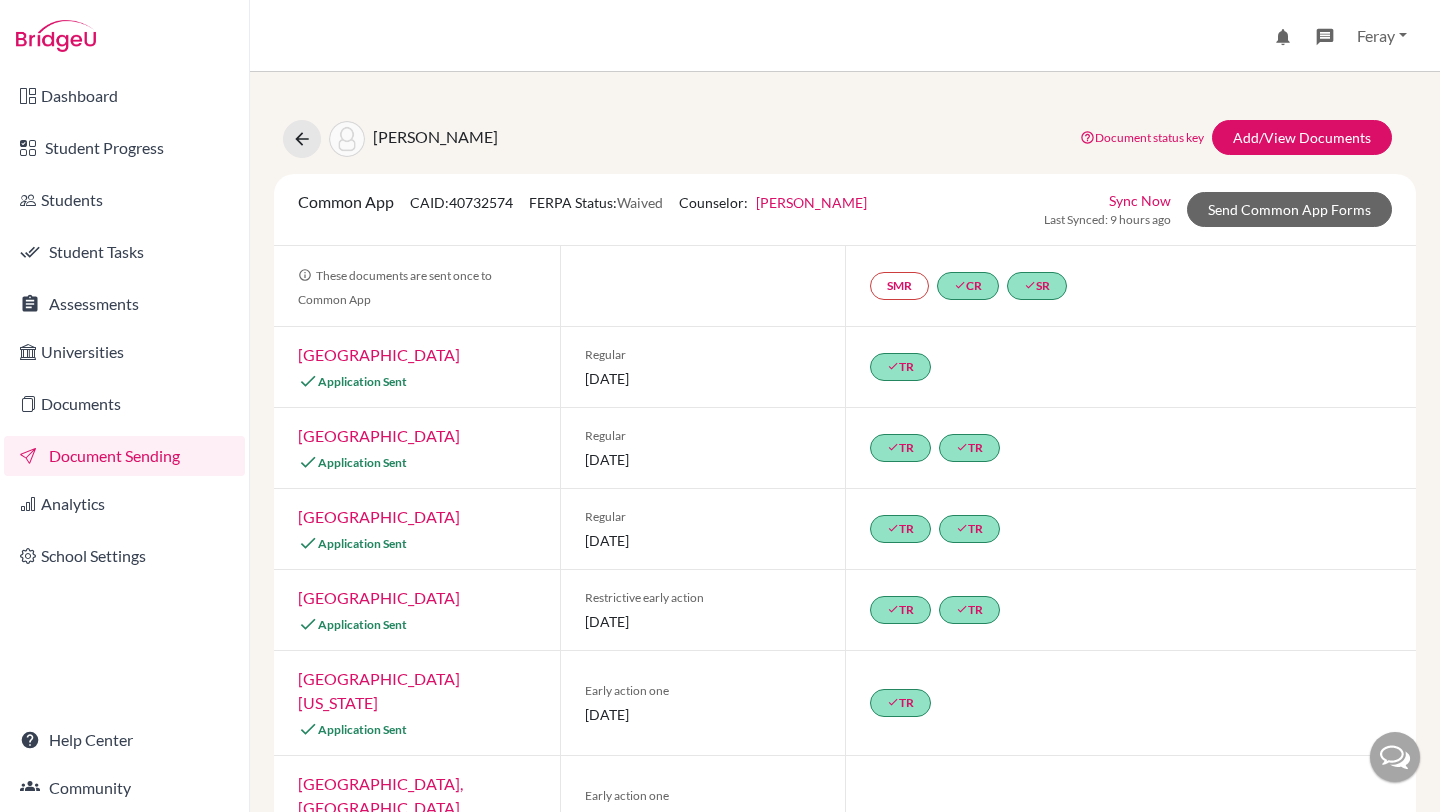 click on "Document status key" at bounding box center (1142, 137) 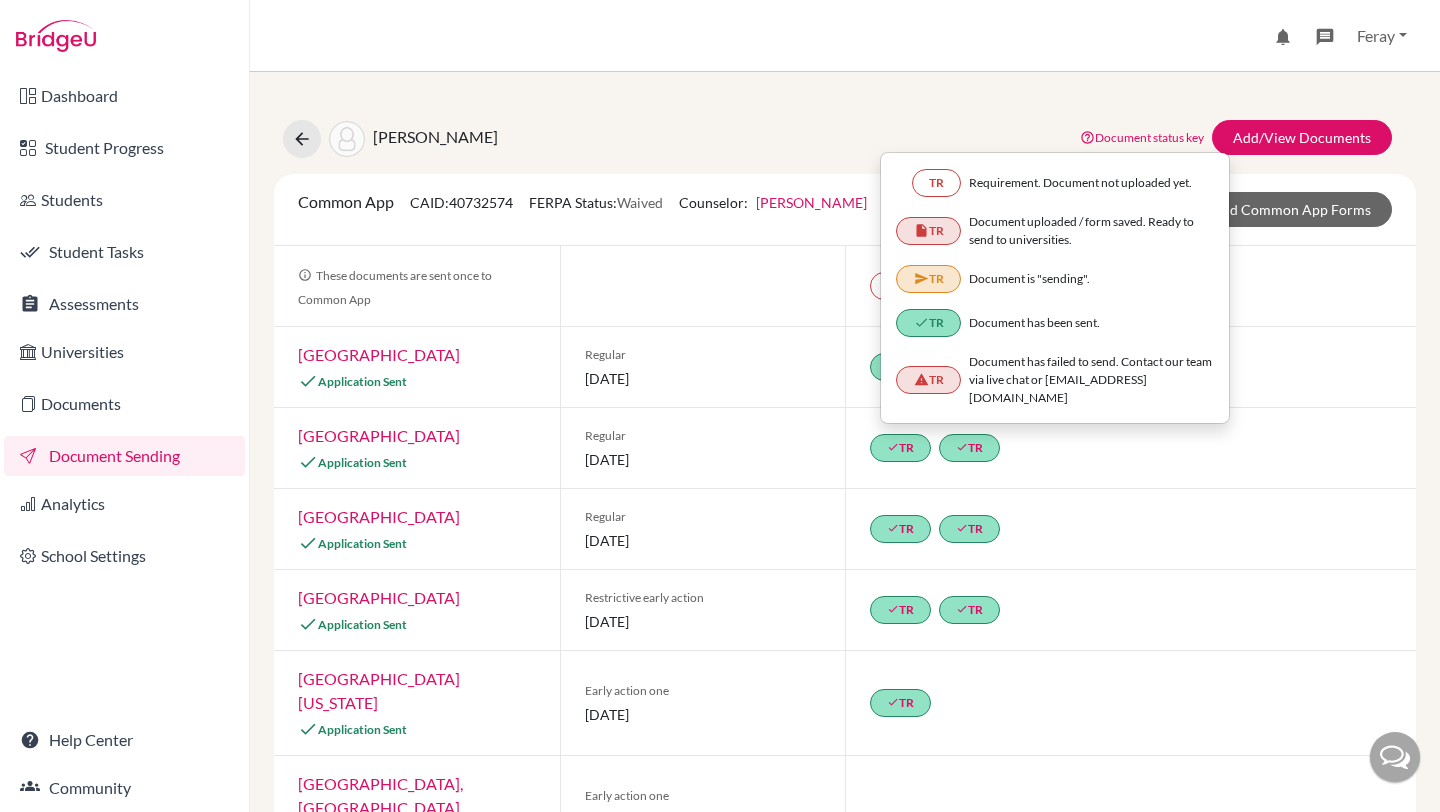 click on "Document Sending" at bounding box center [124, 456] 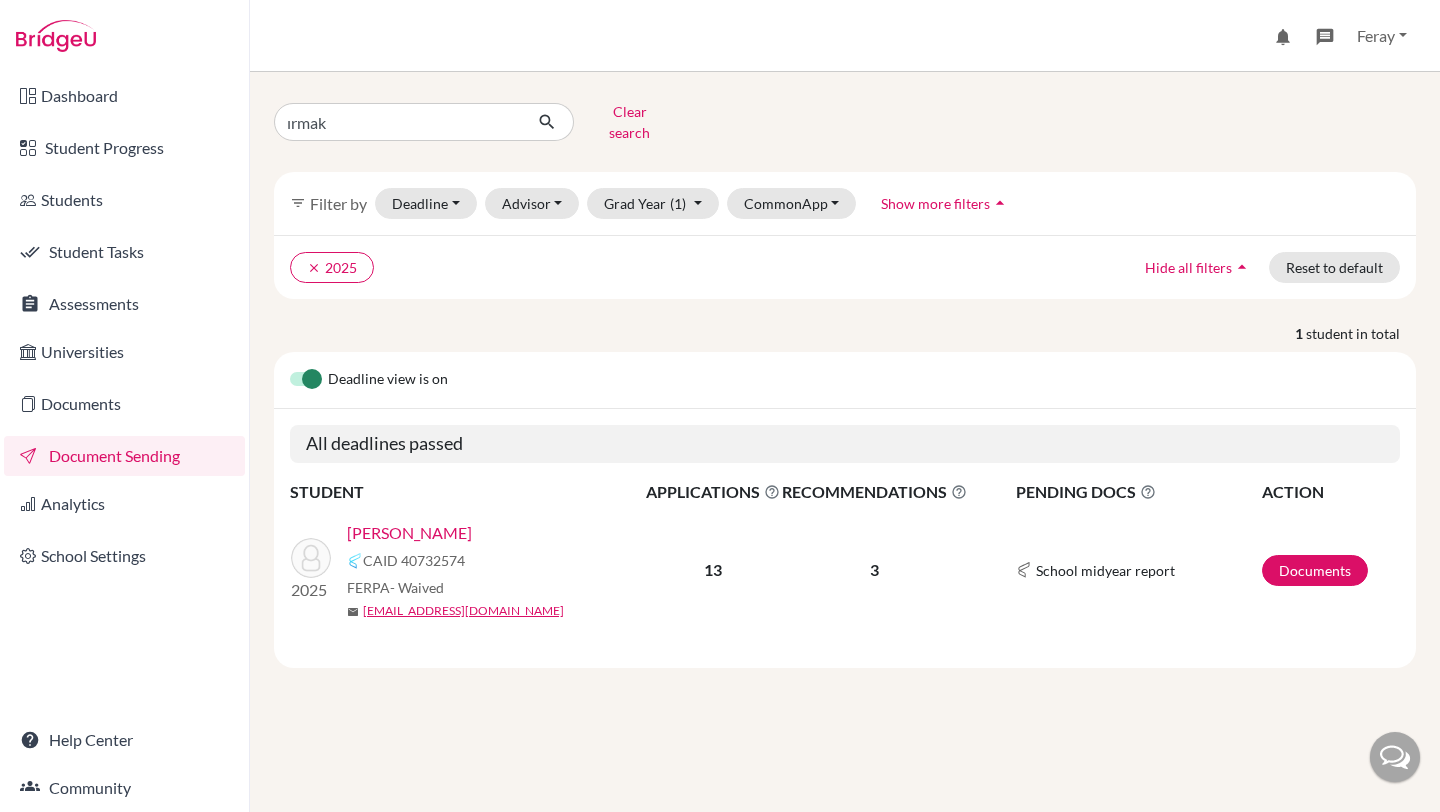 scroll, scrollTop: 0, scrollLeft: 0, axis: both 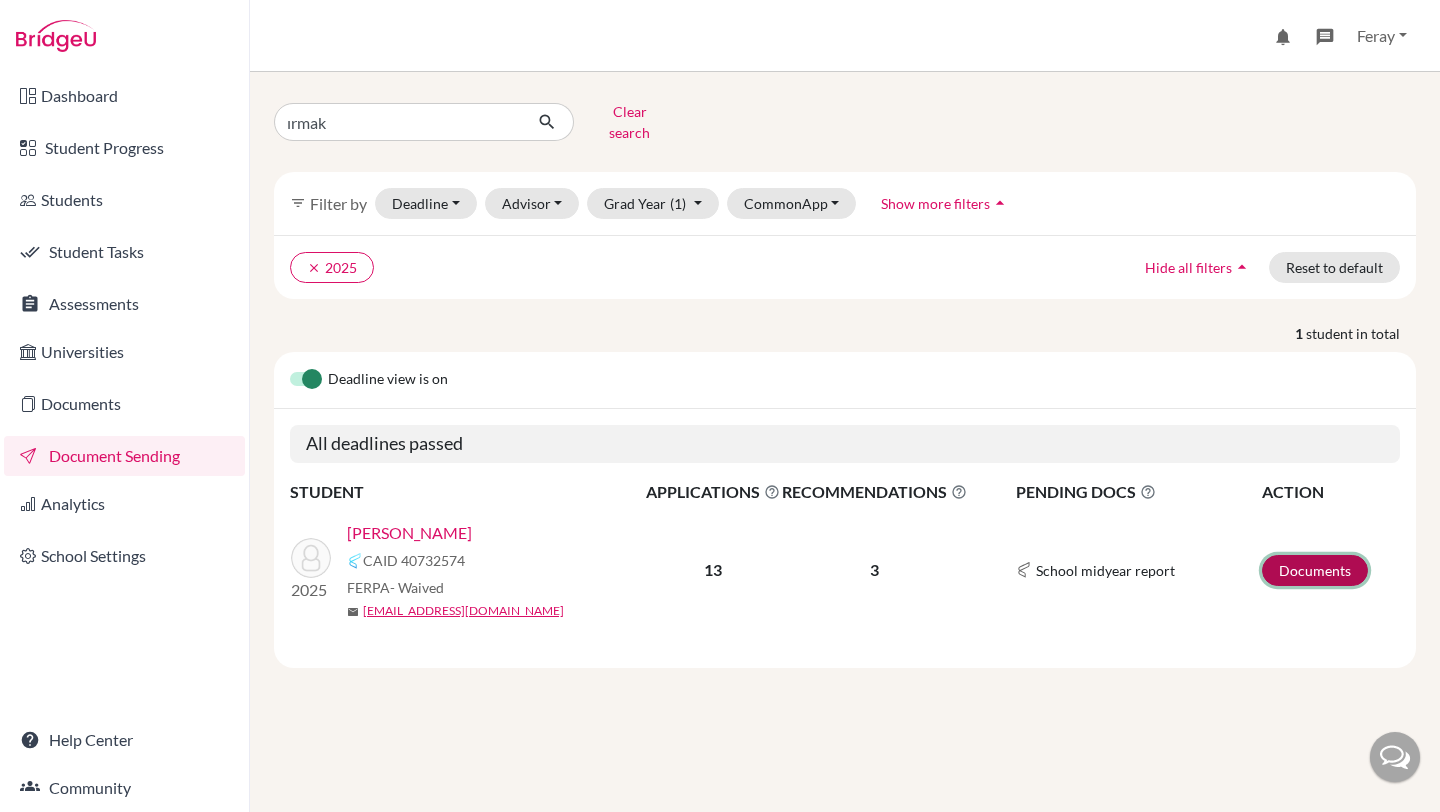 click on "Documents" at bounding box center [1315, 570] 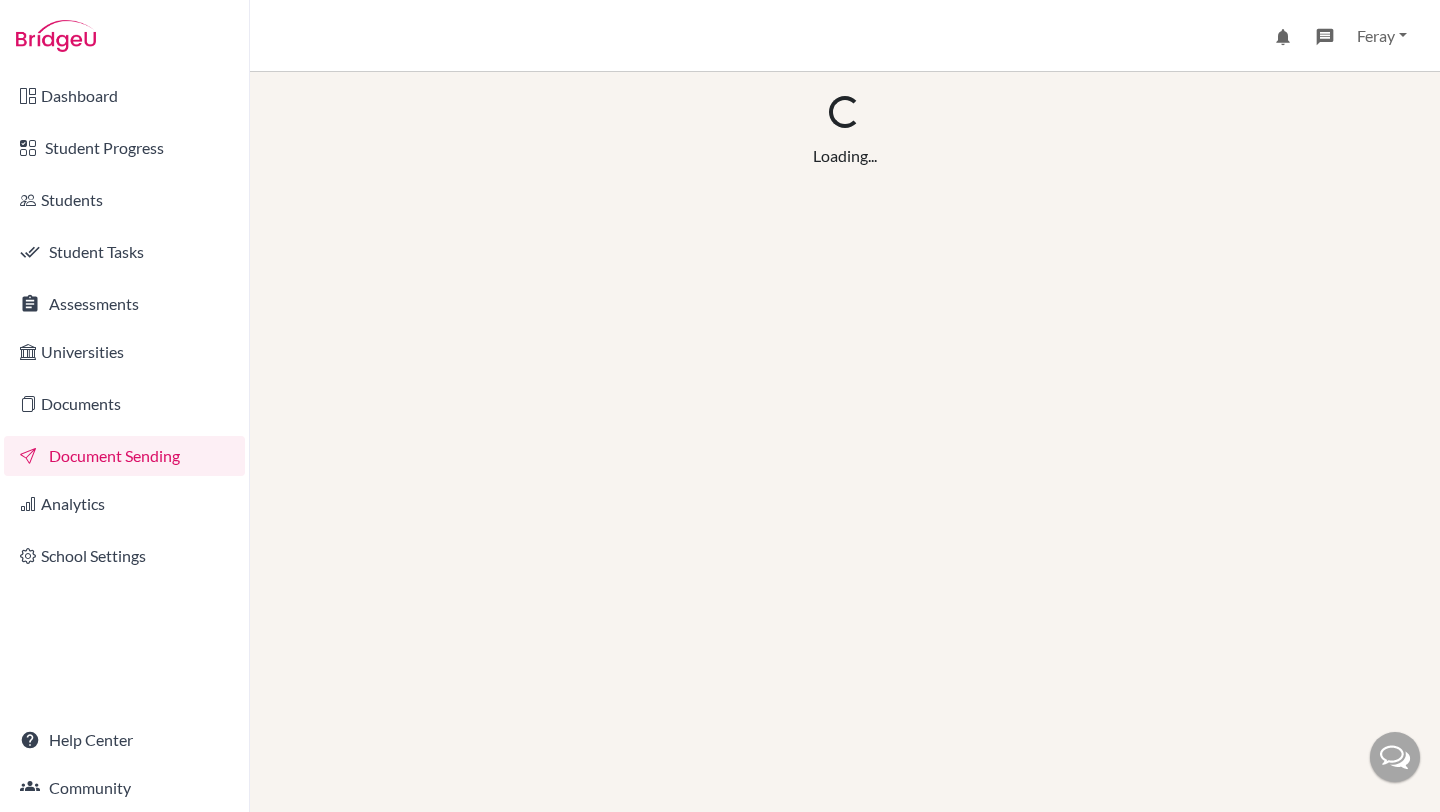 scroll, scrollTop: 0, scrollLeft: 0, axis: both 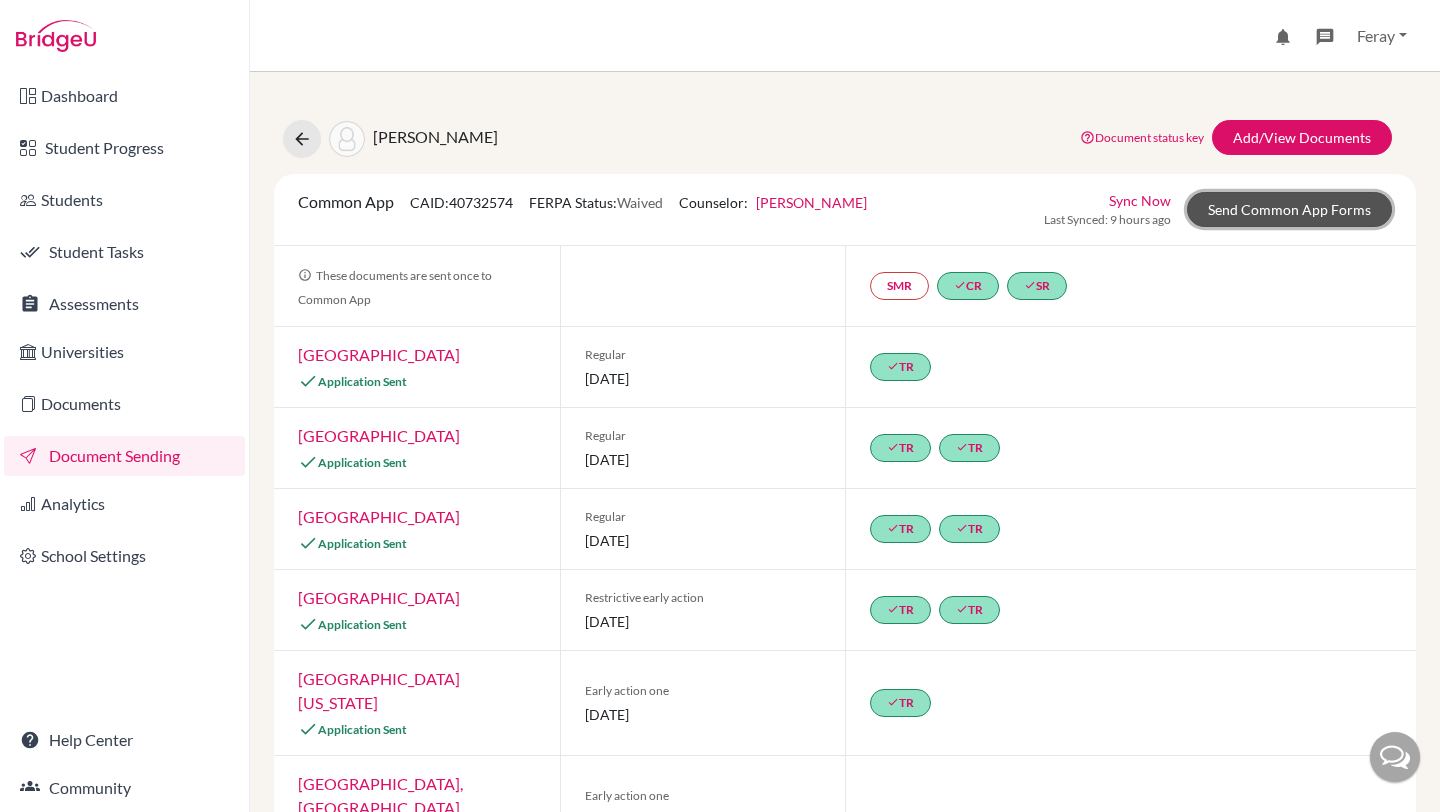 click on "Send Common App Forms" at bounding box center [1289, 209] 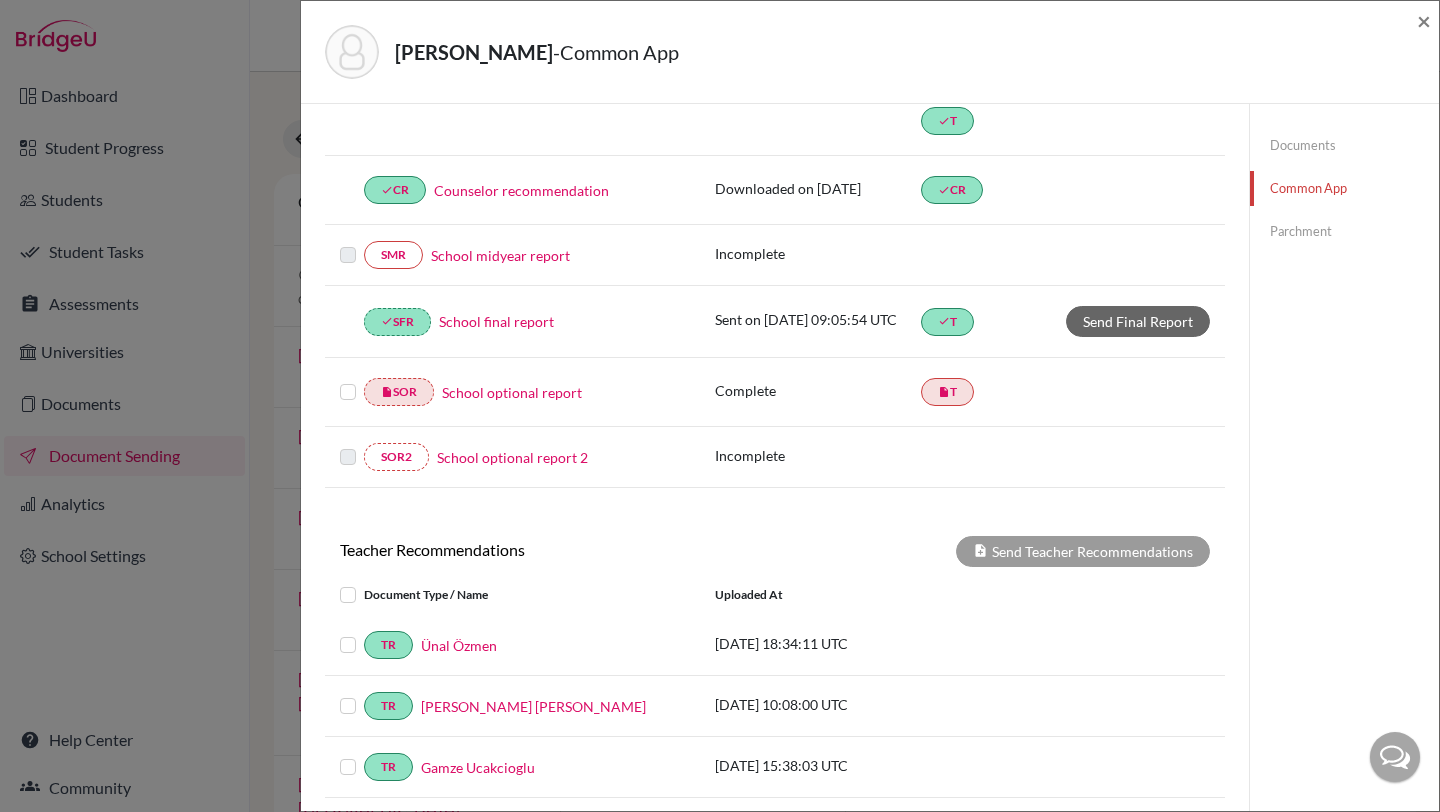 scroll, scrollTop: 392, scrollLeft: 0, axis: vertical 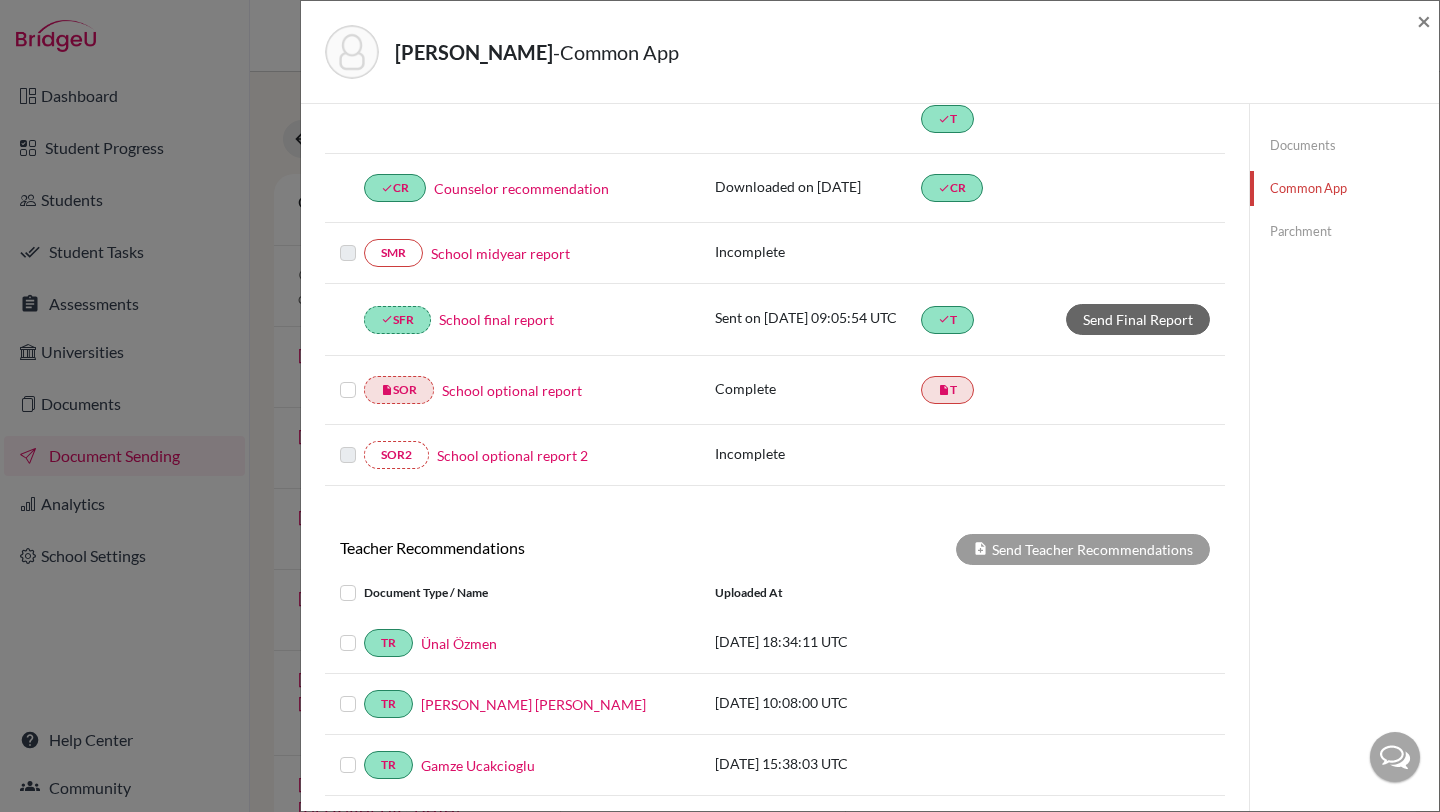 click at bounding box center (348, 378) 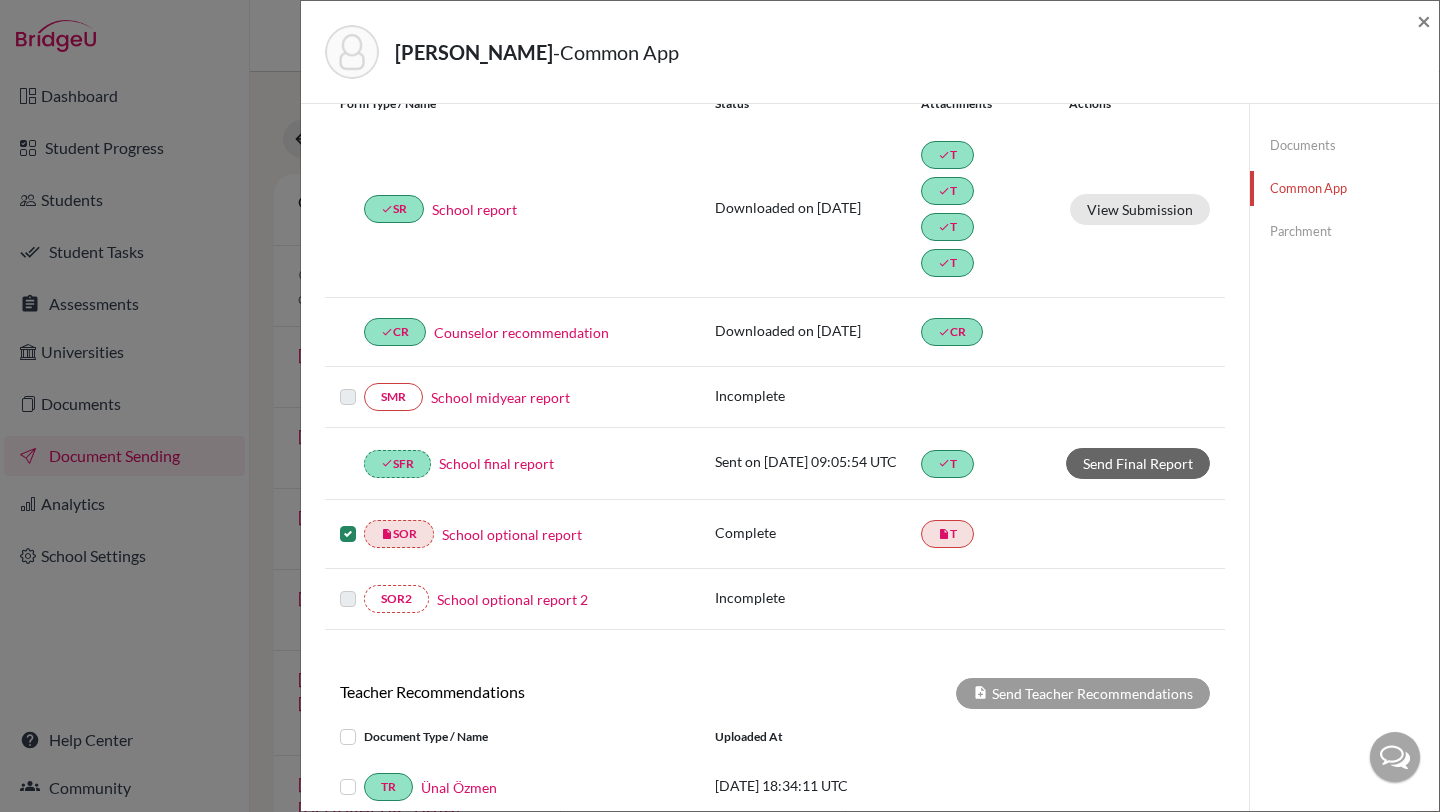 scroll, scrollTop: 0, scrollLeft: 0, axis: both 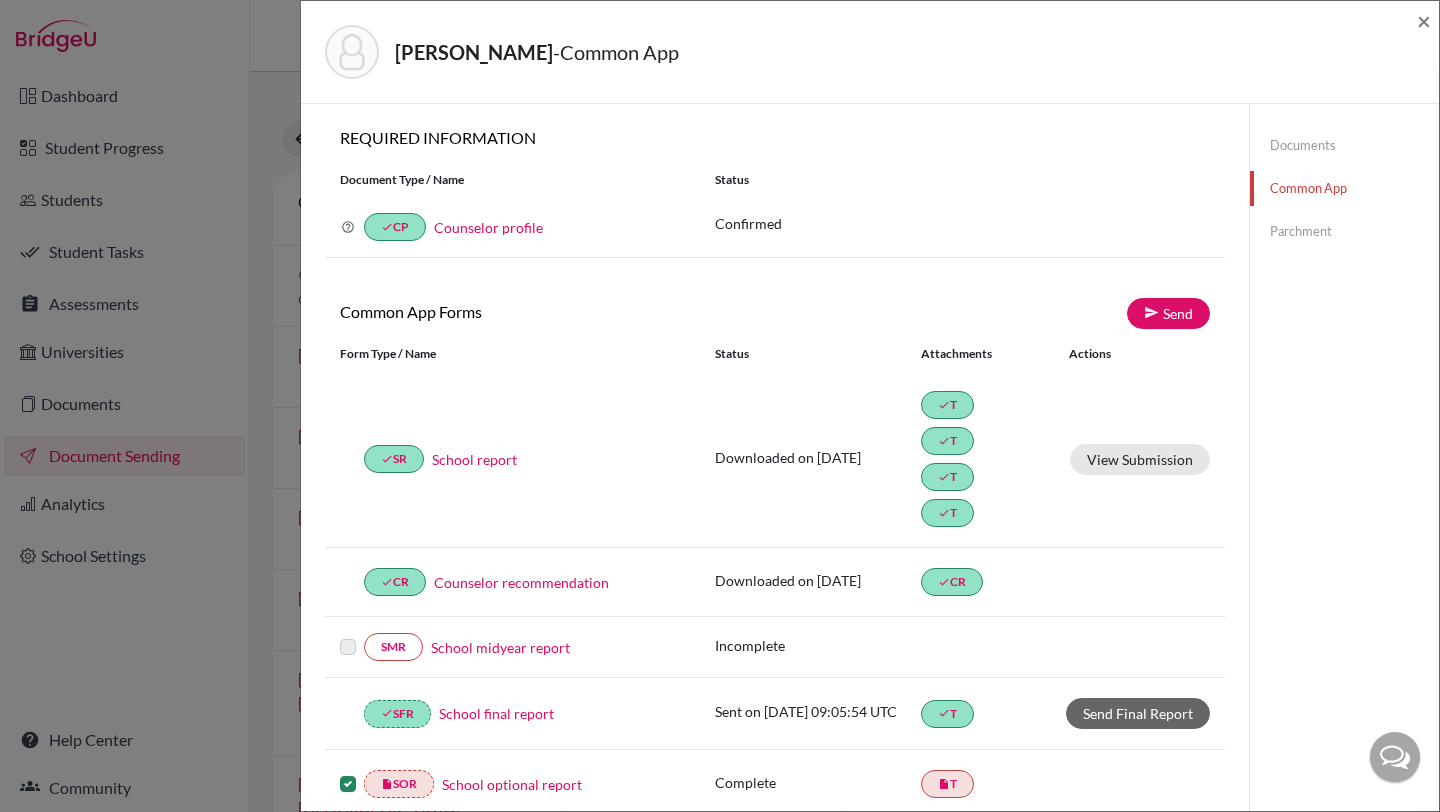 click on "Documents" 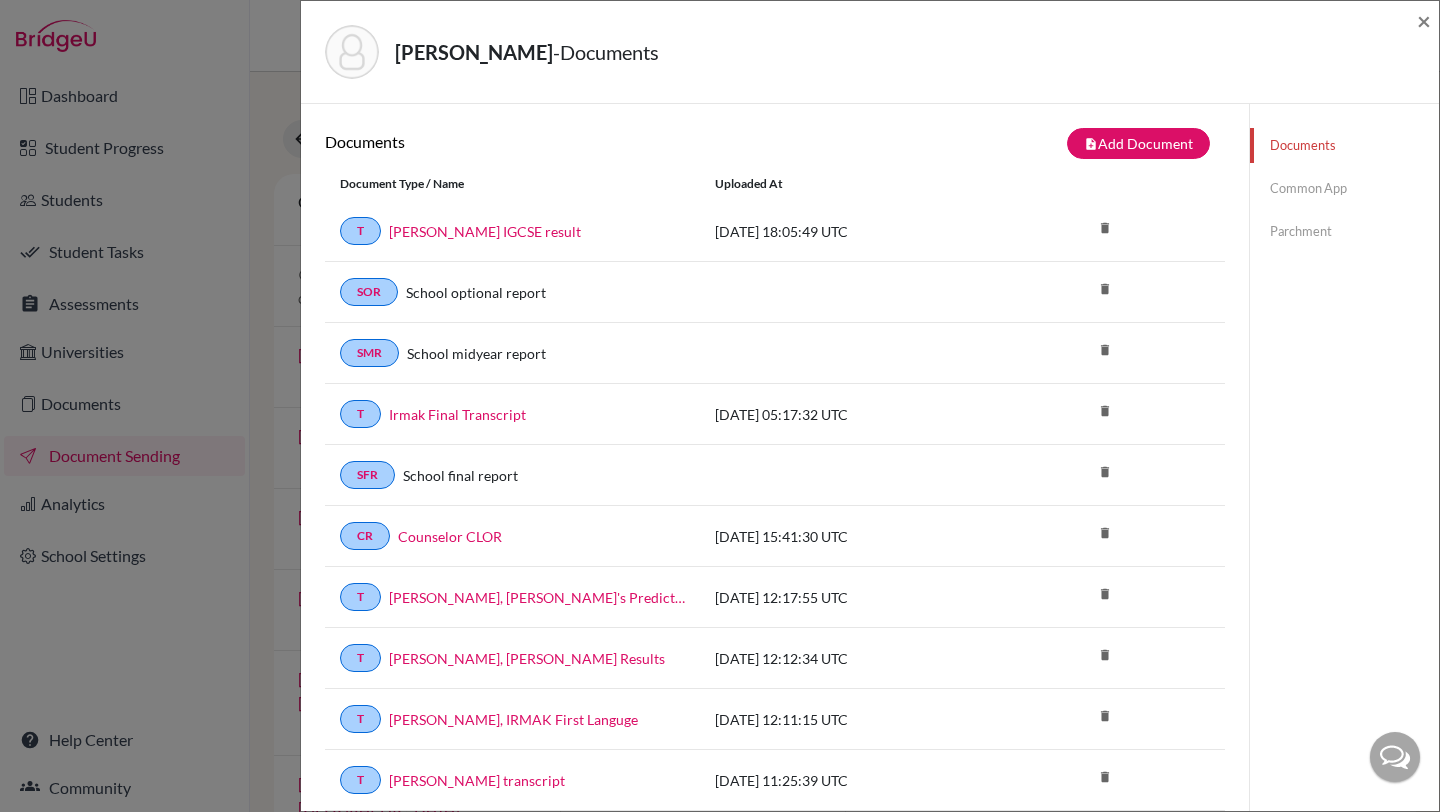 click on "Common App" 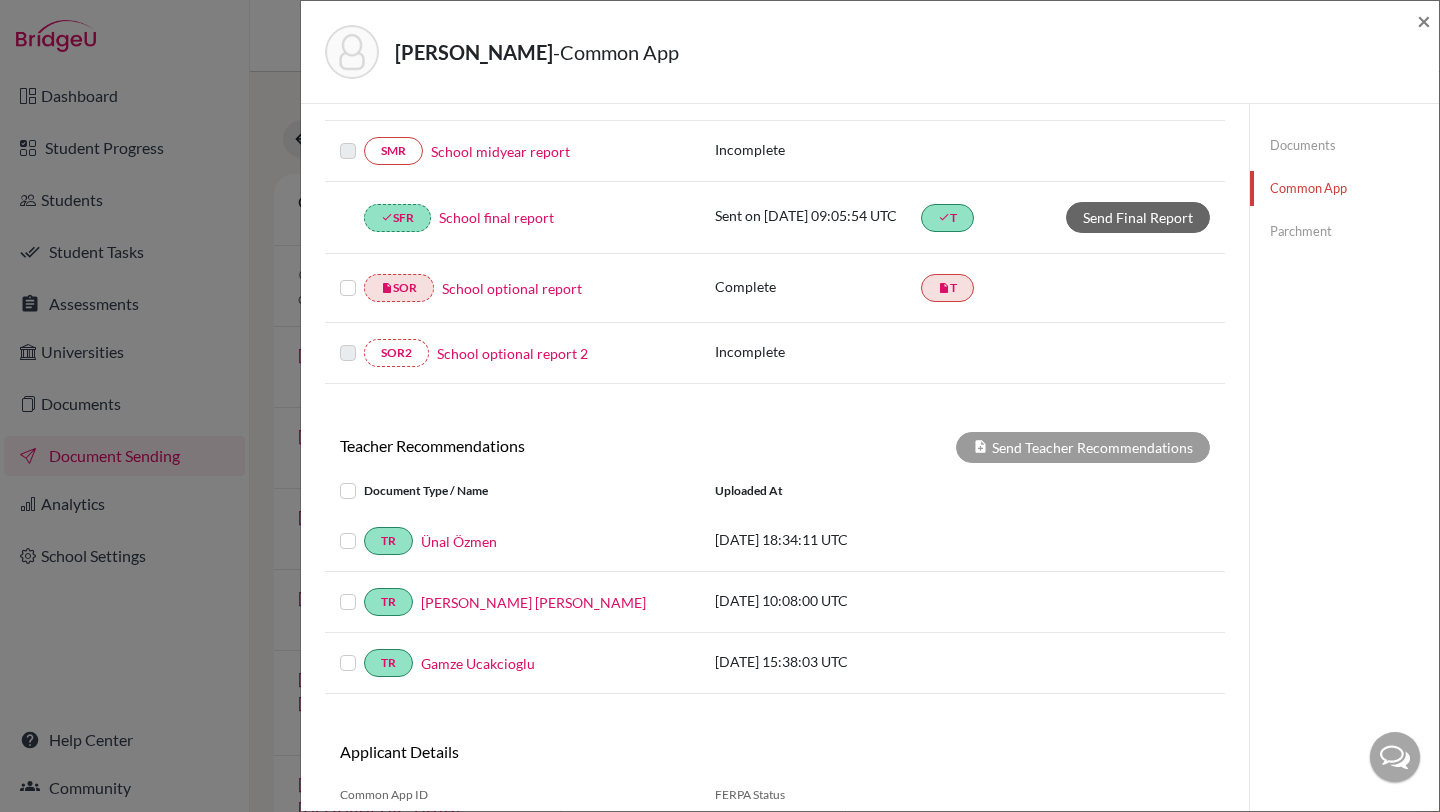 scroll, scrollTop: 492, scrollLeft: 0, axis: vertical 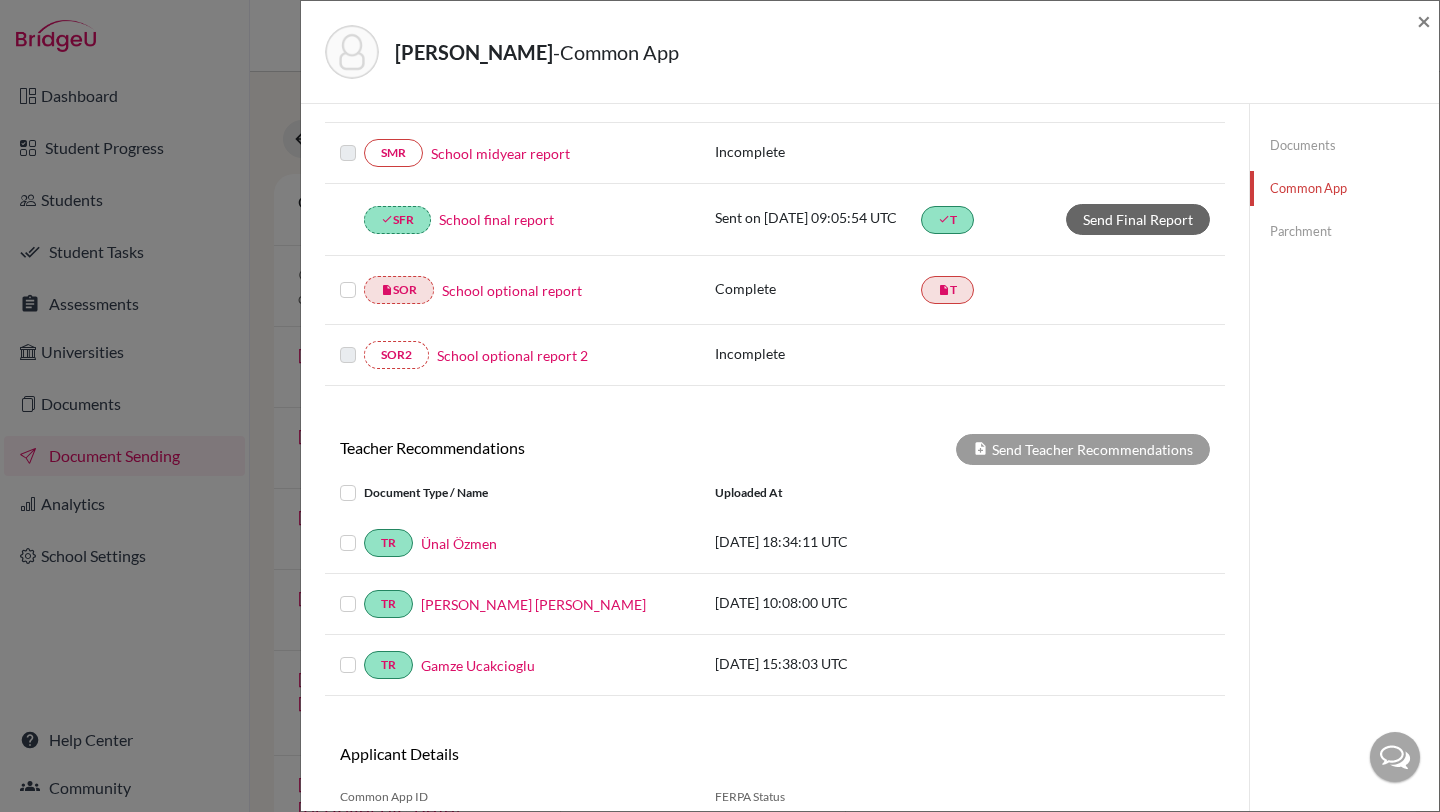 click at bounding box center [348, 278] 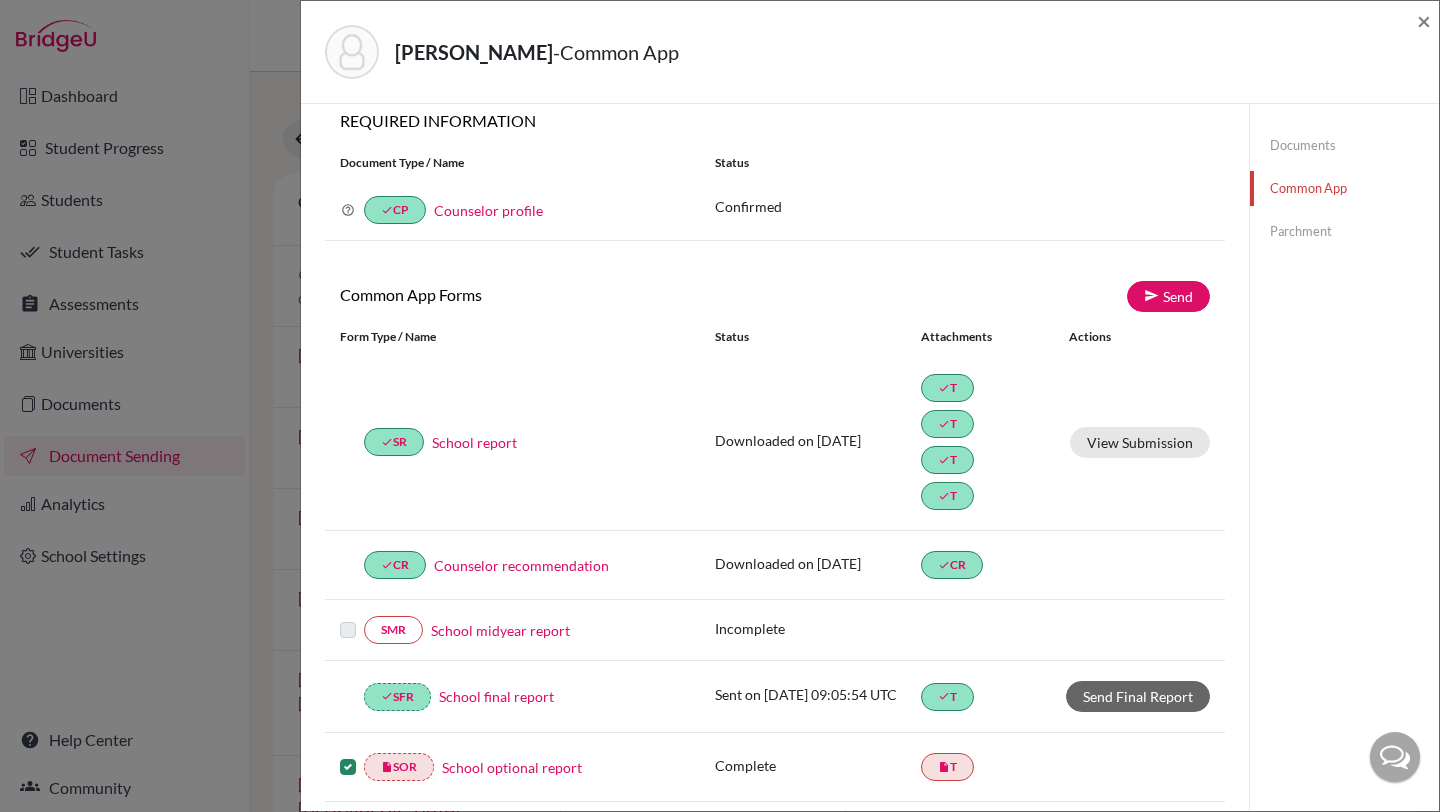 scroll, scrollTop: 0, scrollLeft: 0, axis: both 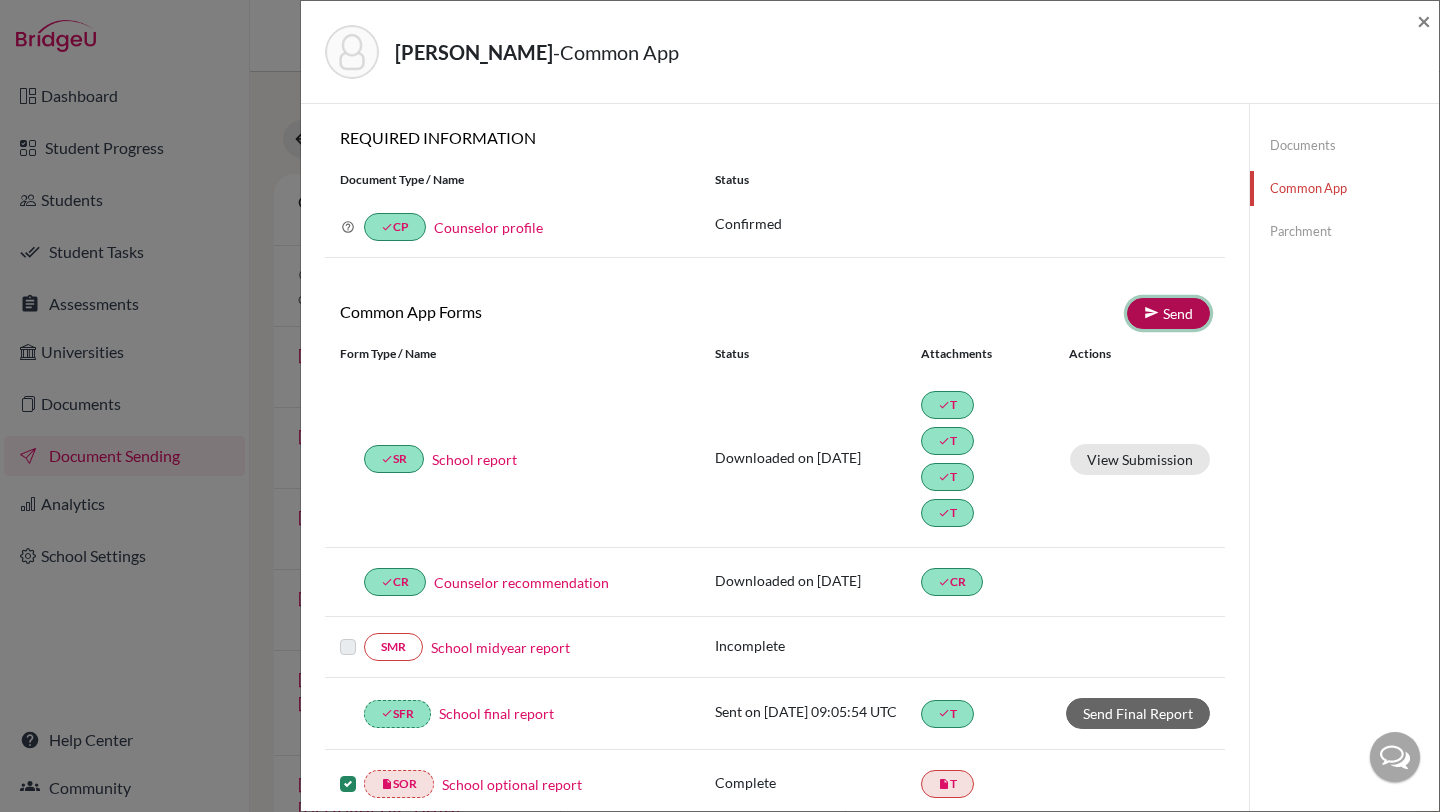 click at bounding box center [1151, 312] 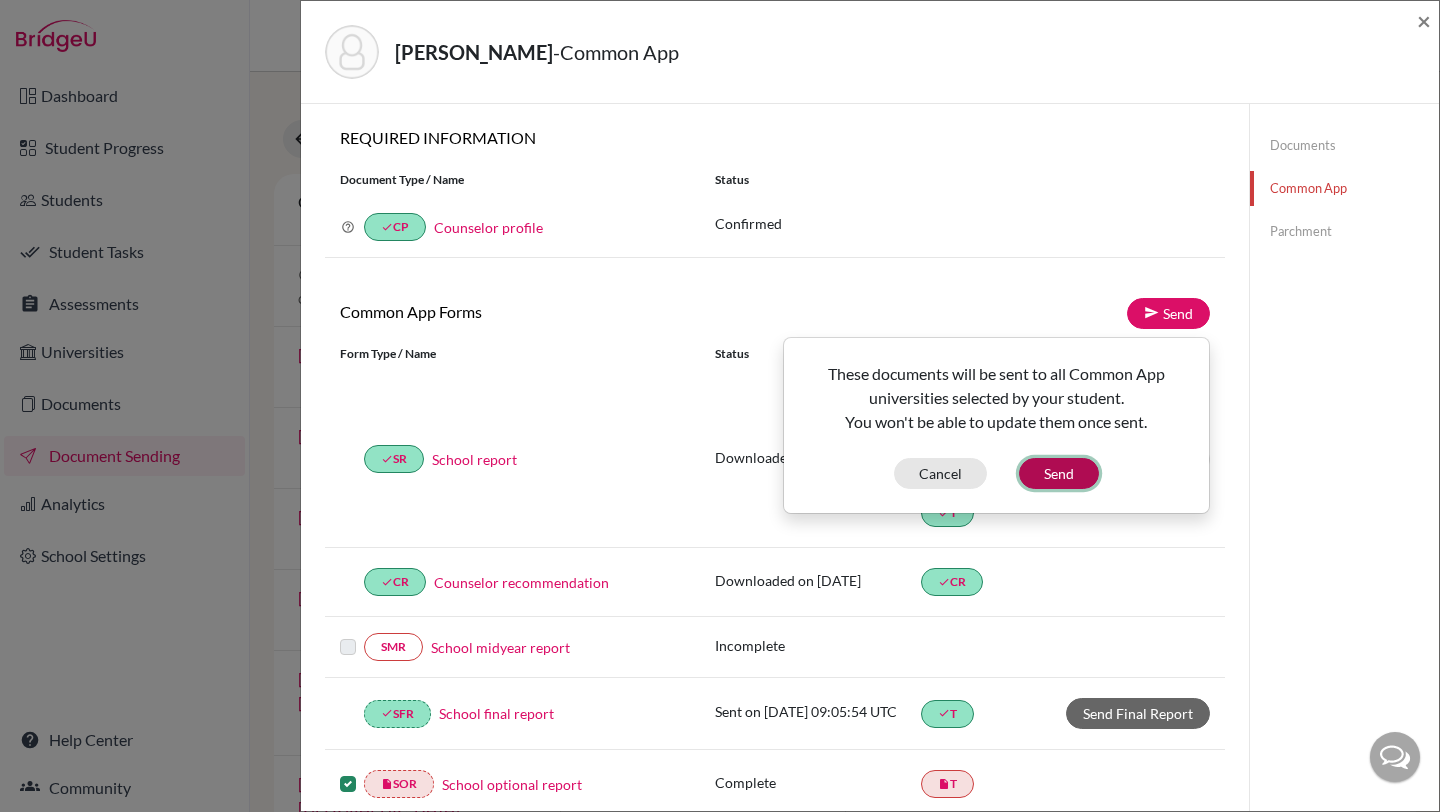 click on "Send" at bounding box center [1059, 473] 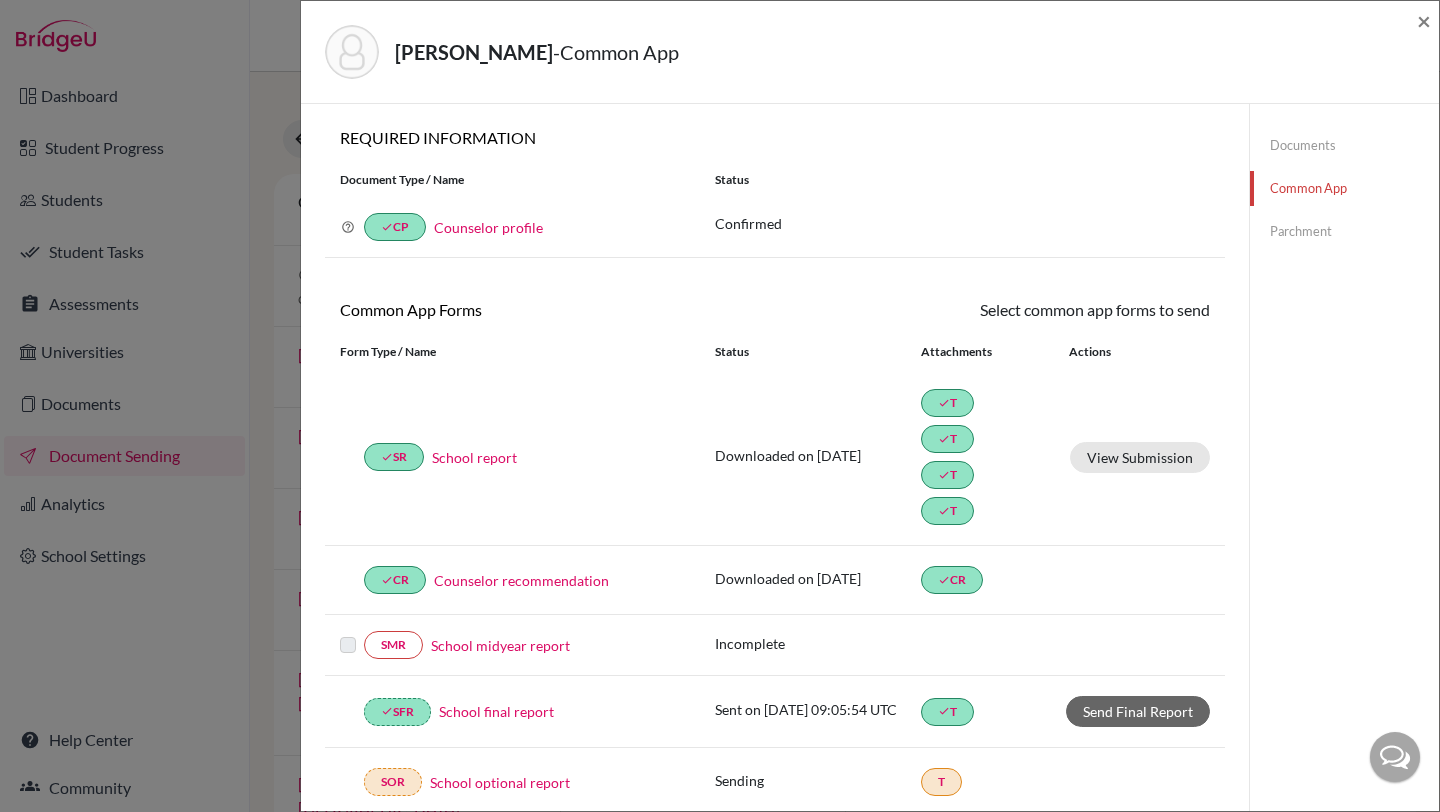 click on "Documents" 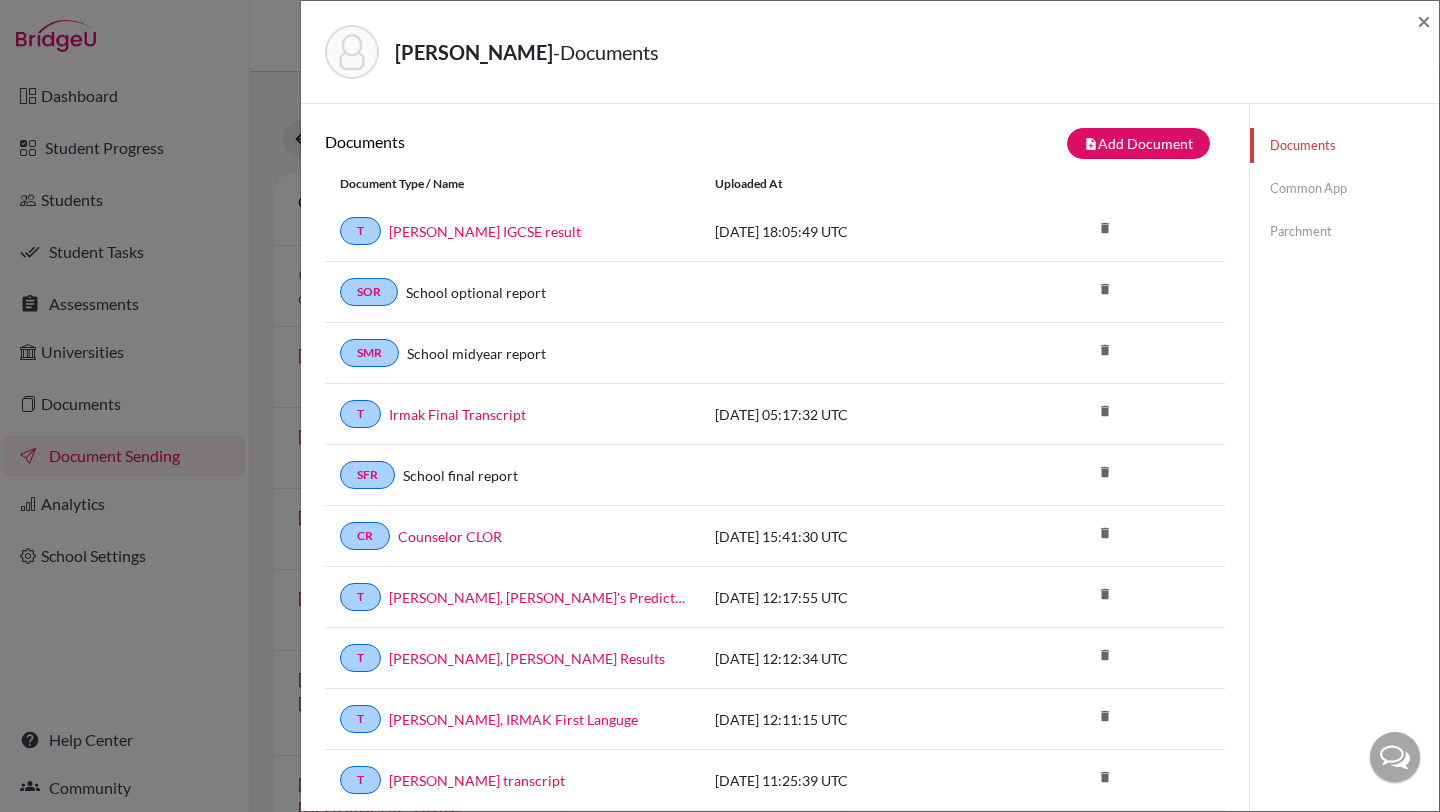 scroll, scrollTop: 48, scrollLeft: 0, axis: vertical 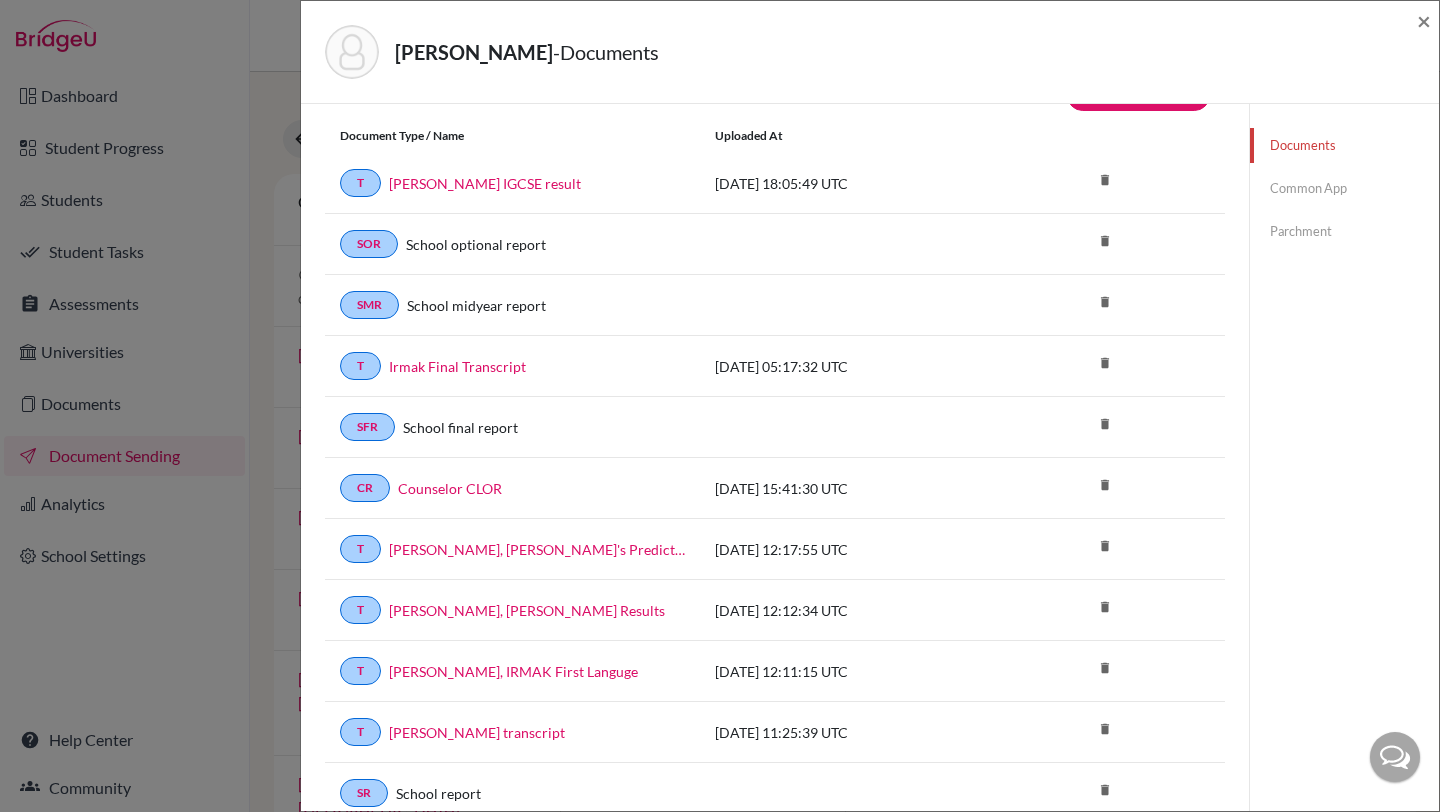 click on "Common App" 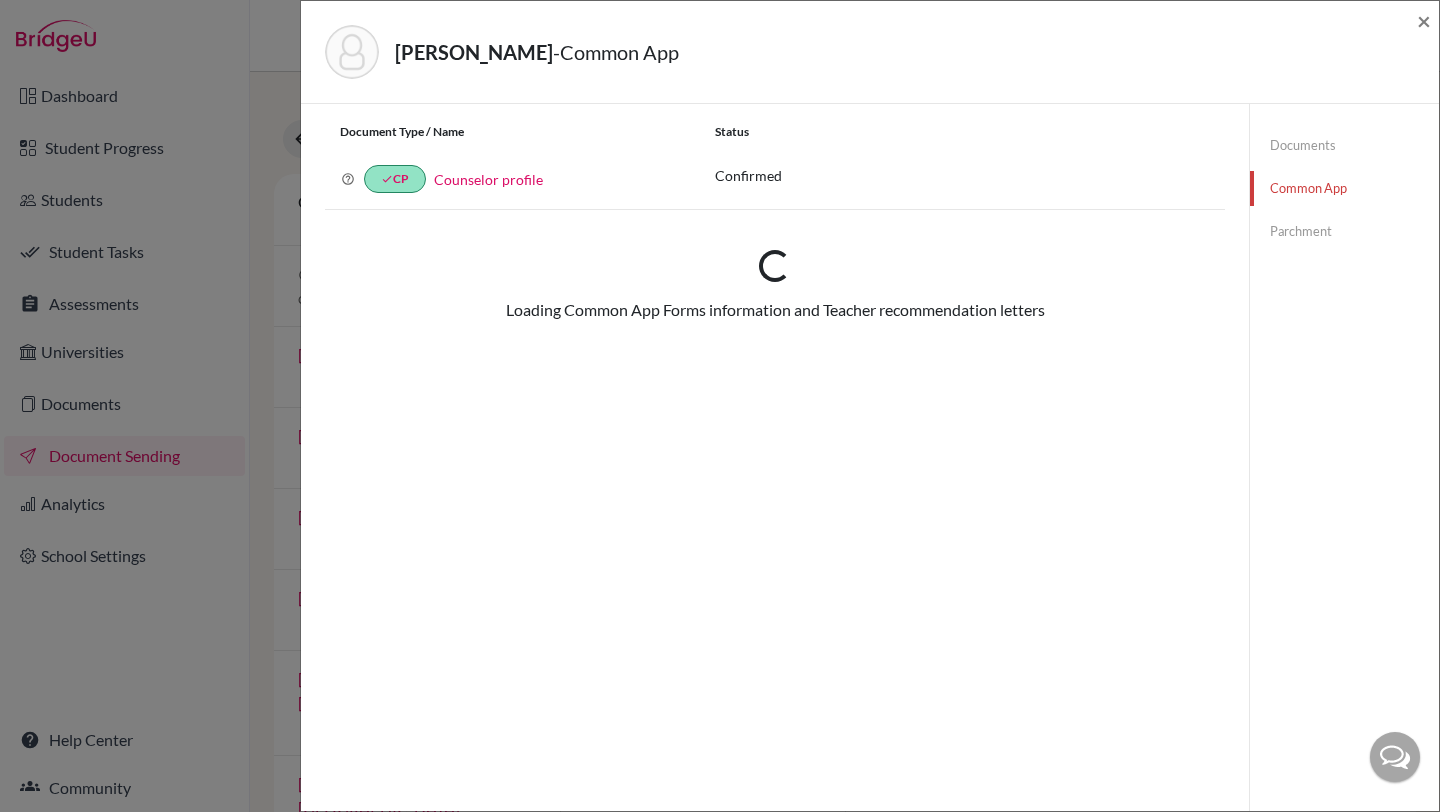 scroll, scrollTop: 0, scrollLeft: 0, axis: both 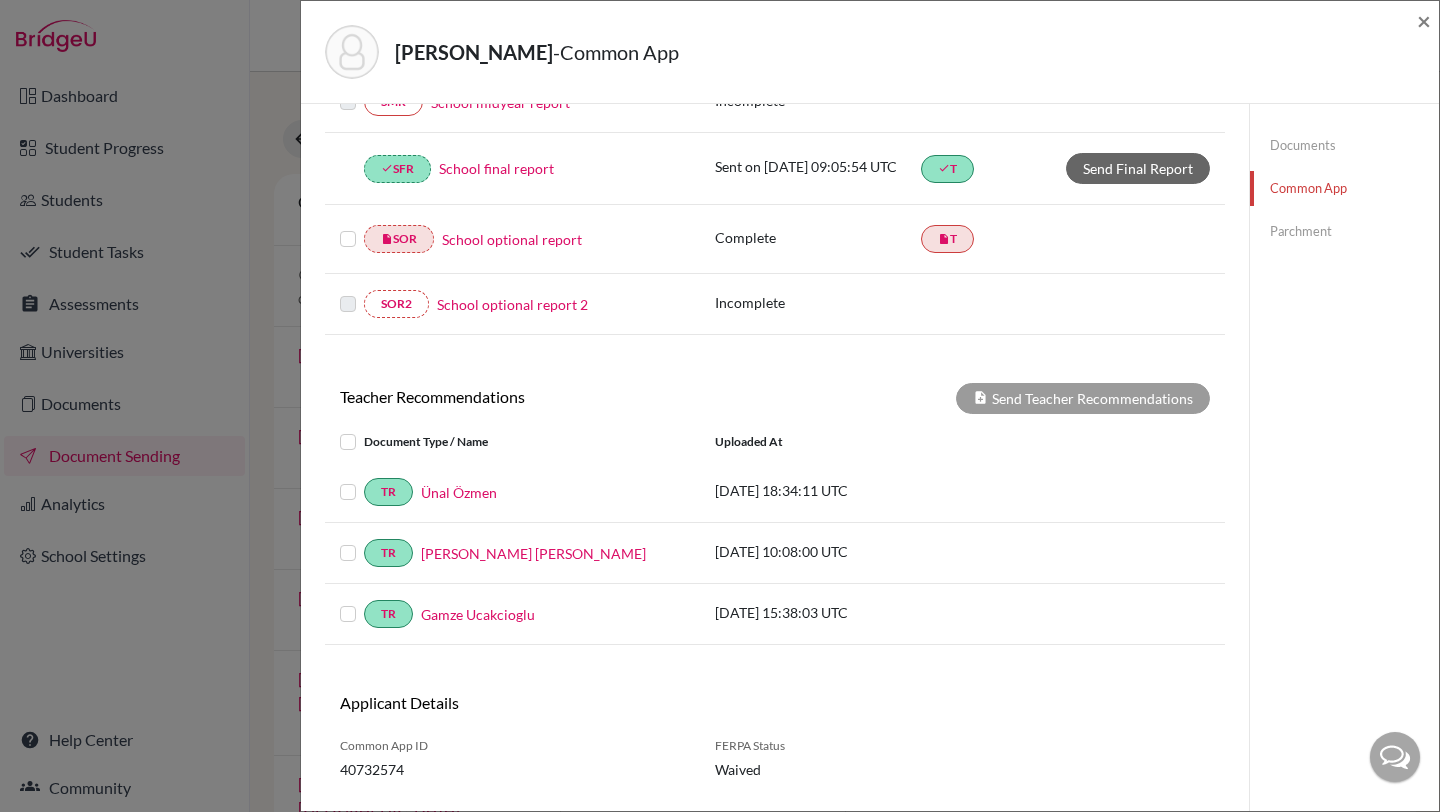 click at bounding box center (348, 227) 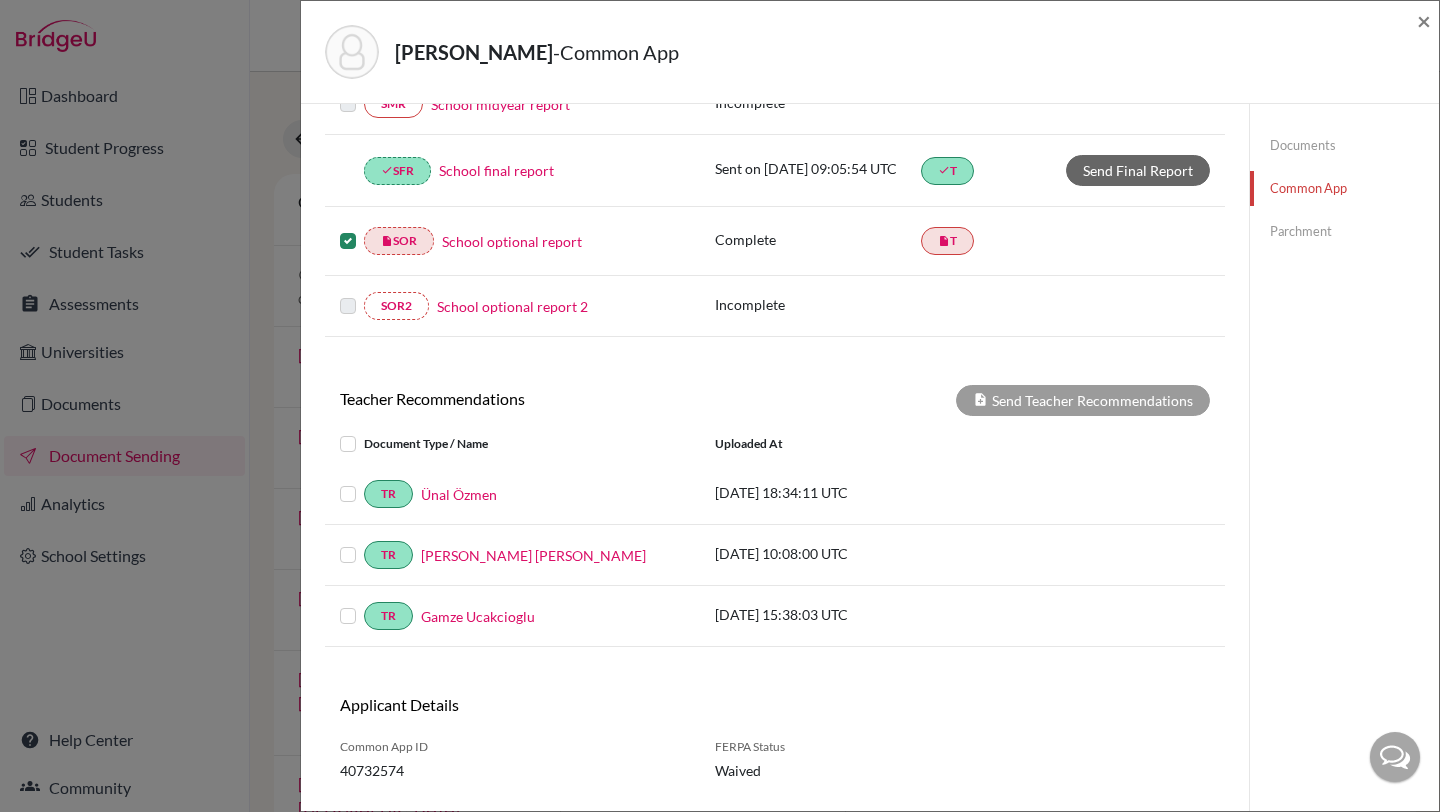 scroll, scrollTop: 545, scrollLeft: 0, axis: vertical 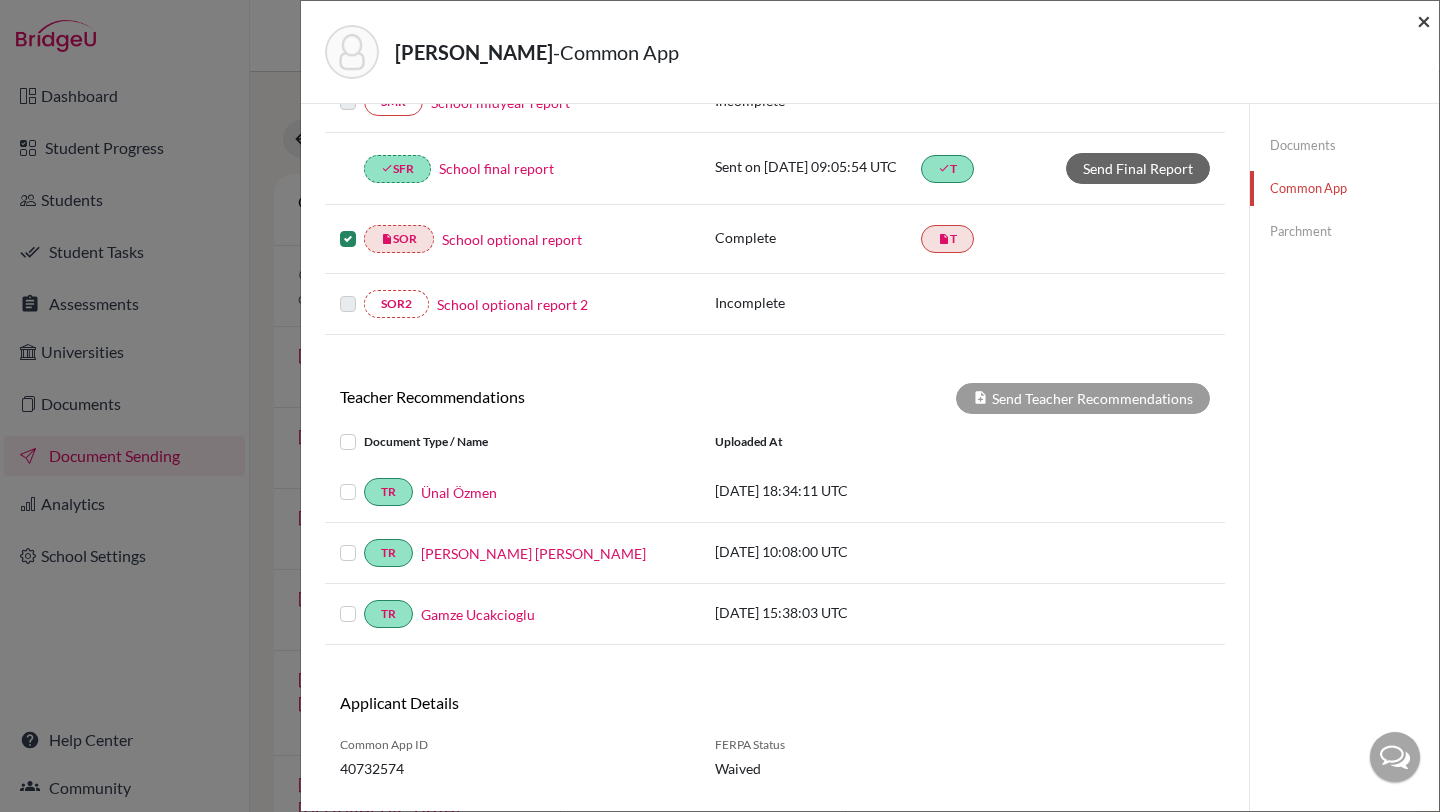 click on "×" at bounding box center [1424, 20] 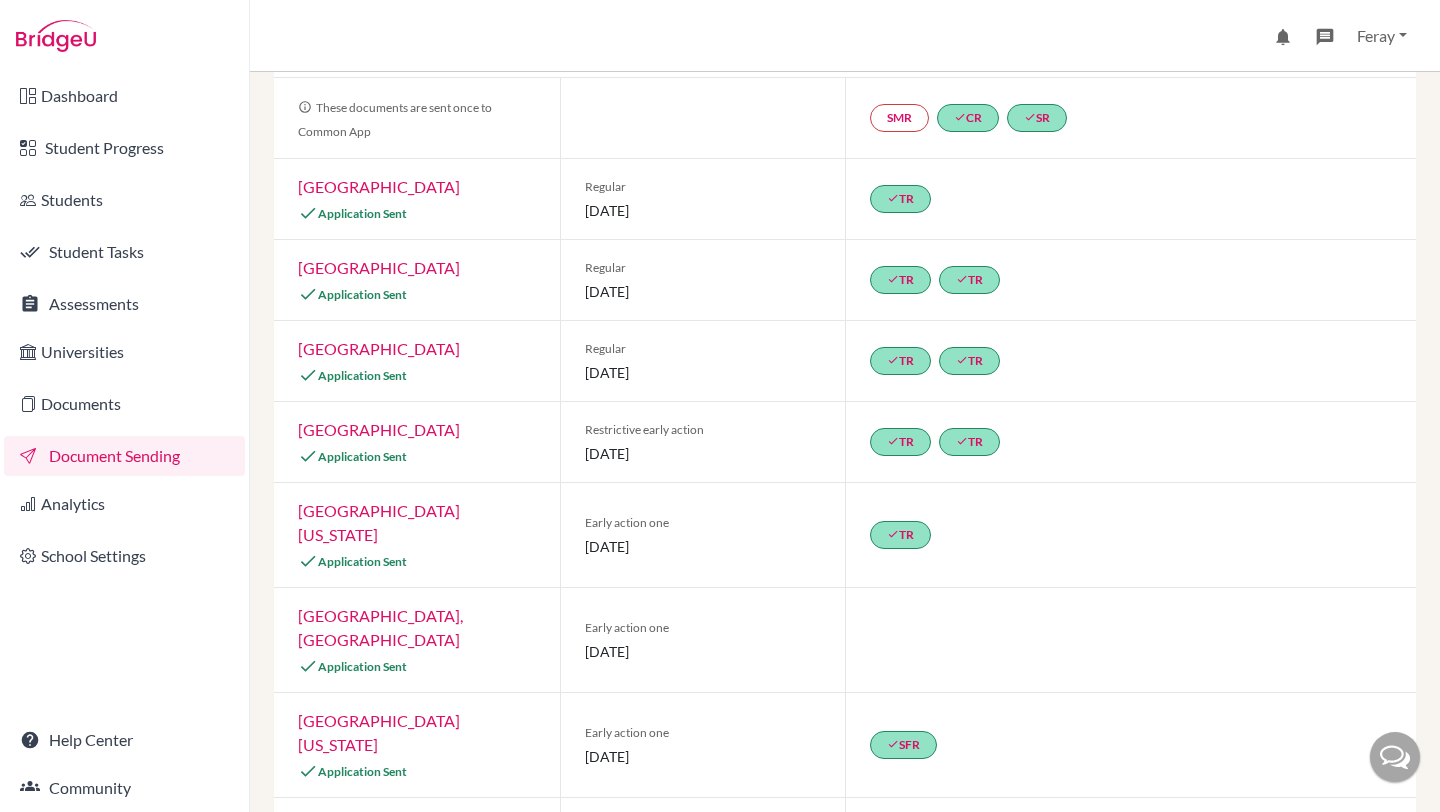 scroll, scrollTop: 175, scrollLeft: 0, axis: vertical 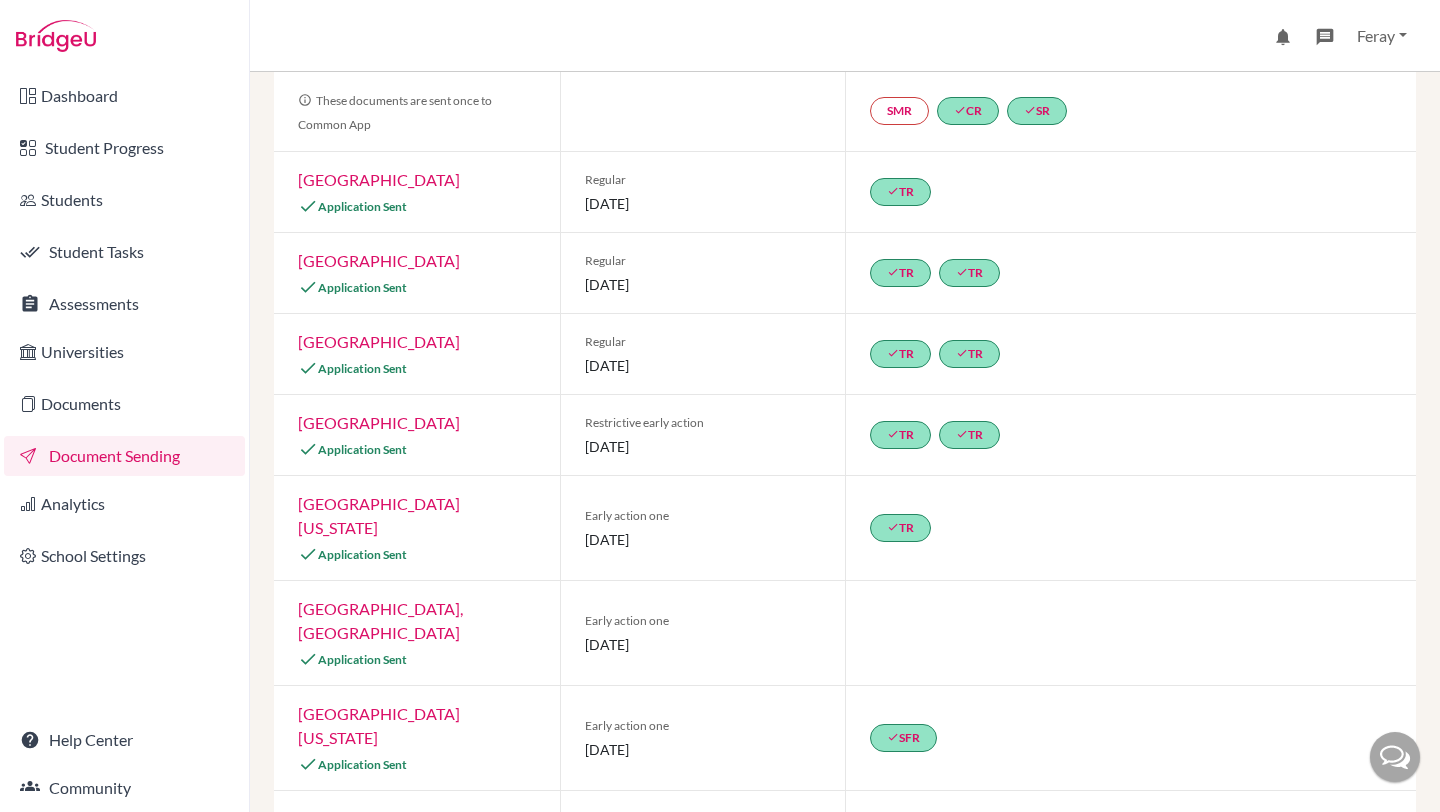 click on "[GEOGRAPHIC_DATA][US_STATE]" at bounding box center (379, 725) 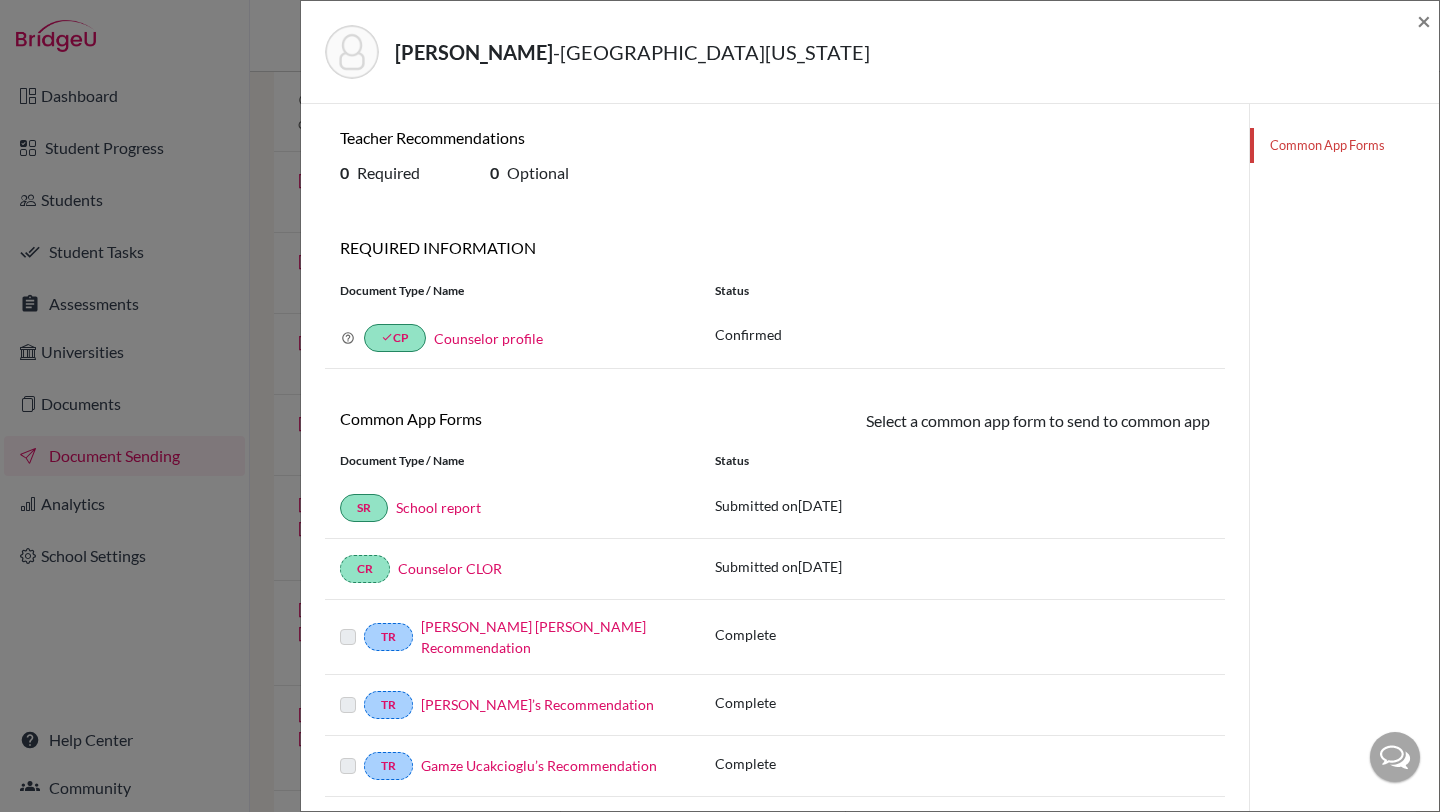 scroll, scrollTop: 48, scrollLeft: 0, axis: vertical 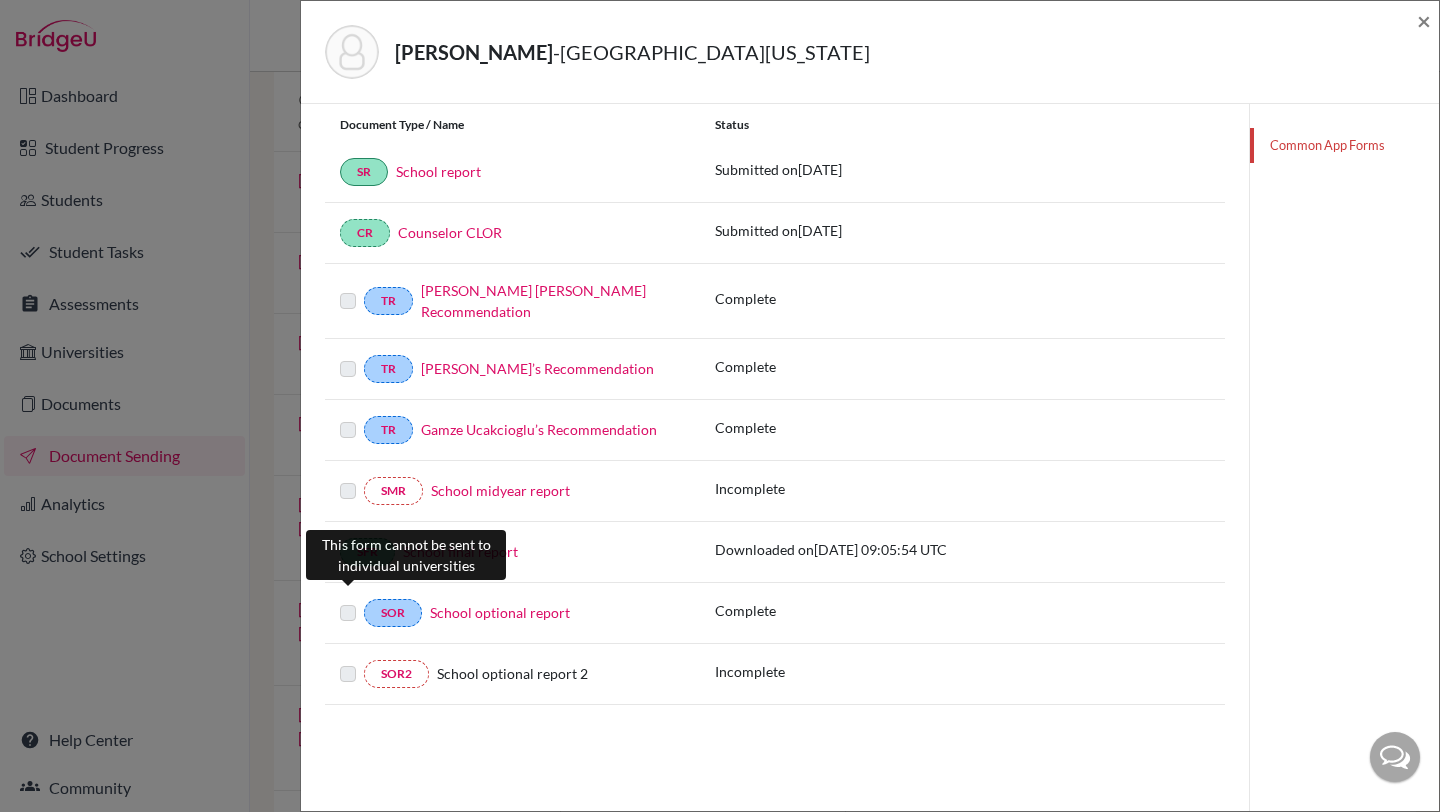 click at bounding box center (348, 601) 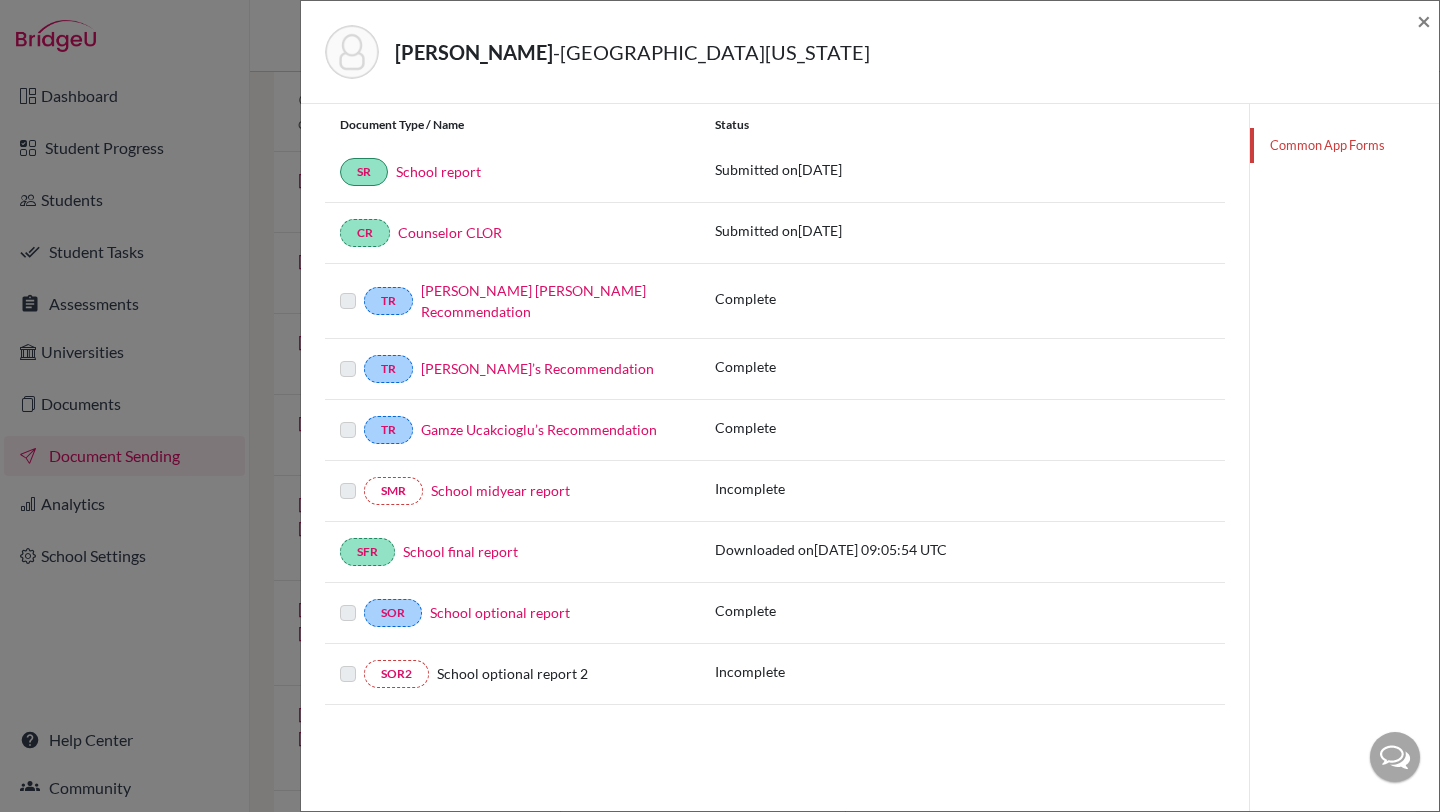 scroll, scrollTop: 0, scrollLeft: 0, axis: both 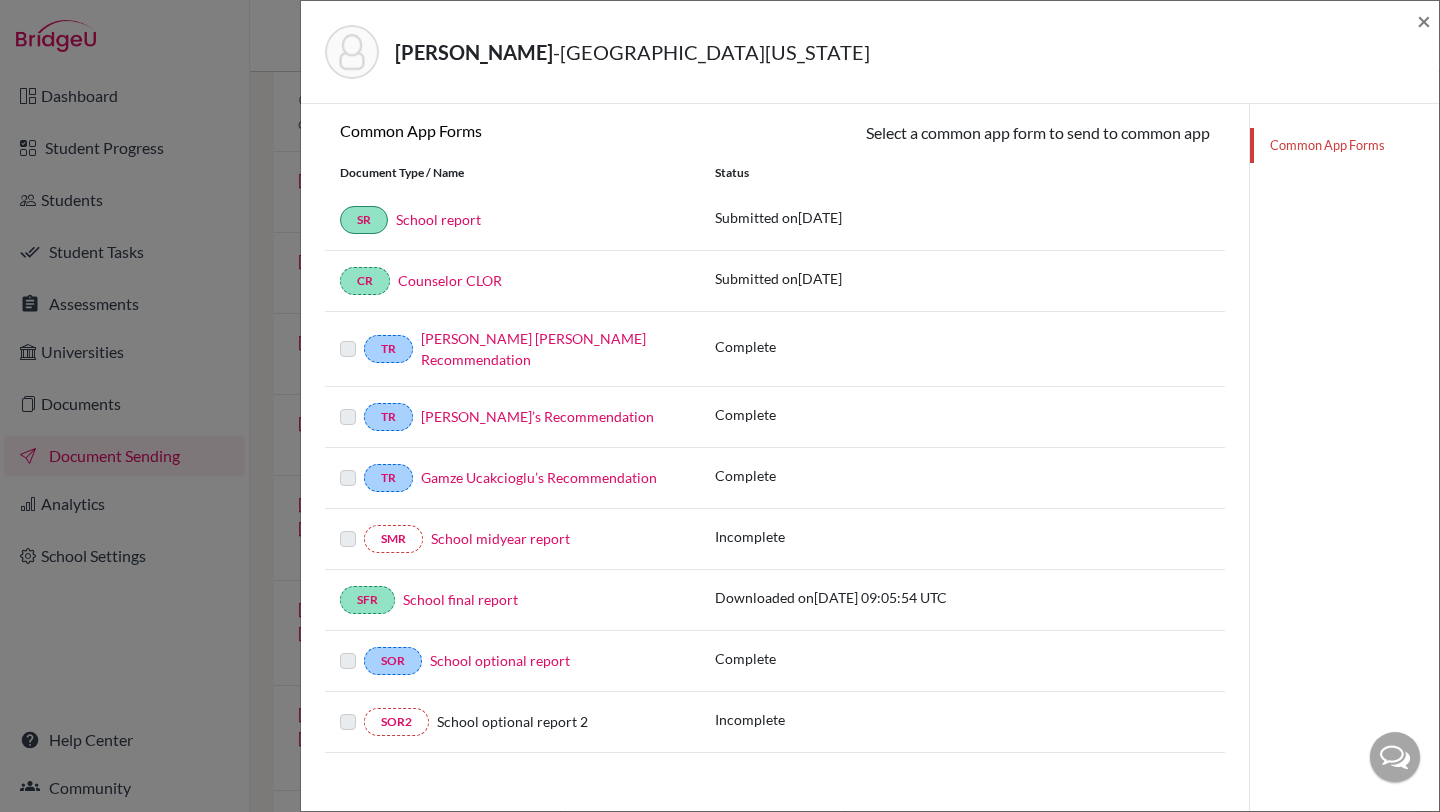 click on "School optional report" at bounding box center [500, 660] 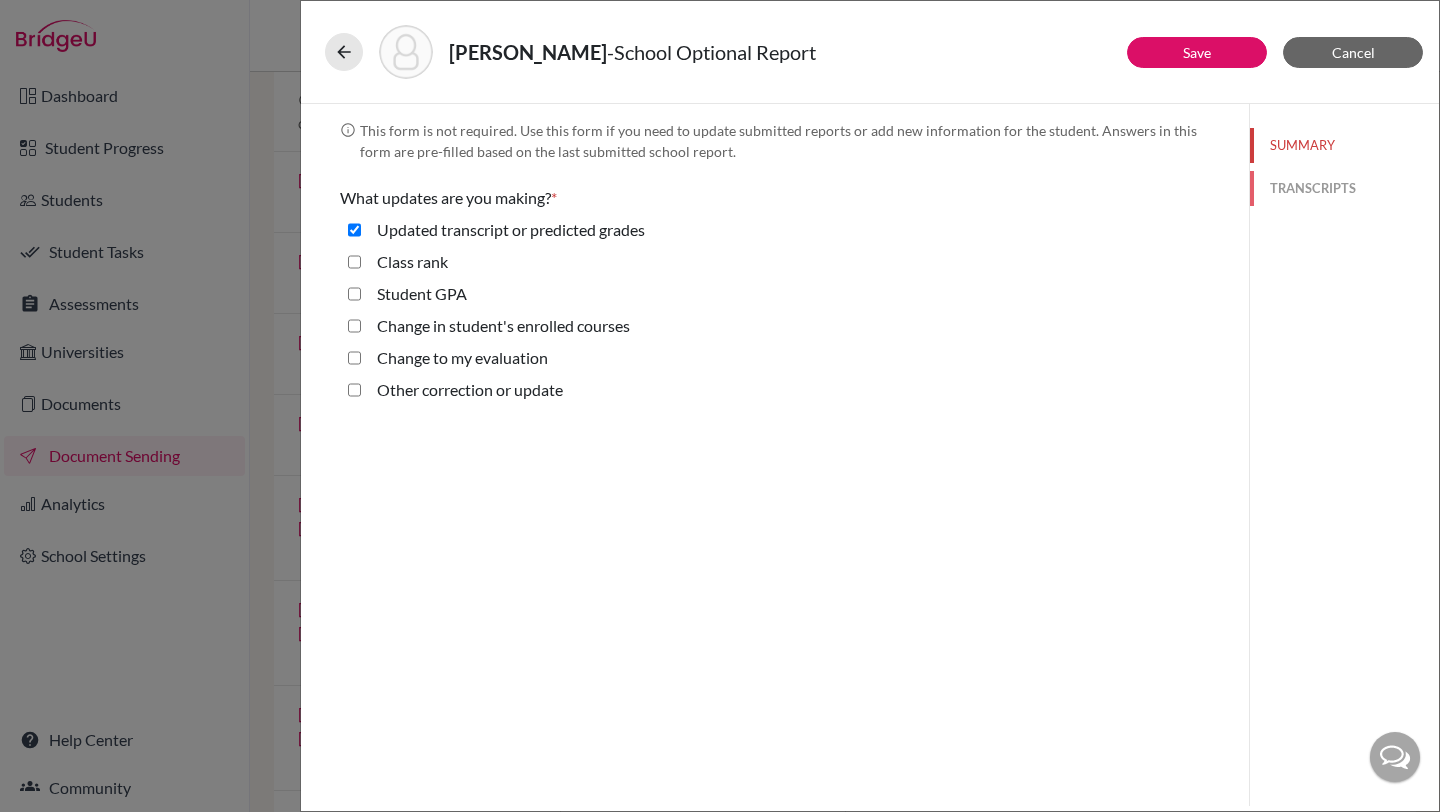 click on "TRANSCRIPTS" at bounding box center (1344, 188) 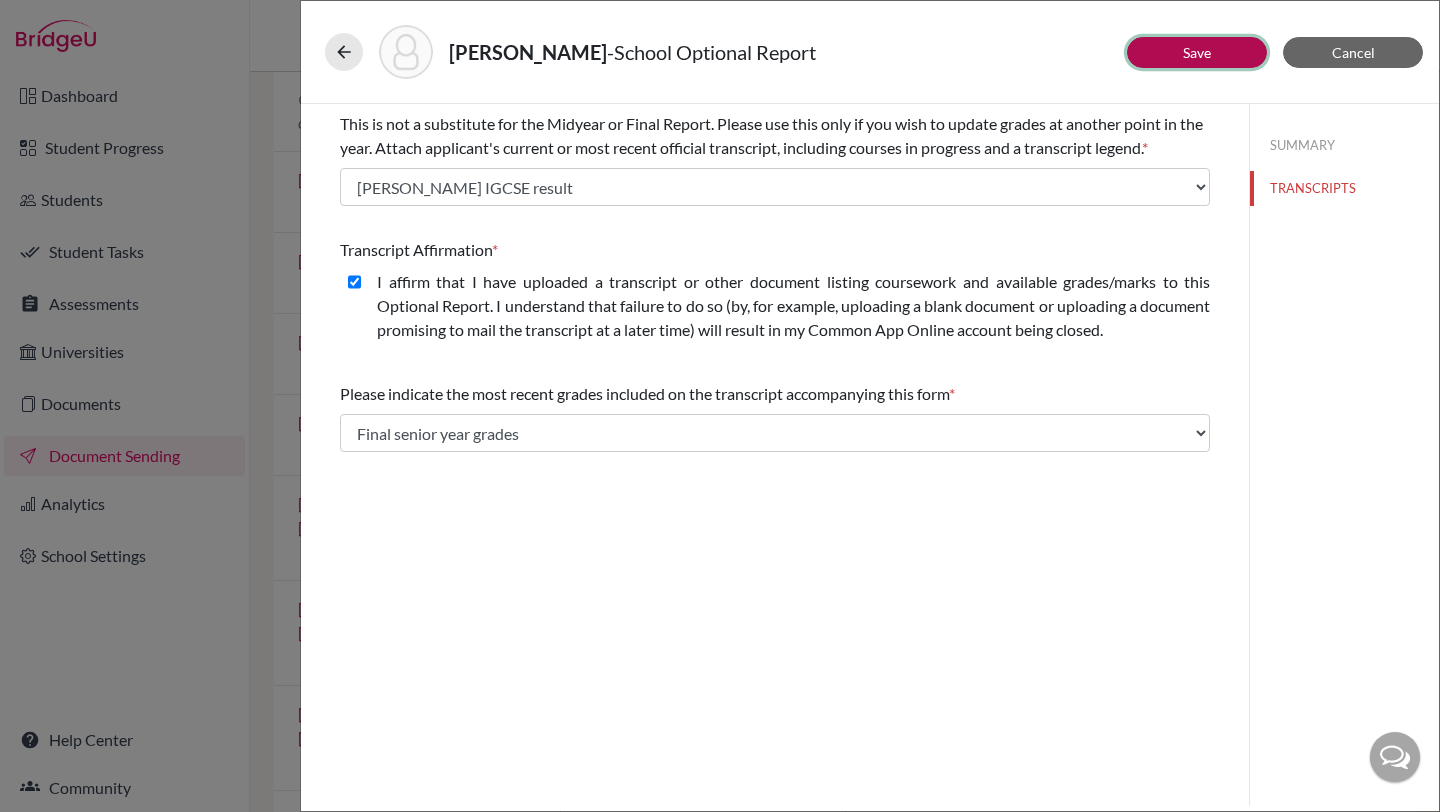 click on "Save" at bounding box center (1197, 52) 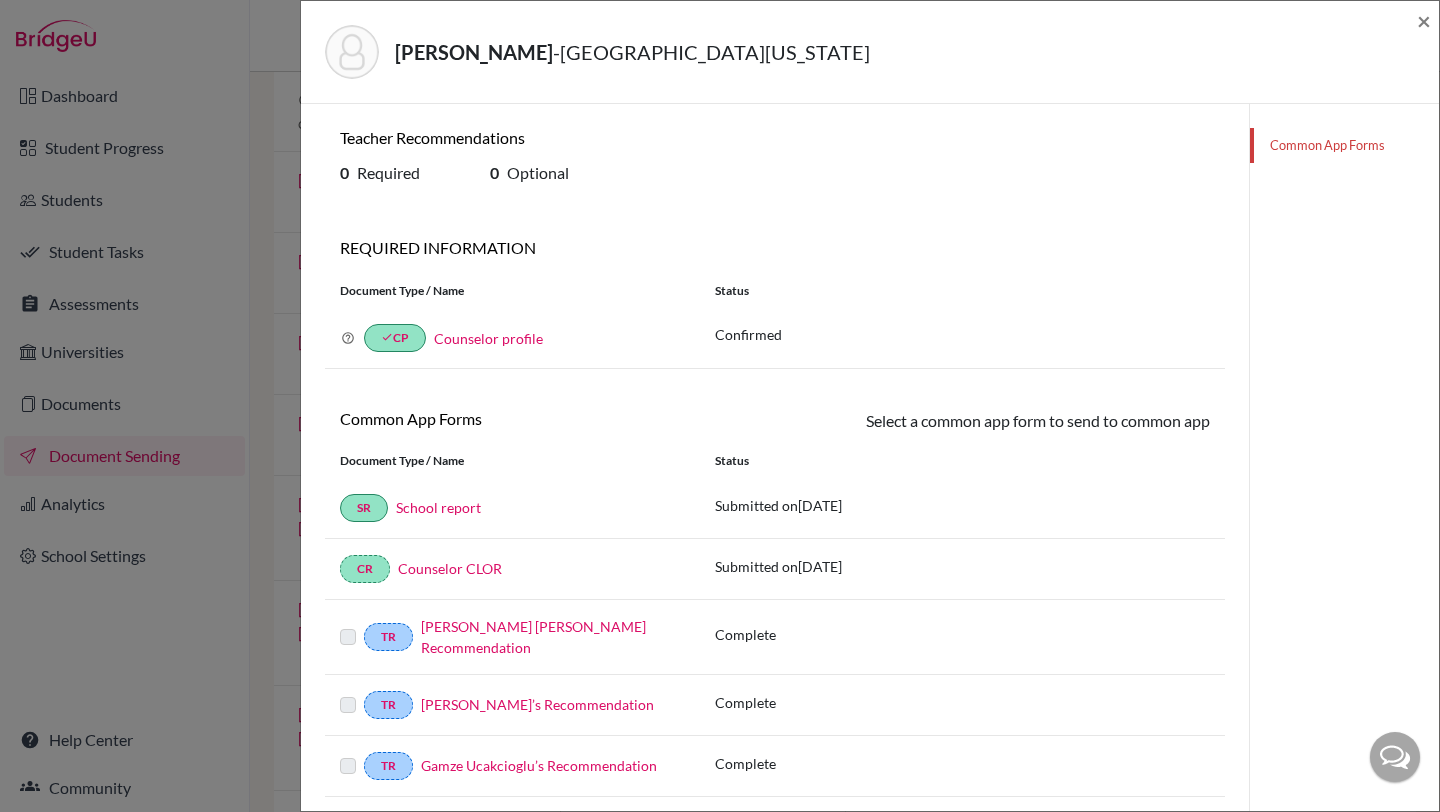 scroll, scrollTop: 48, scrollLeft: 0, axis: vertical 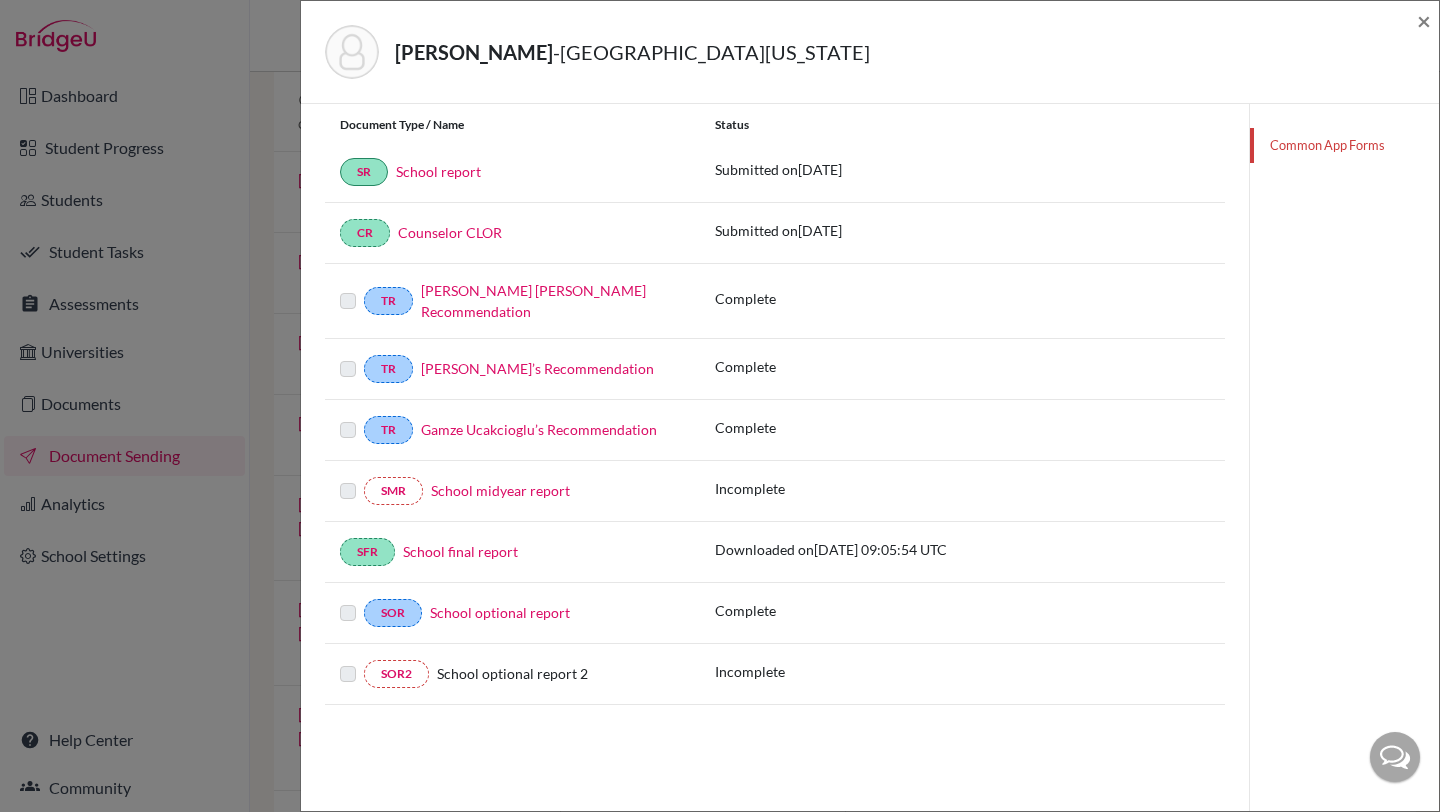 click on "ERTÜRK, IRMAK  -  University of Illinois Urbana-Champaign ×" at bounding box center [870, 52] 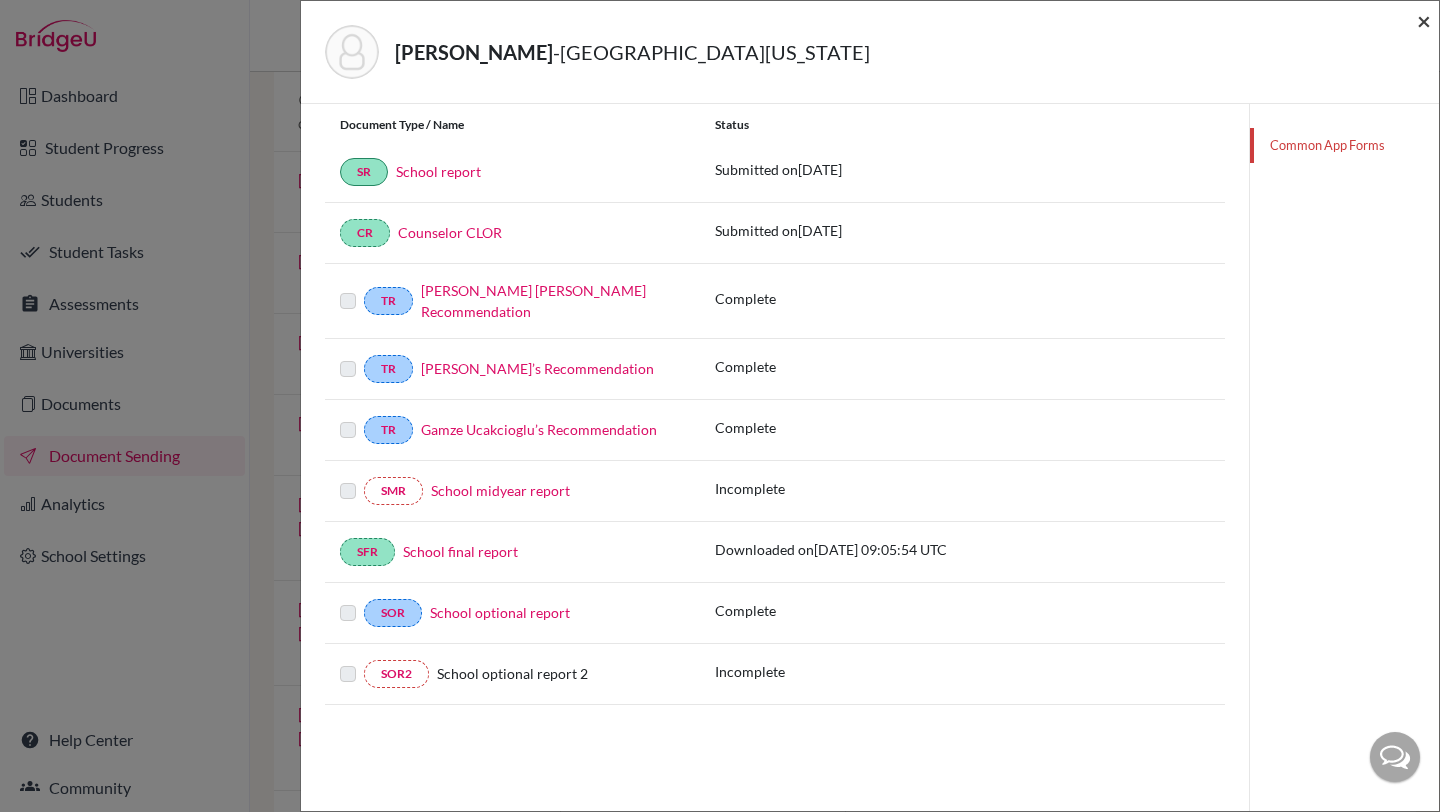 click on "×" at bounding box center [1424, 20] 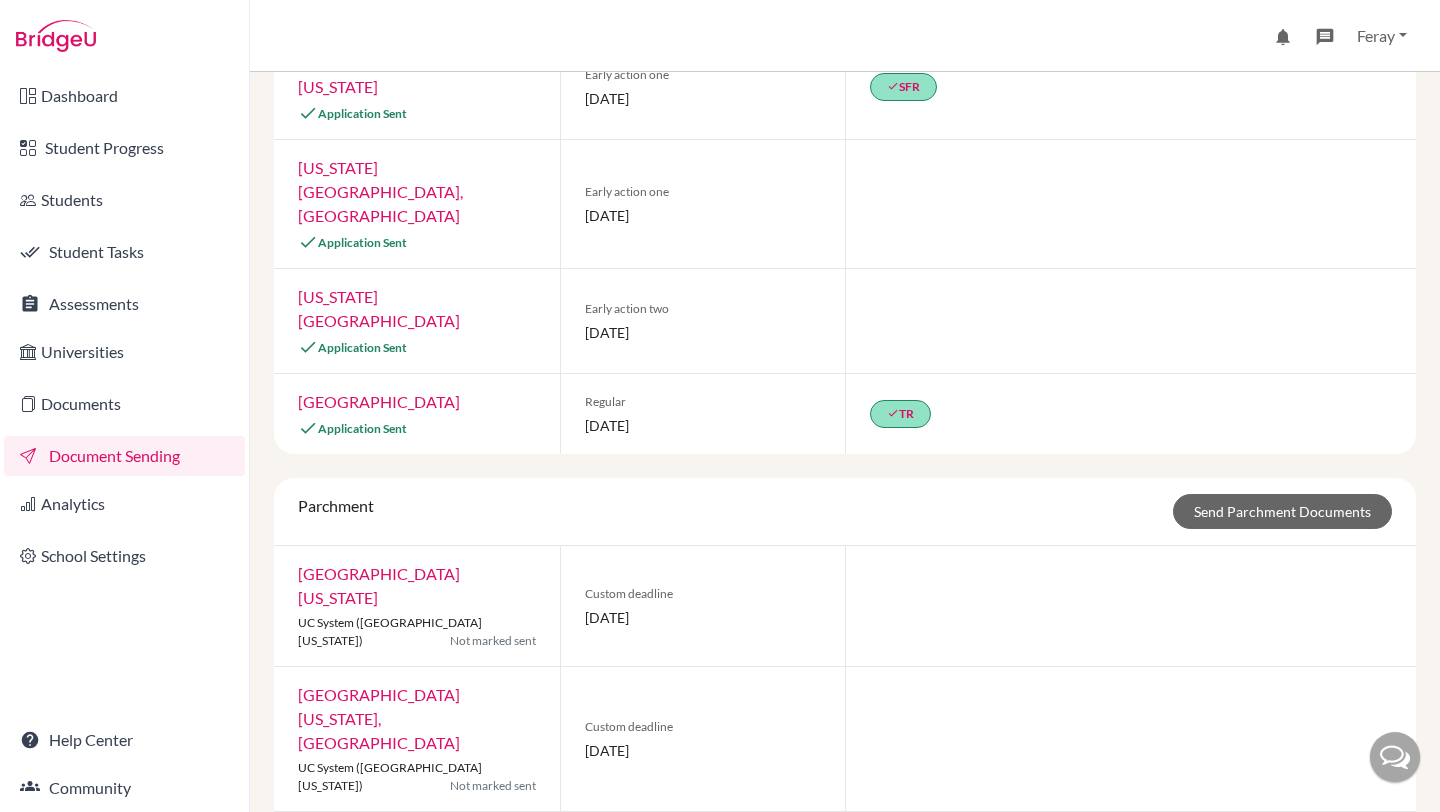 scroll, scrollTop: 0, scrollLeft: 0, axis: both 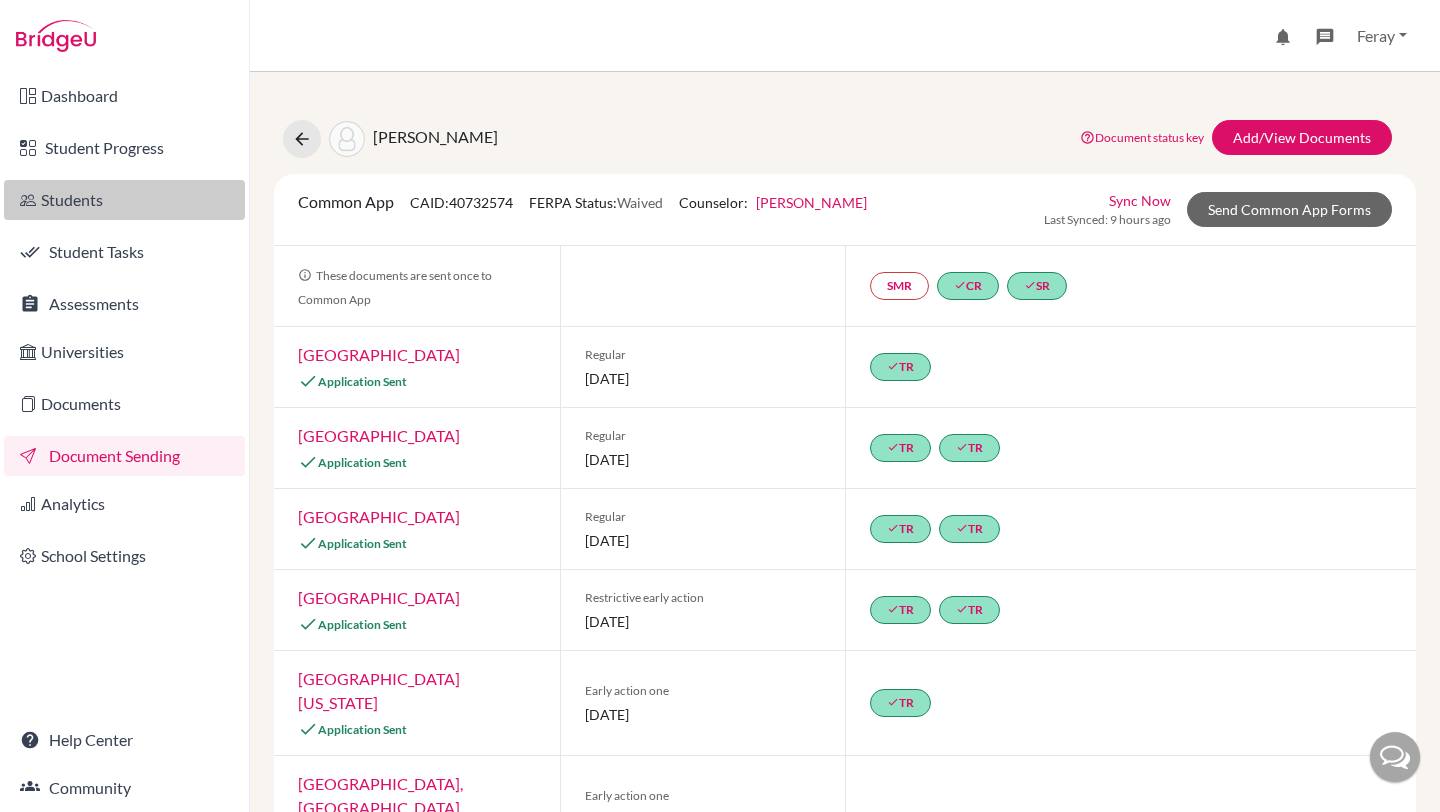 click on "Students" at bounding box center [124, 200] 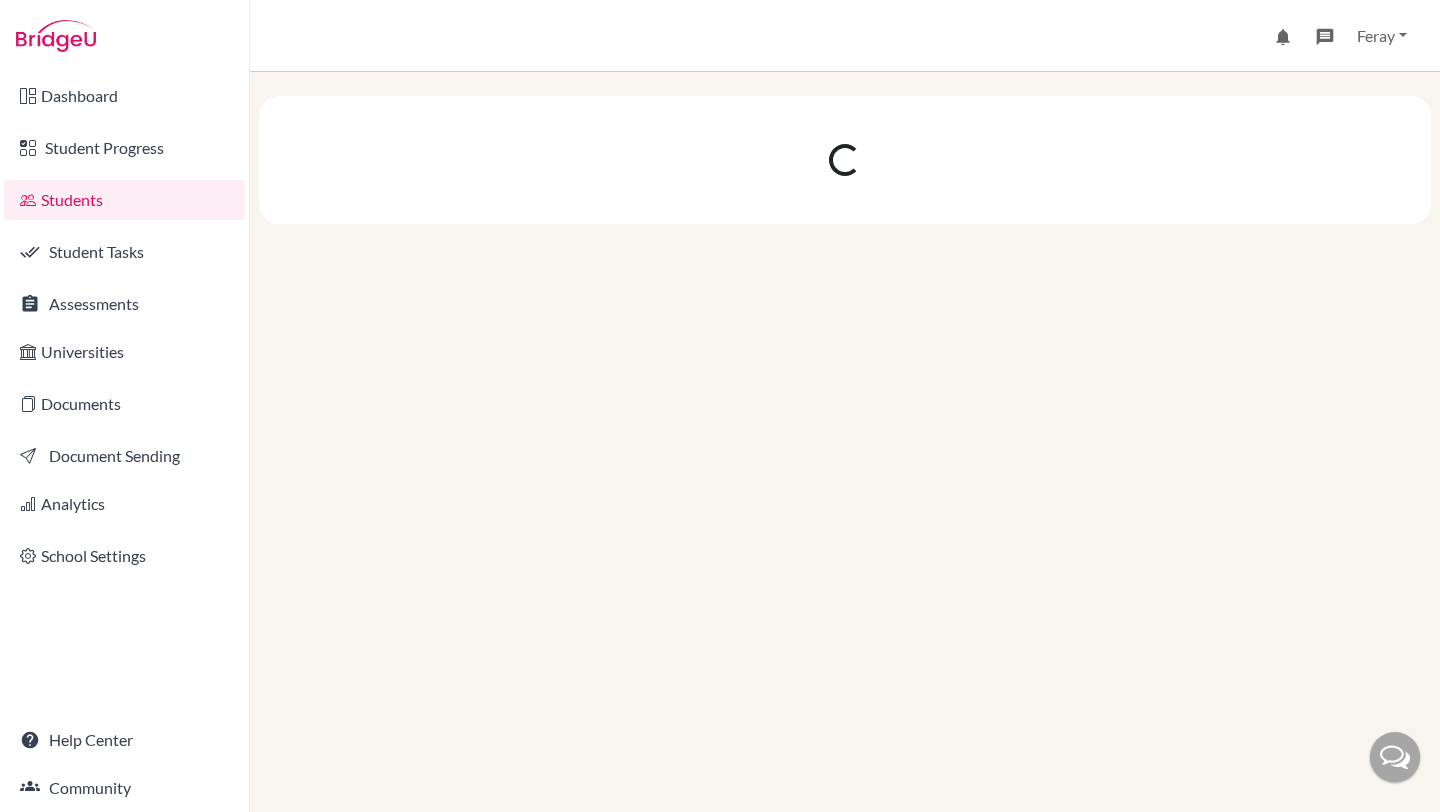 scroll, scrollTop: 0, scrollLeft: 0, axis: both 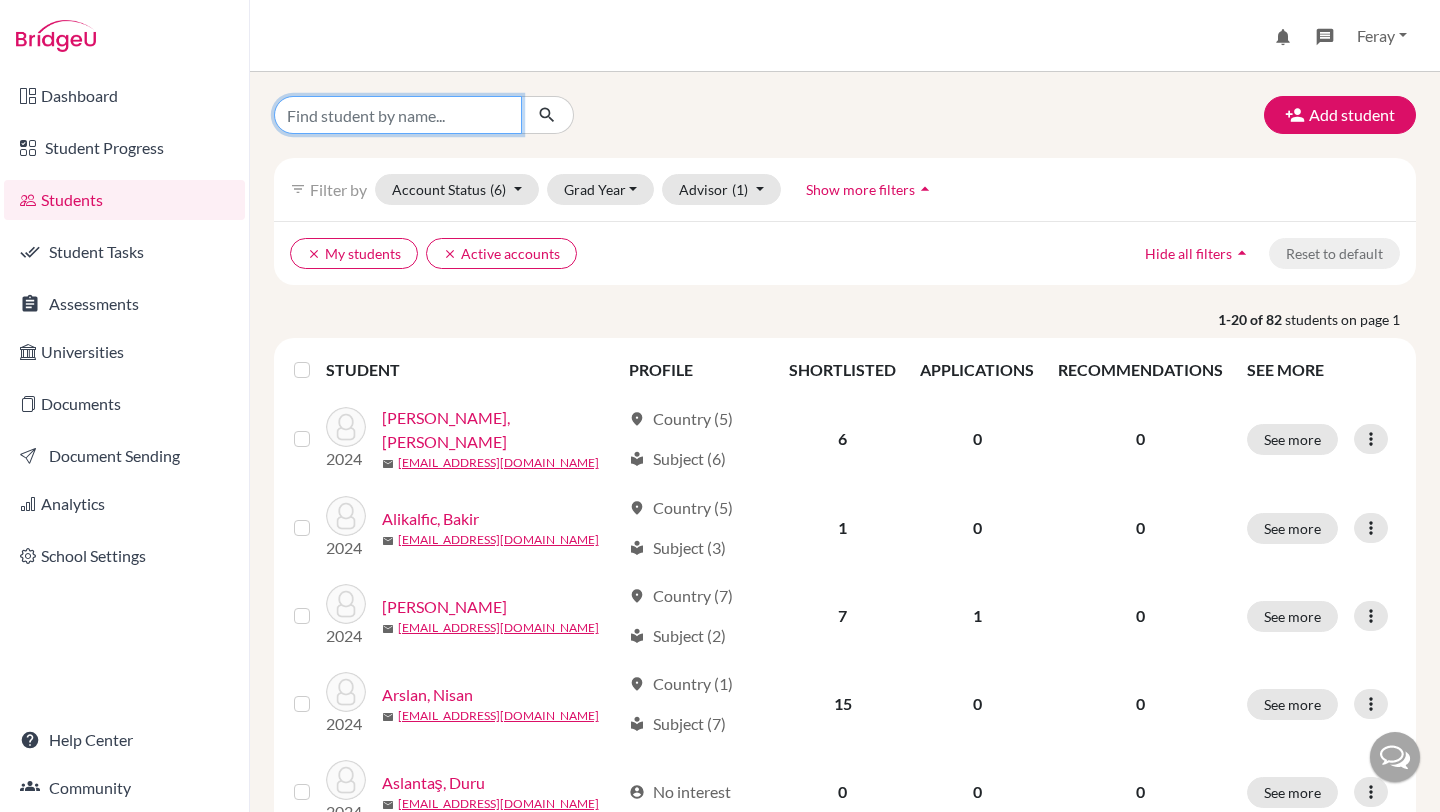 click at bounding box center (398, 115) 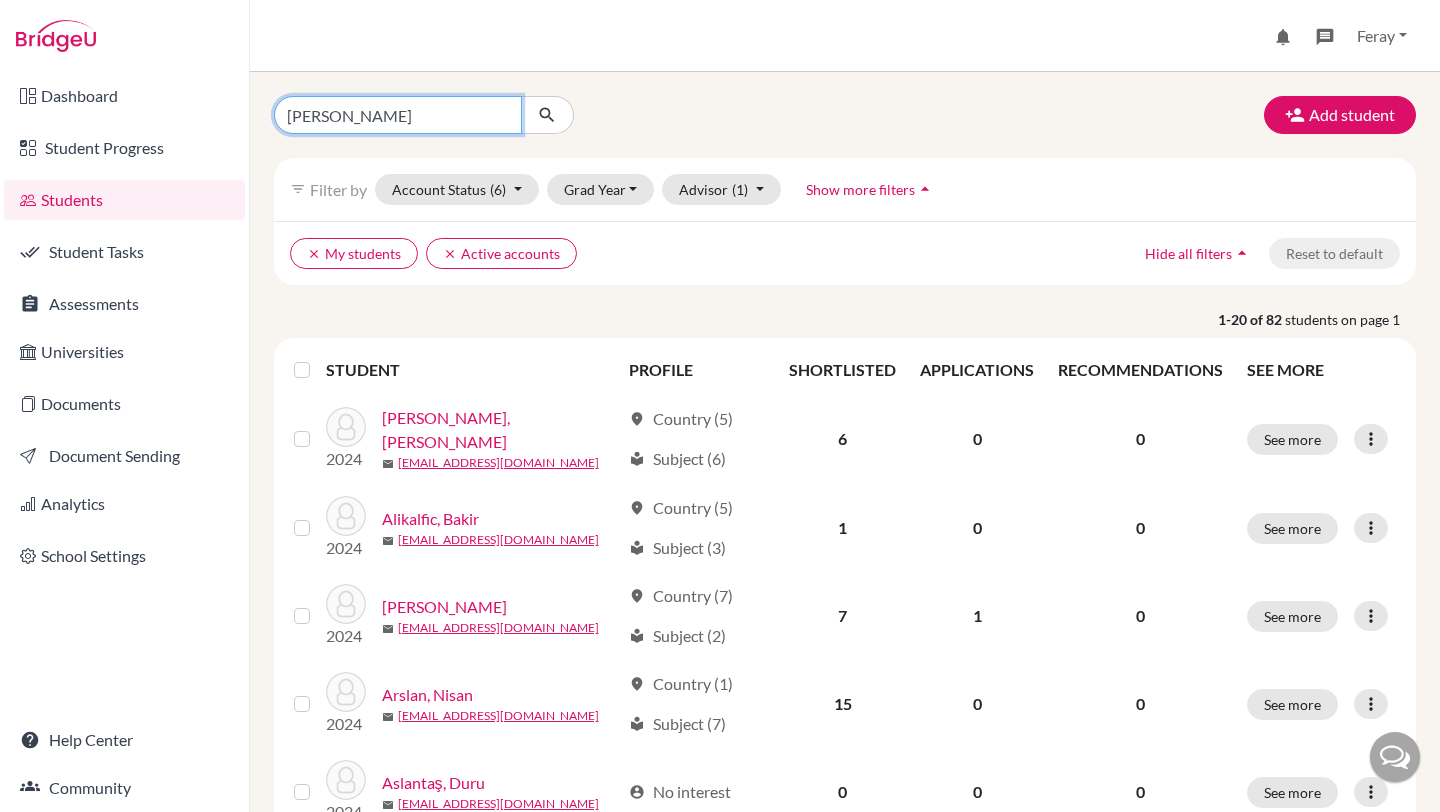 type on "ırmak" 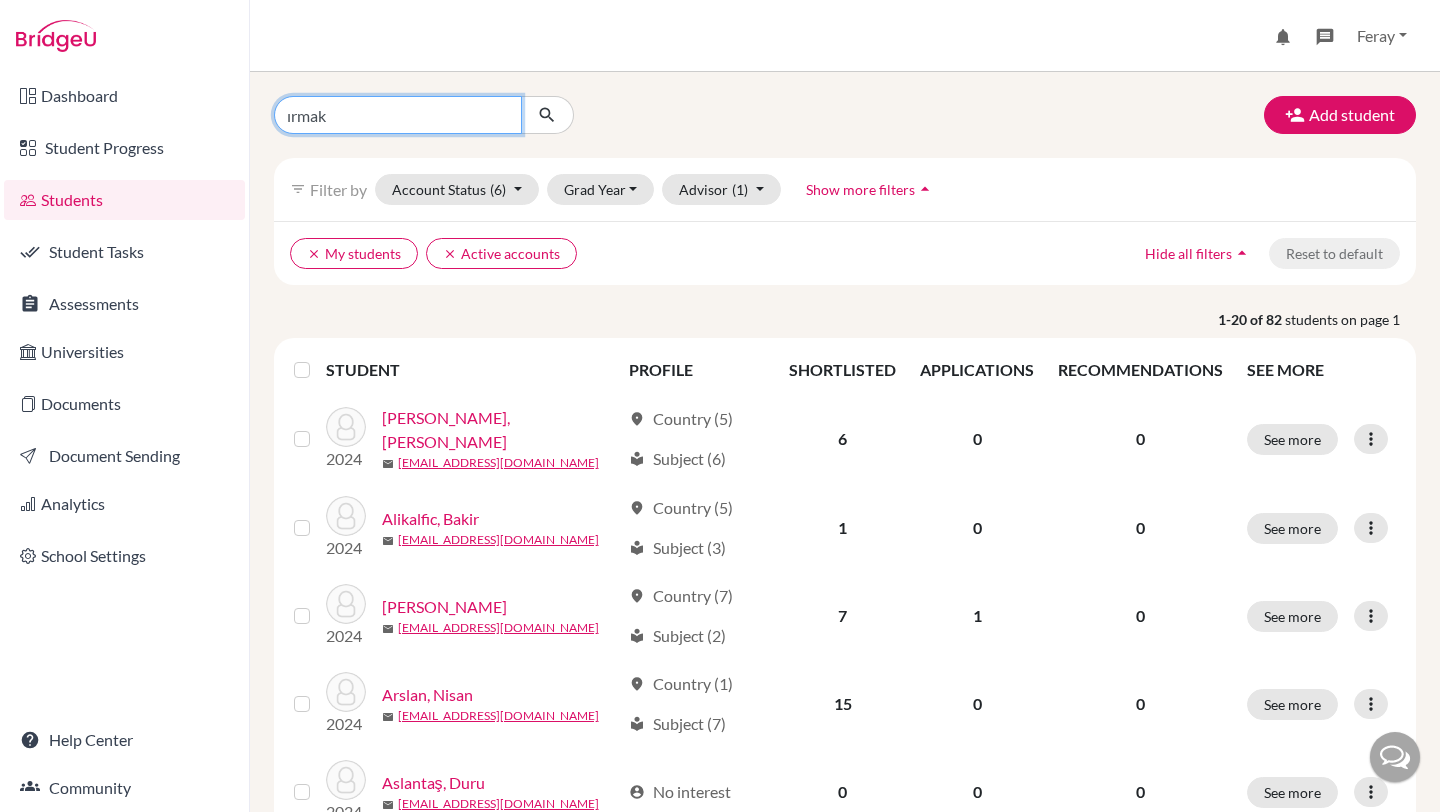 click at bounding box center (547, 115) 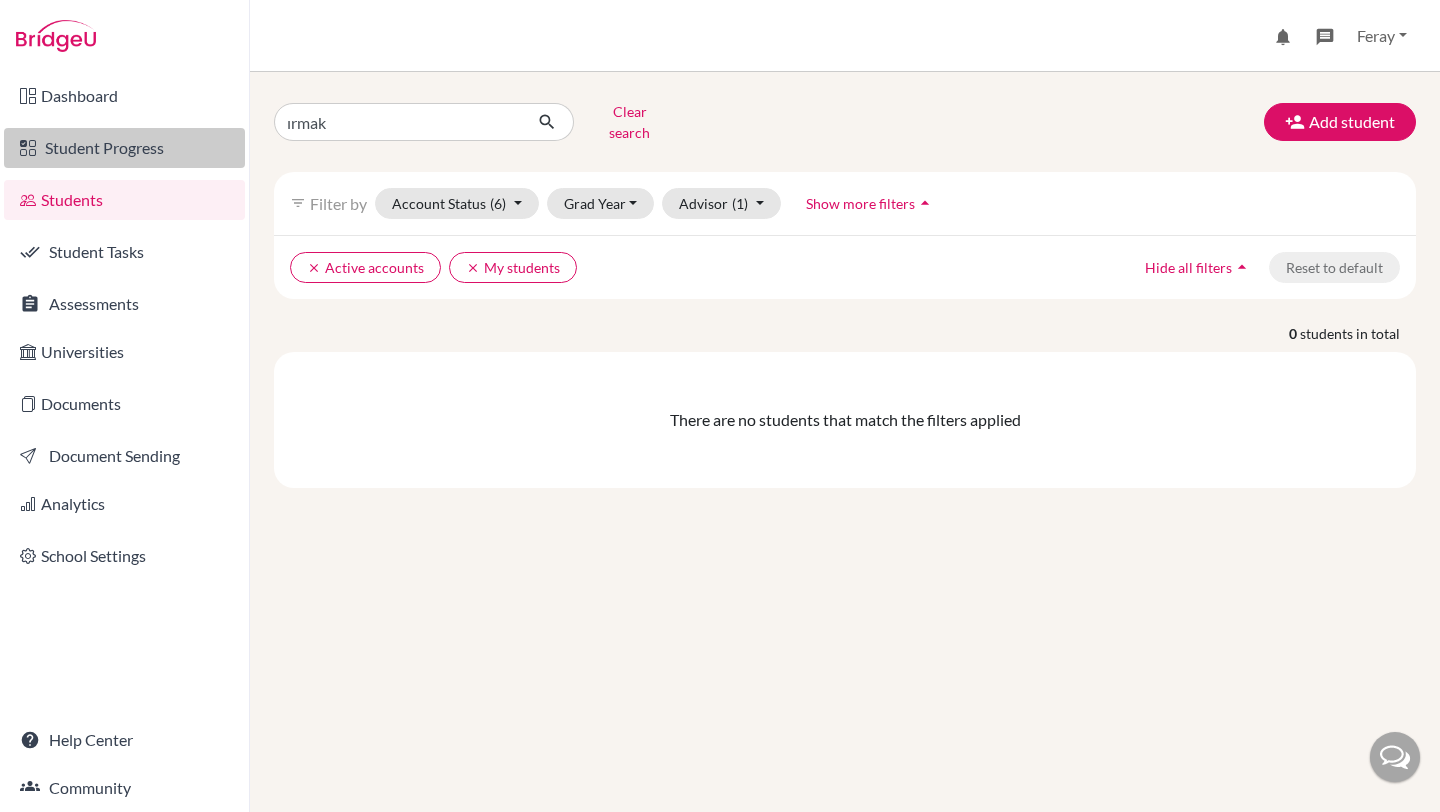 click on "Student Progress" at bounding box center [124, 148] 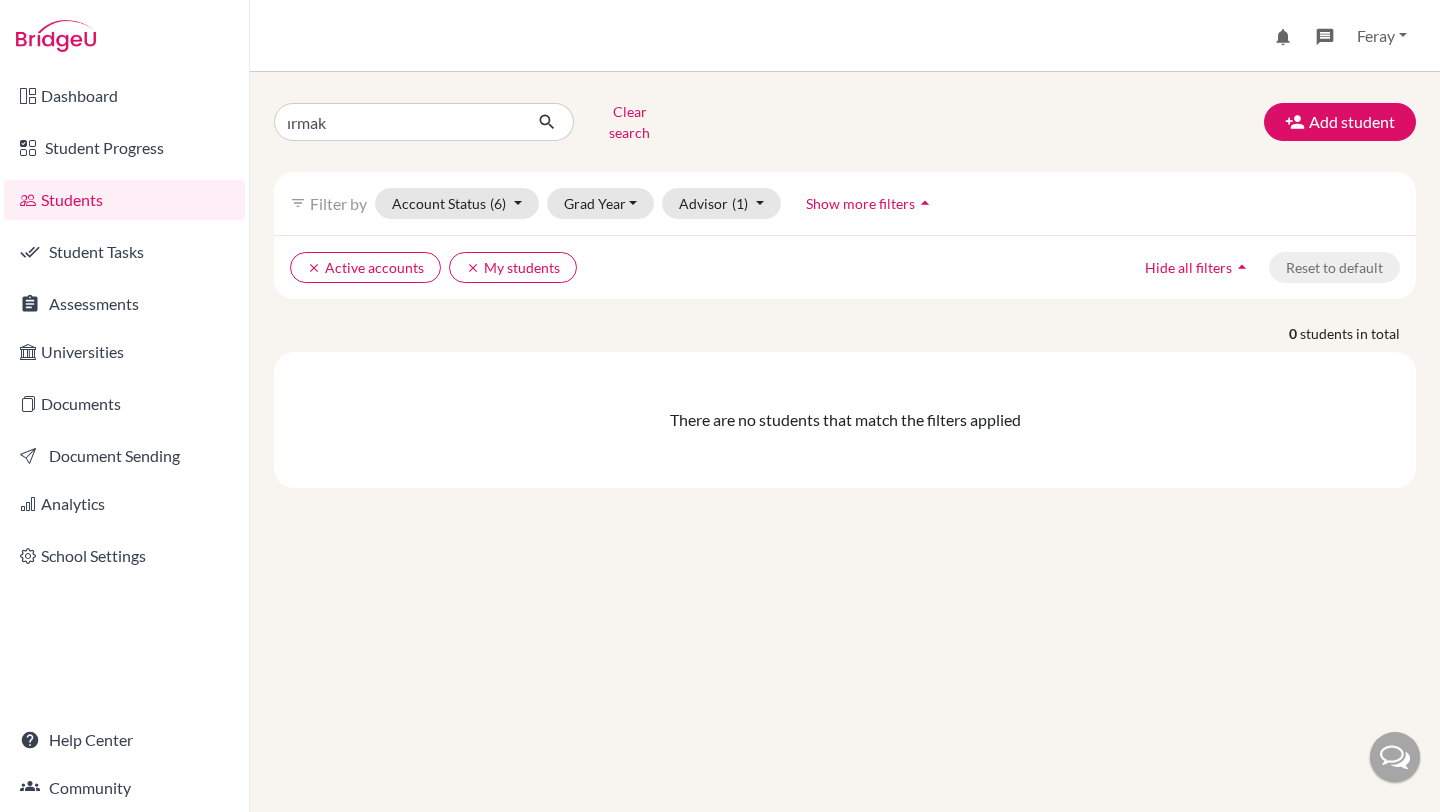 scroll, scrollTop: 0, scrollLeft: 0, axis: both 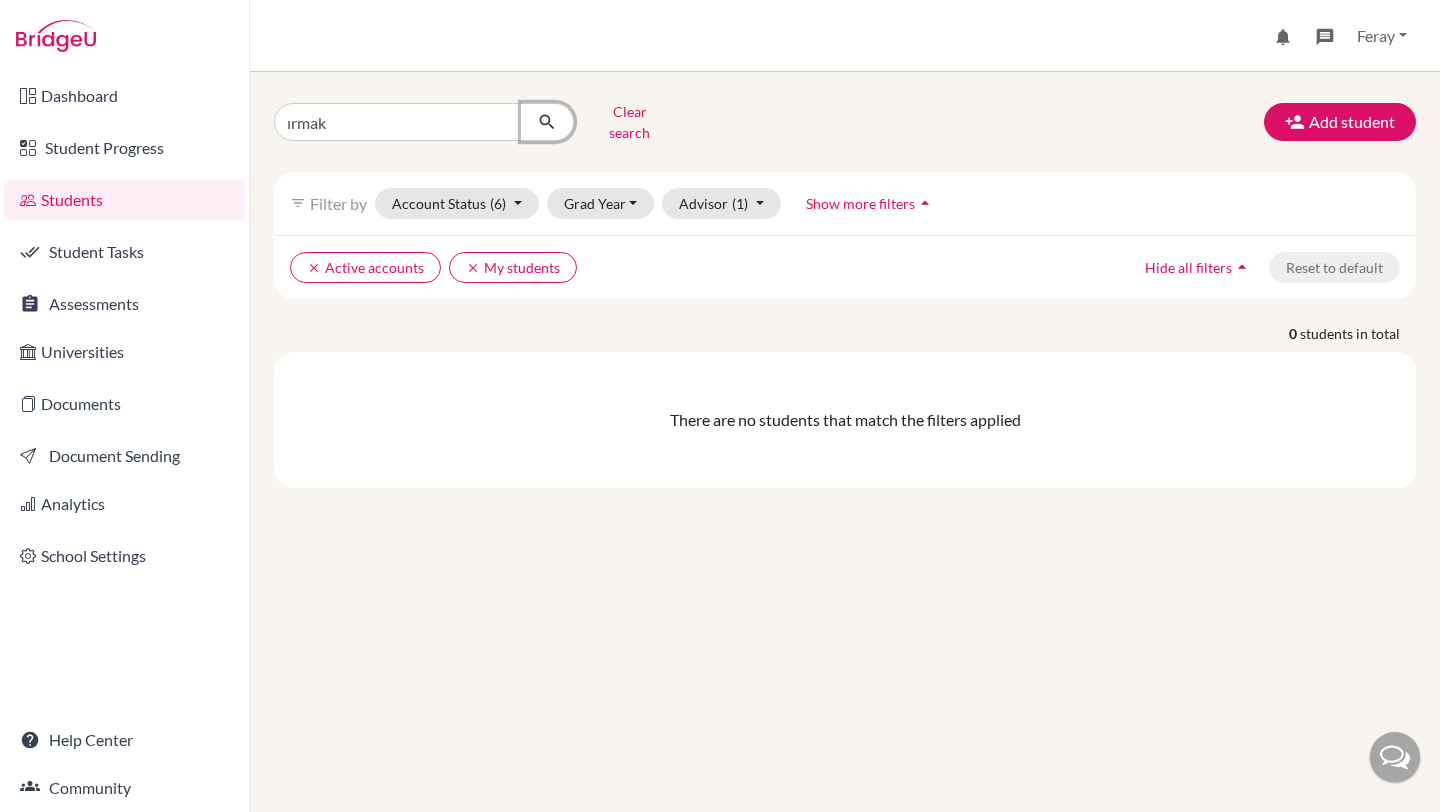 click at bounding box center [547, 122] 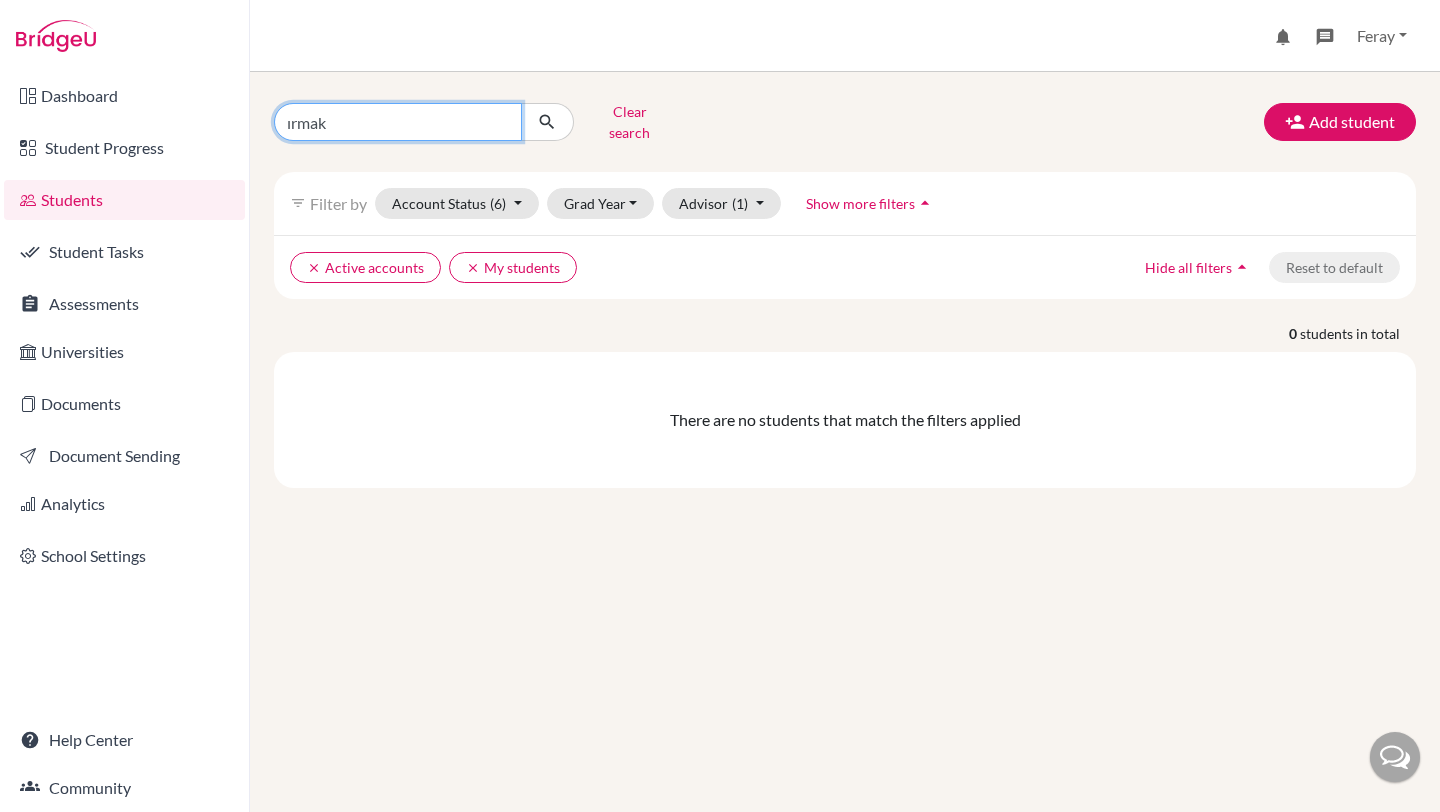 click on "ırmak" at bounding box center [398, 122] 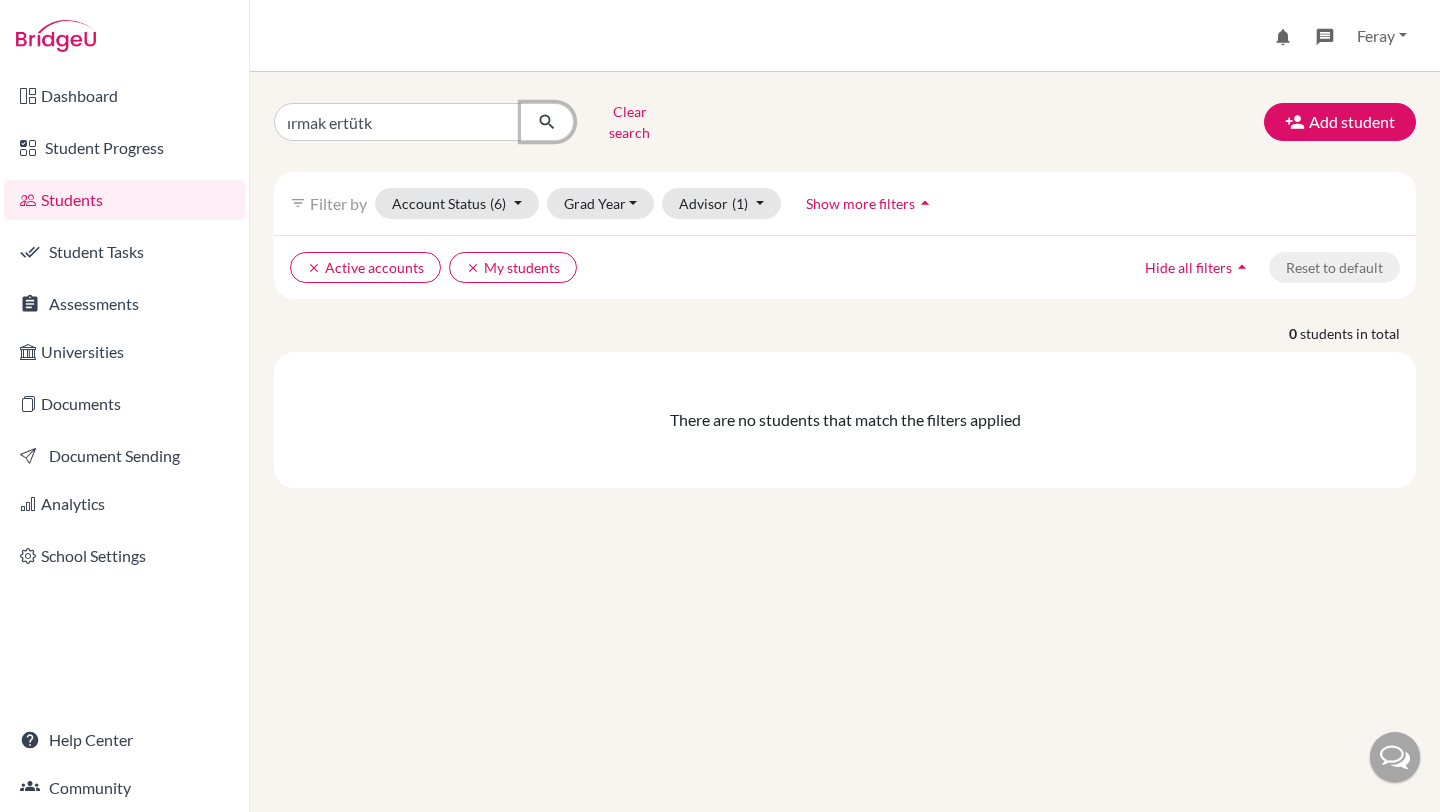 click at bounding box center (547, 122) 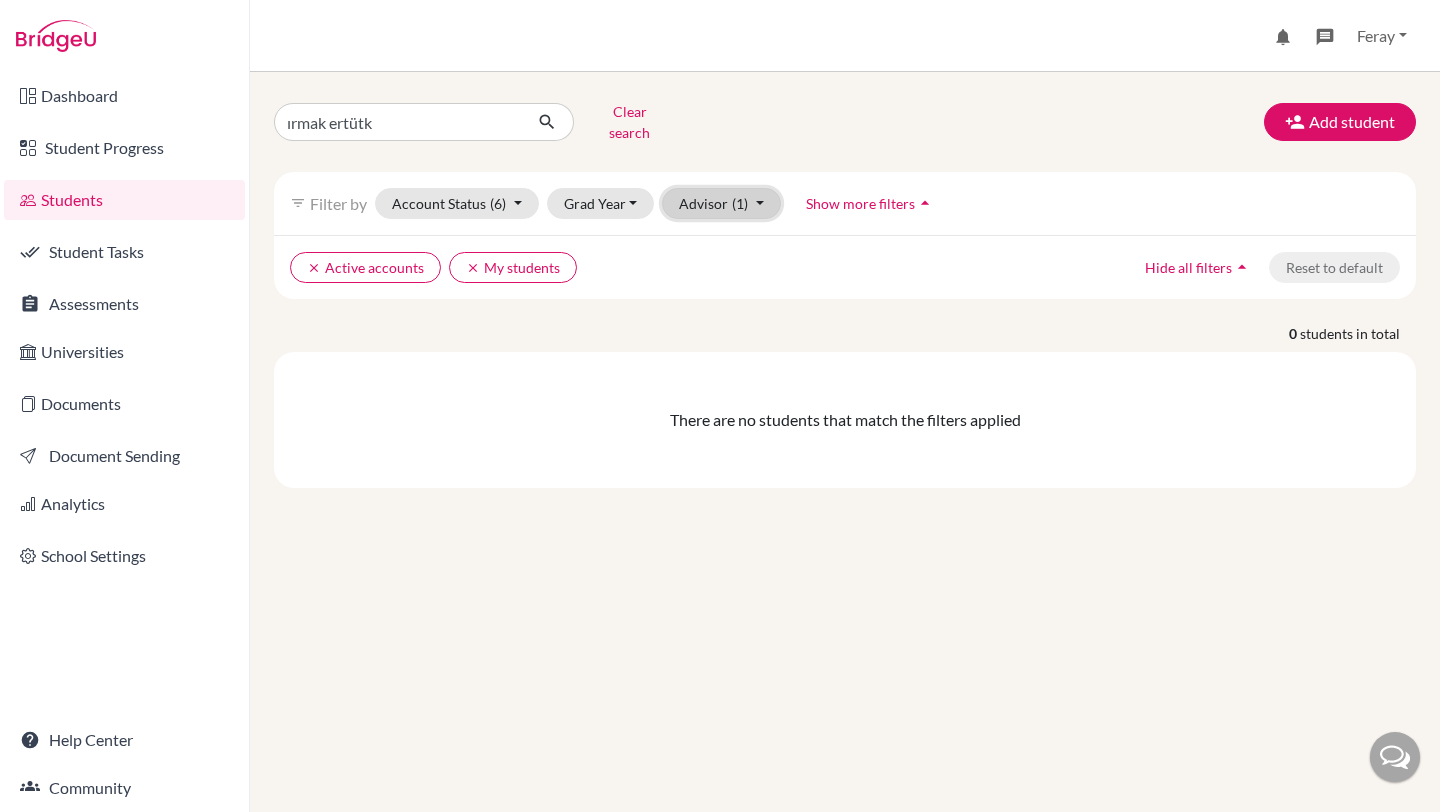 click on "Advisor (1)" at bounding box center [721, 203] 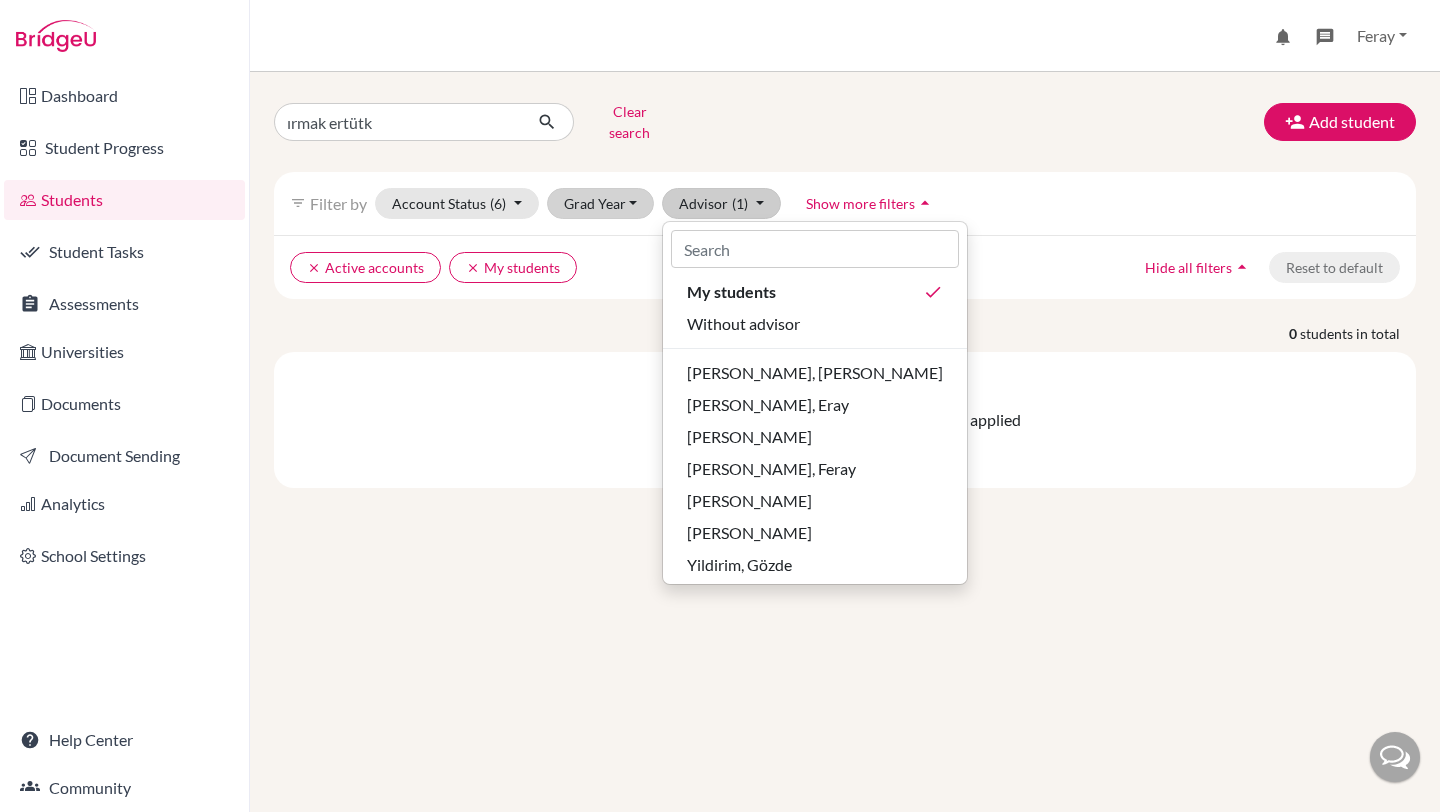 click on "Grad Year" at bounding box center (601, 203) 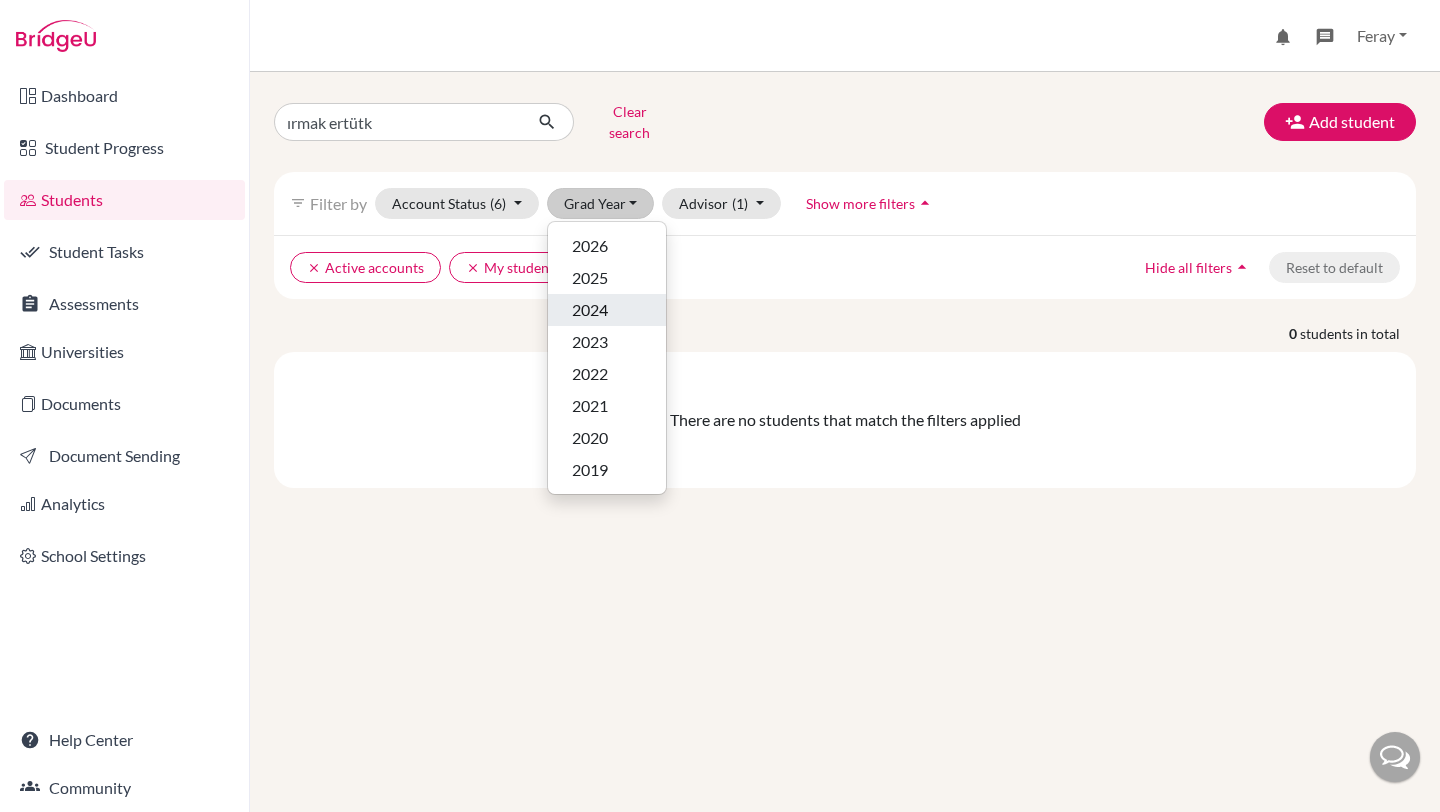 click on "2024" at bounding box center (590, 310) 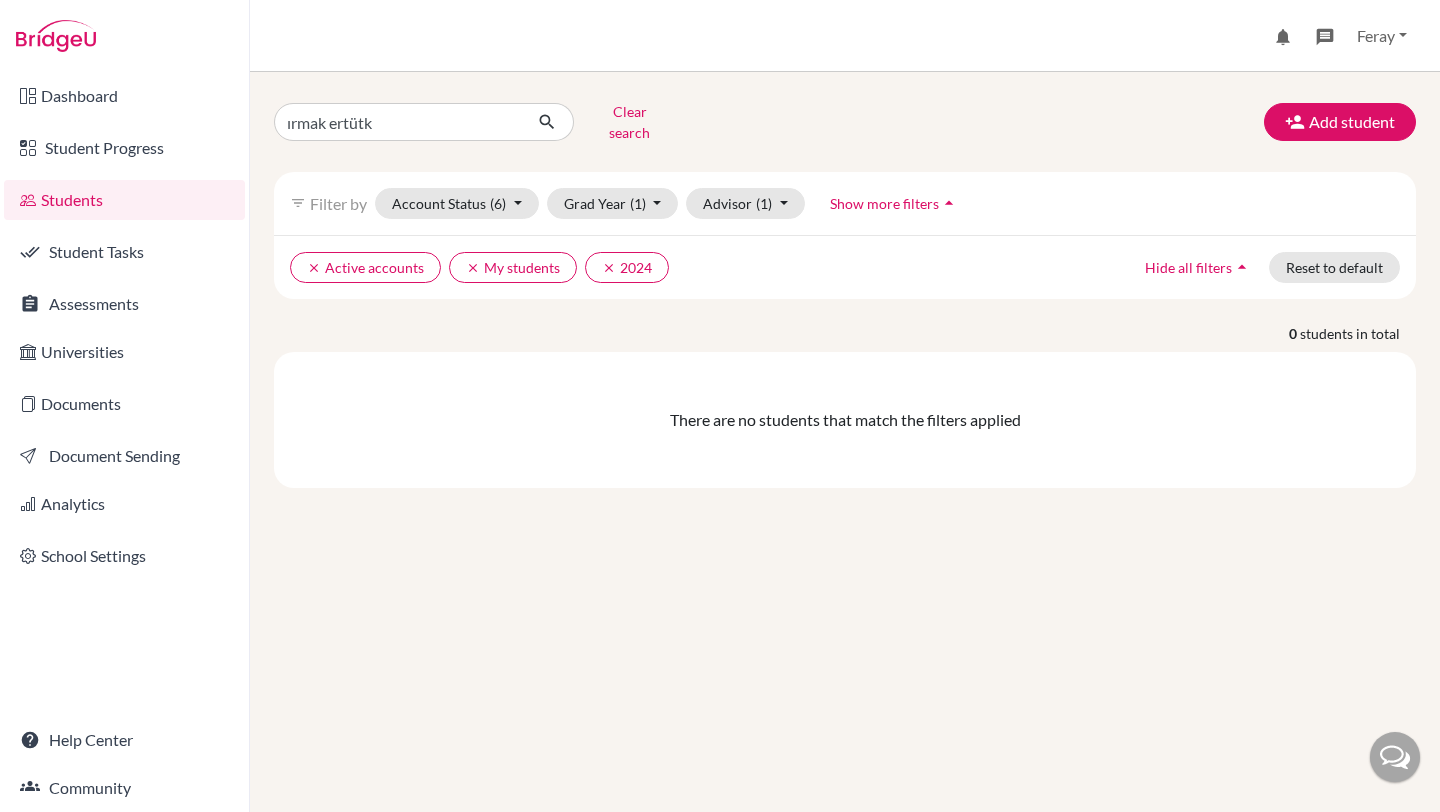 click on "Show more filters" at bounding box center [884, 203] 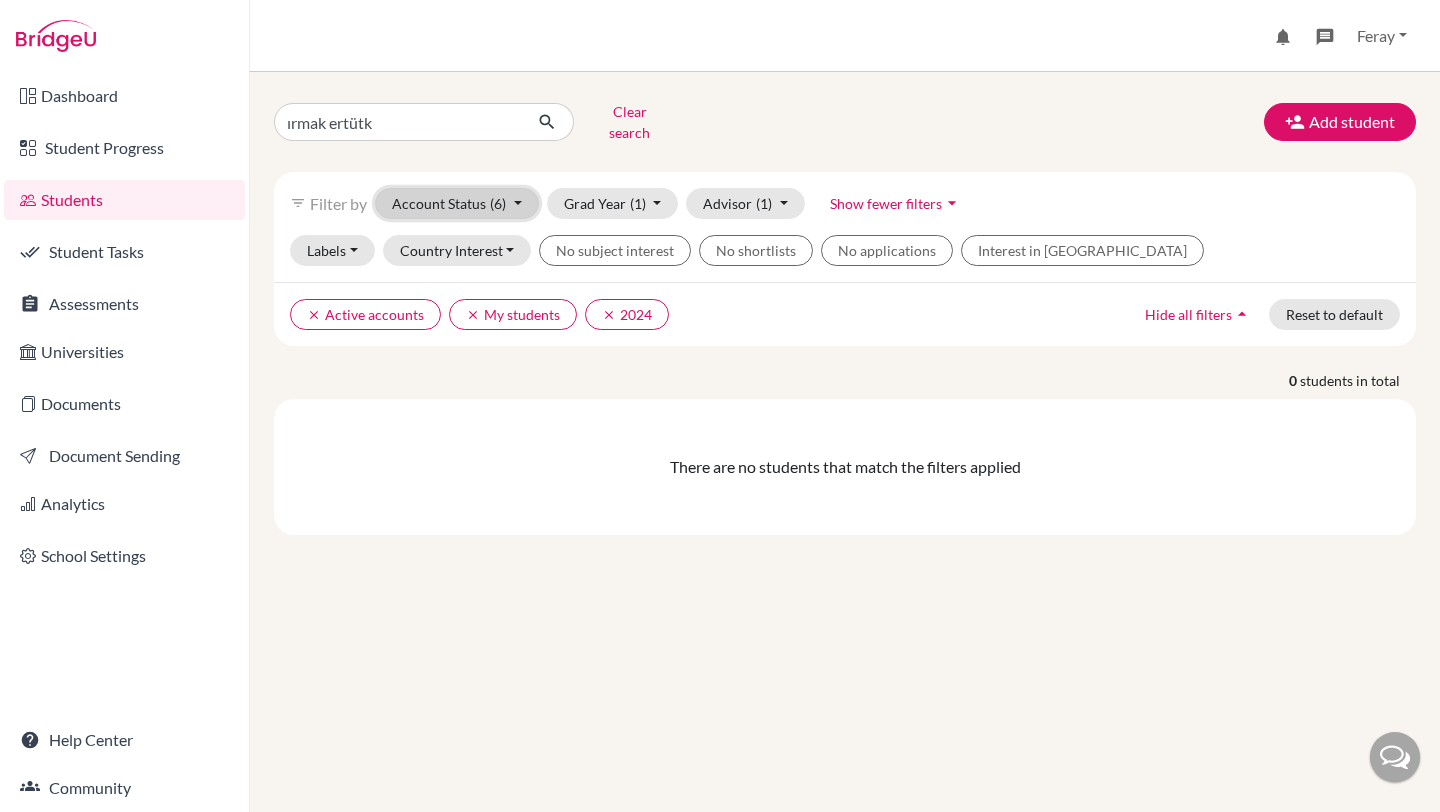 click on "Account Status (6)" at bounding box center (457, 203) 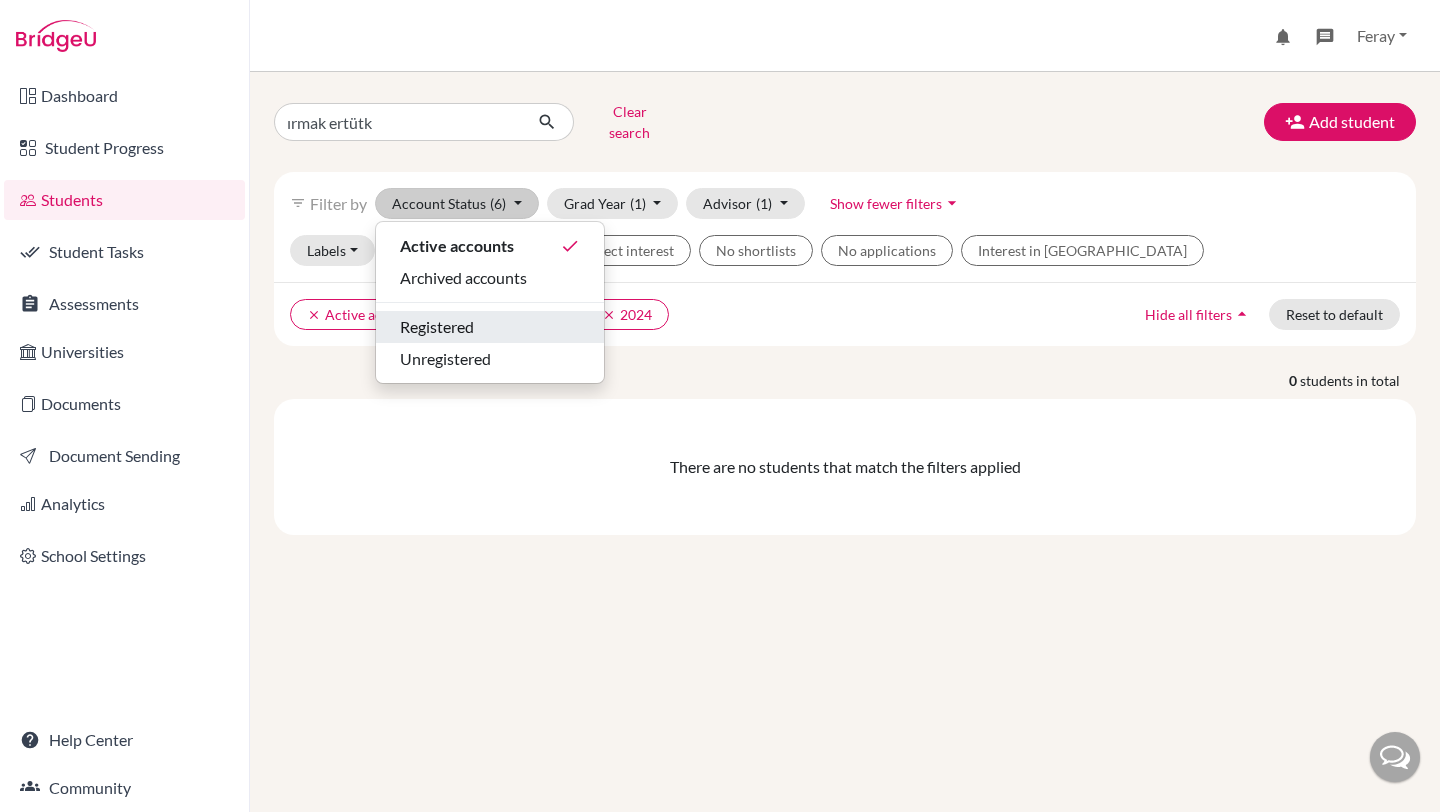 click on "Registered" at bounding box center [437, 327] 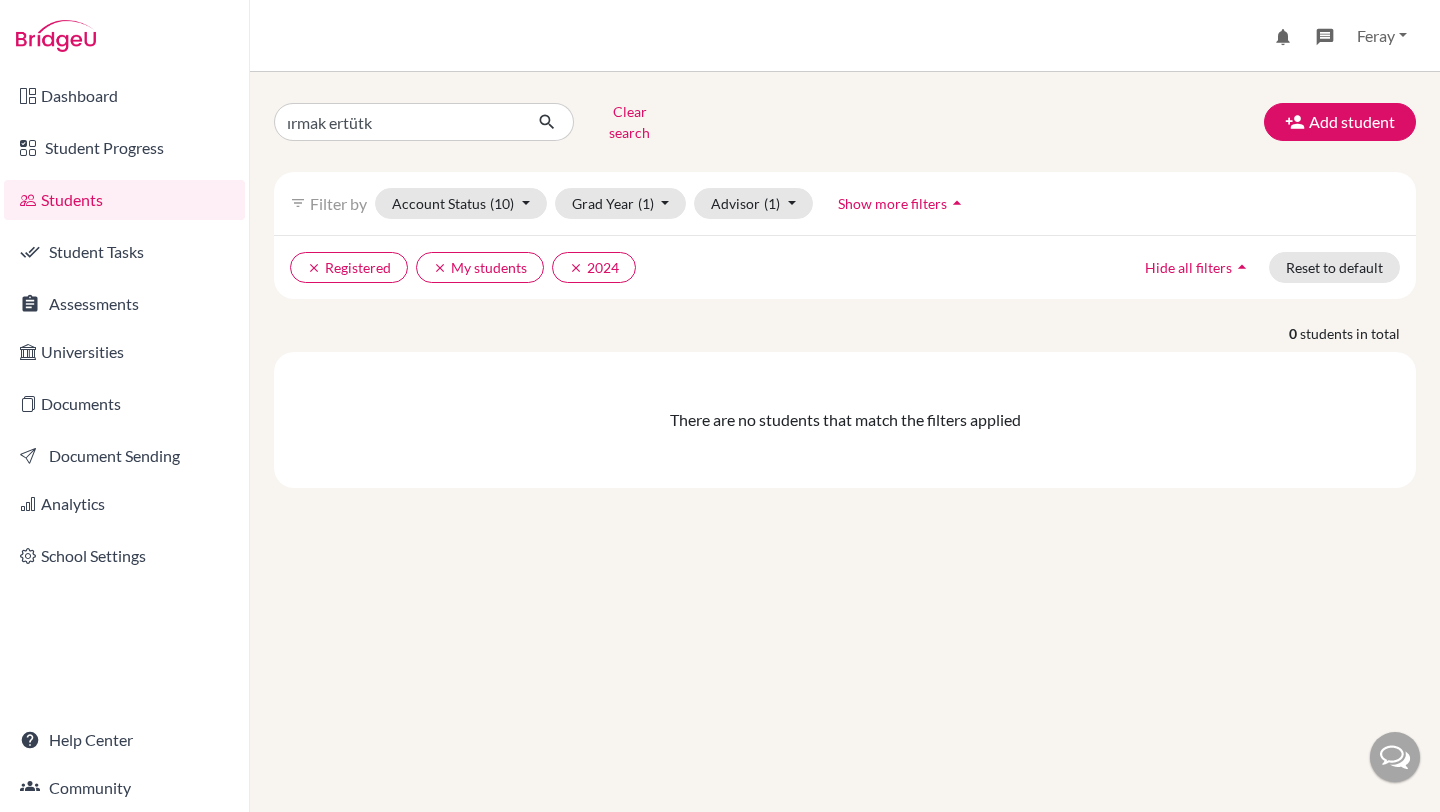click on "Universities" at bounding box center [124, 352] 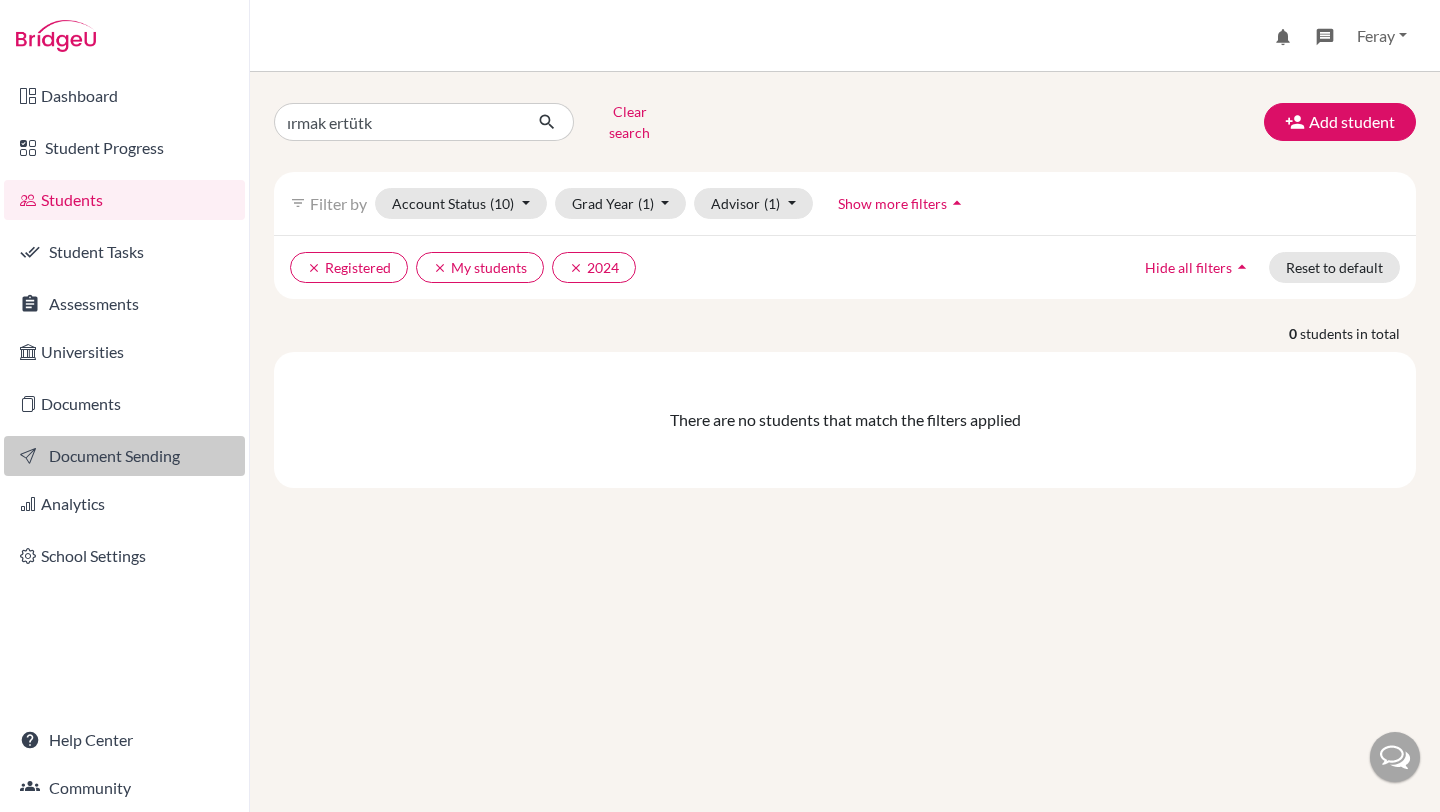 click on "Document Sending" at bounding box center [124, 456] 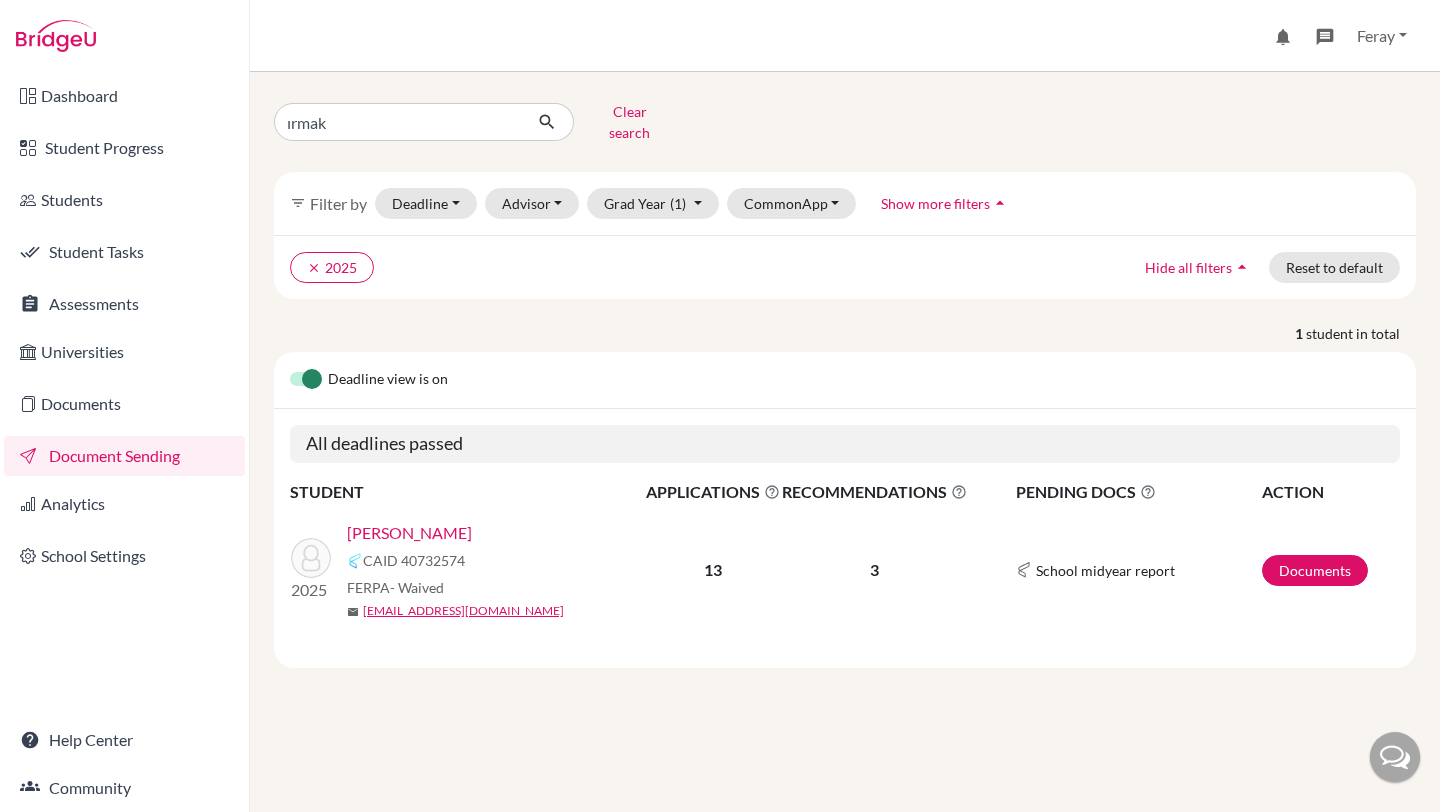 scroll, scrollTop: 0, scrollLeft: 0, axis: both 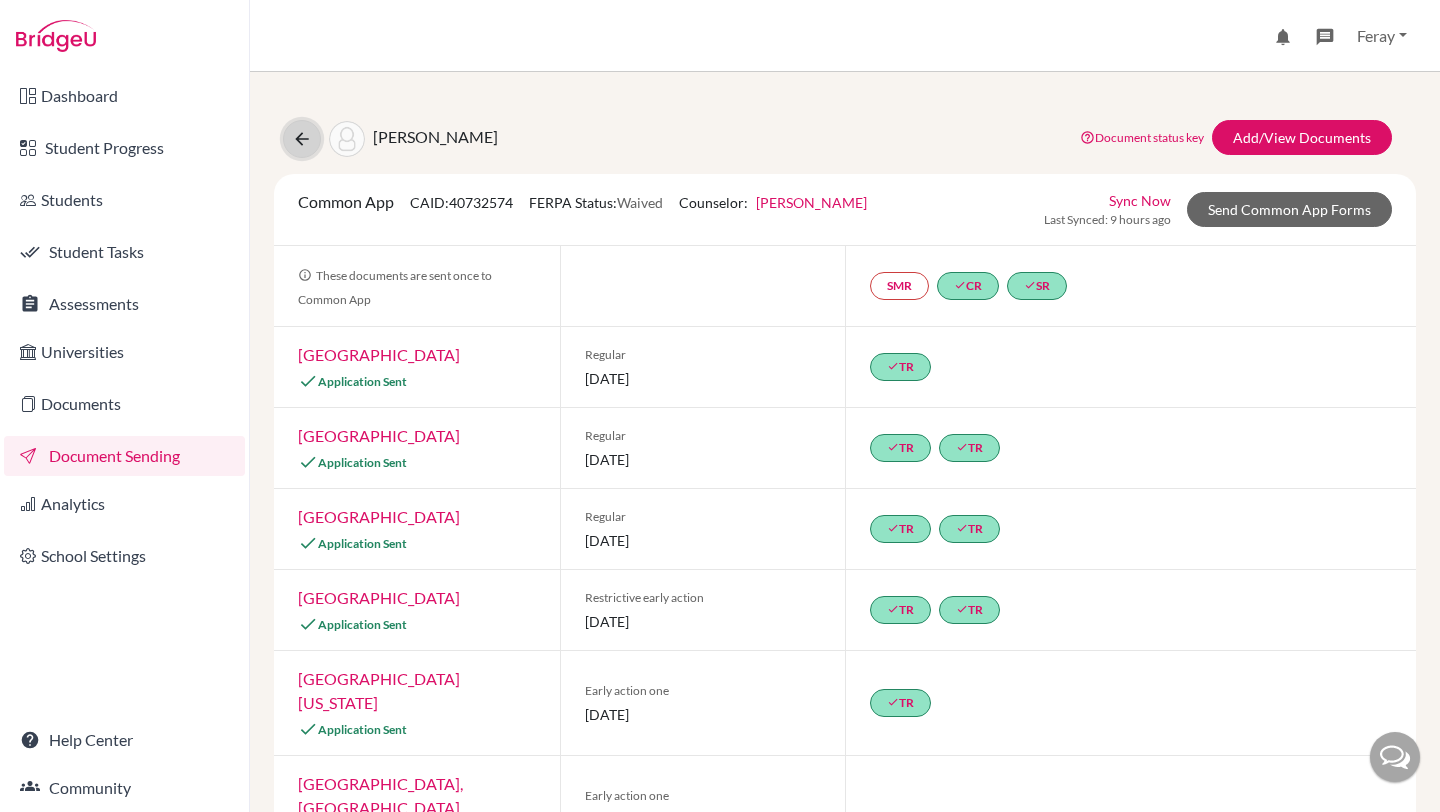 click at bounding box center (302, 139) 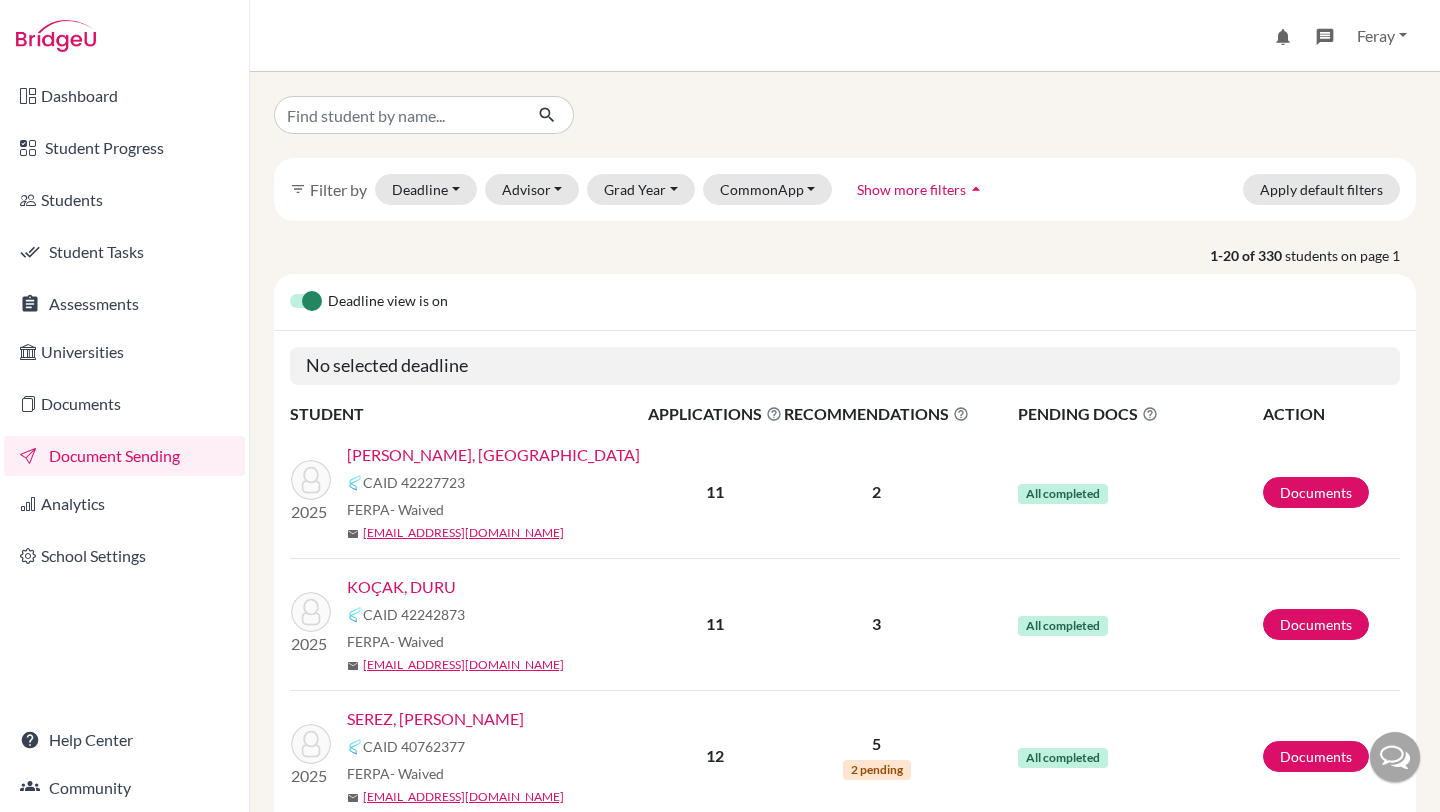 scroll, scrollTop: 0, scrollLeft: 0, axis: both 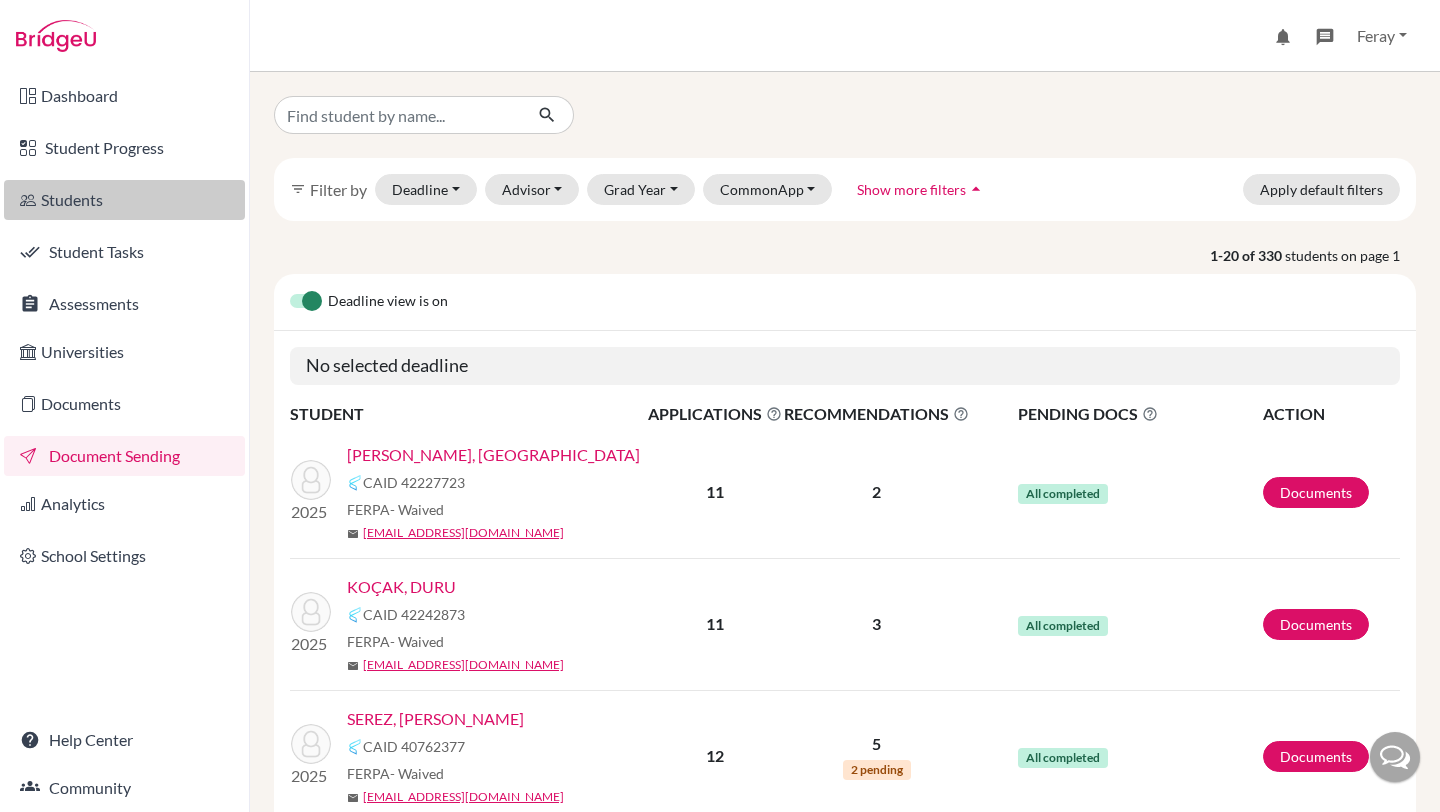 click on "Students" at bounding box center (124, 200) 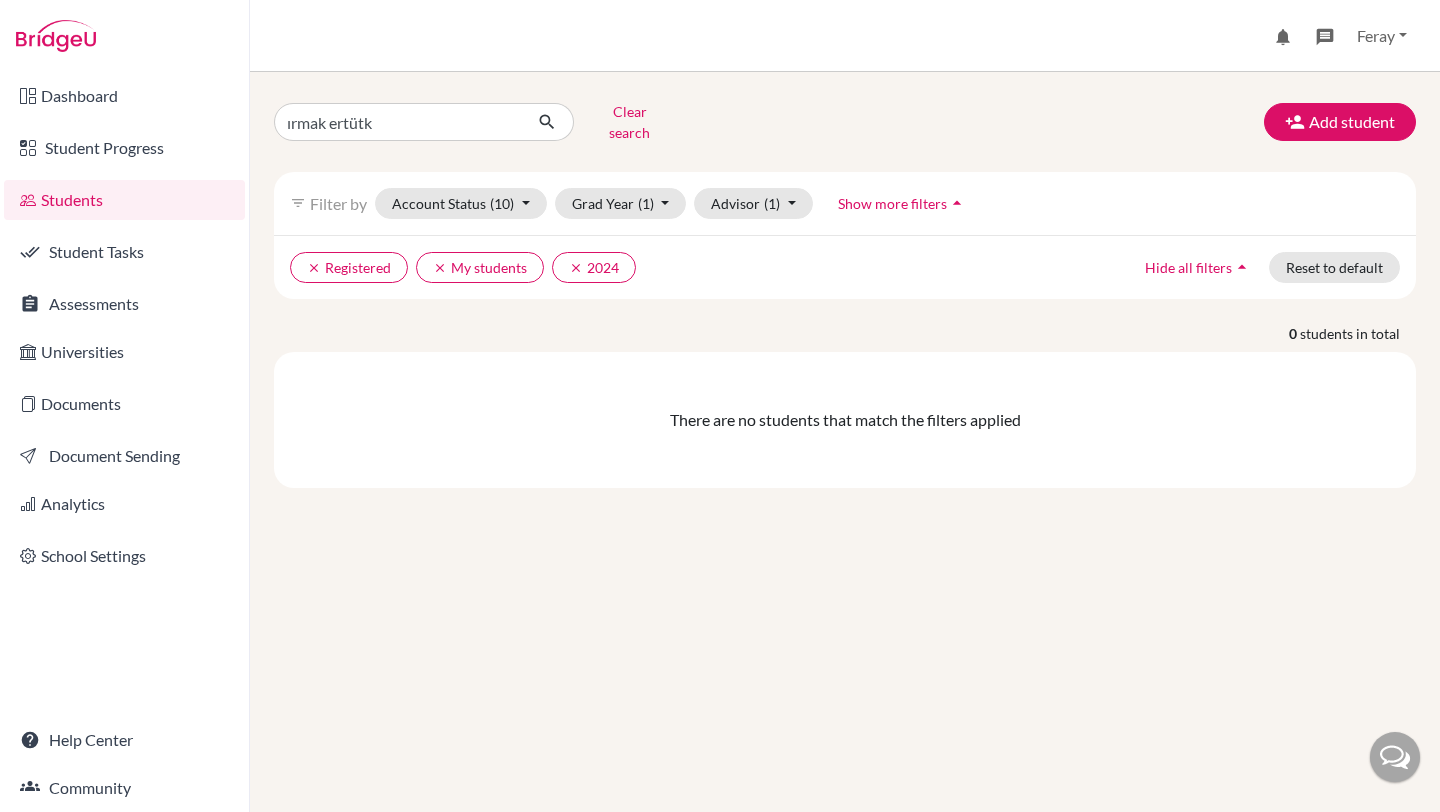 scroll, scrollTop: 0, scrollLeft: 0, axis: both 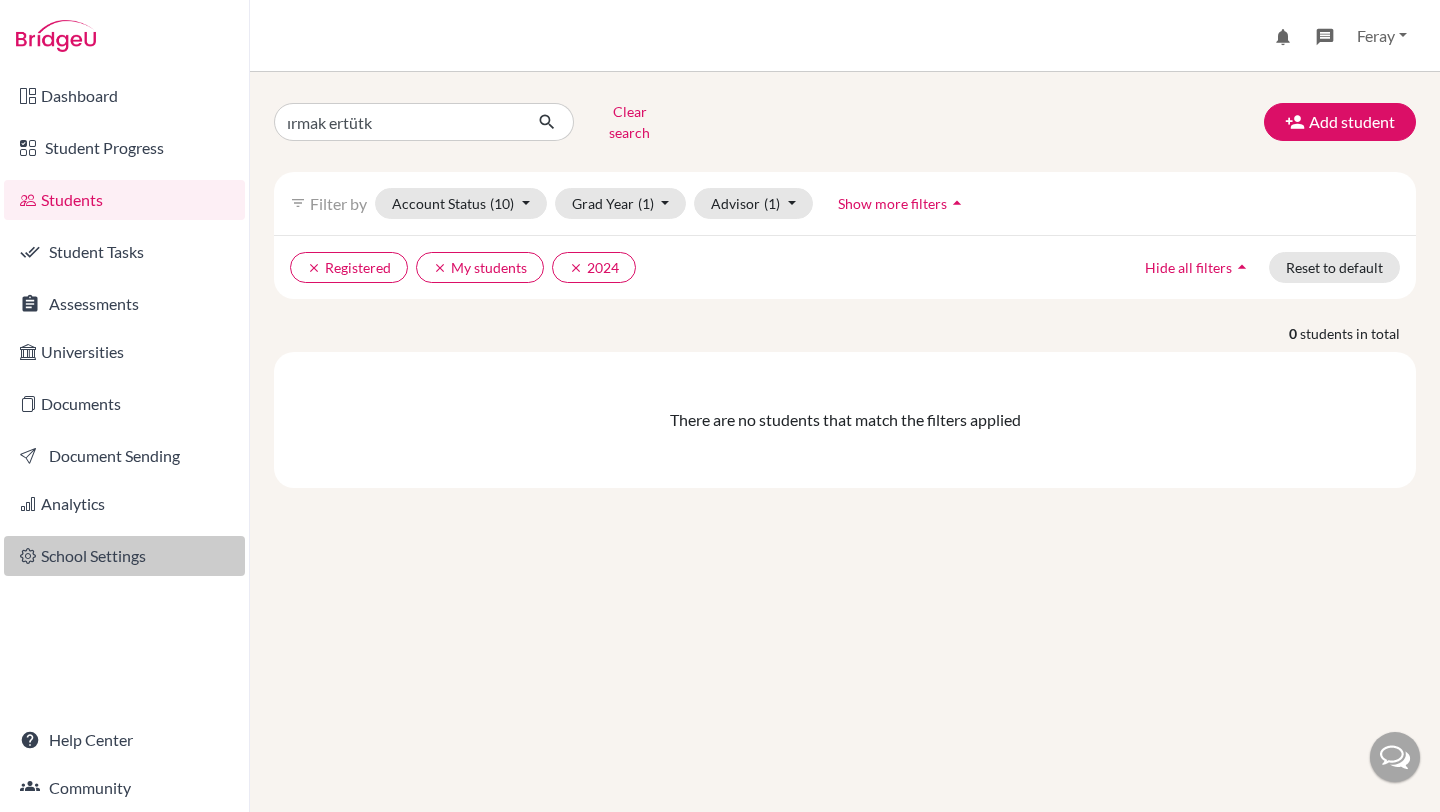 click on "School Settings" at bounding box center (124, 556) 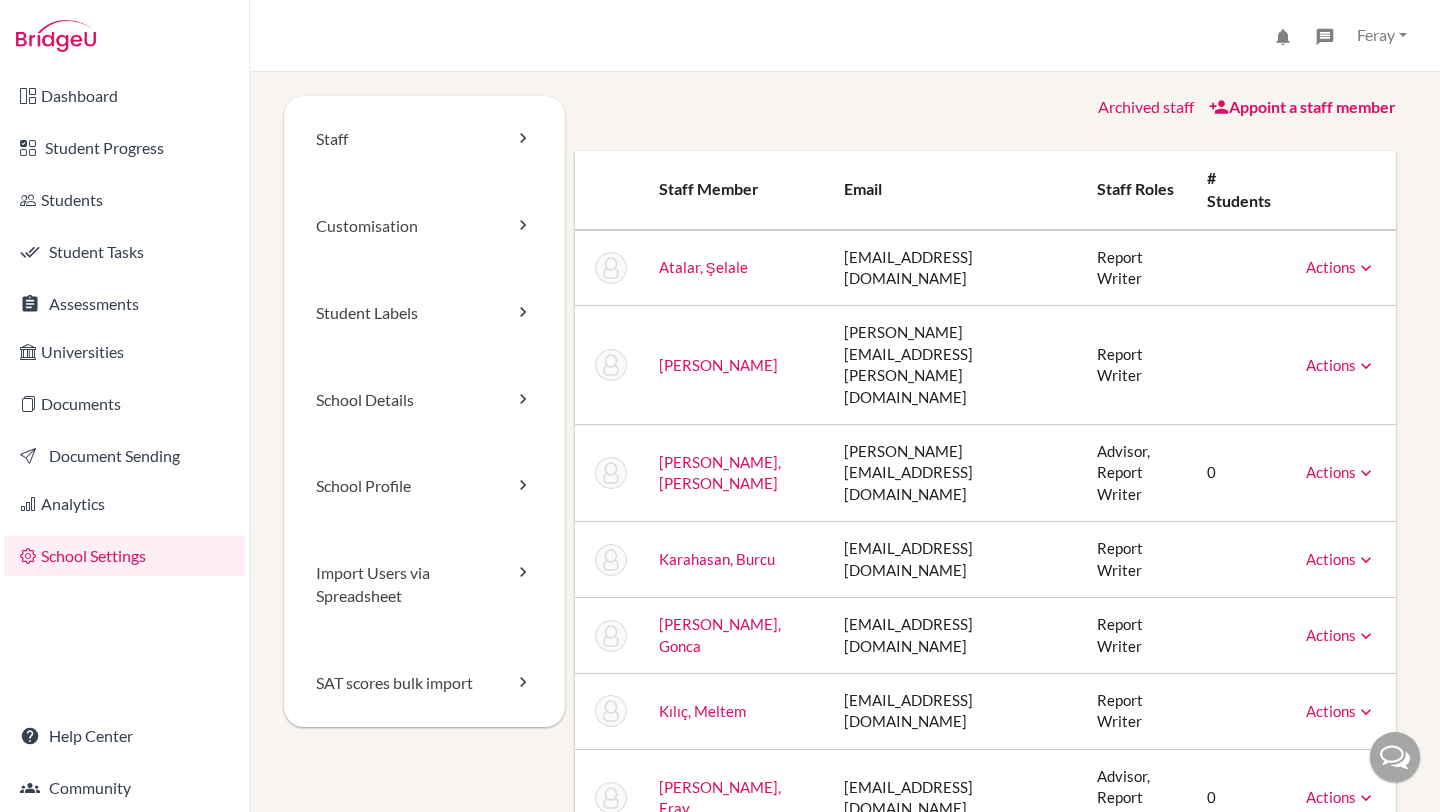 scroll, scrollTop: 0, scrollLeft: 0, axis: both 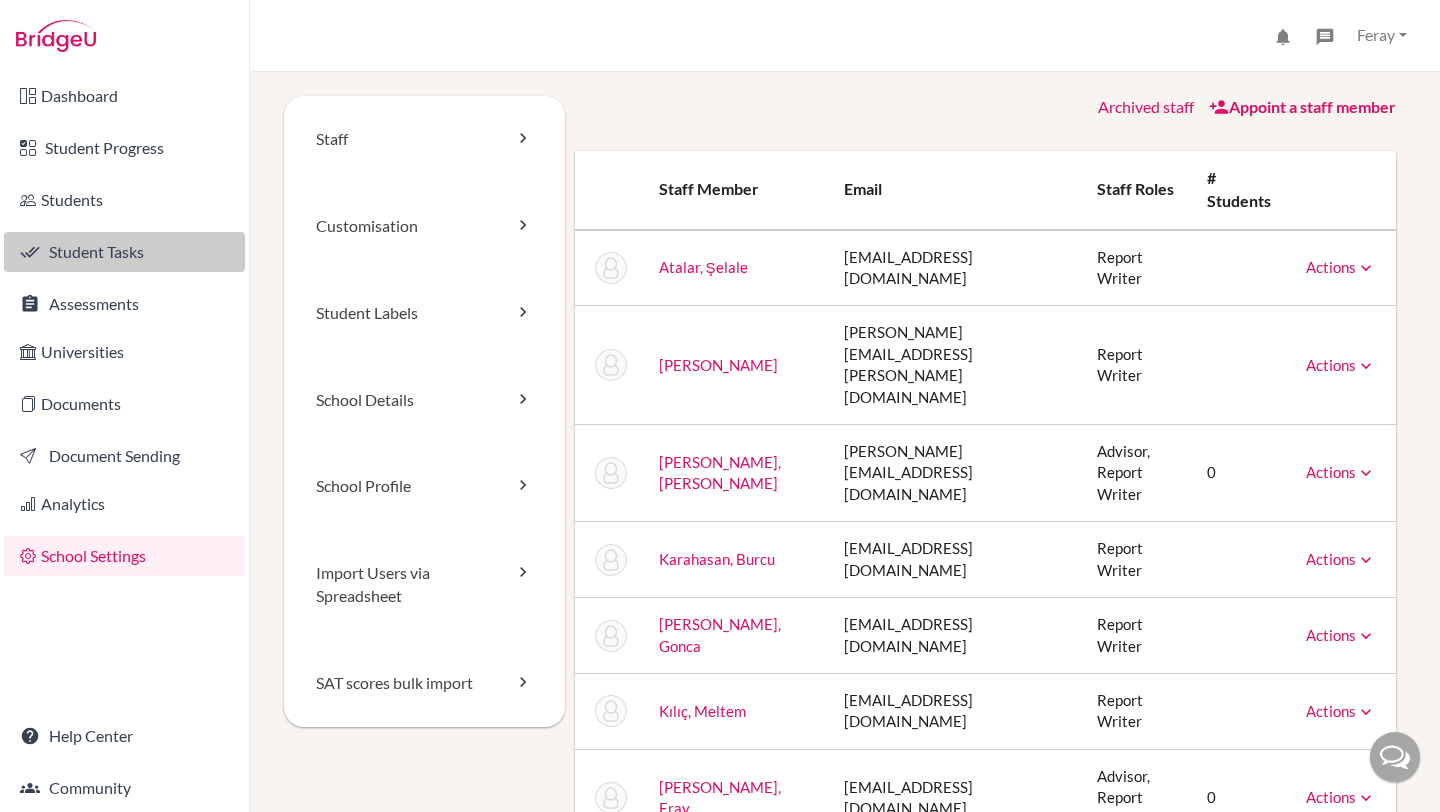 click on "Student Tasks" at bounding box center [124, 252] 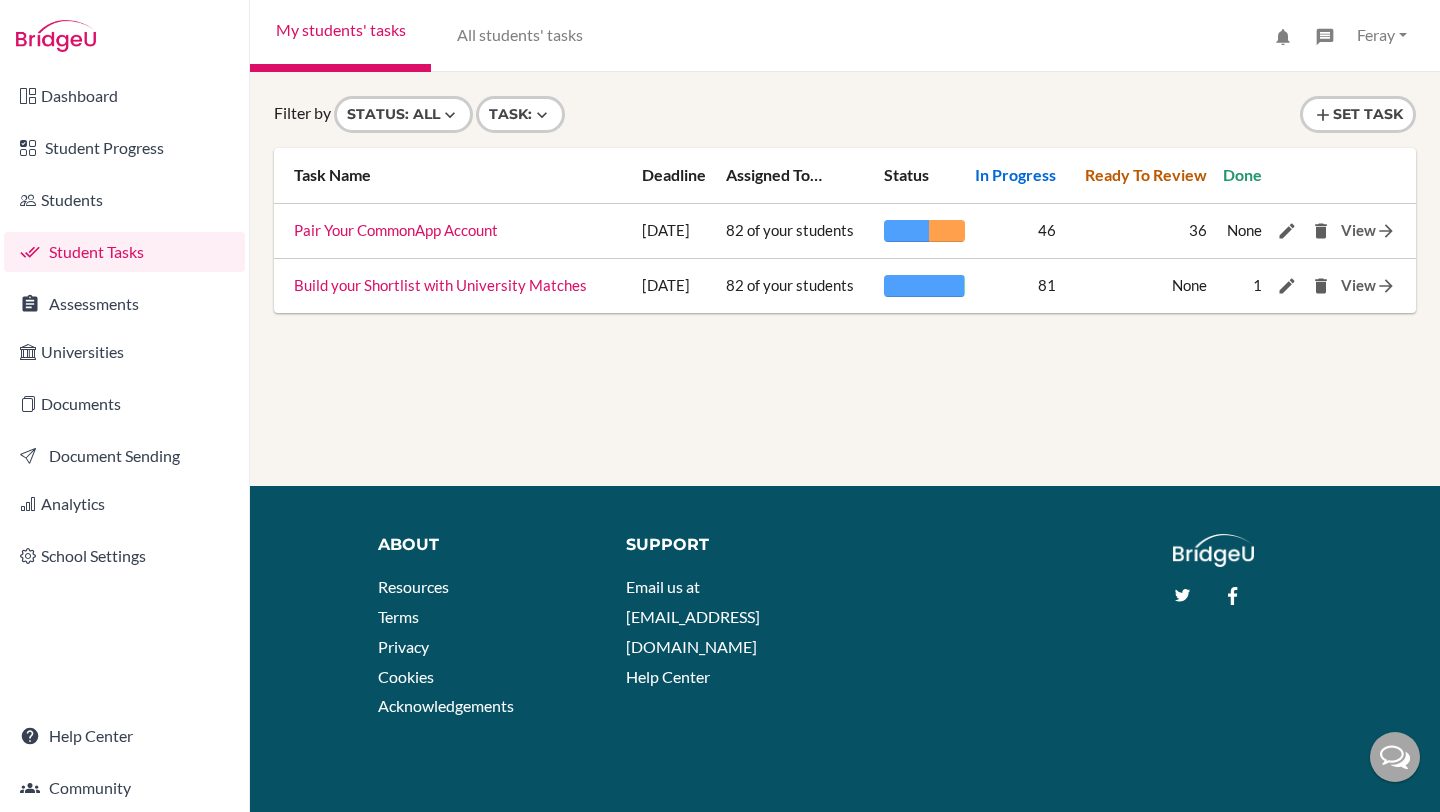 scroll, scrollTop: 0, scrollLeft: 0, axis: both 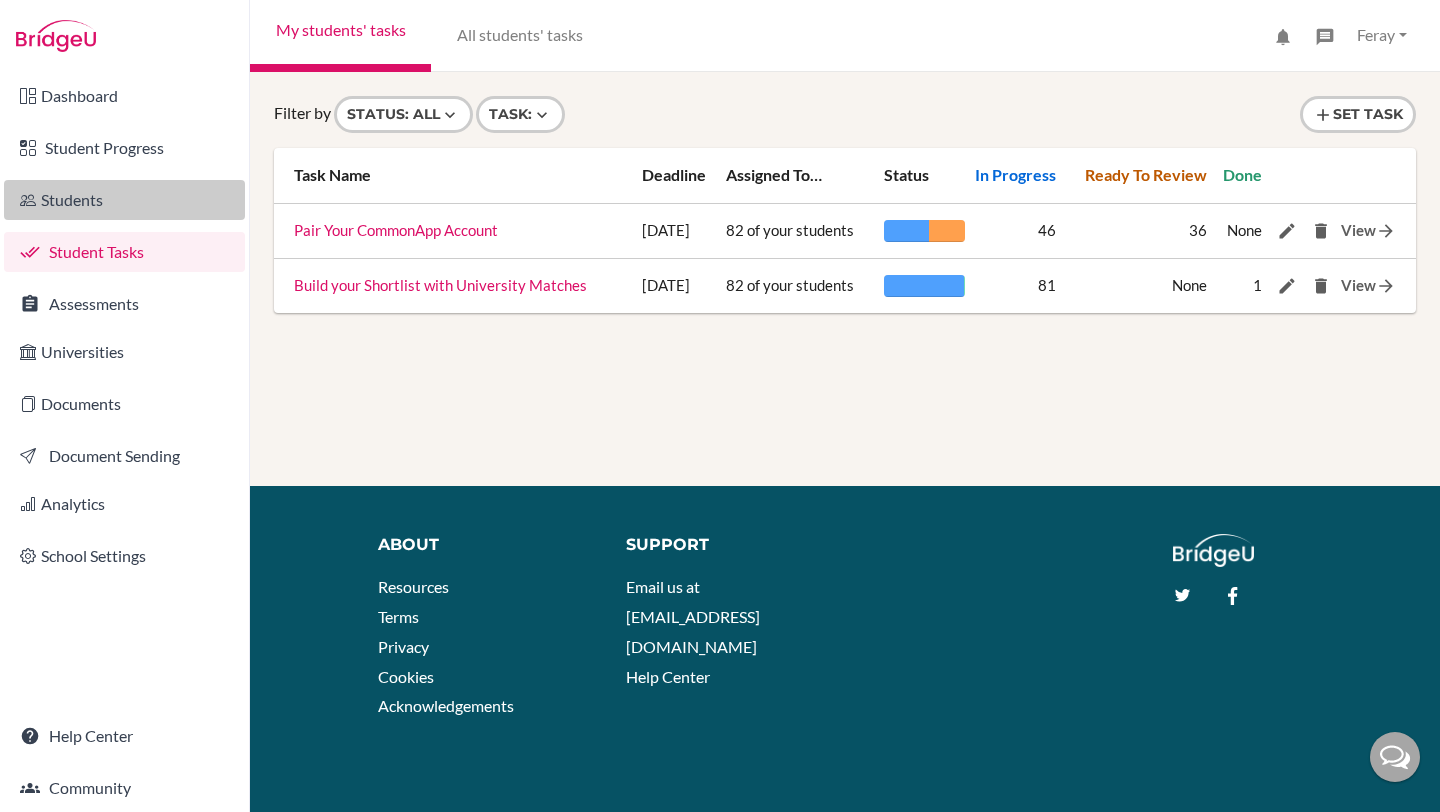 click on "Students" at bounding box center (124, 200) 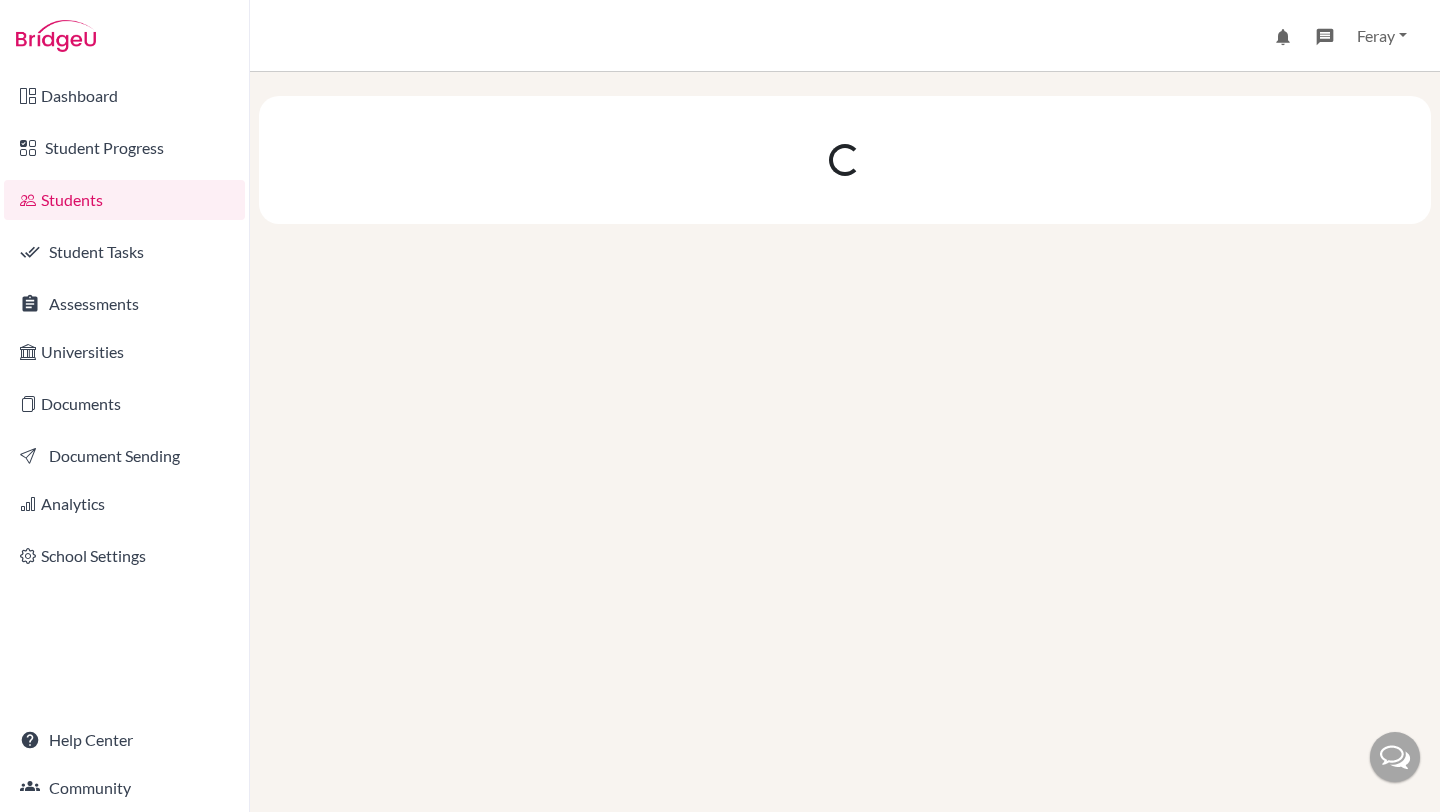 scroll, scrollTop: 0, scrollLeft: 0, axis: both 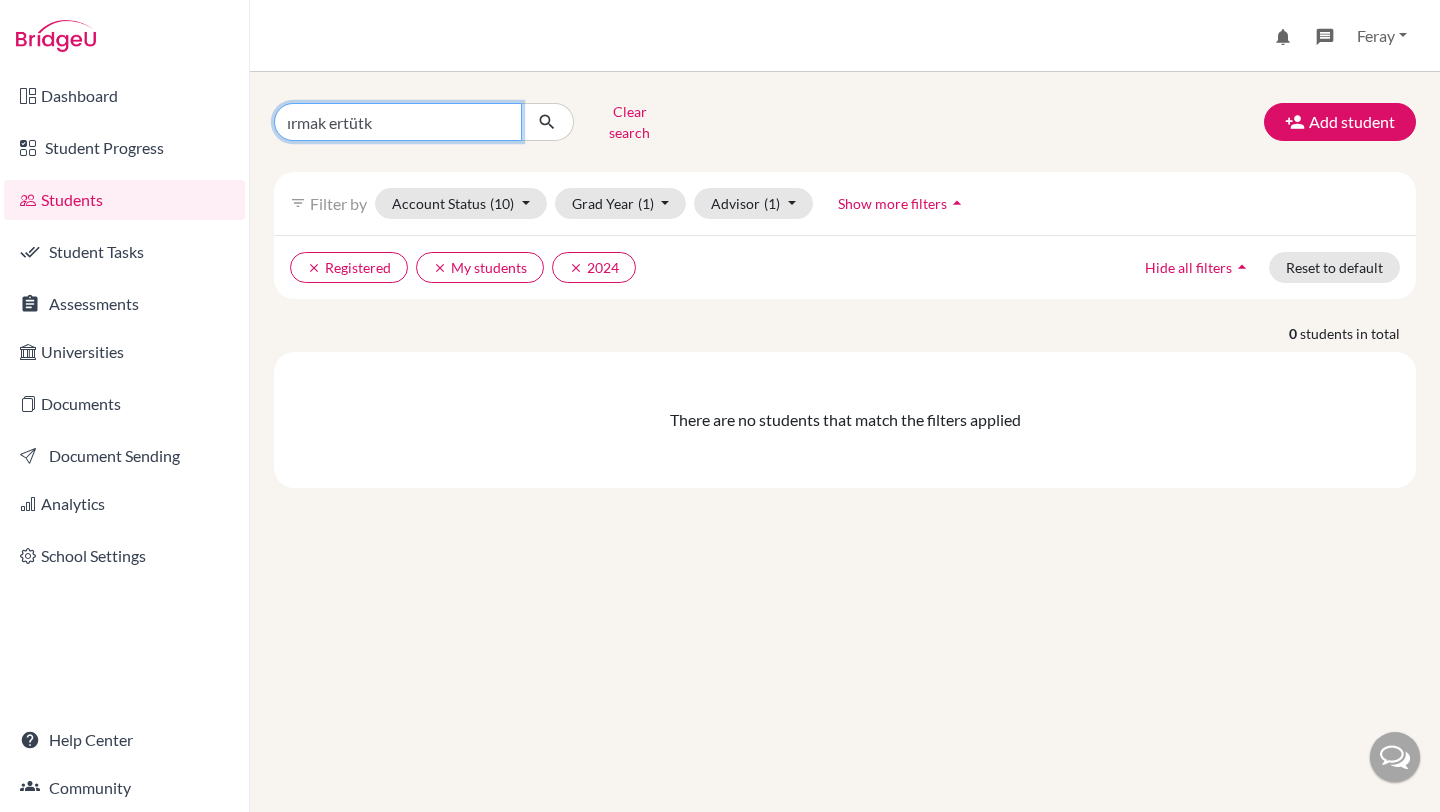 click on "ırmak ertütk" at bounding box center [398, 122] 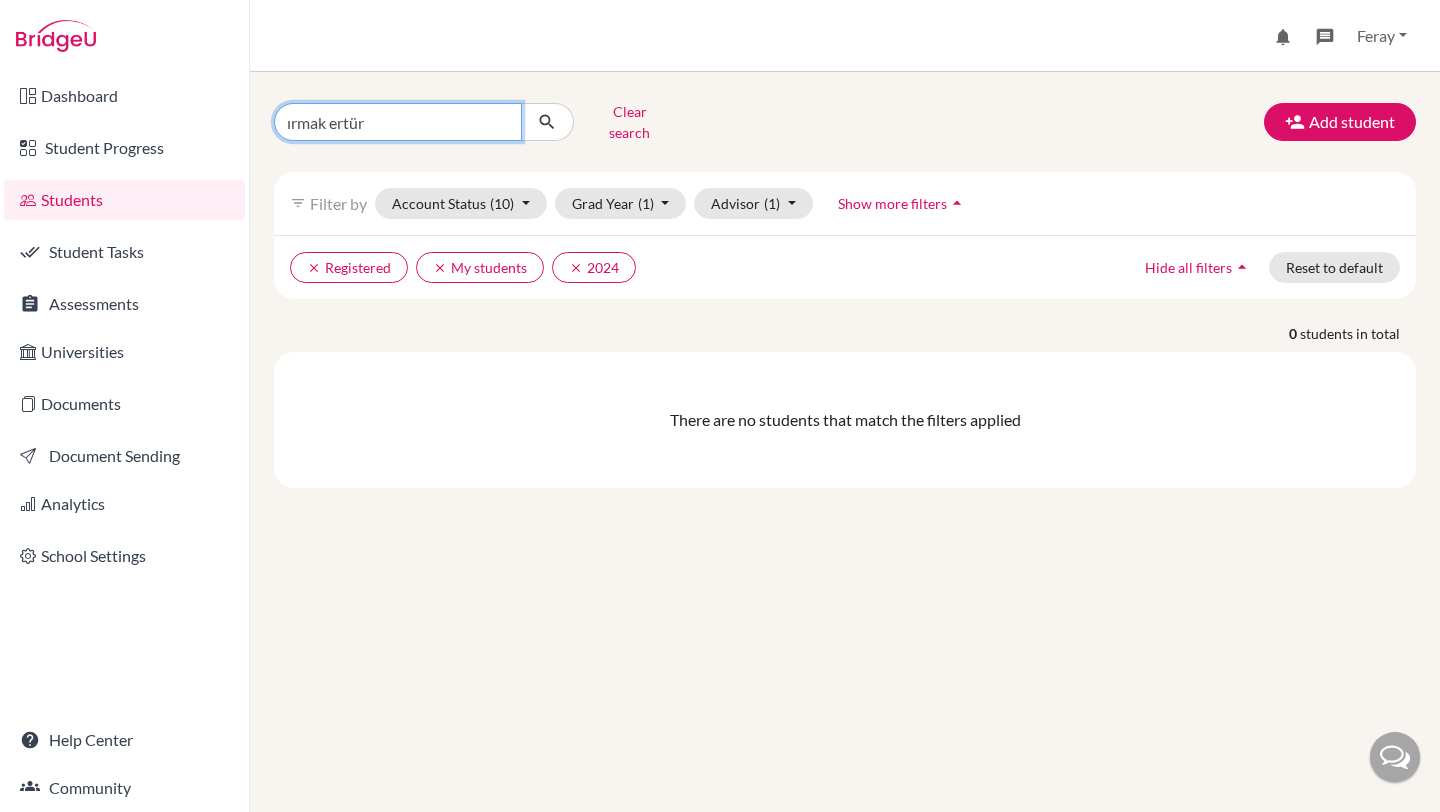 type on "[PERSON_NAME]" 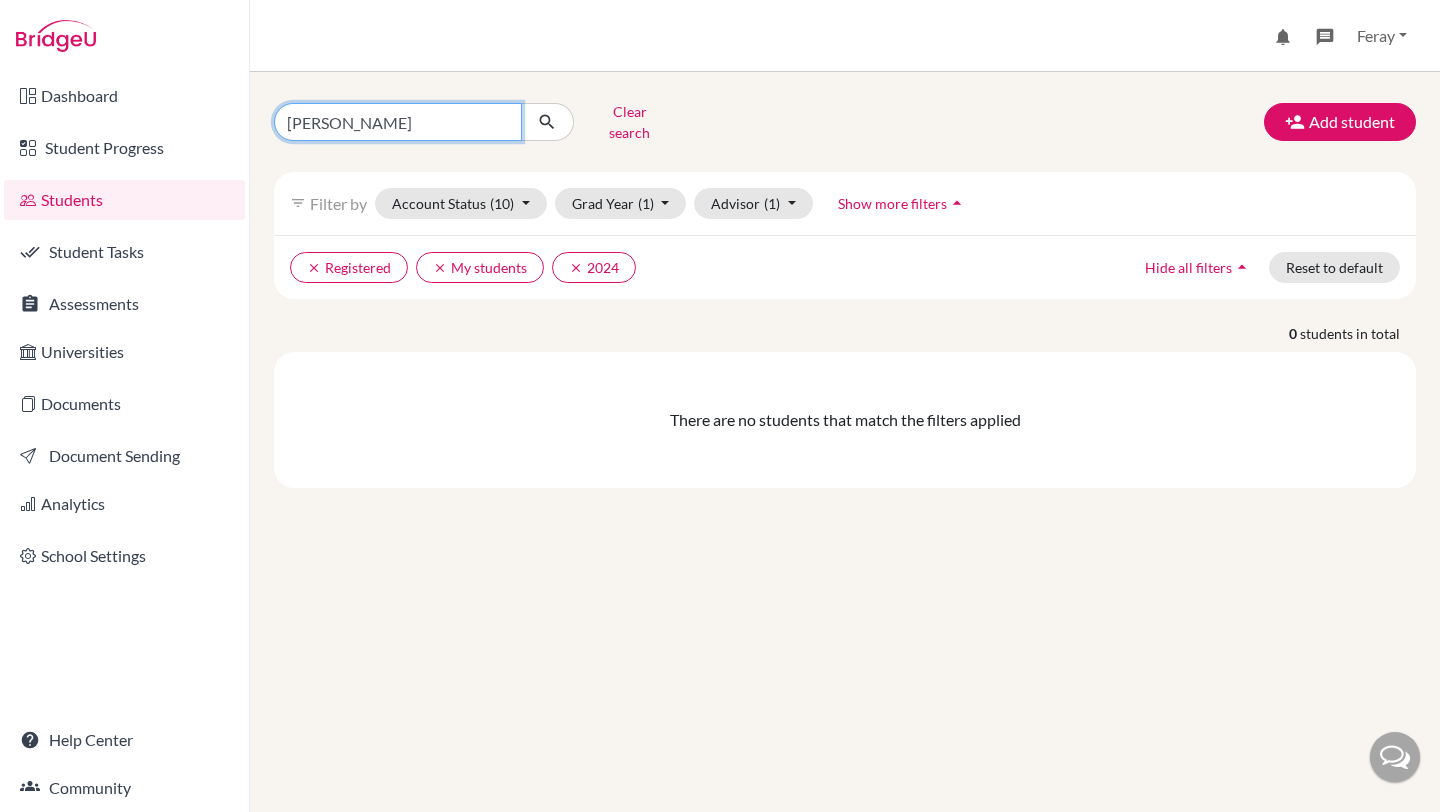 click at bounding box center (547, 122) 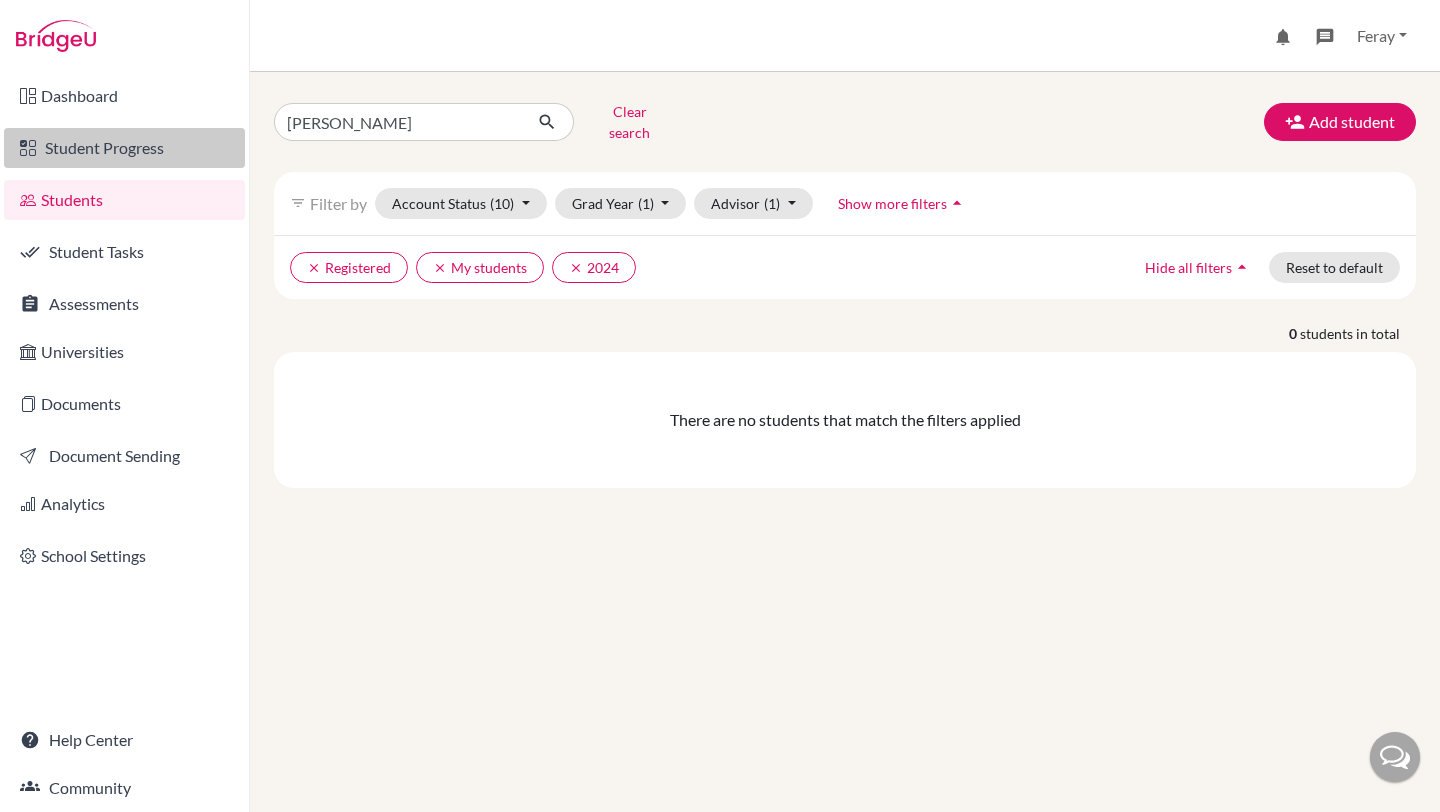 click on "Student Progress" at bounding box center (124, 148) 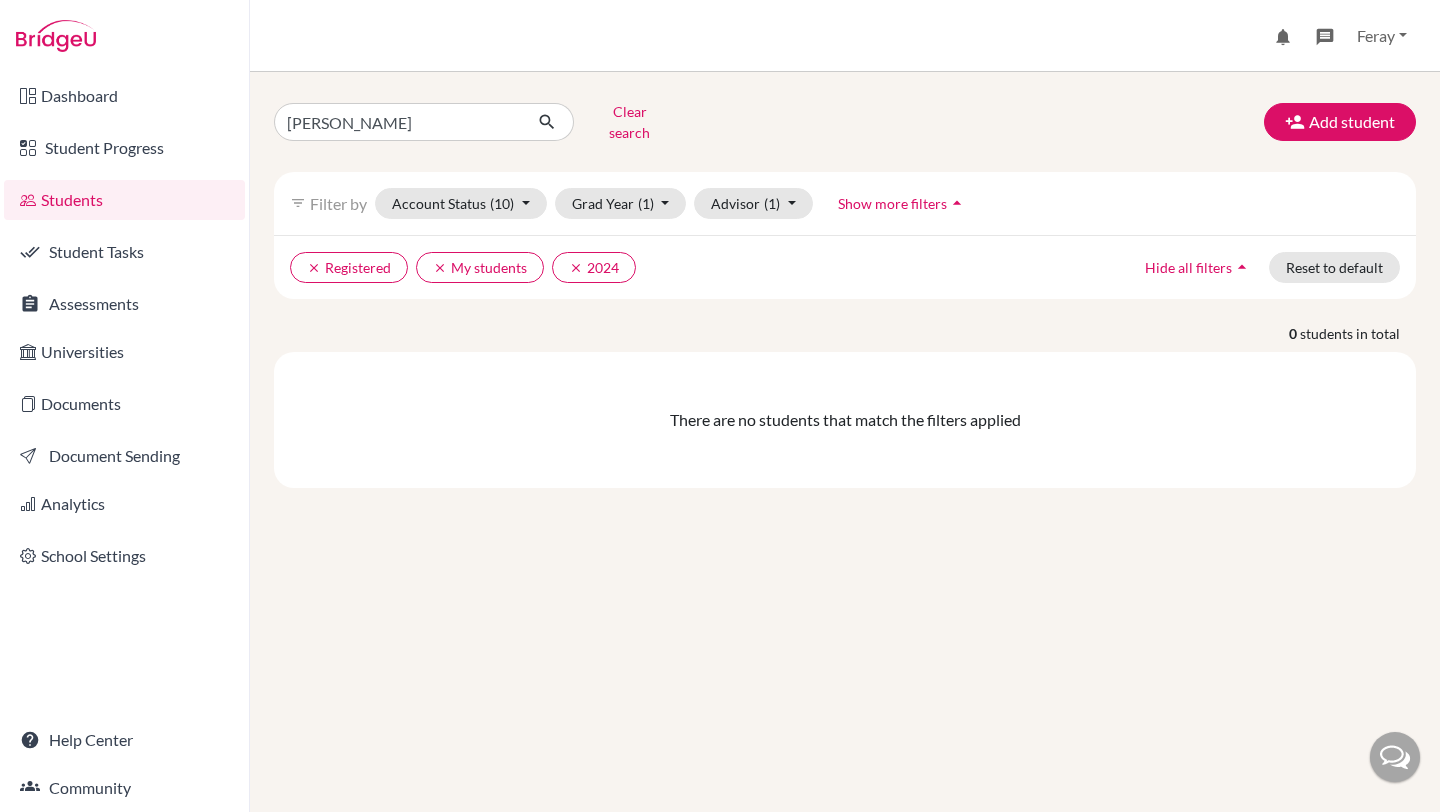 scroll, scrollTop: 0, scrollLeft: 0, axis: both 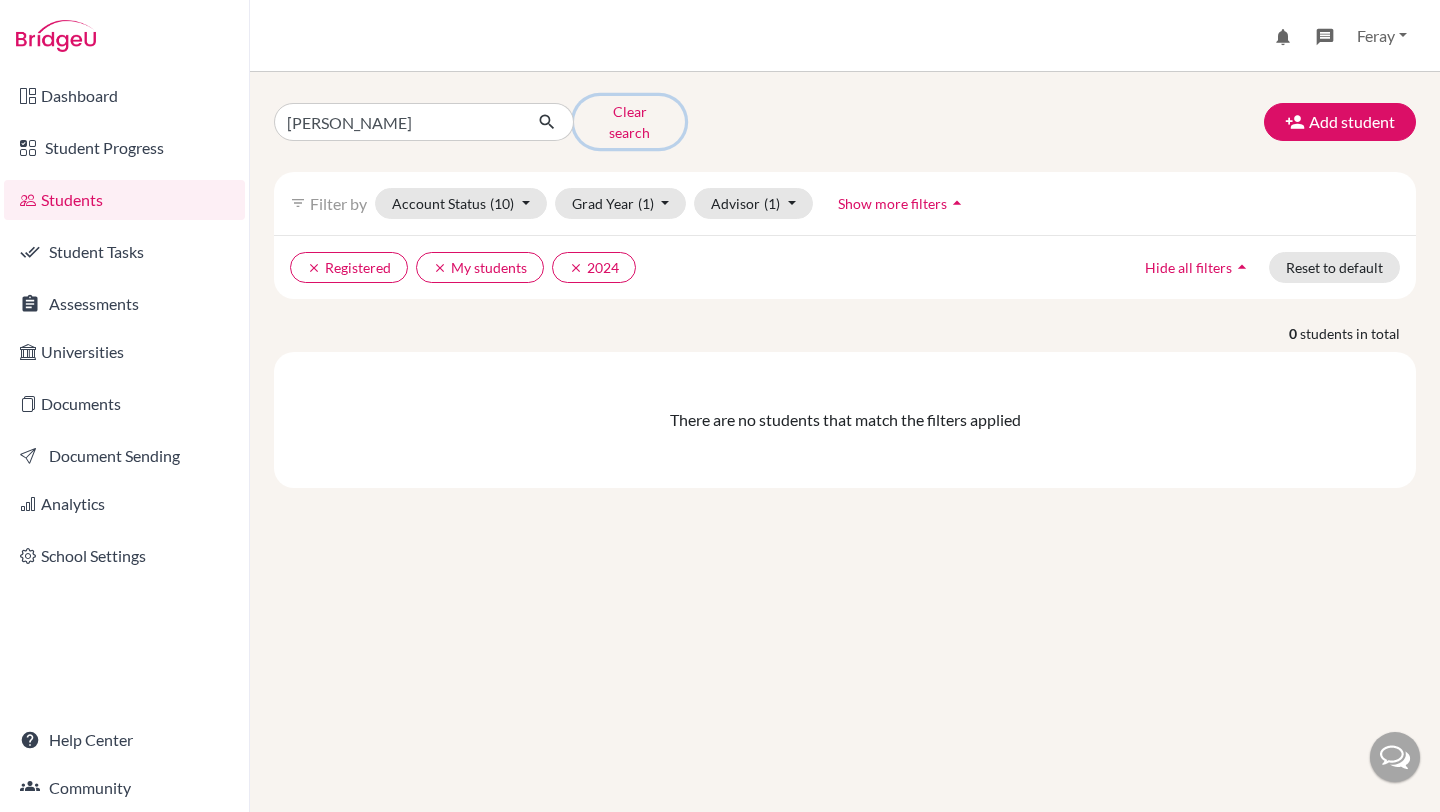 click on "Clear search" at bounding box center [629, 122] 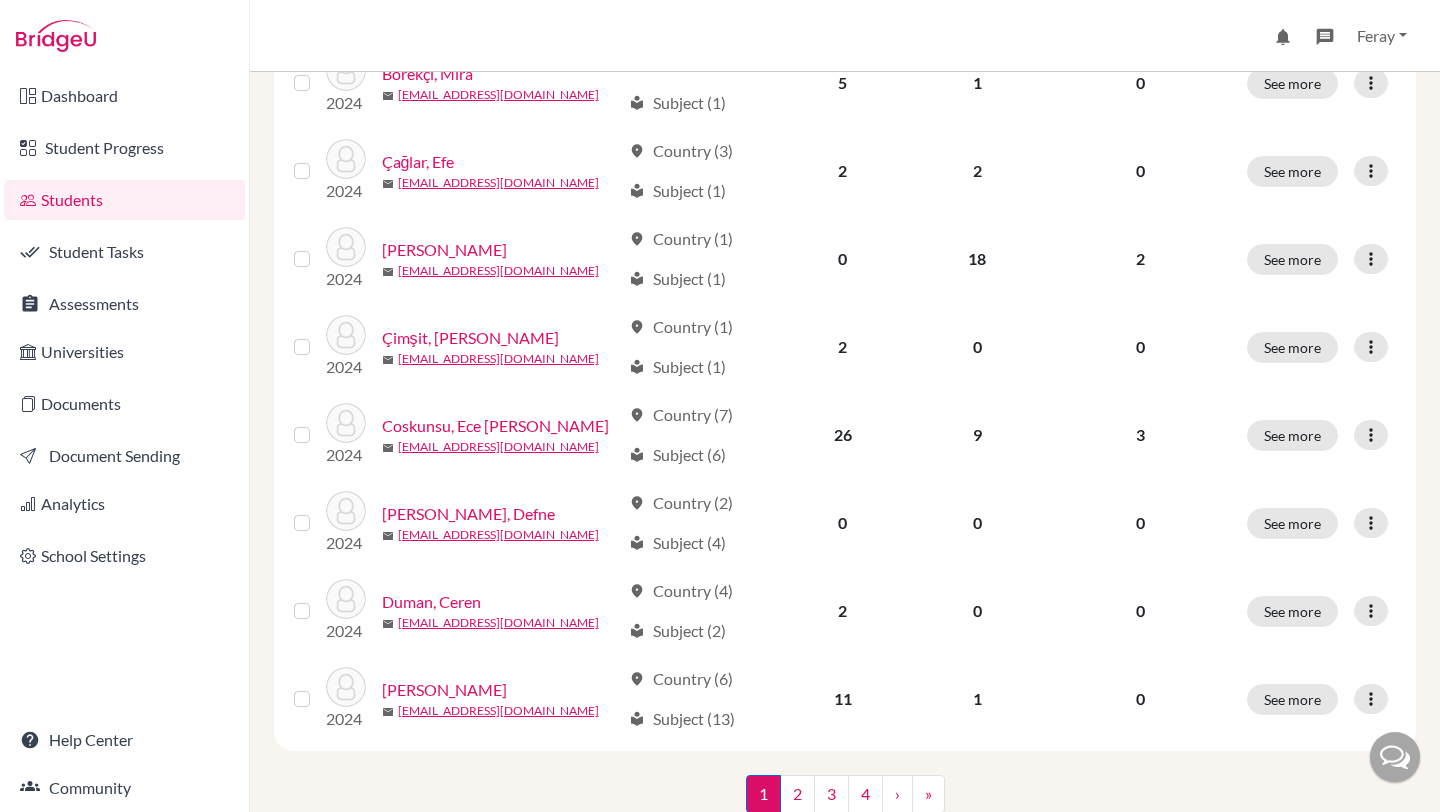 scroll, scrollTop: 1476, scrollLeft: 0, axis: vertical 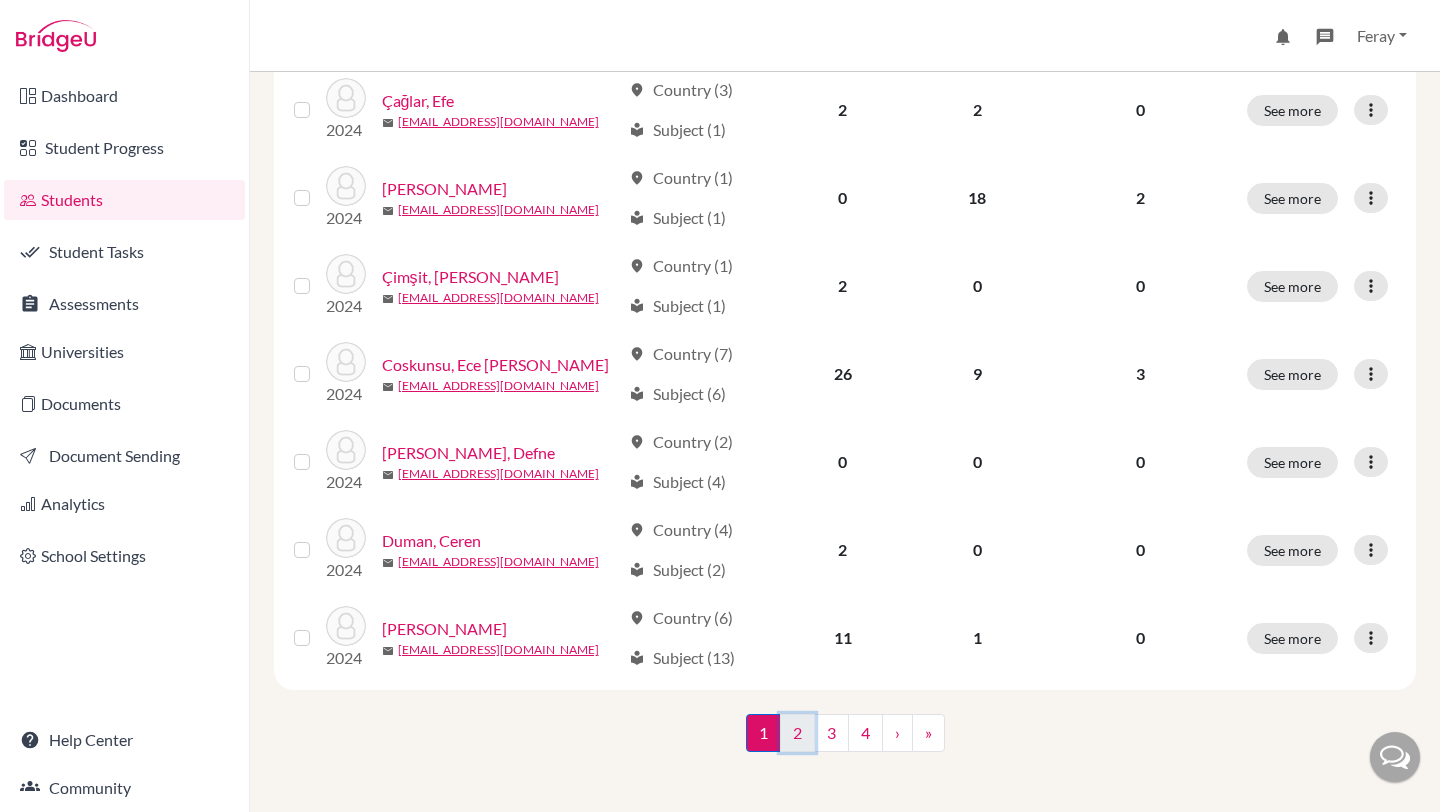 click on "2" at bounding box center [797, 733] 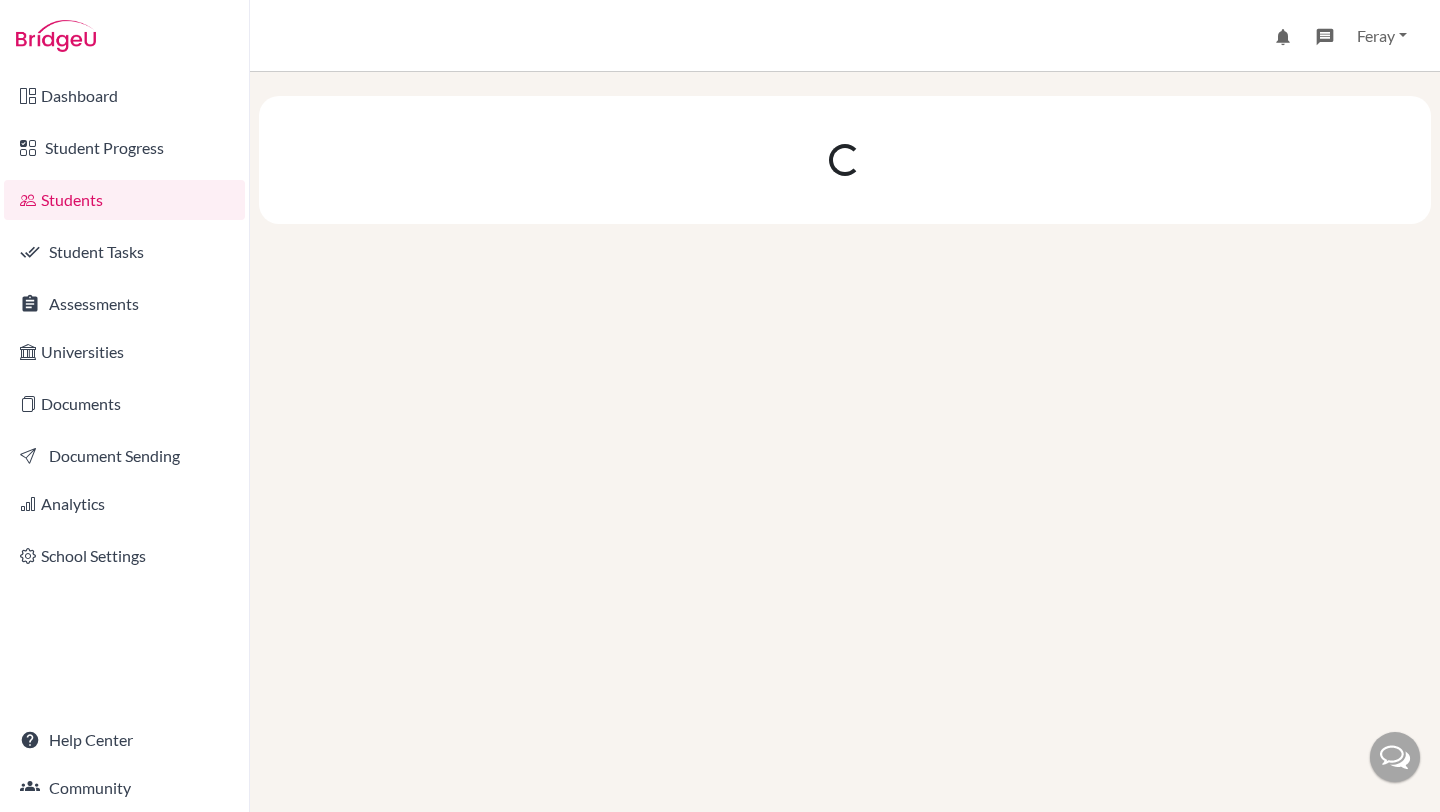 scroll, scrollTop: 0, scrollLeft: 0, axis: both 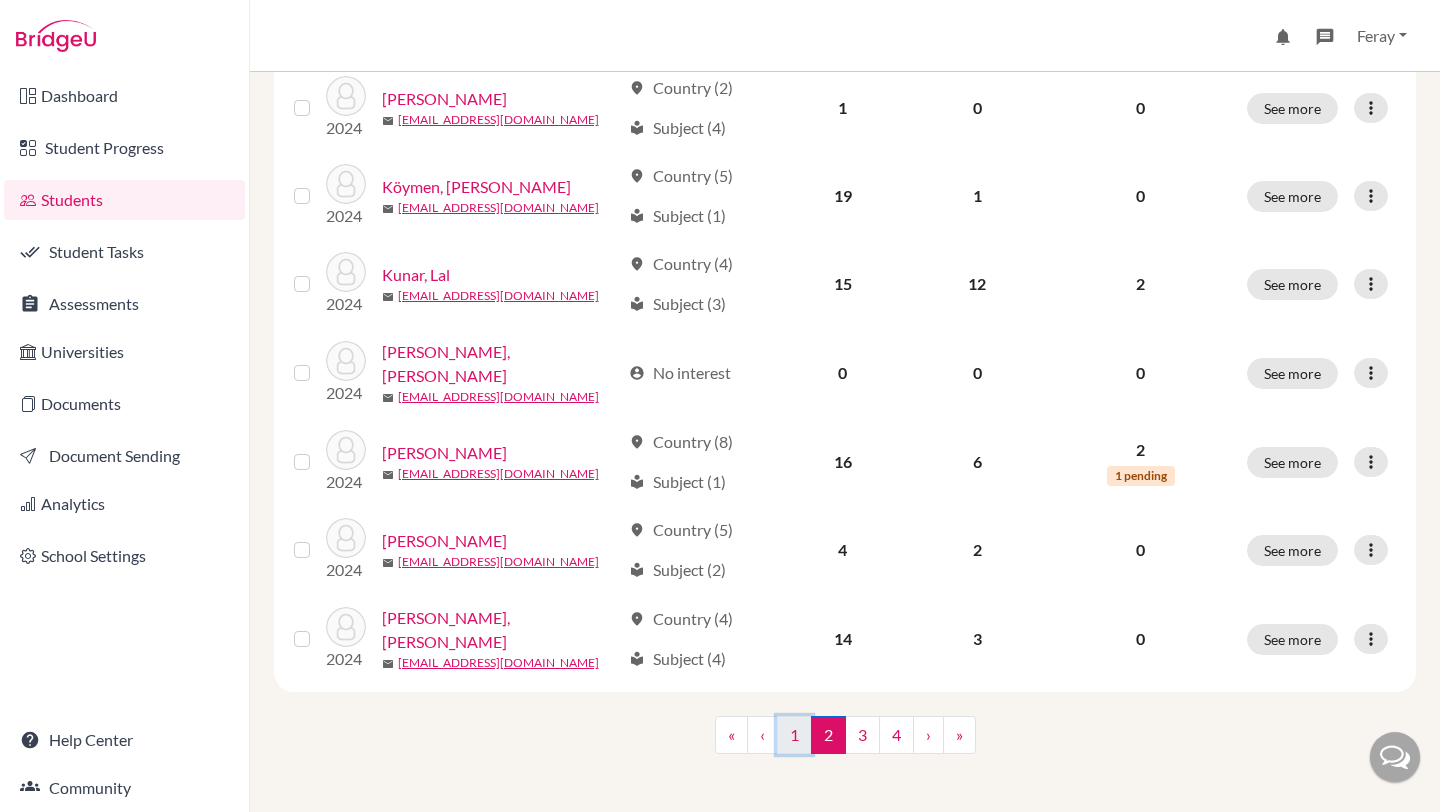 click on "1" at bounding box center [794, 735] 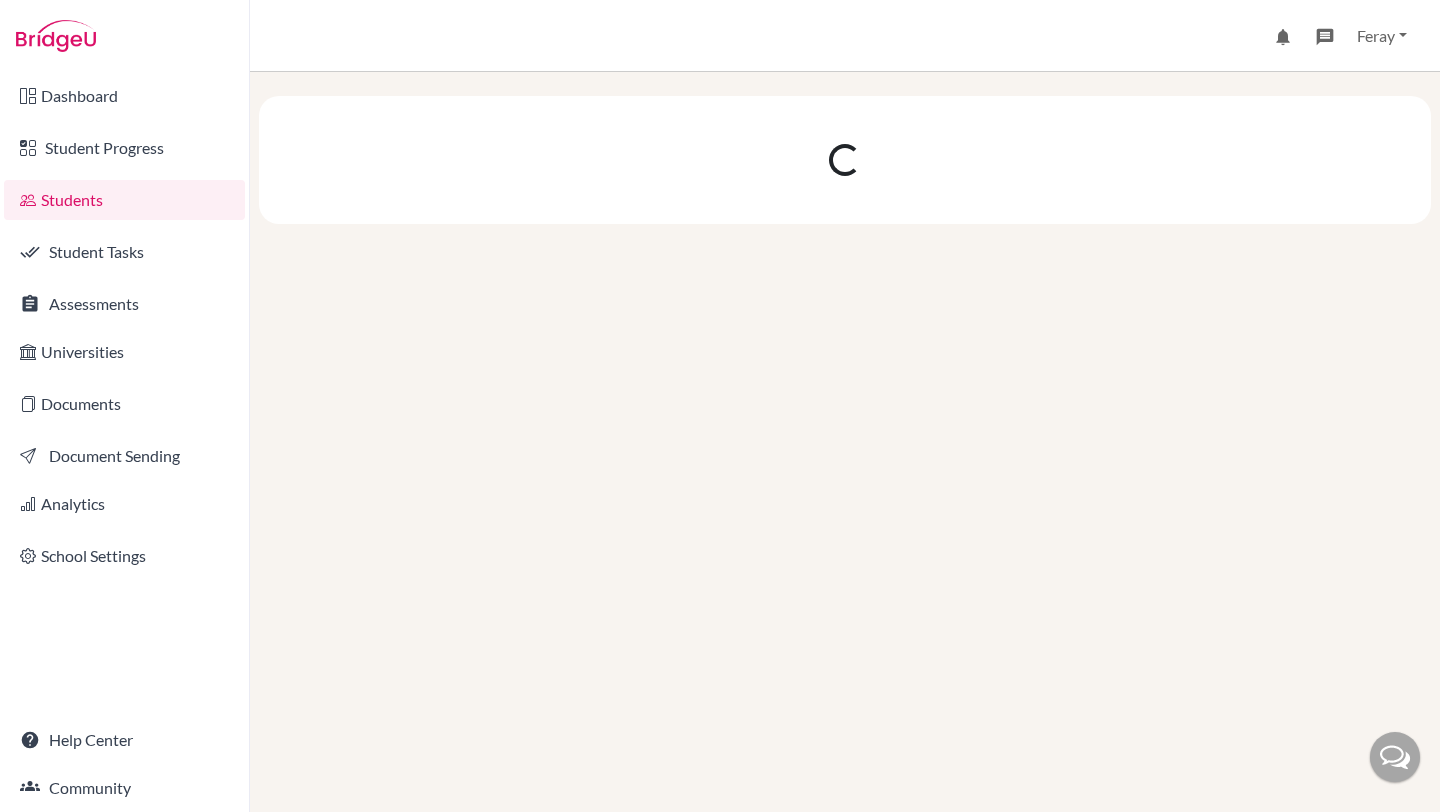 scroll, scrollTop: 0, scrollLeft: 0, axis: both 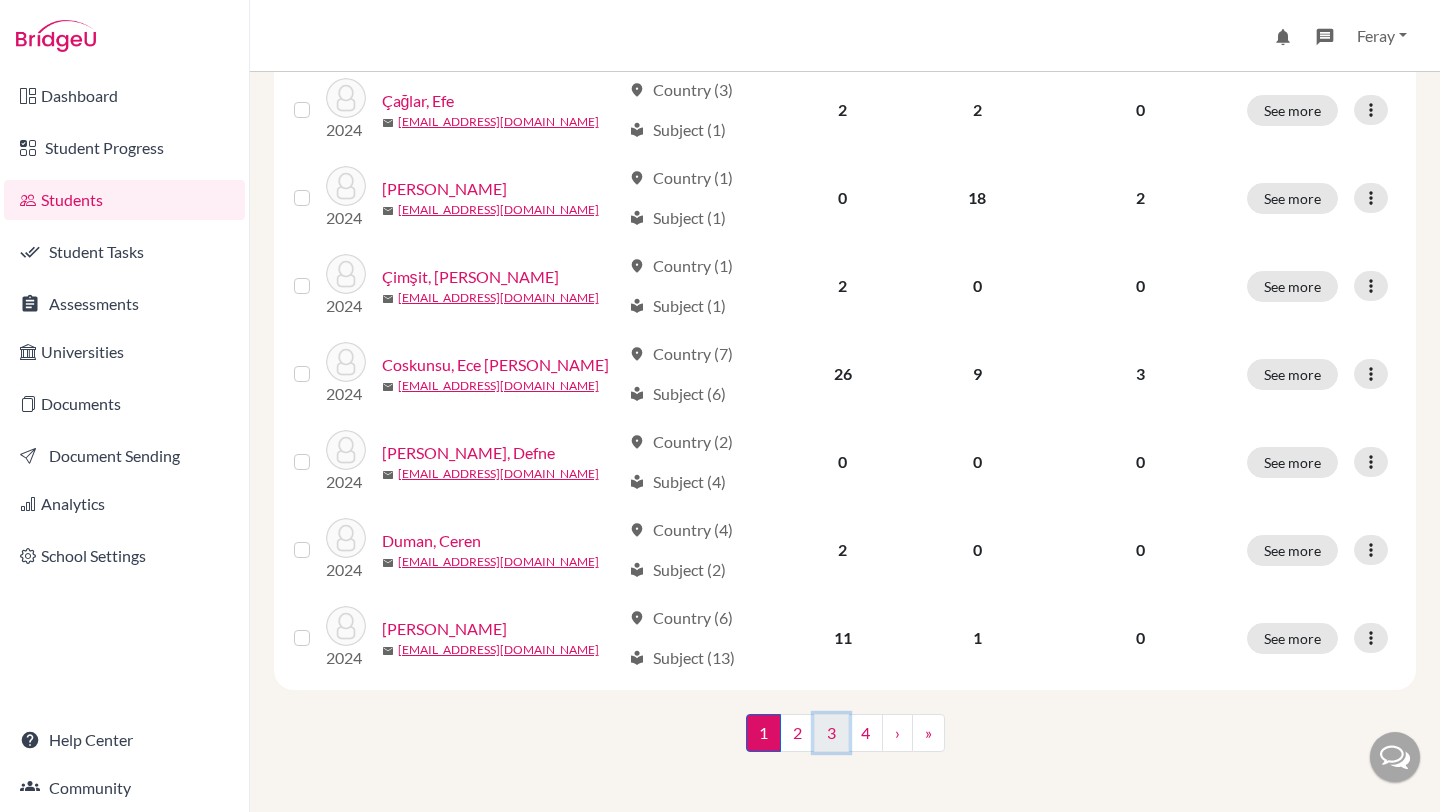 click on "3" at bounding box center (831, 733) 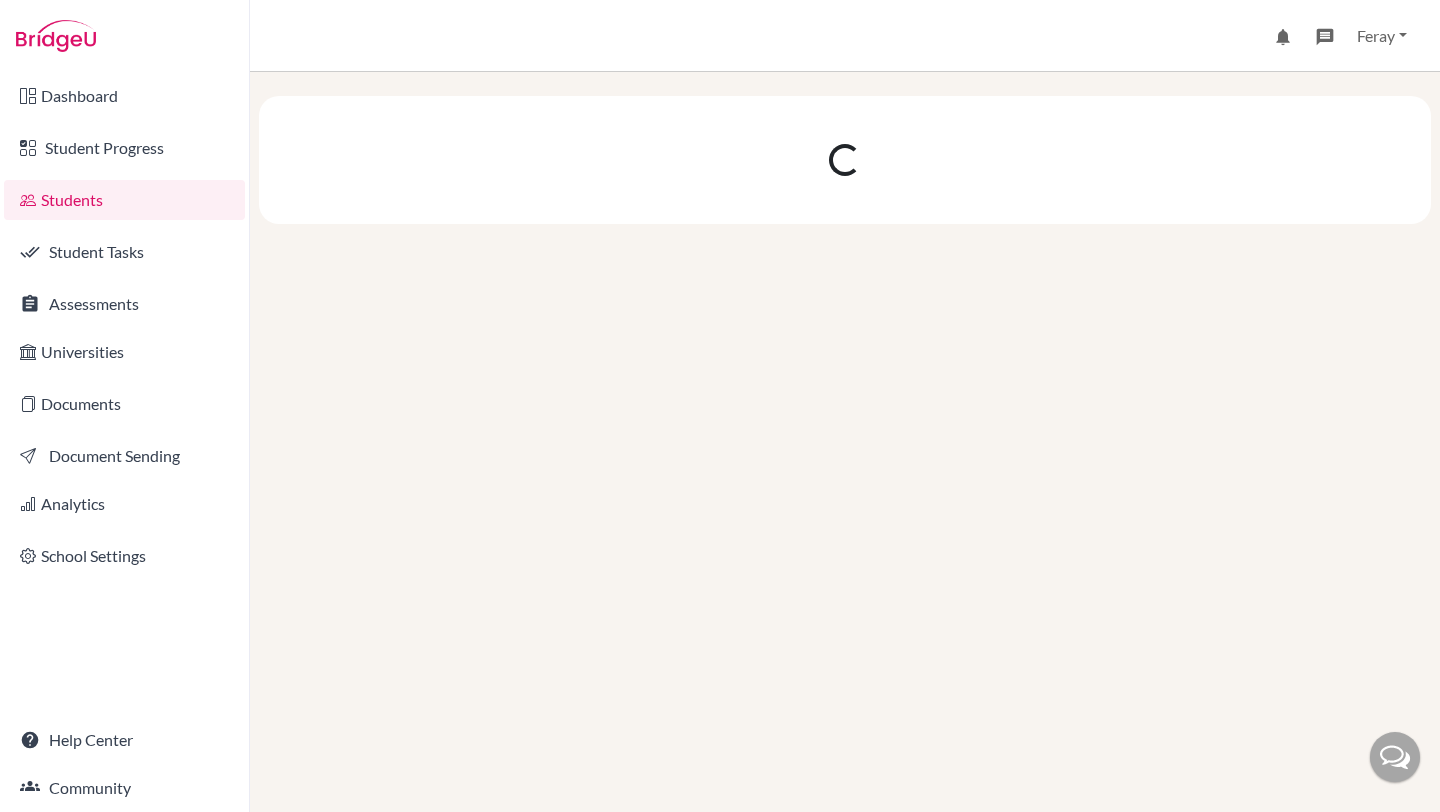 scroll, scrollTop: 0, scrollLeft: 0, axis: both 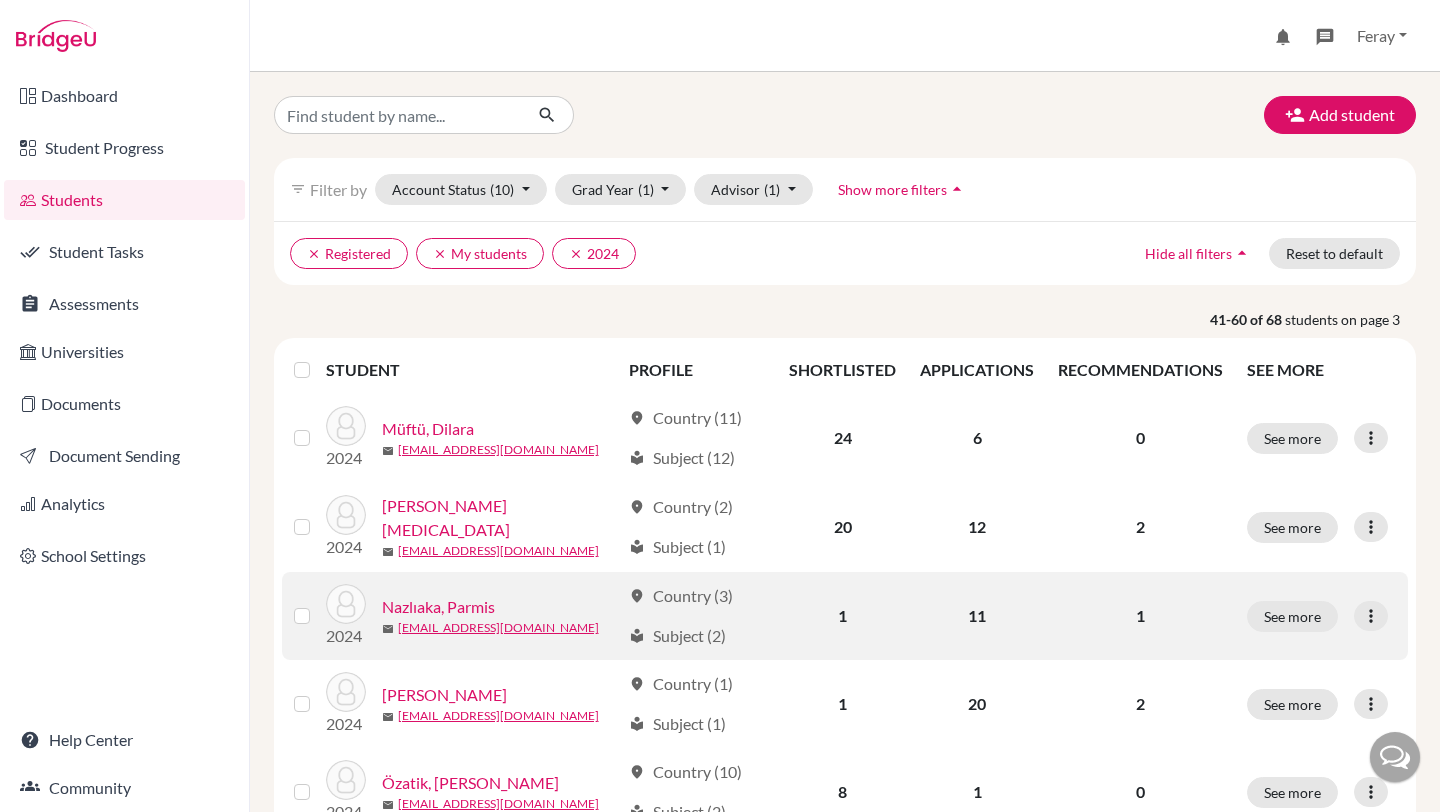 click on "1" at bounding box center (842, 616) 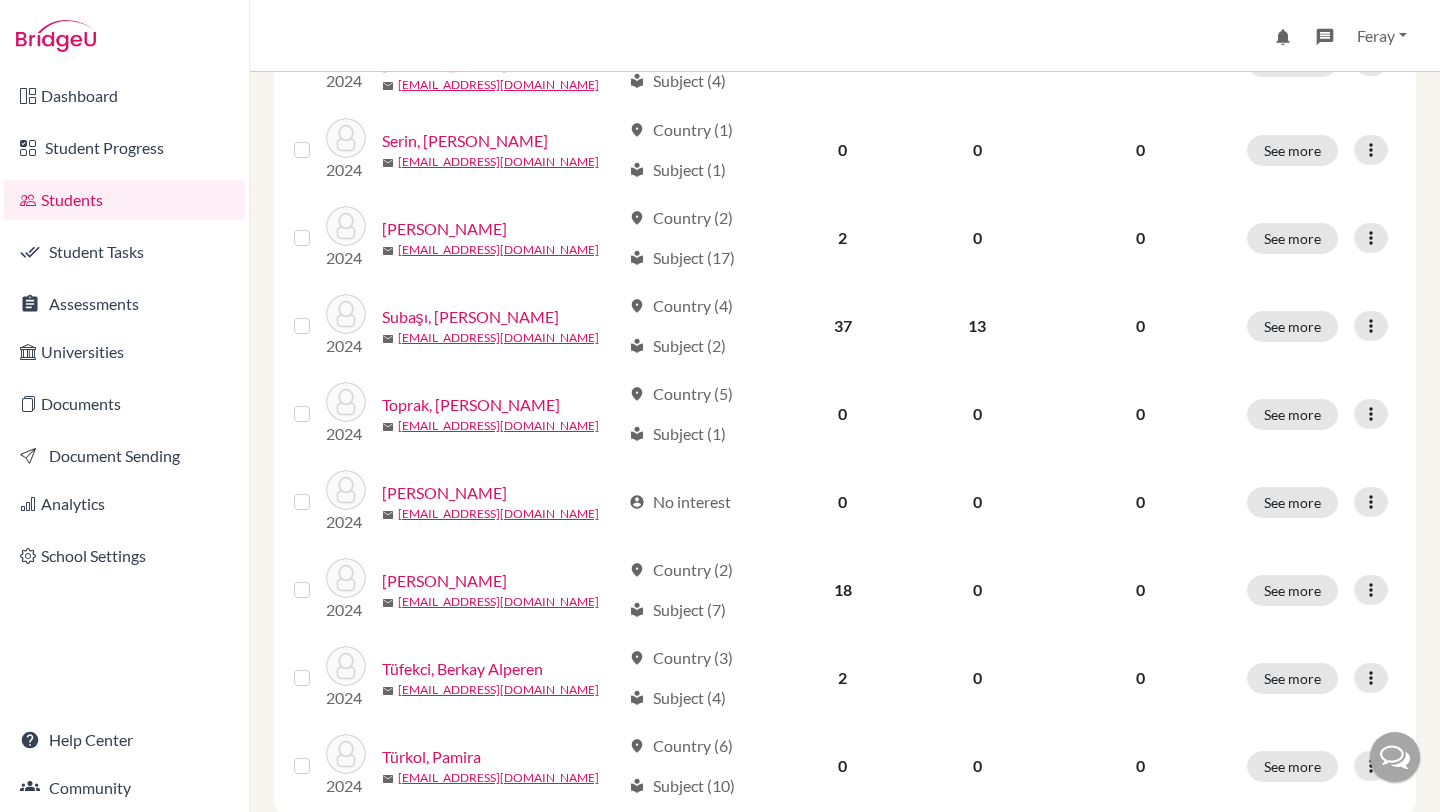 scroll, scrollTop: 1476, scrollLeft: 0, axis: vertical 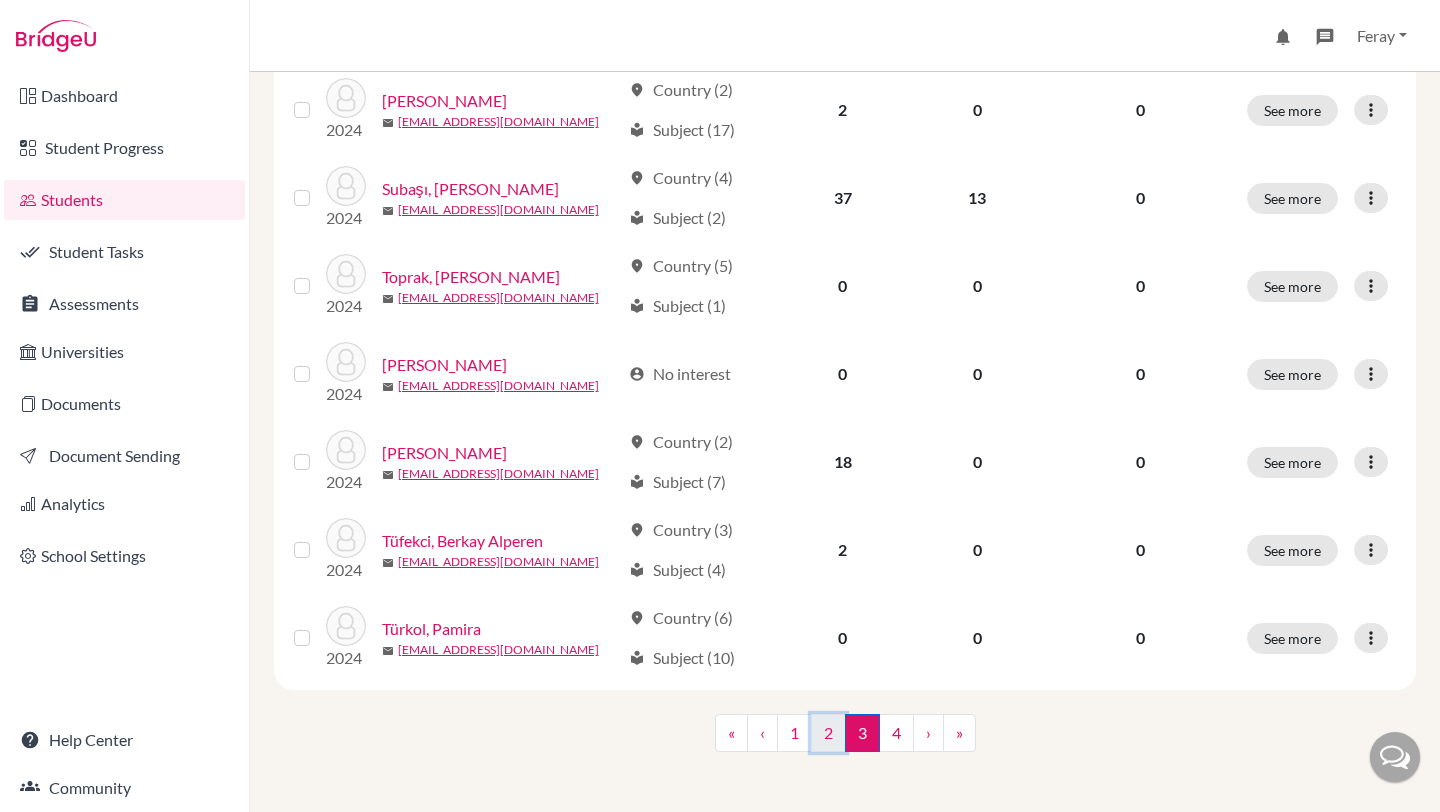 click on "2" at bounding box center (828, 733) 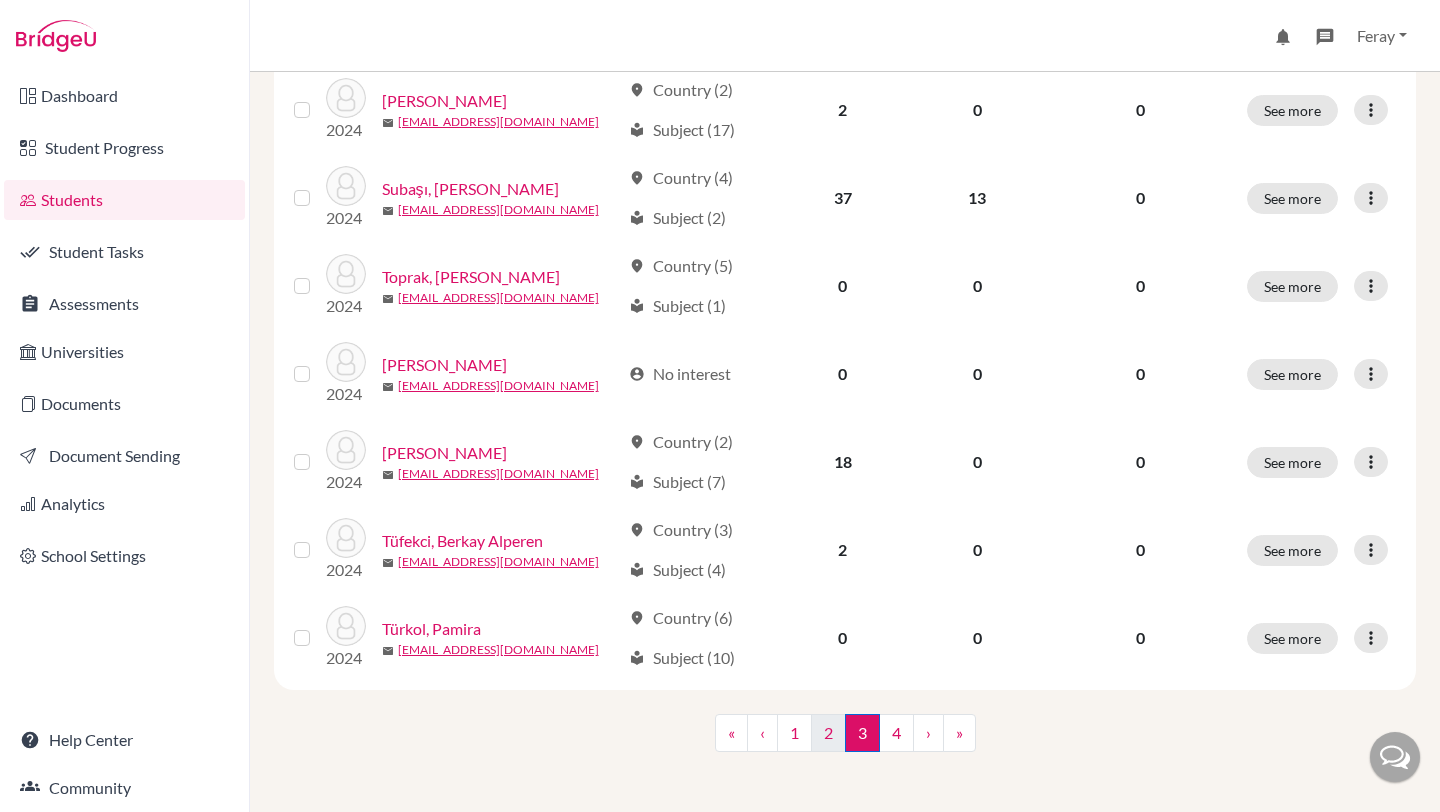 scroll, scrollTop: 0, scrollLeft: 0, axis: both 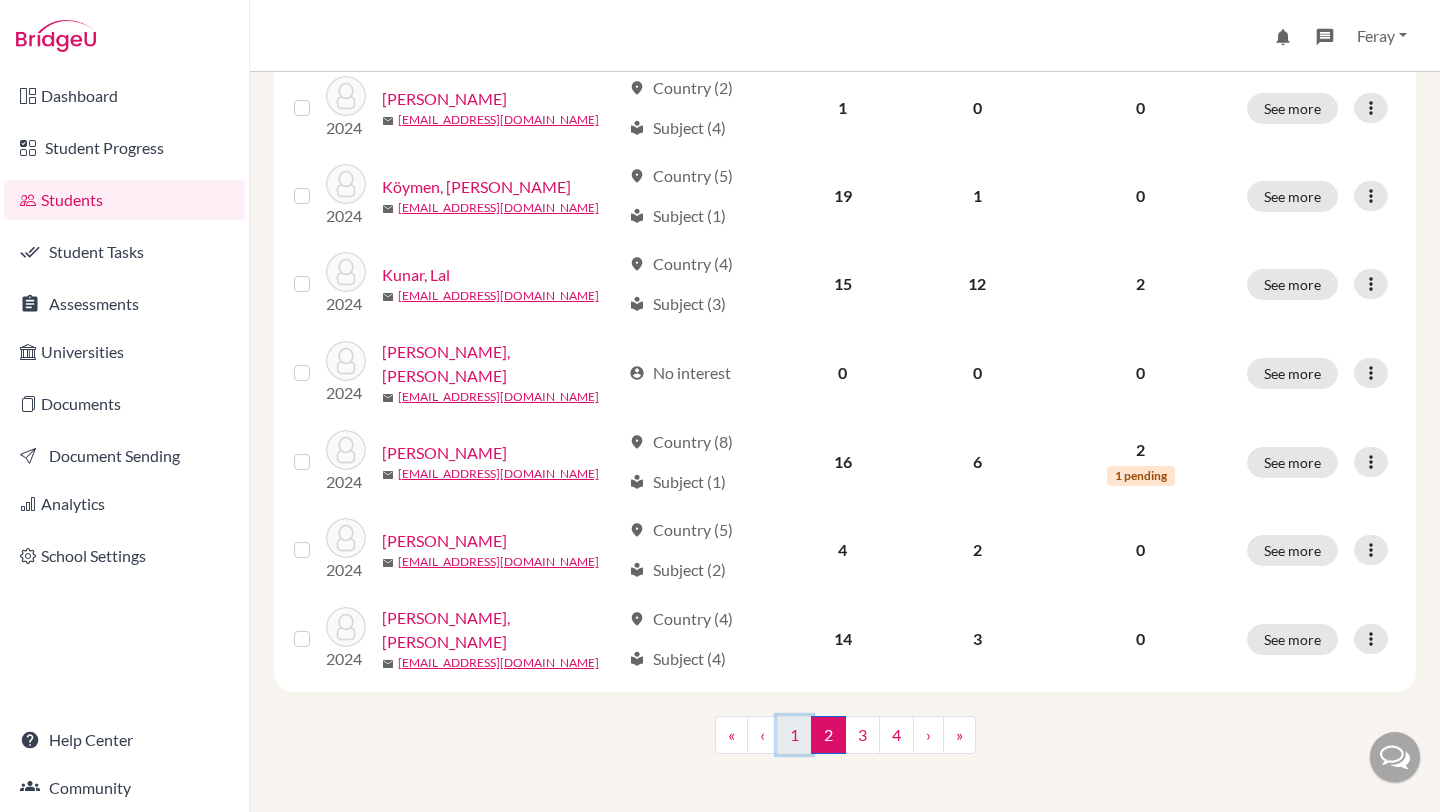 click on "1" at bounding box center [794, 735] 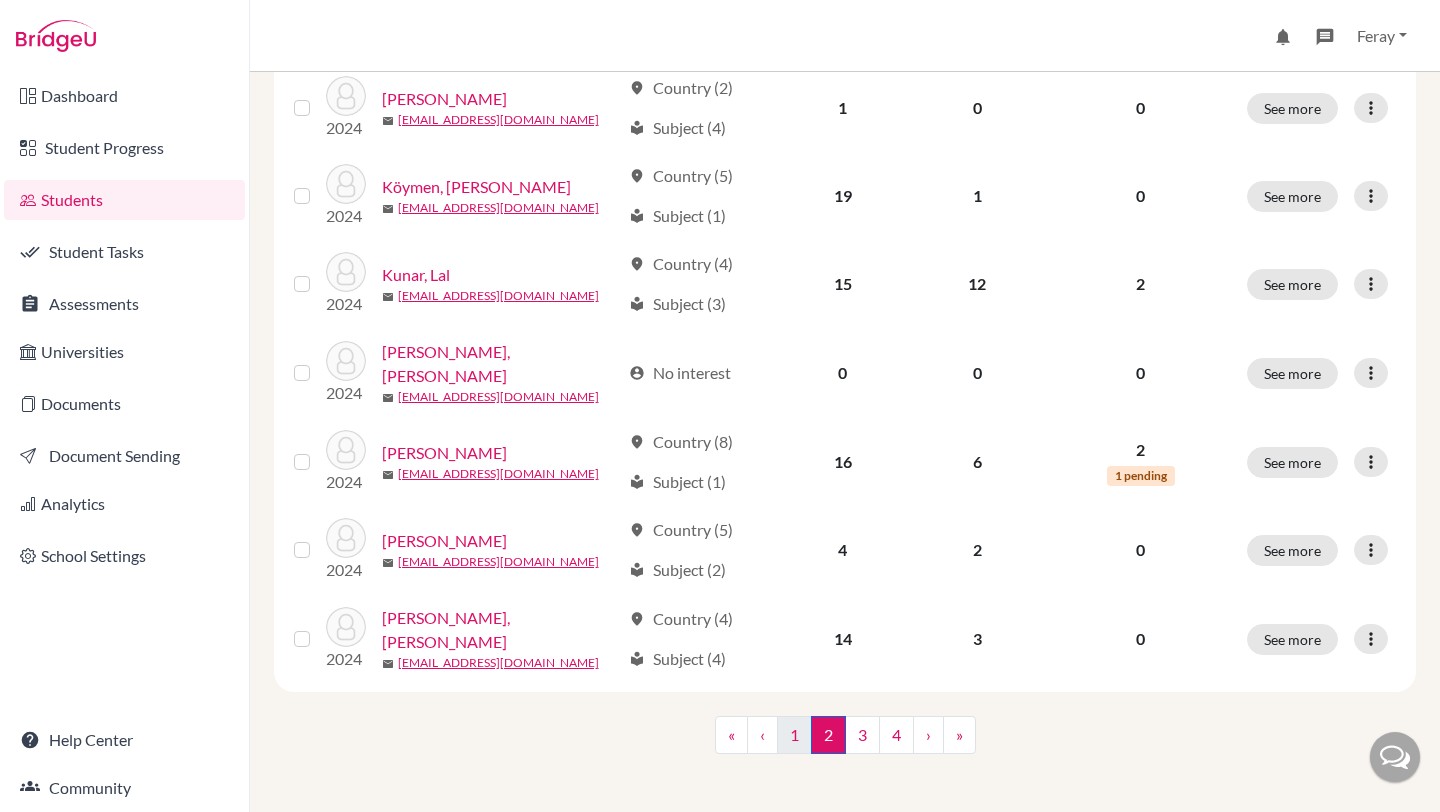 scroll, scrollTop: 0, scrollLeft: 0, axis: both 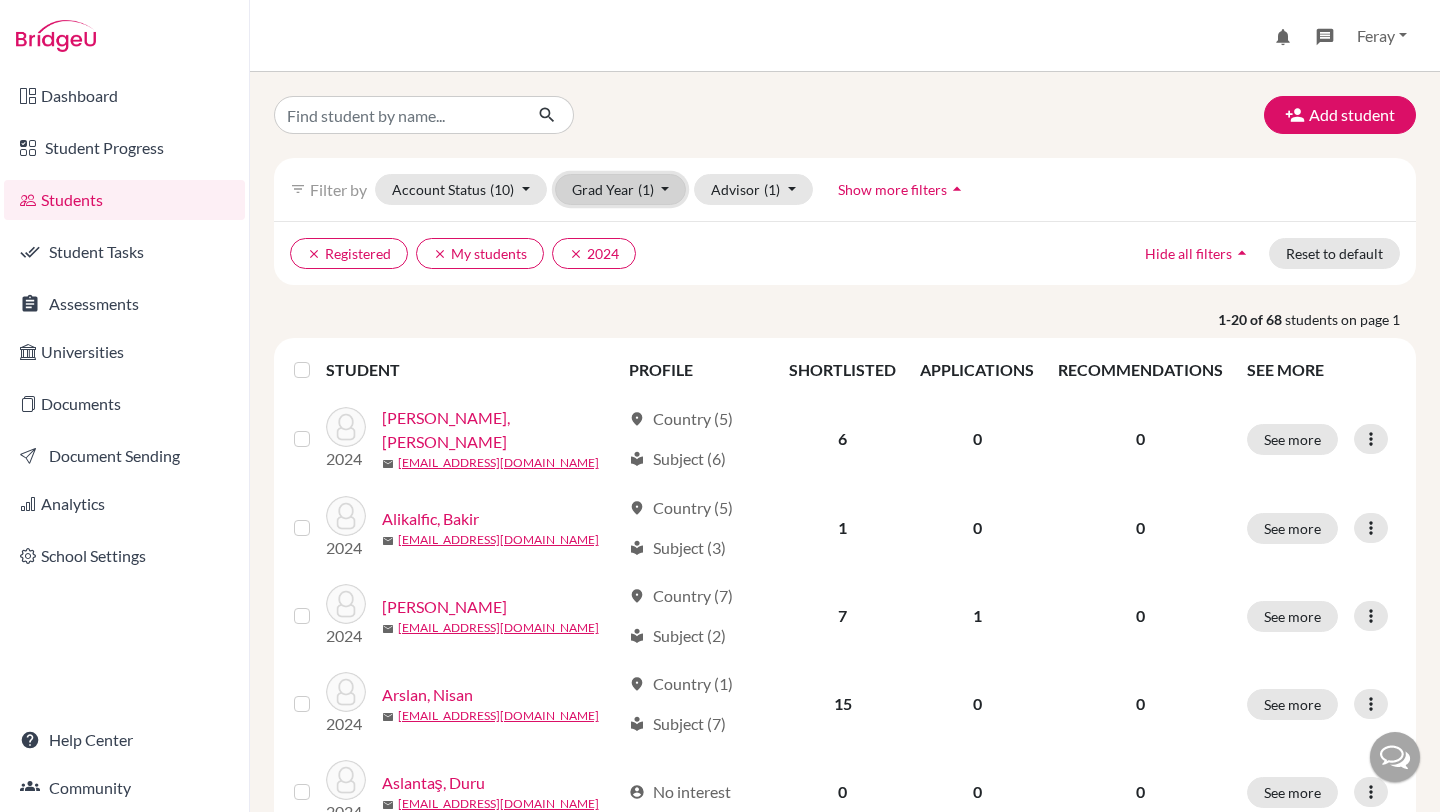 click on "(1)" at bounding box center [646, 189] 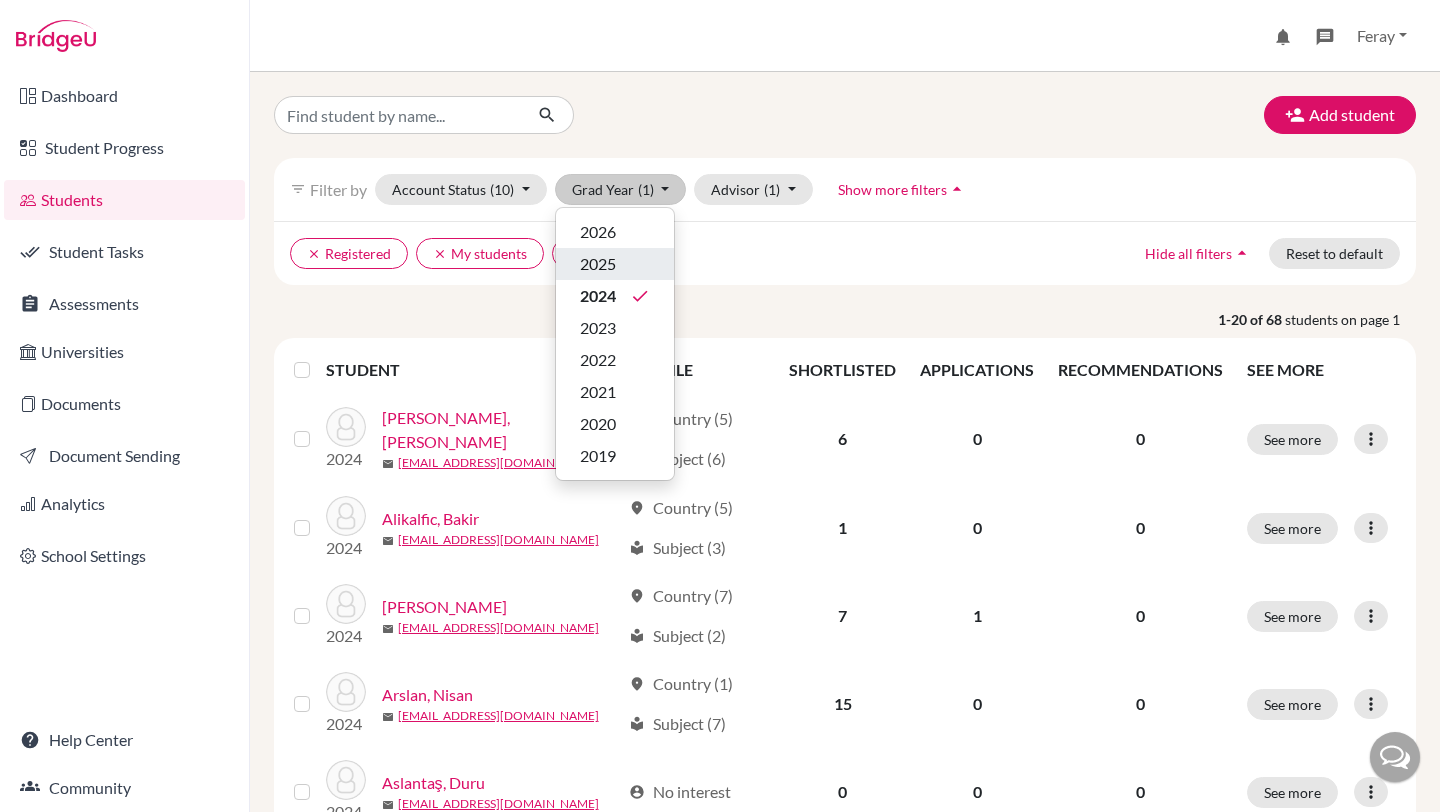 click on "2025" at bounding box center (615, 264) 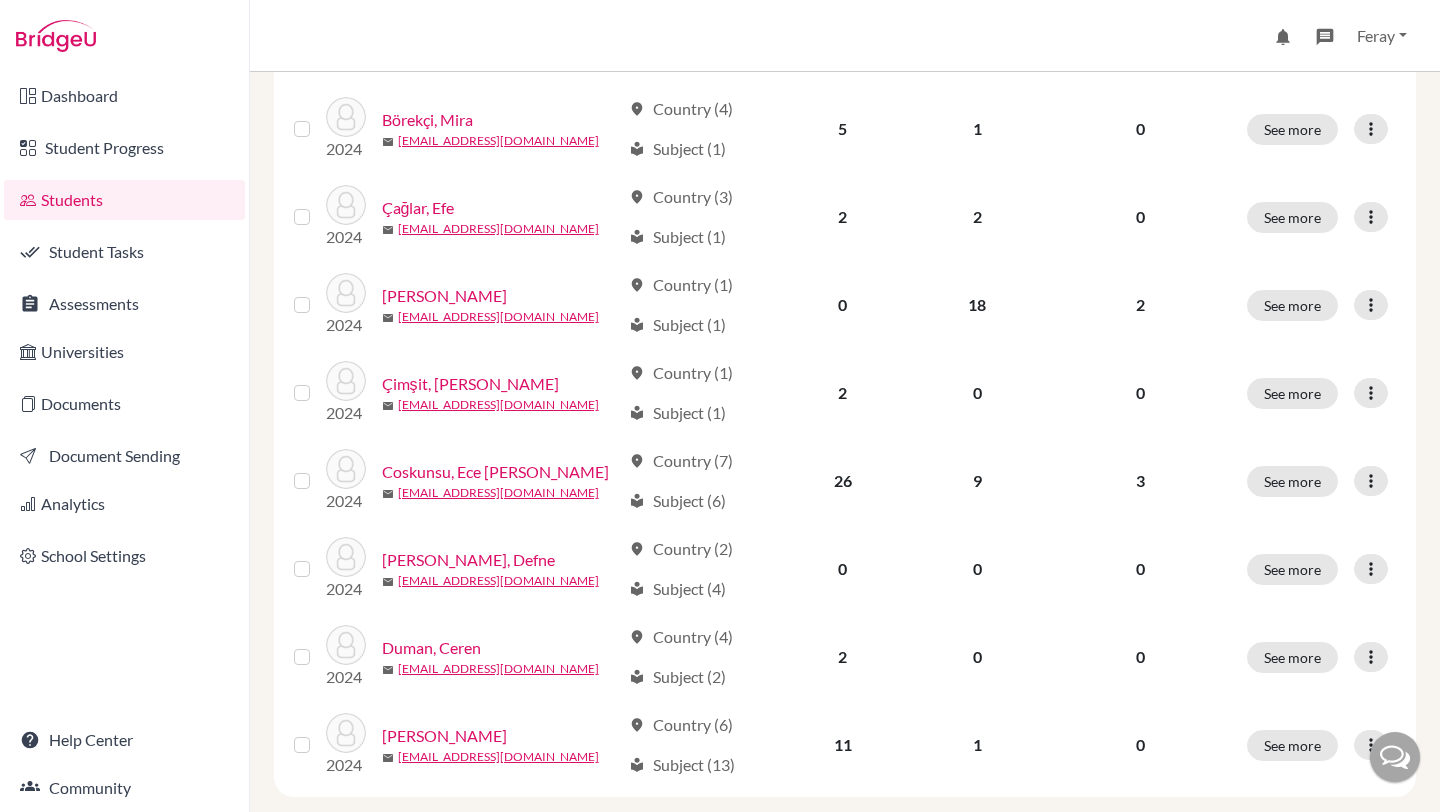 scroll, scrollTop: 1476, scrollLeft: 0, axis: vertical 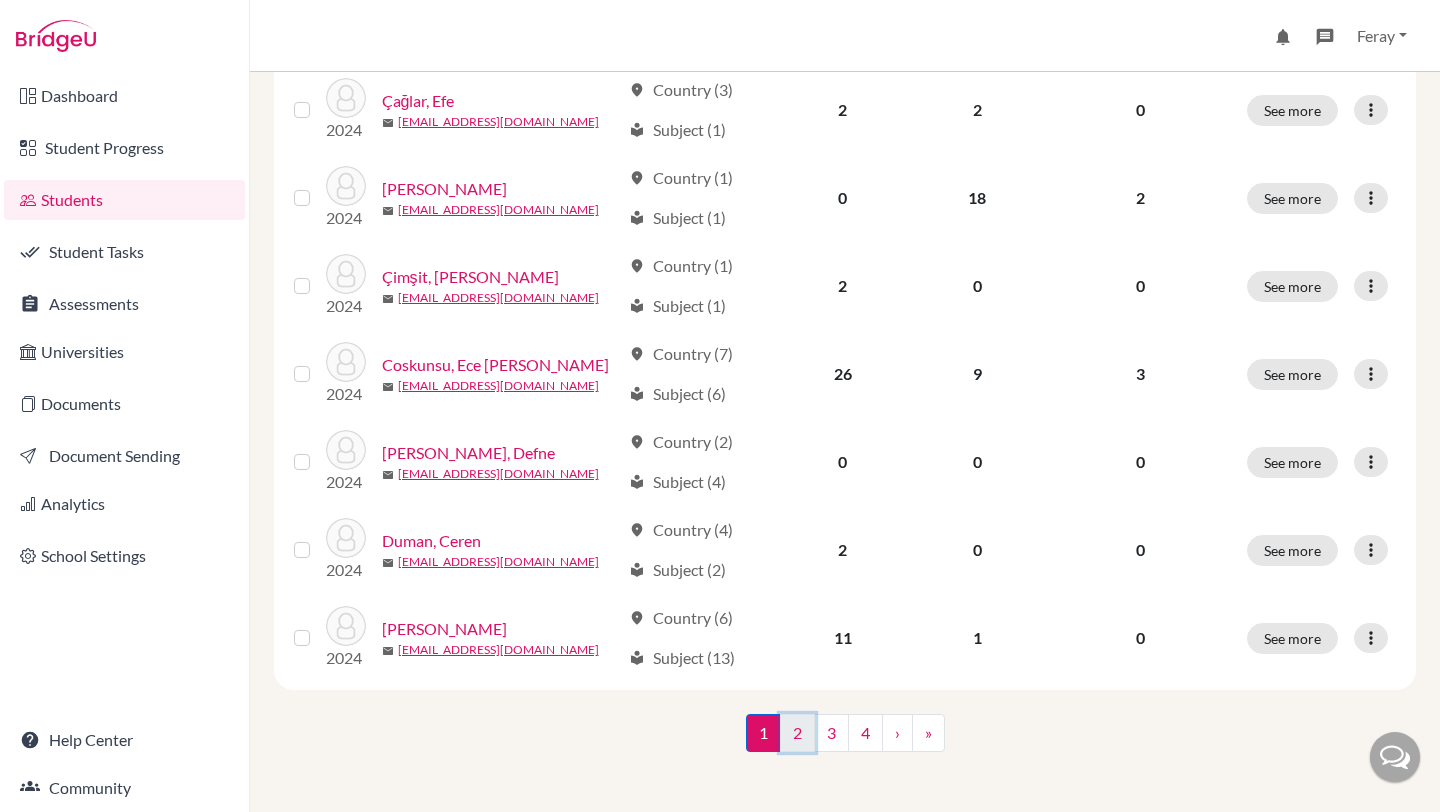 click on "2" at bounding box center [797, 733] 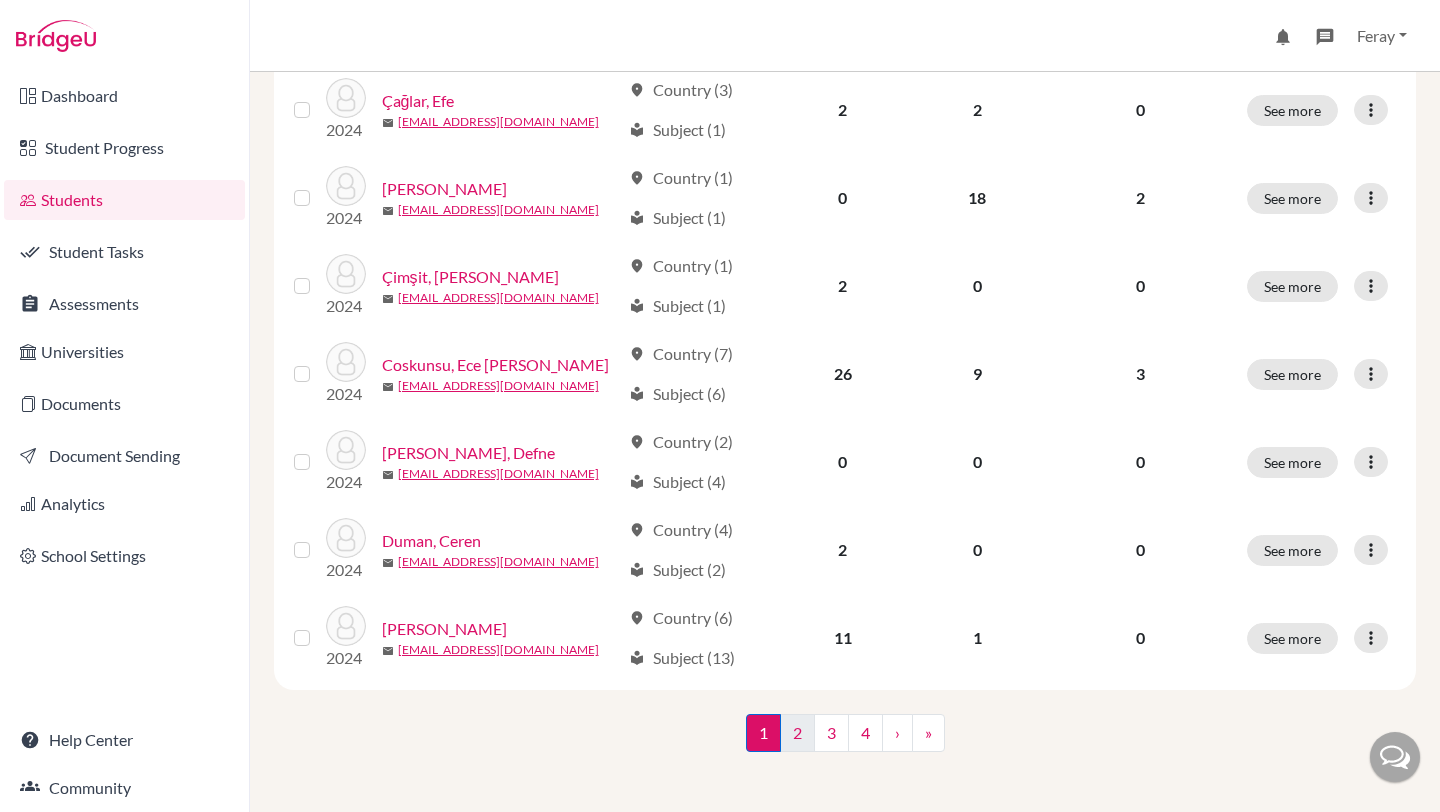 scroll, scrollTop: 0, scrollLeft: 0, axis: both 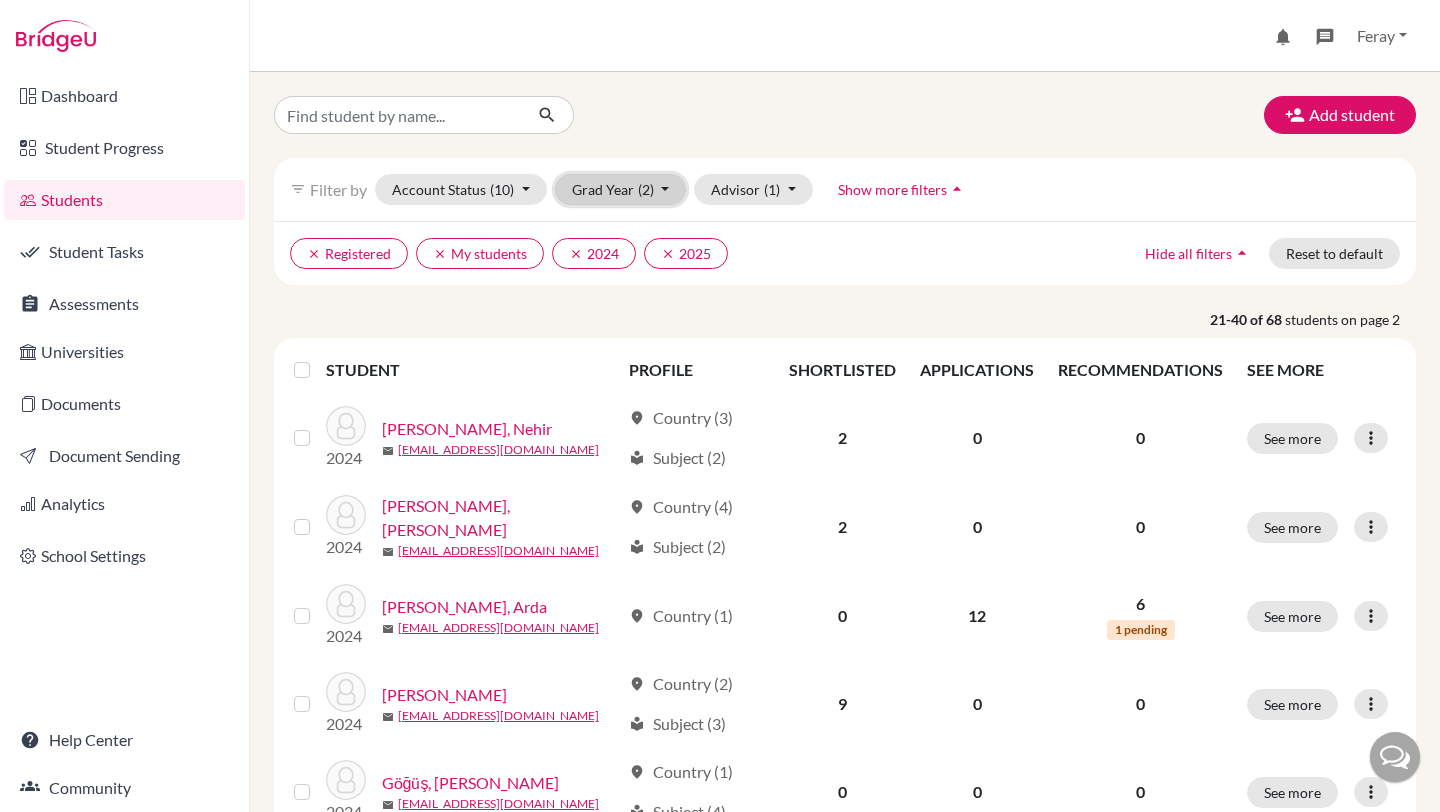 click on "Grad Year (2)" at bounding box center (621, 189) 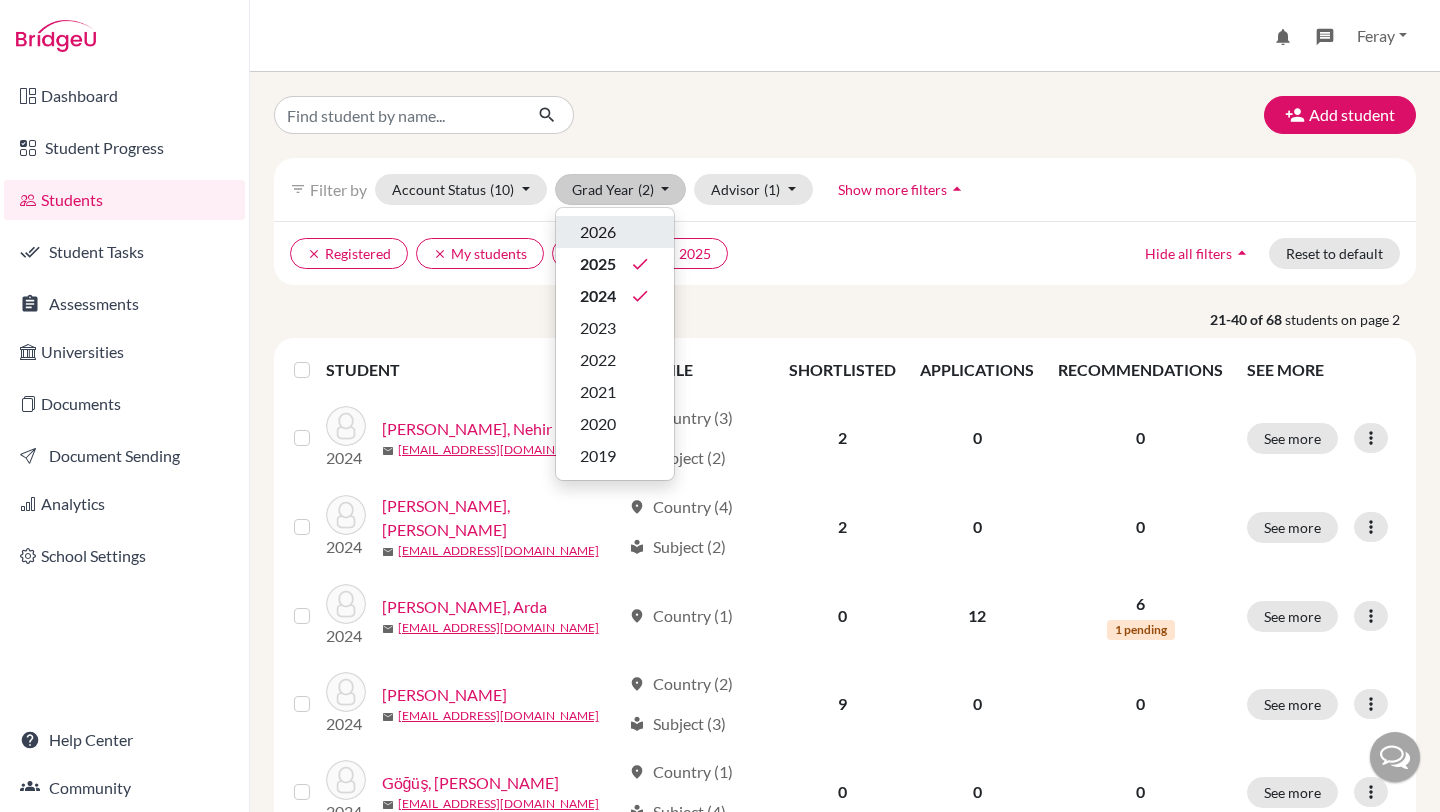 click on "2026" at bounding box center (598, 232) 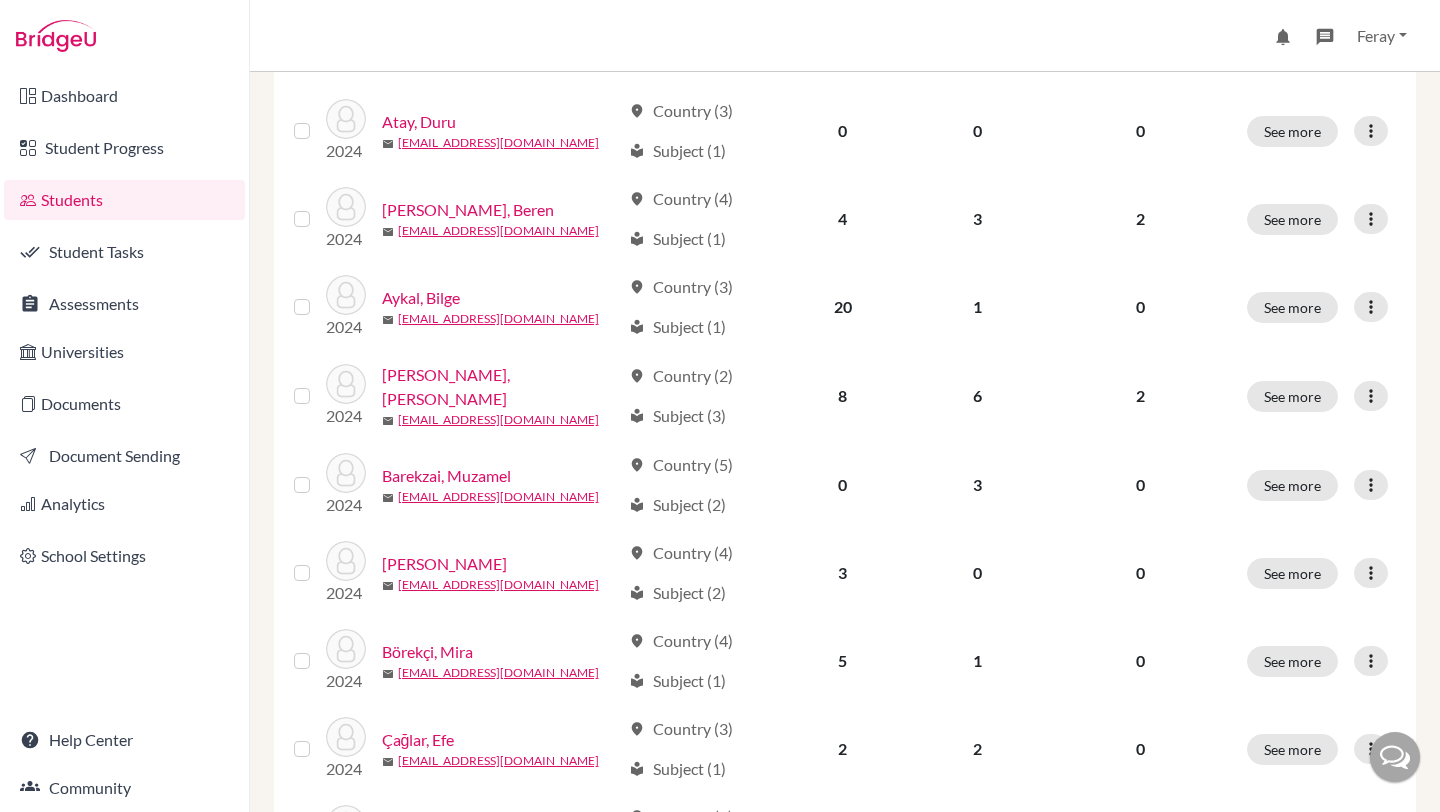 scroll, scrollTop: 1476, scrollLeft: 0, axis: vertical 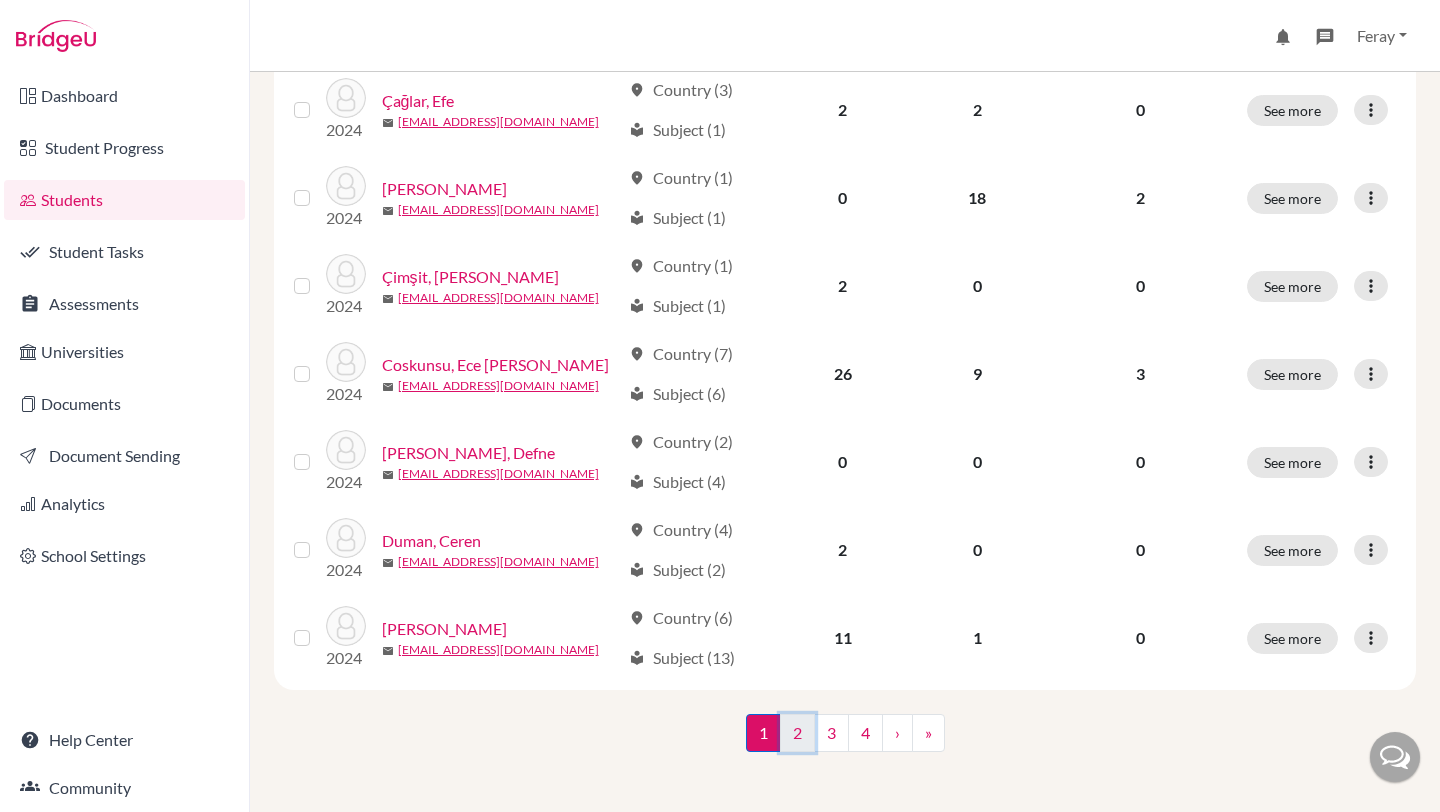 click on "2" at bounding box center [797, 733] 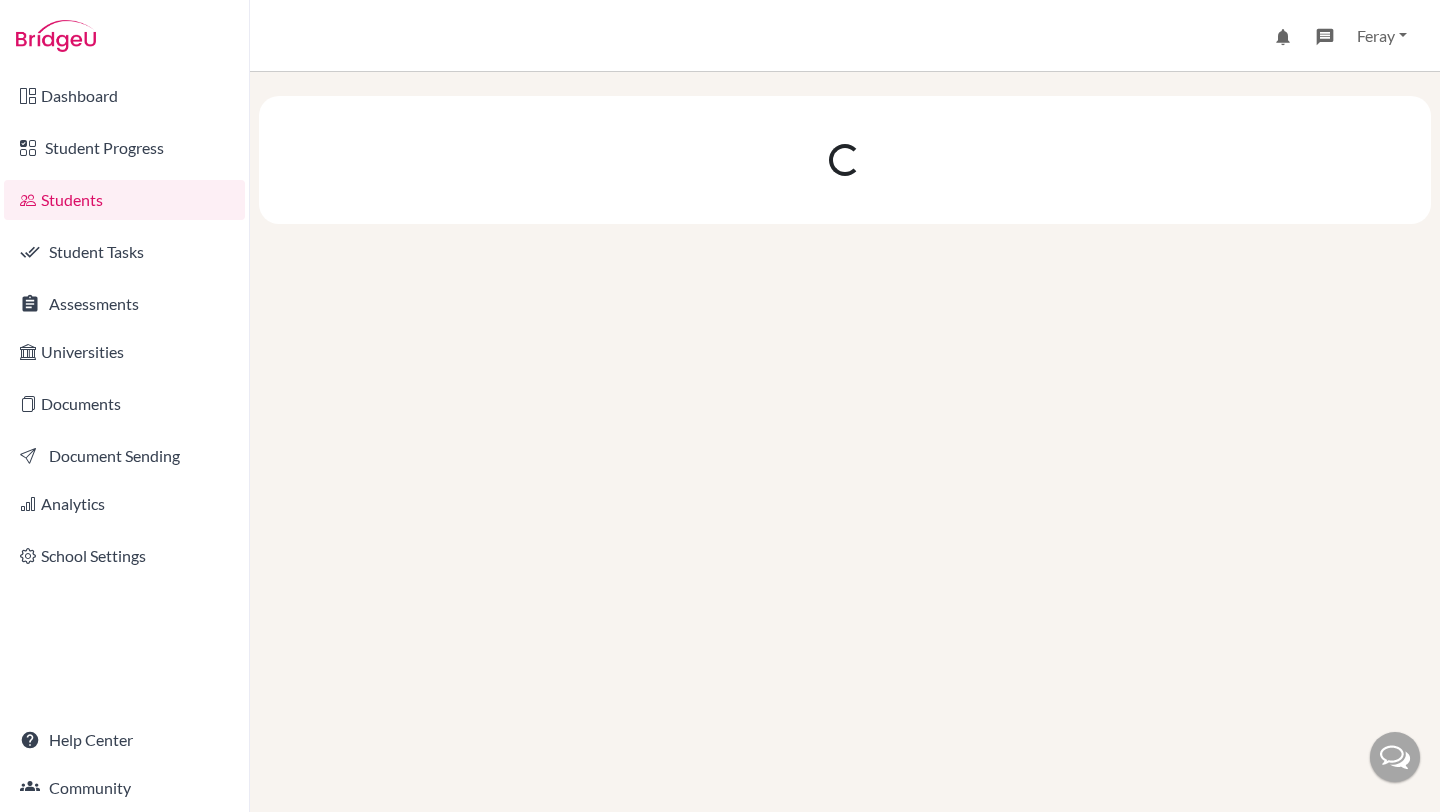 scroll, scrollTop: 0, scrollLeft: 0, axis: both 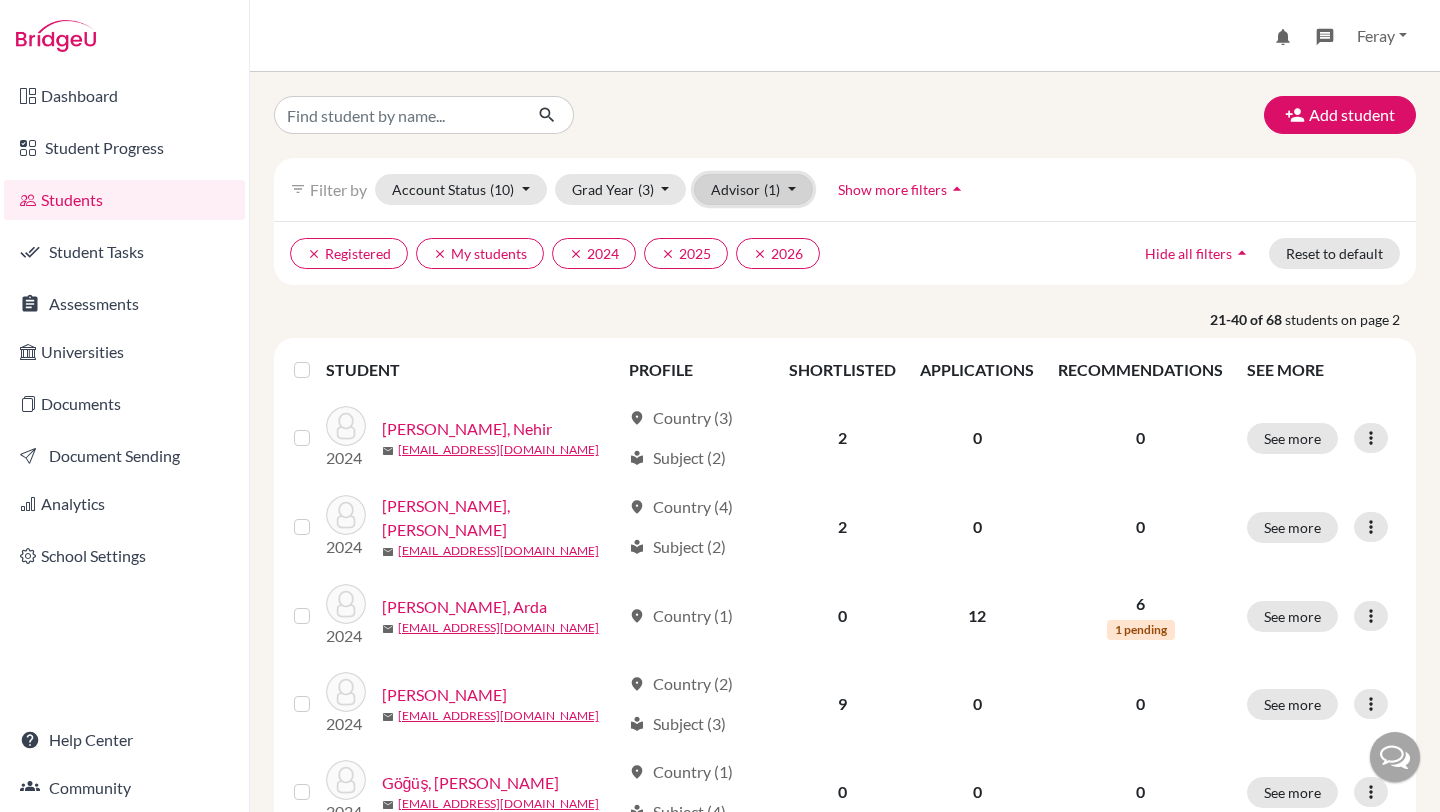 click on "Advisor (1)" at bounding box center (753, 189) 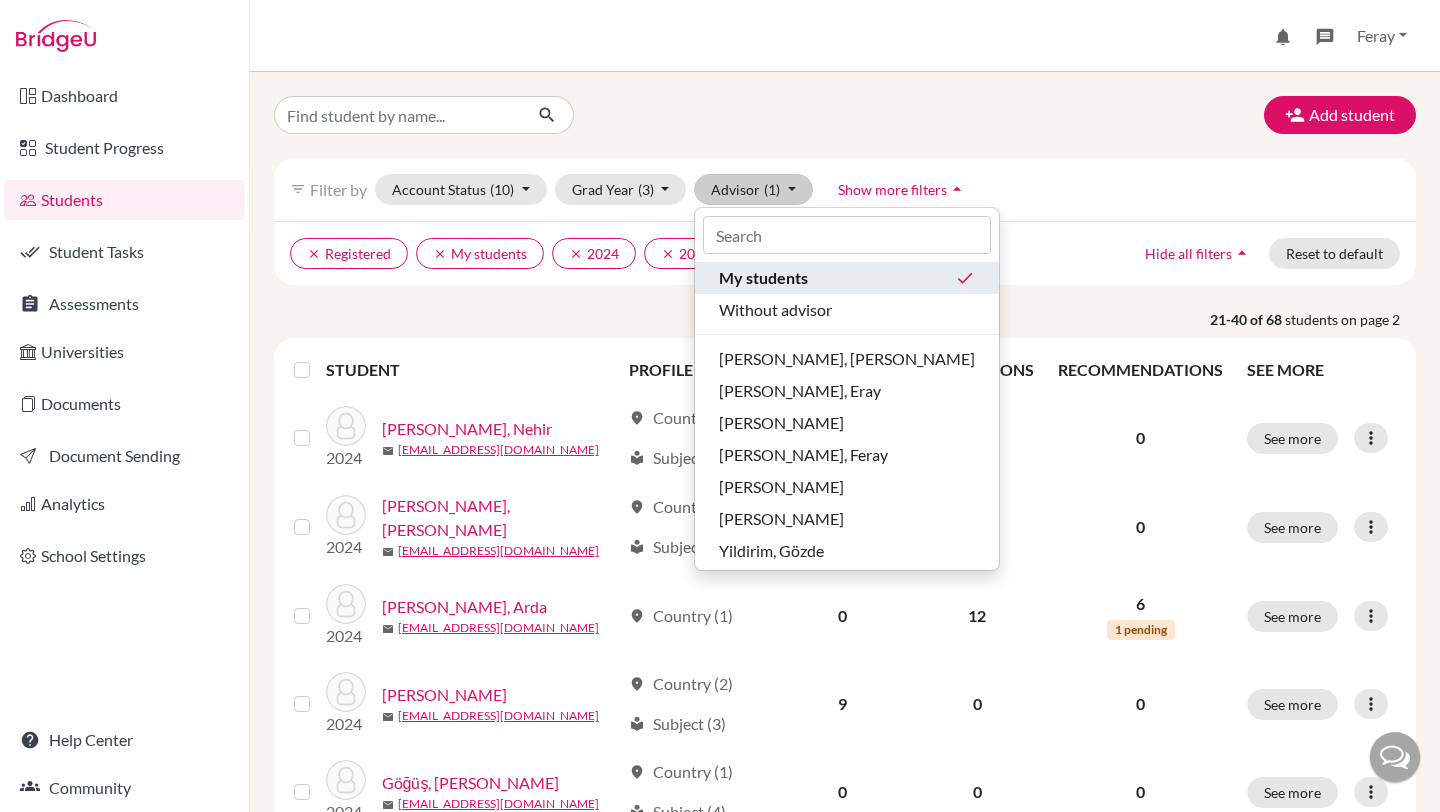 click on "My students" at bounding box center [763, 278] 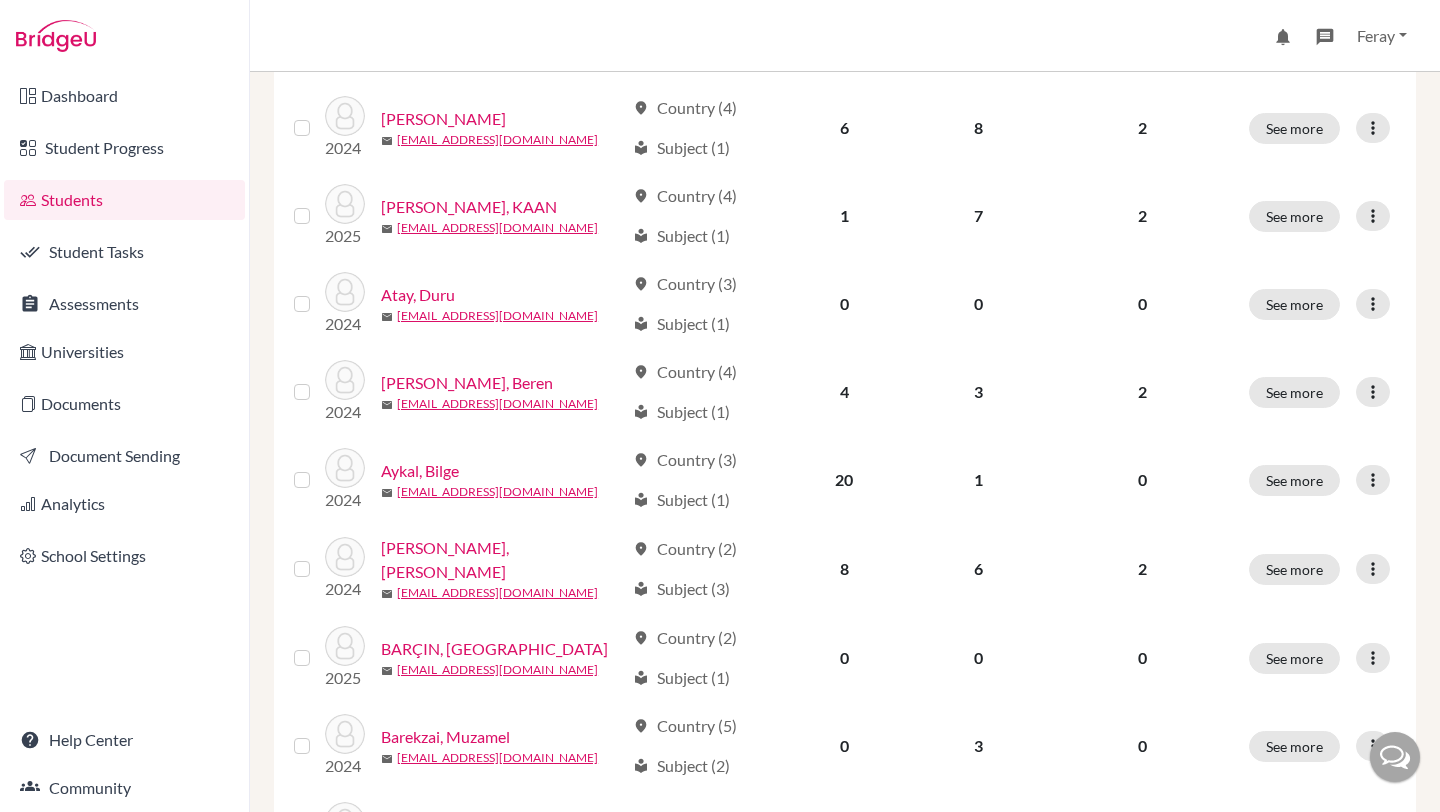 scroll, scrollTop: 0, scrollLeft: 0, axis: both 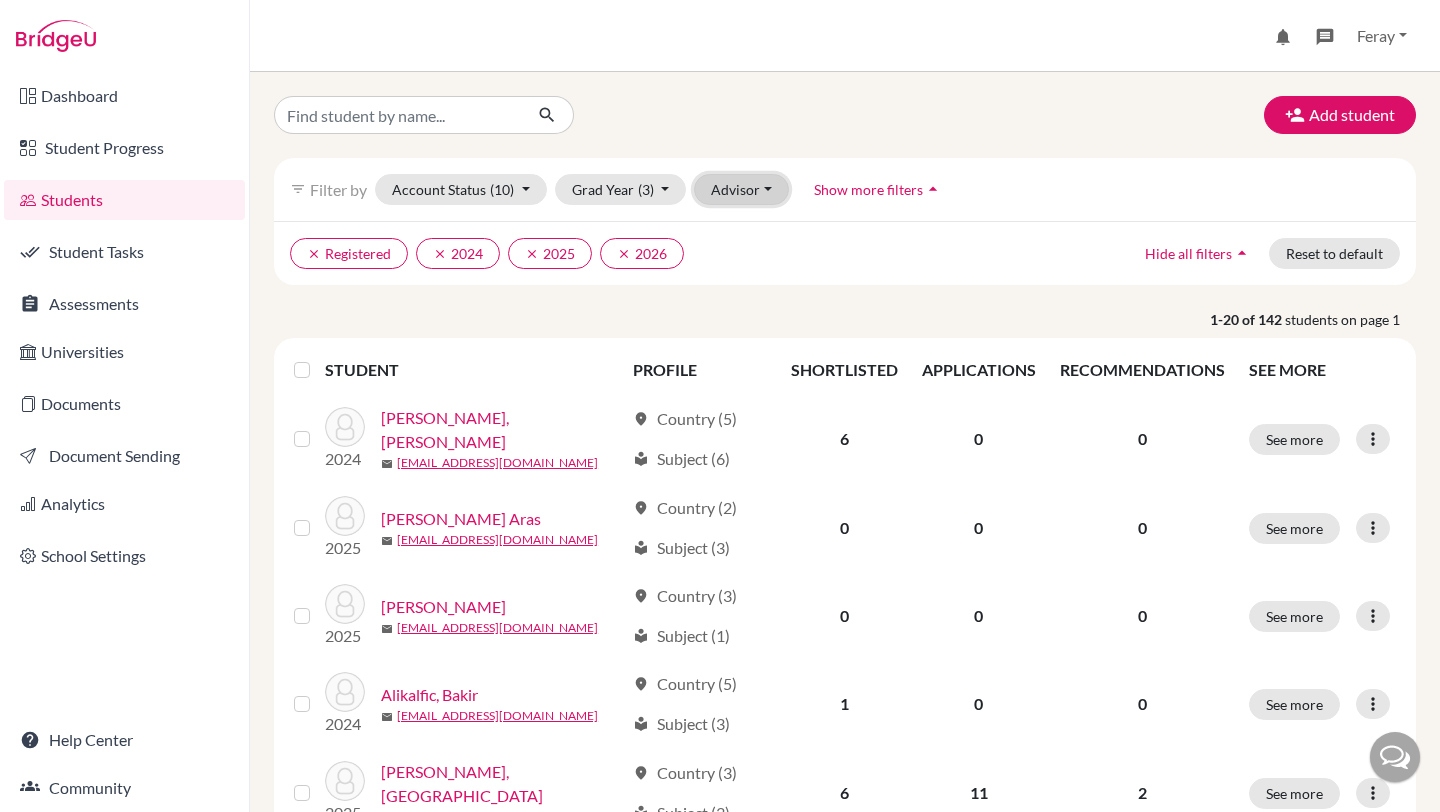 click on "Advisor" at bounding box center (741, 189) 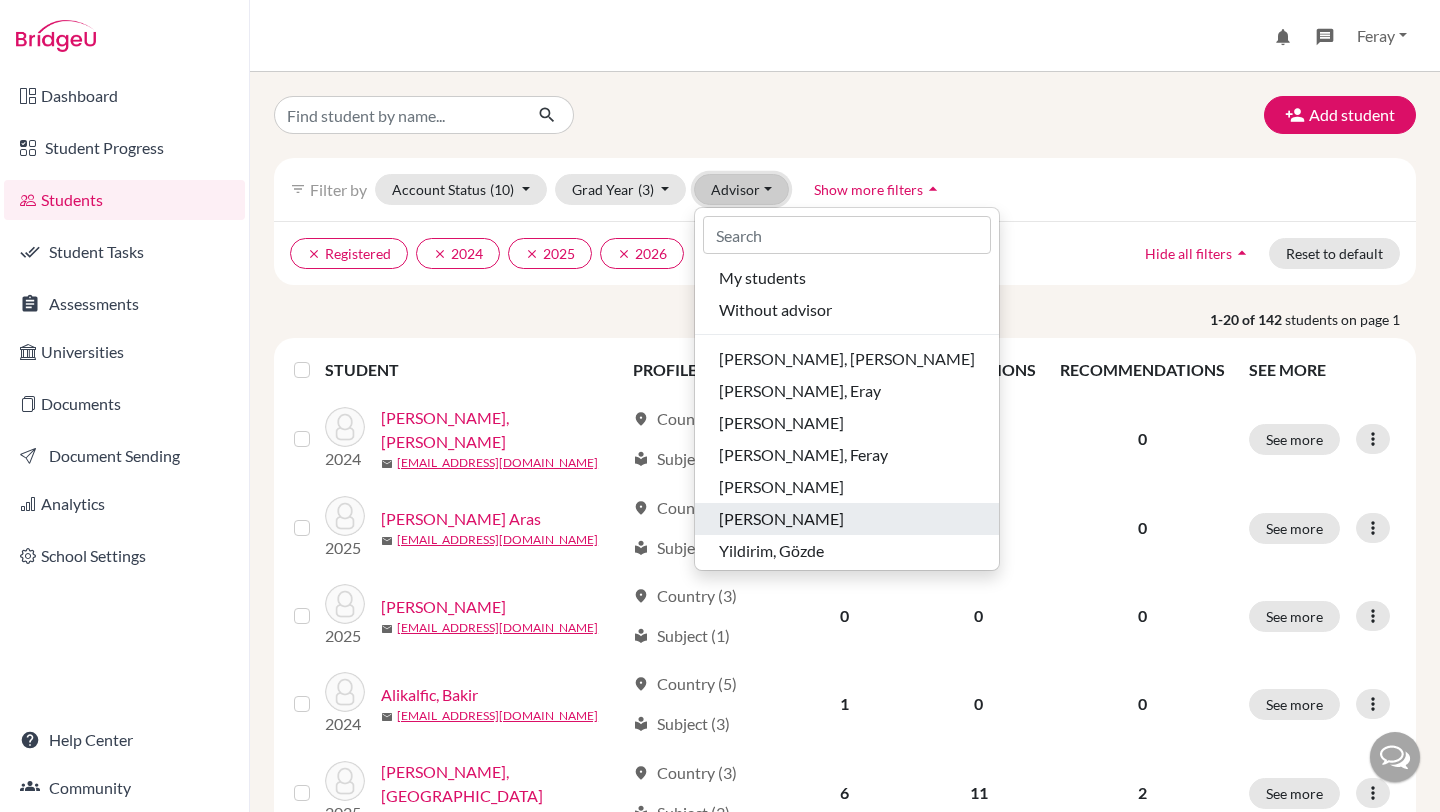 scroll, scrollTop: 5, scrollLeft: 0, axis: vertical 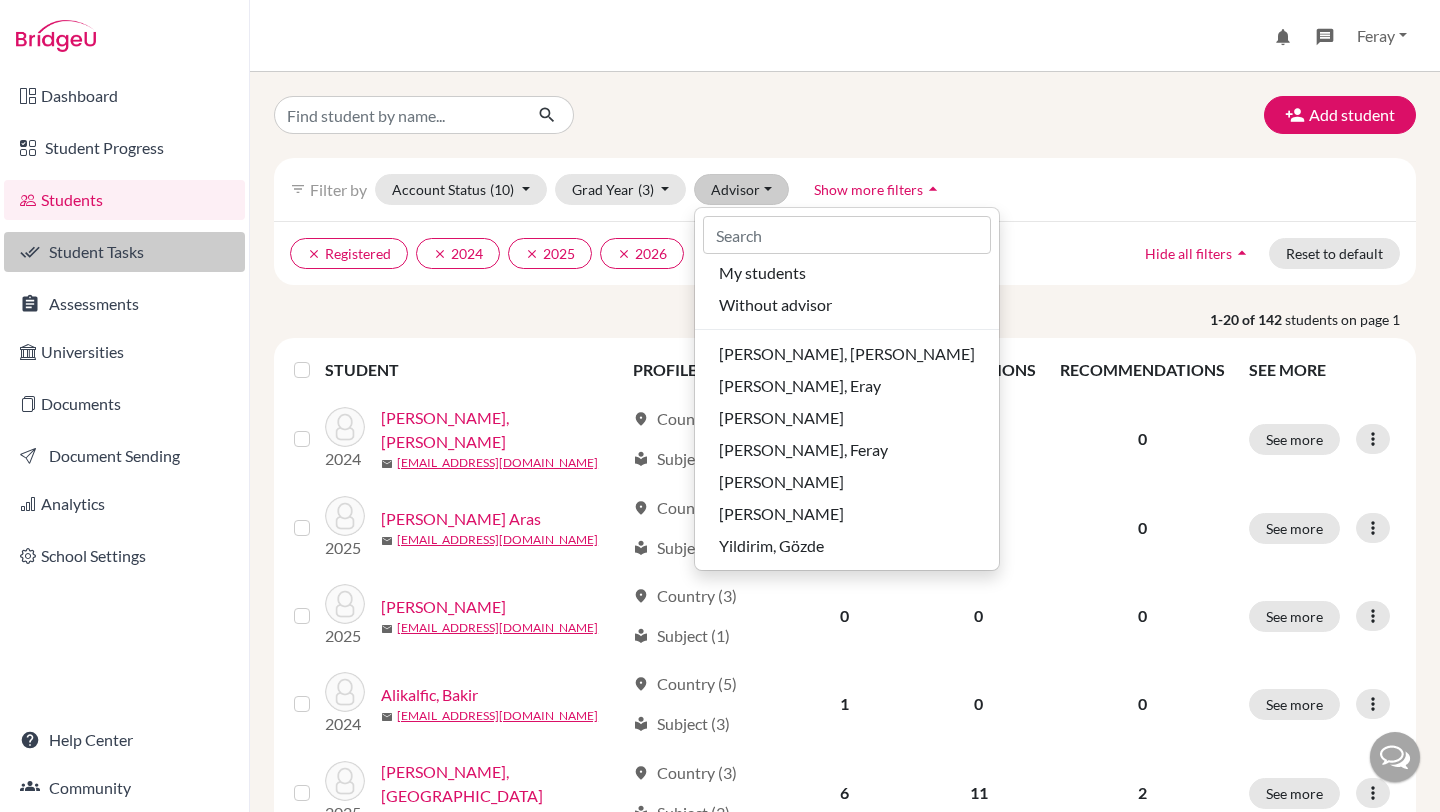 click on "Student Tasks" at bounding box center [124, 252] 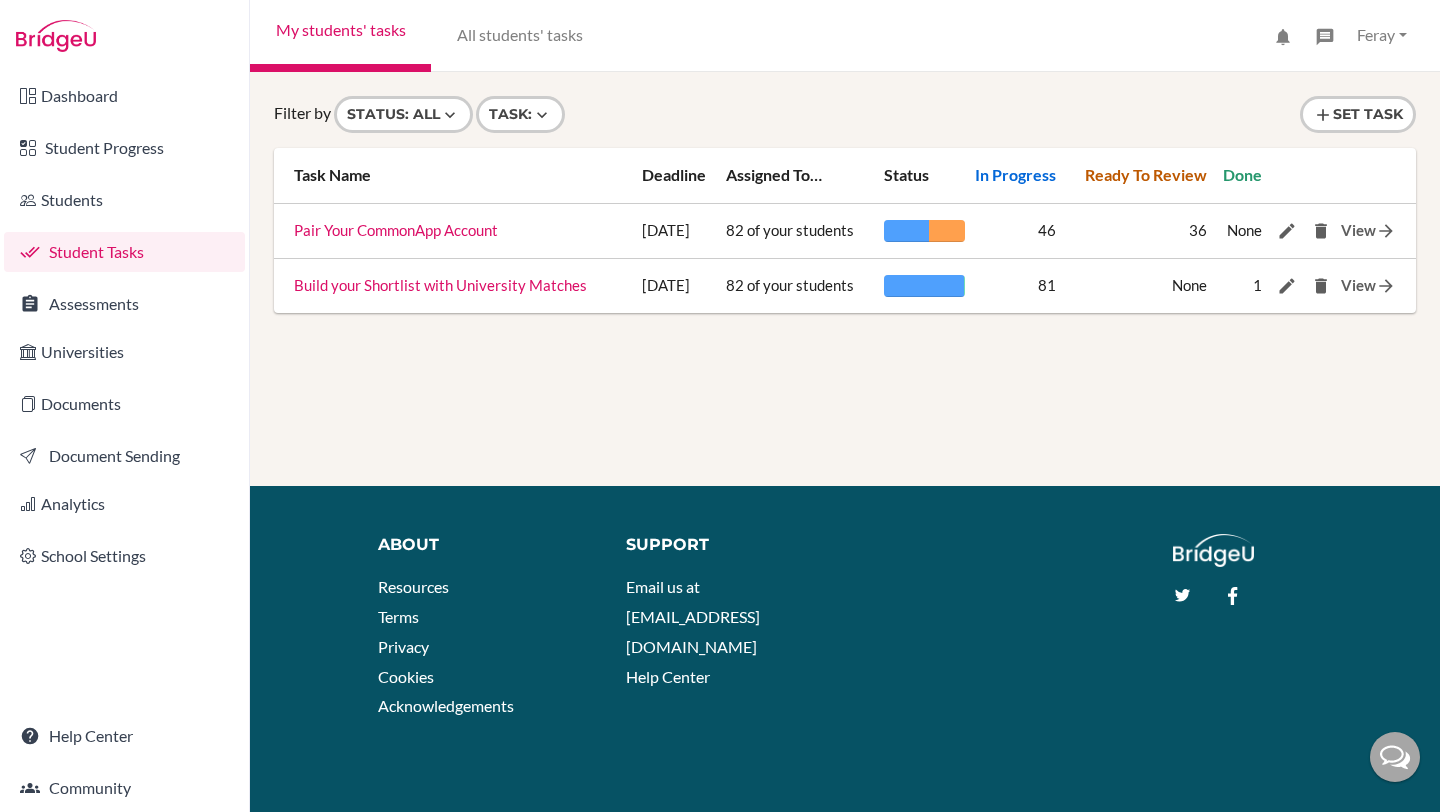 scroll, scrollTop: 0, scrollLeft: 0, axis: both 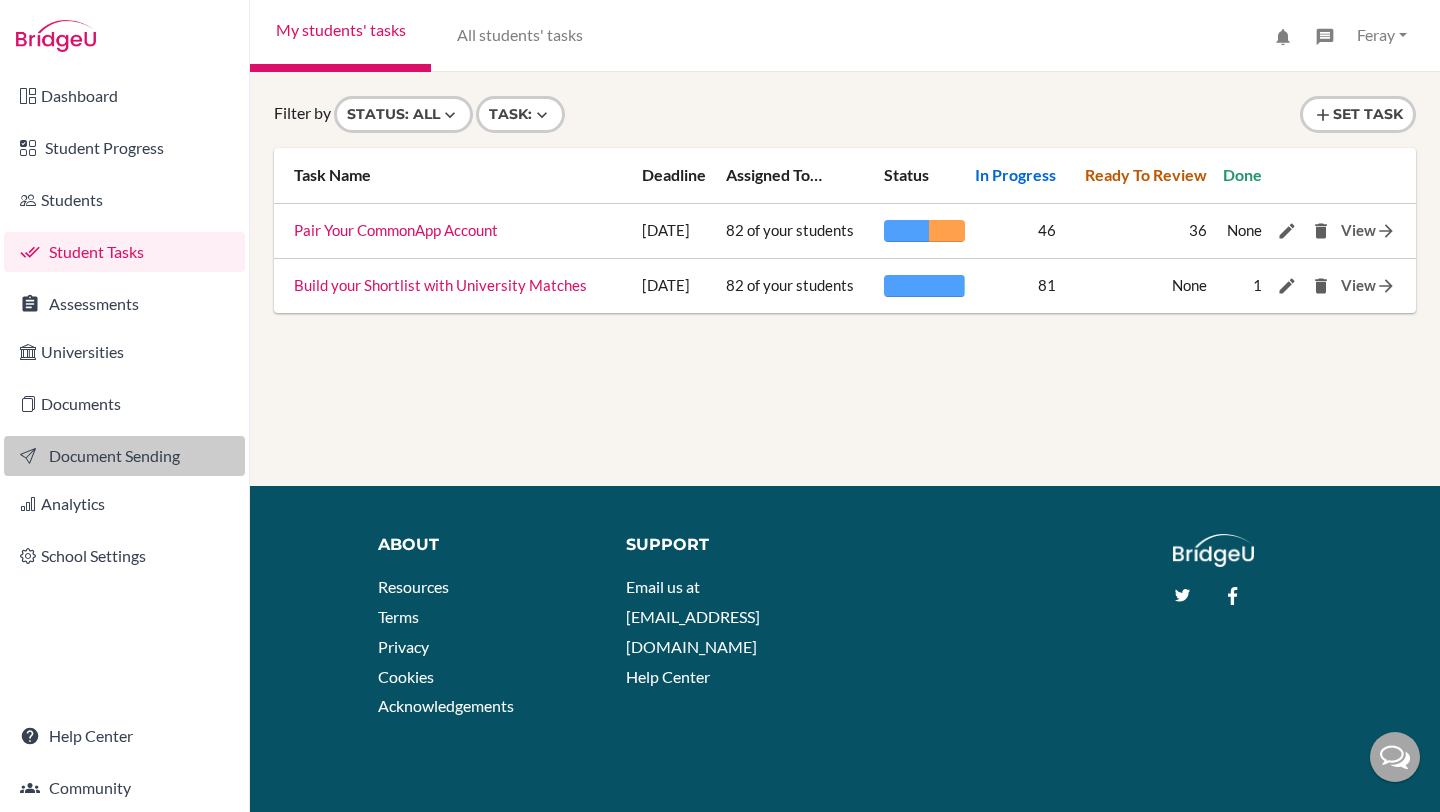 click on "Document Sending" at bounding box center (124, 456) 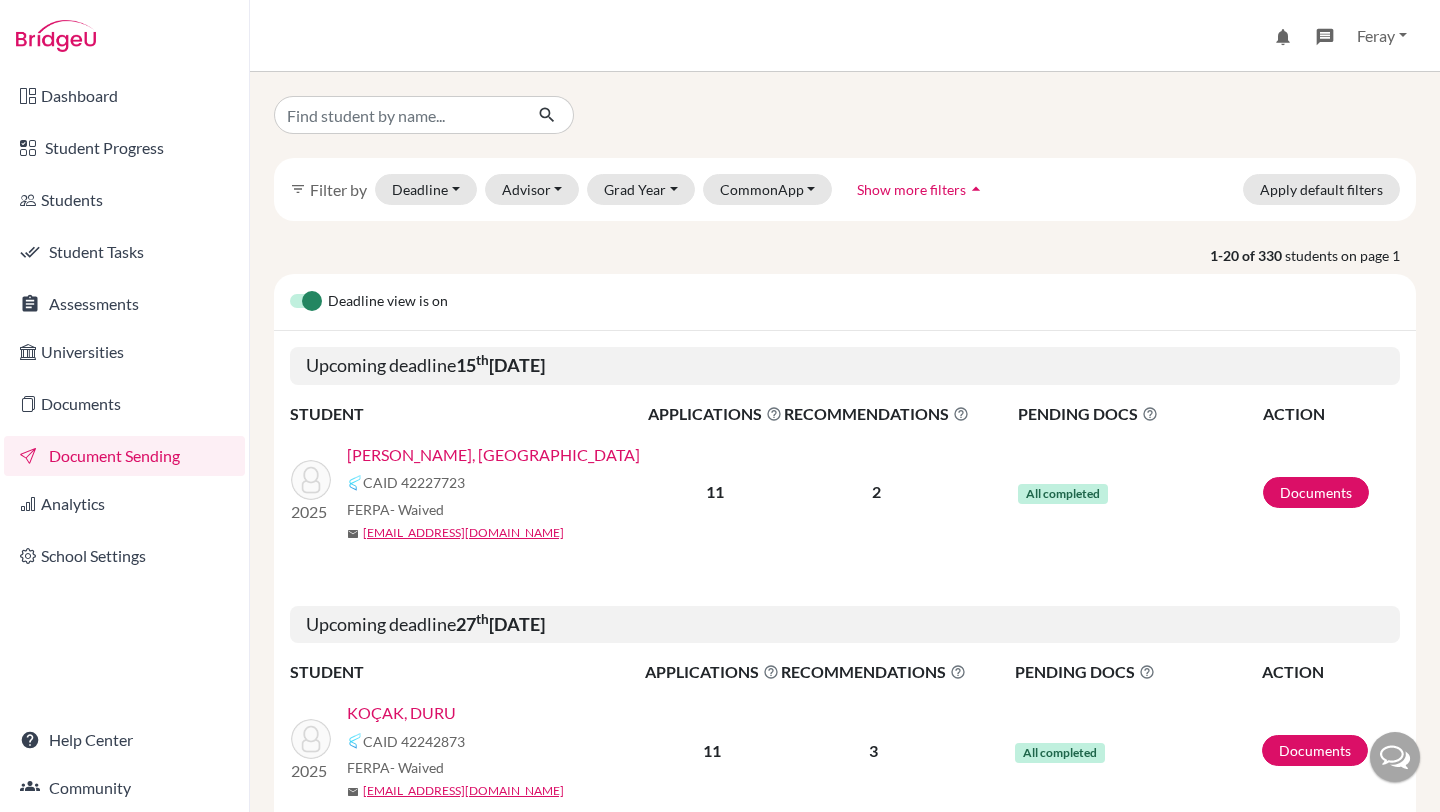 scroll, scrollTop: 0, scrollLeft: 0, axis: both 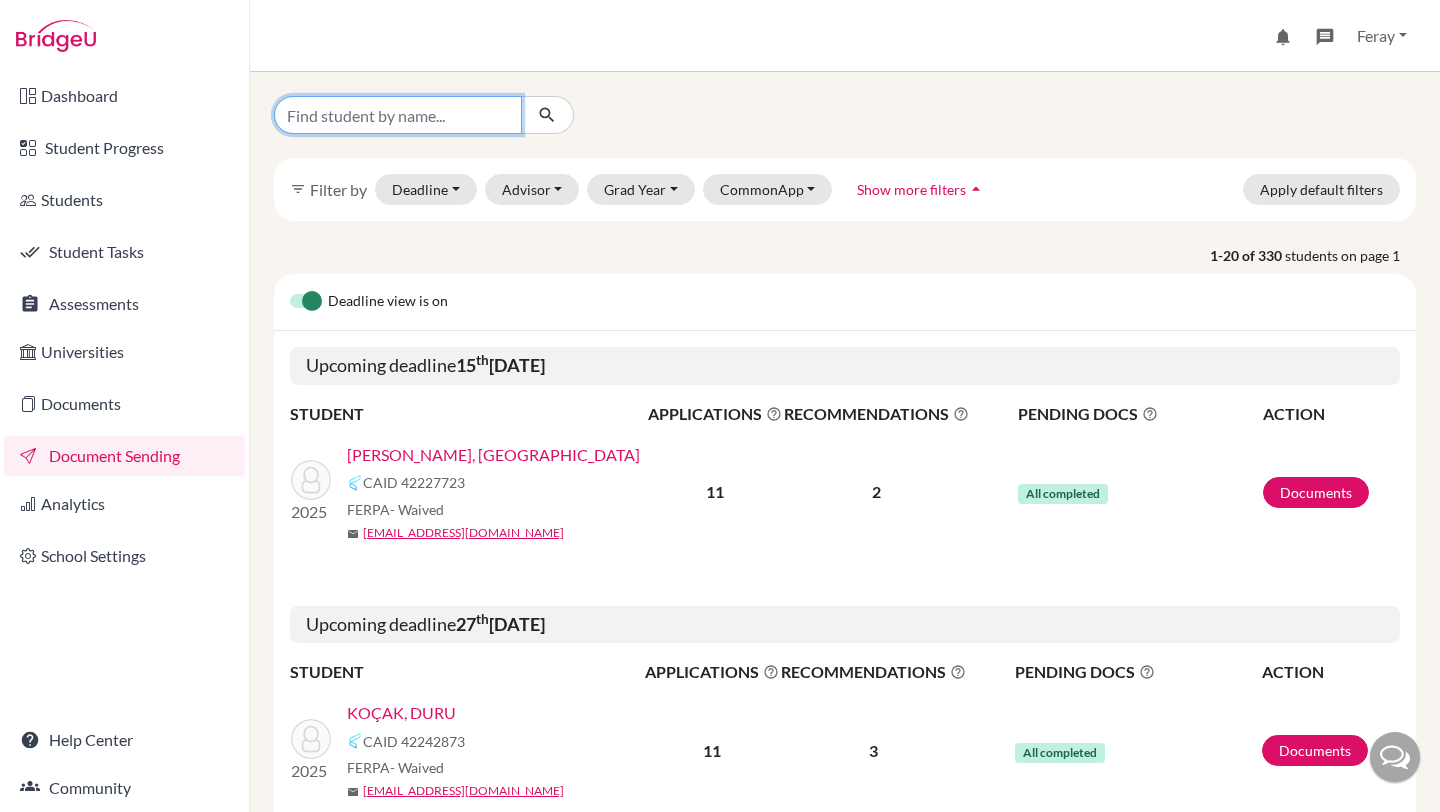click at bounding box center (398, 115) 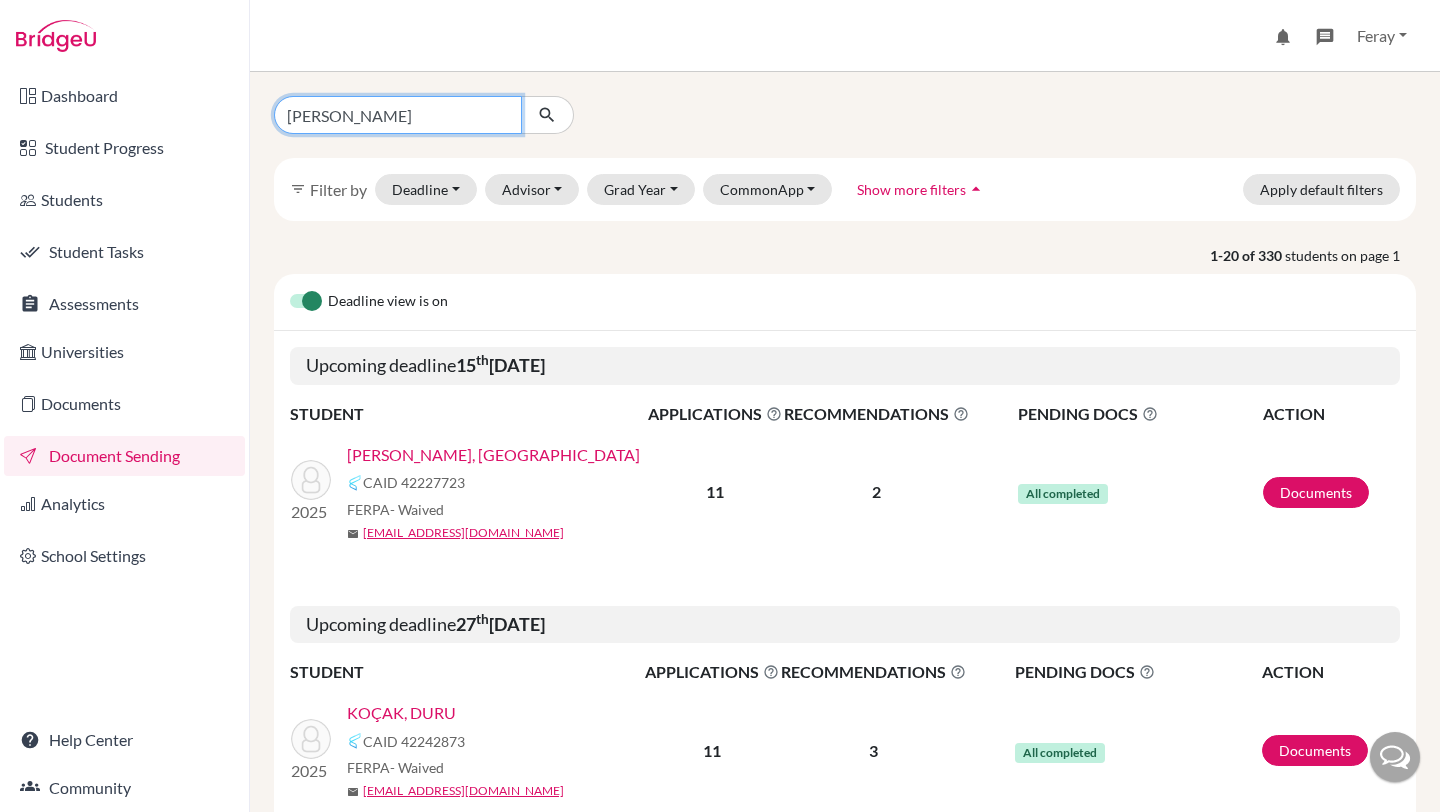 type on "ırmak" 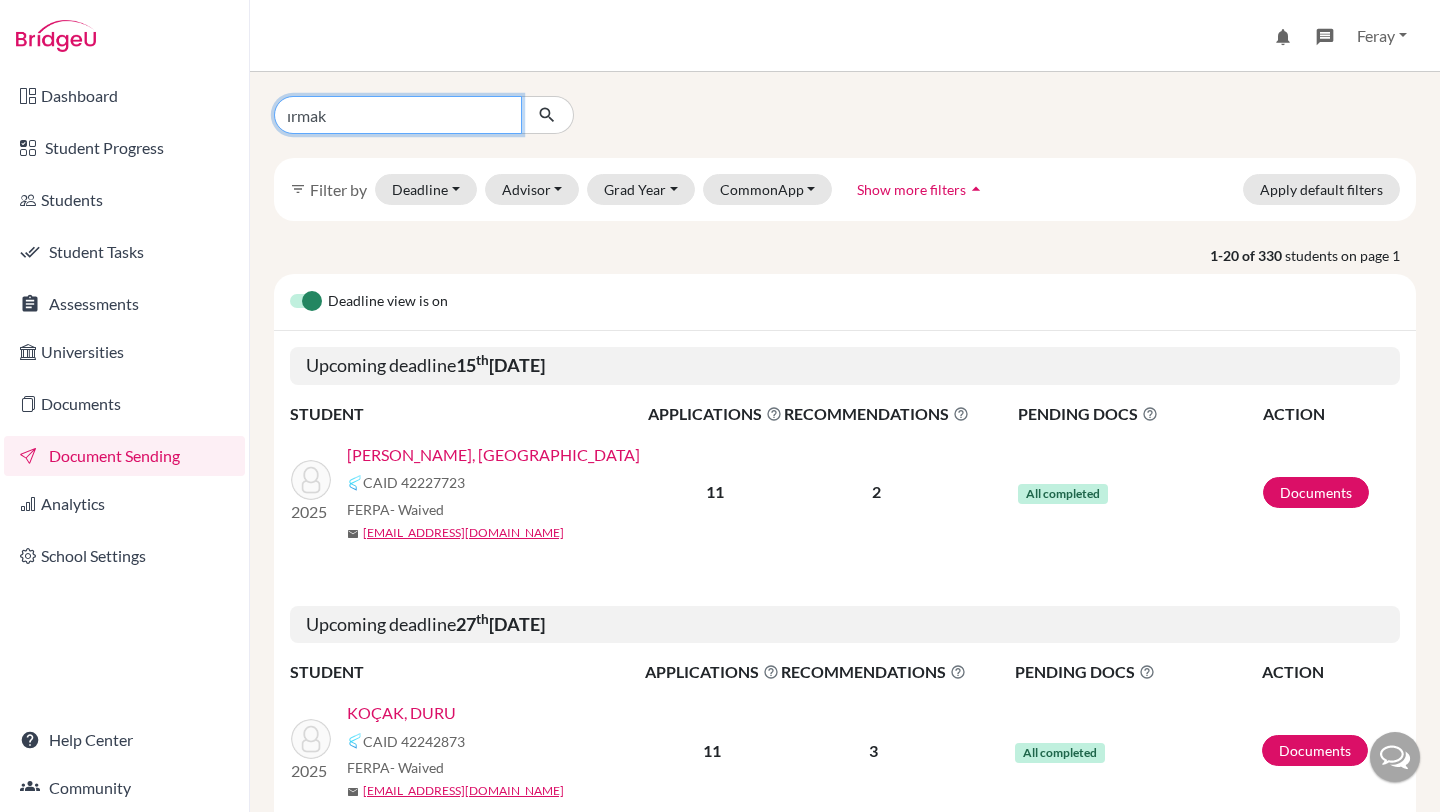 click at bounding box center [547, 115] 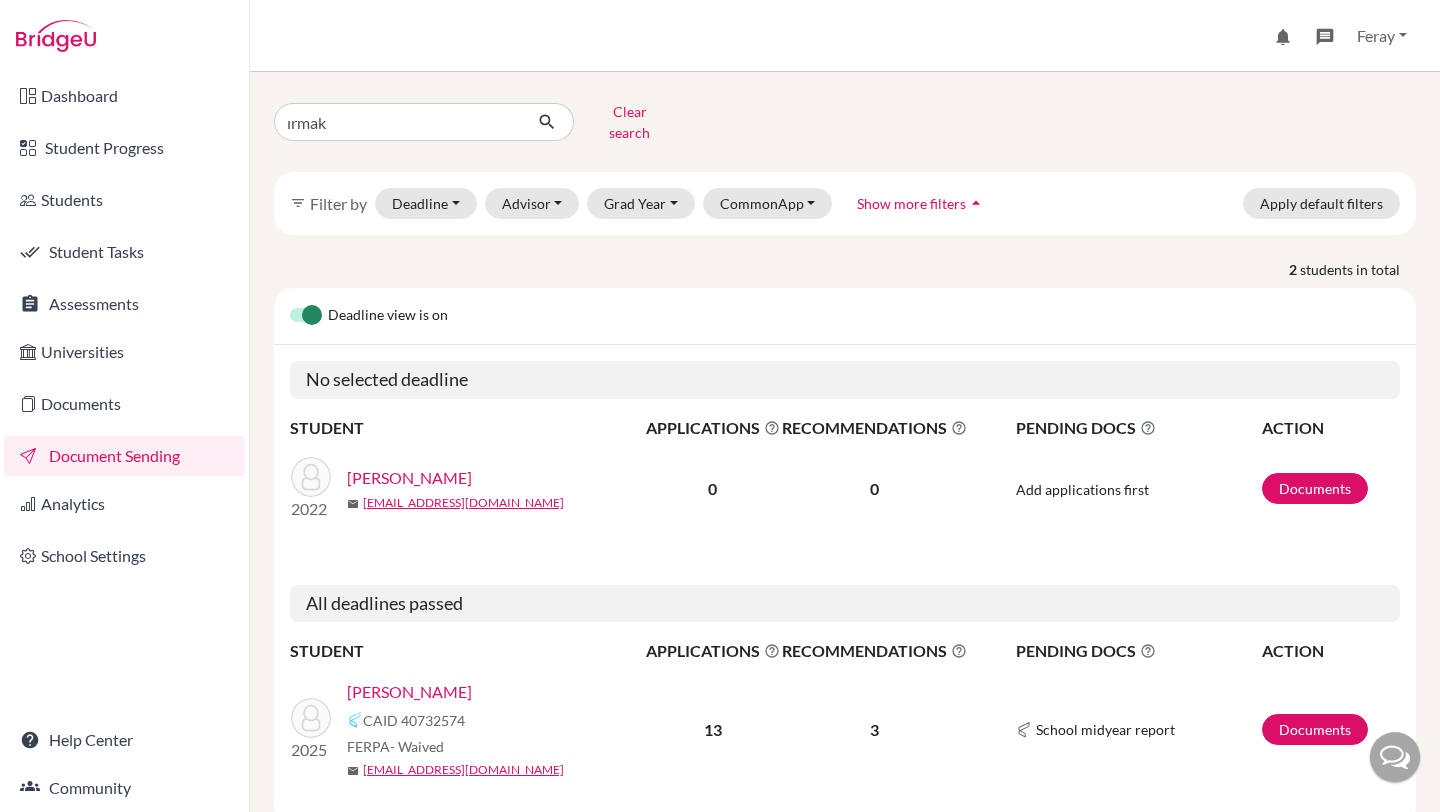 scroll, scrollTop: 49, scrollLeft: 0, axis: vertical 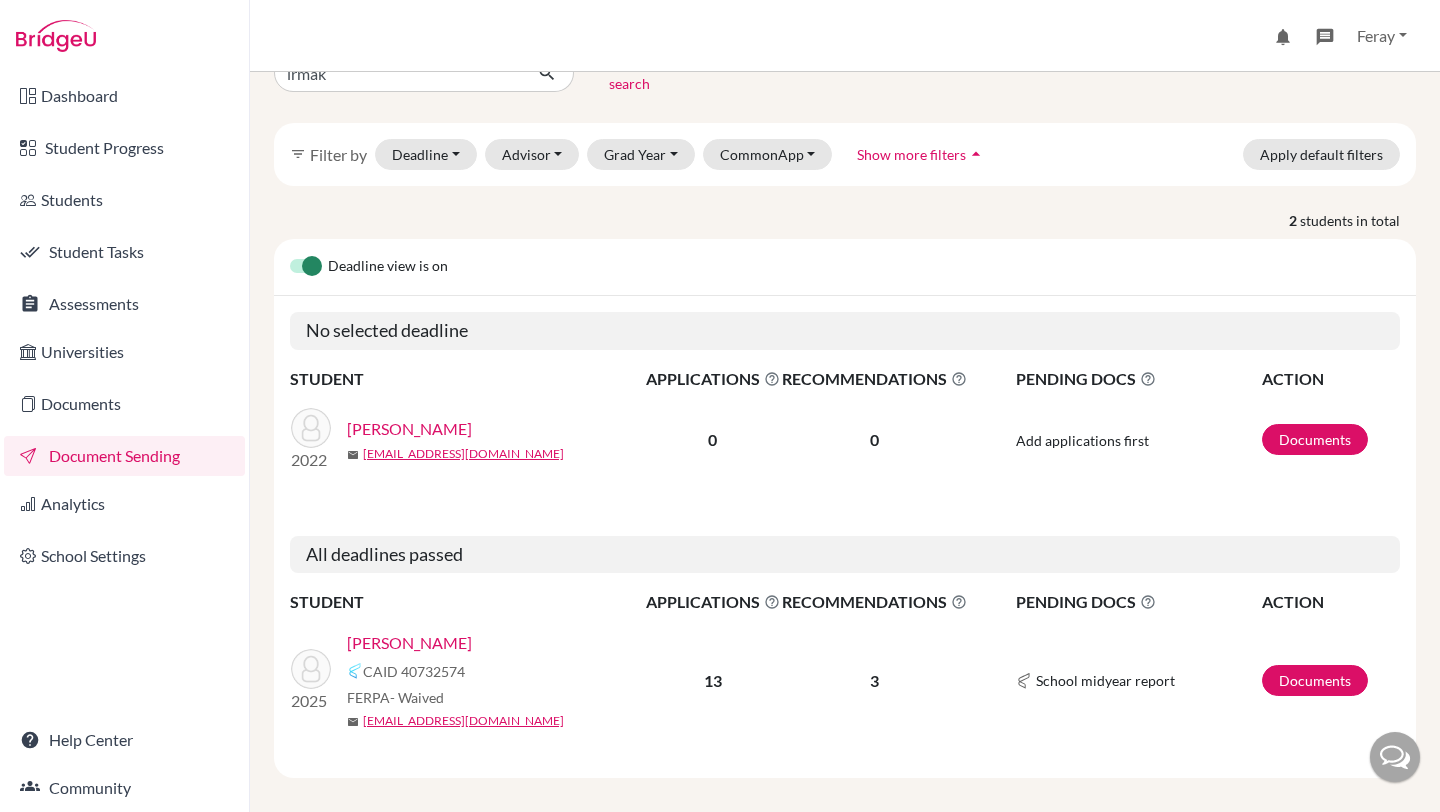 click on "ERTÜRK, IRMAK" at bounding box center (409, 643) 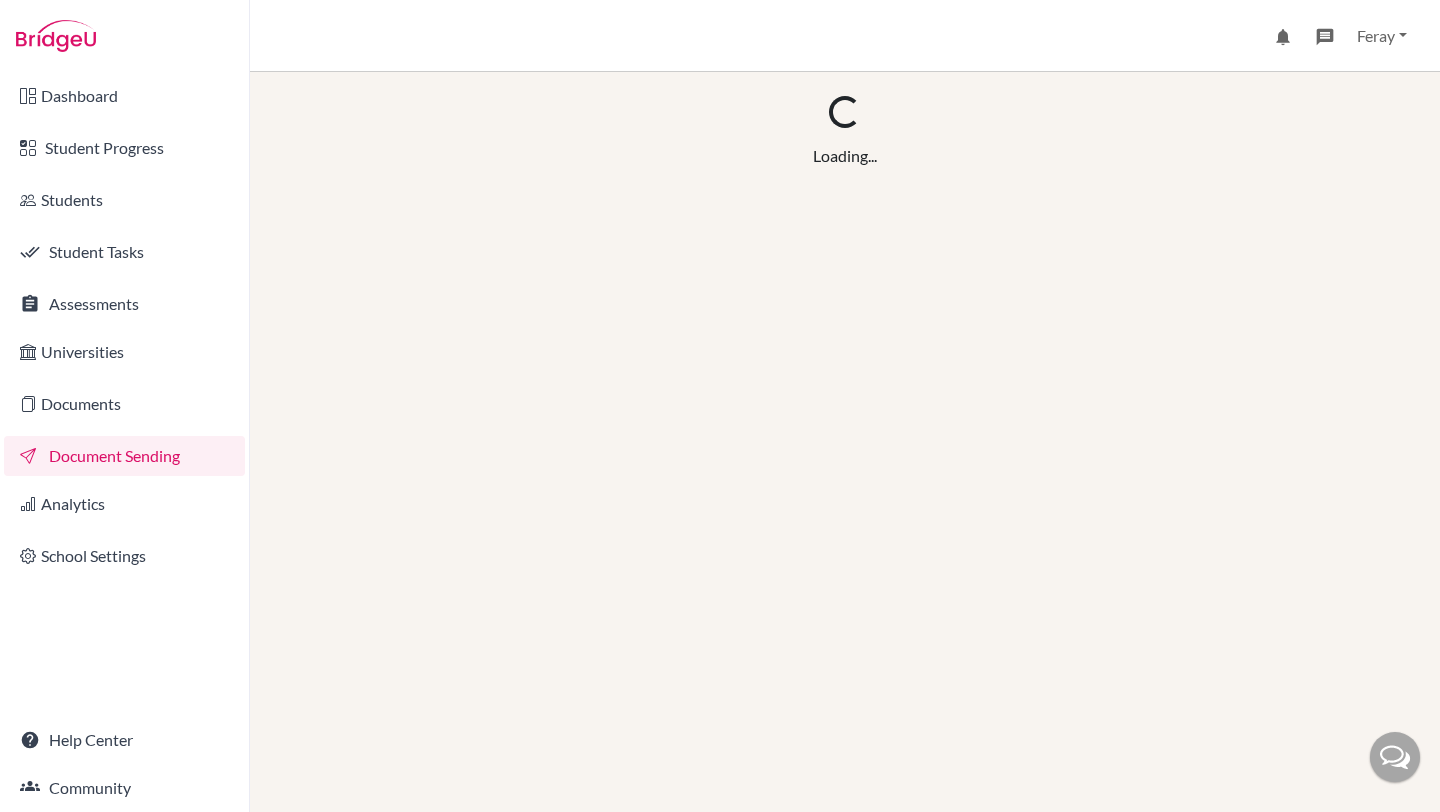 scroll, scrollTop: 0, scrollLeft: 0, axis: both 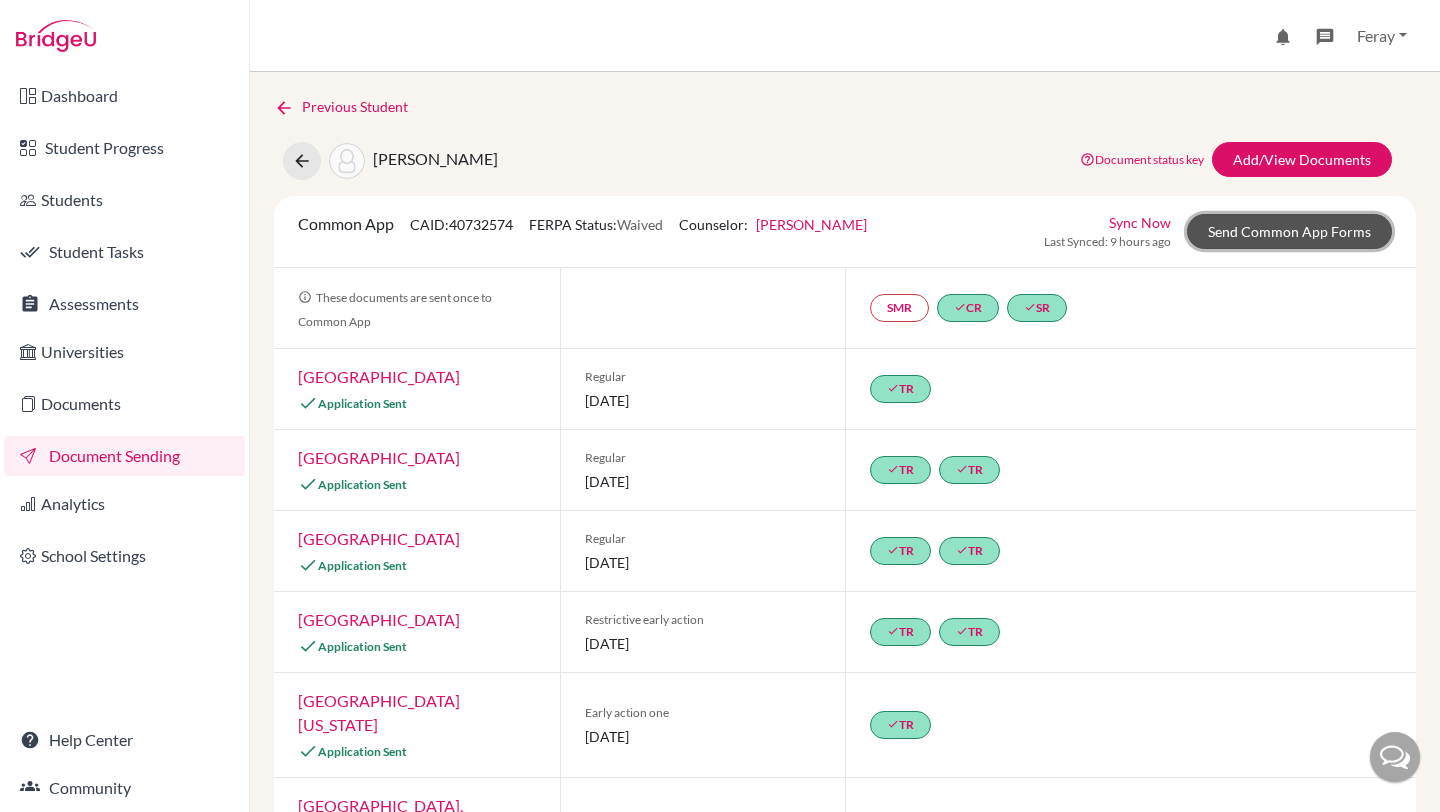 click on "Send Common App Forms" at bounding box center (1289, 231) 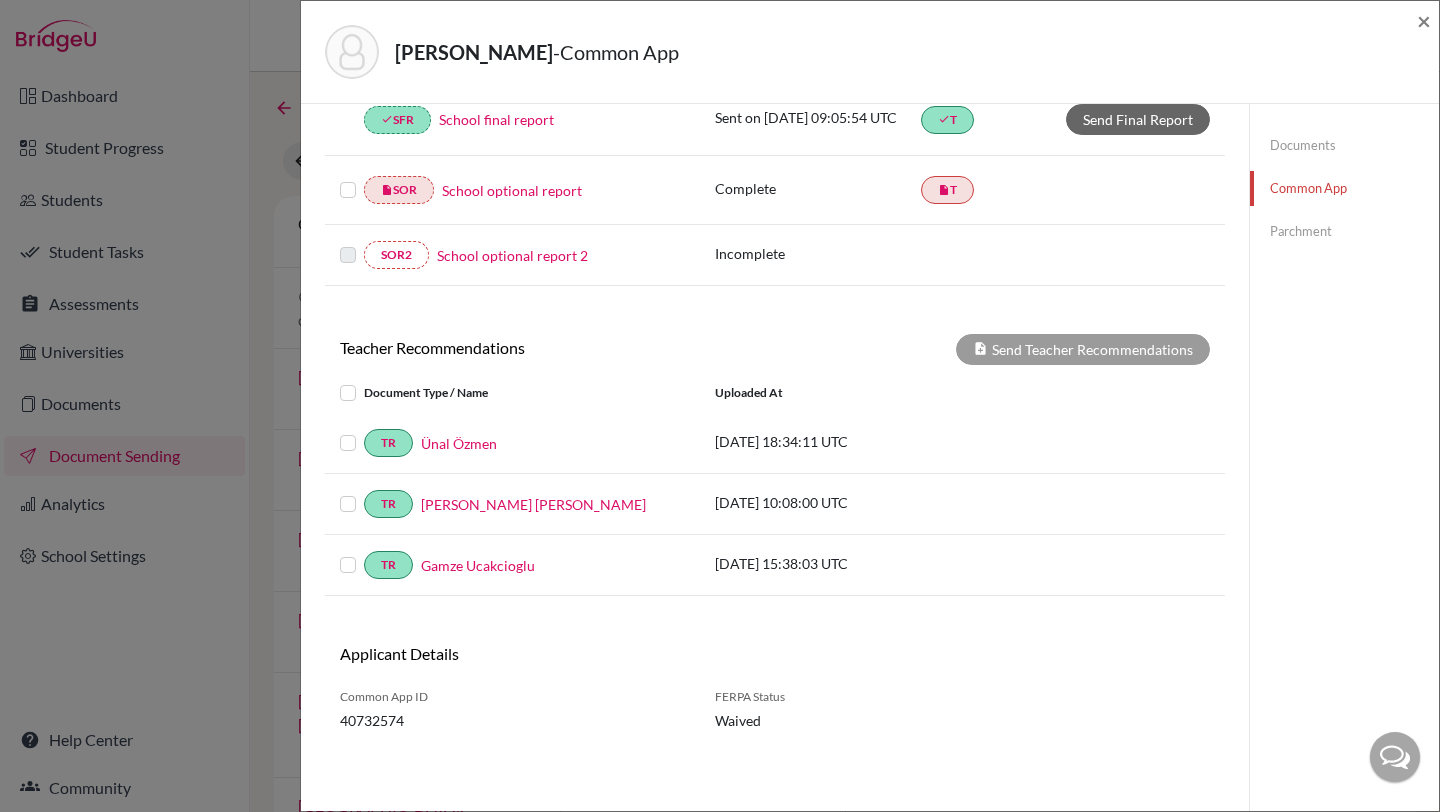 scroll, scrollTop: 593, scrollLeft: 0, axis: vertical 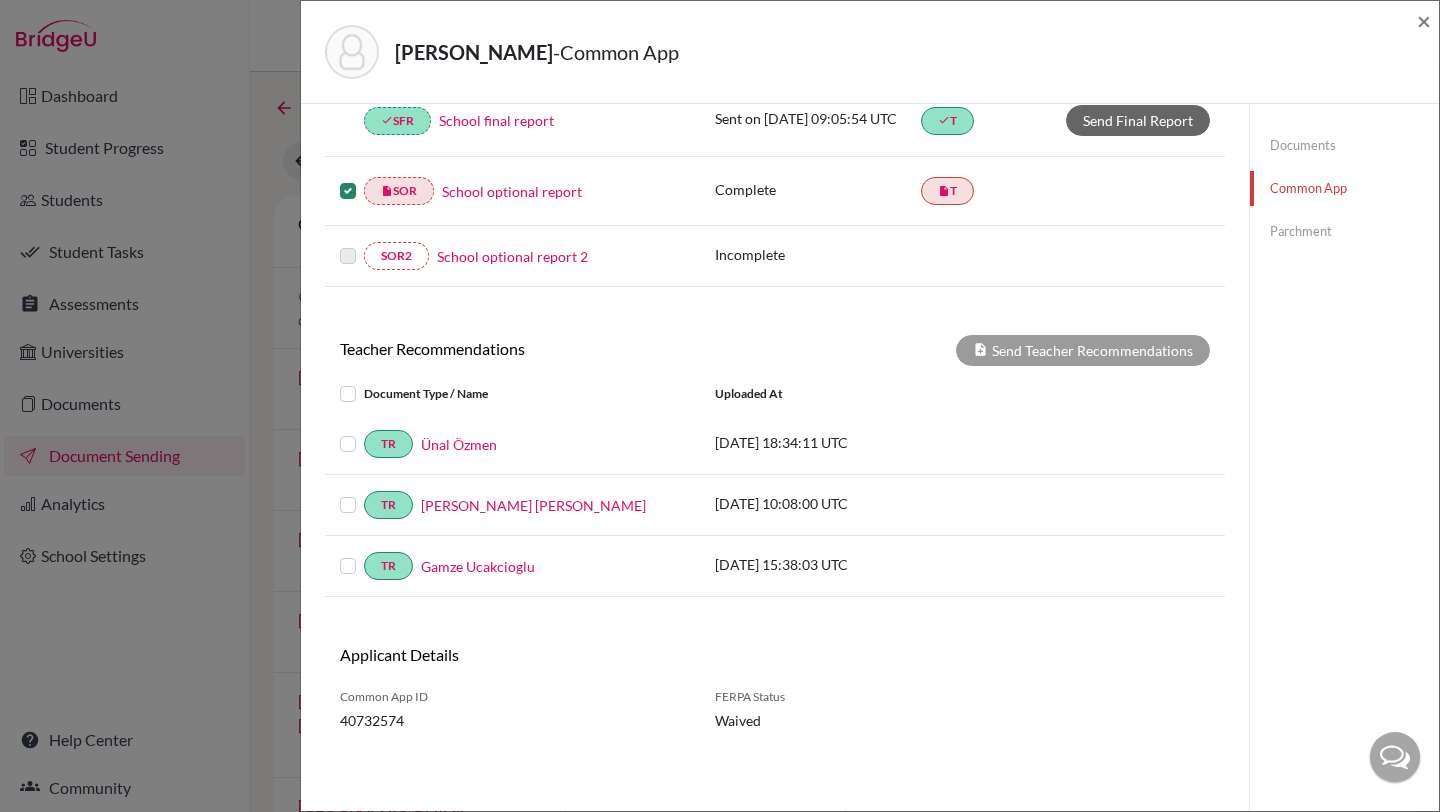 click on "Documents" 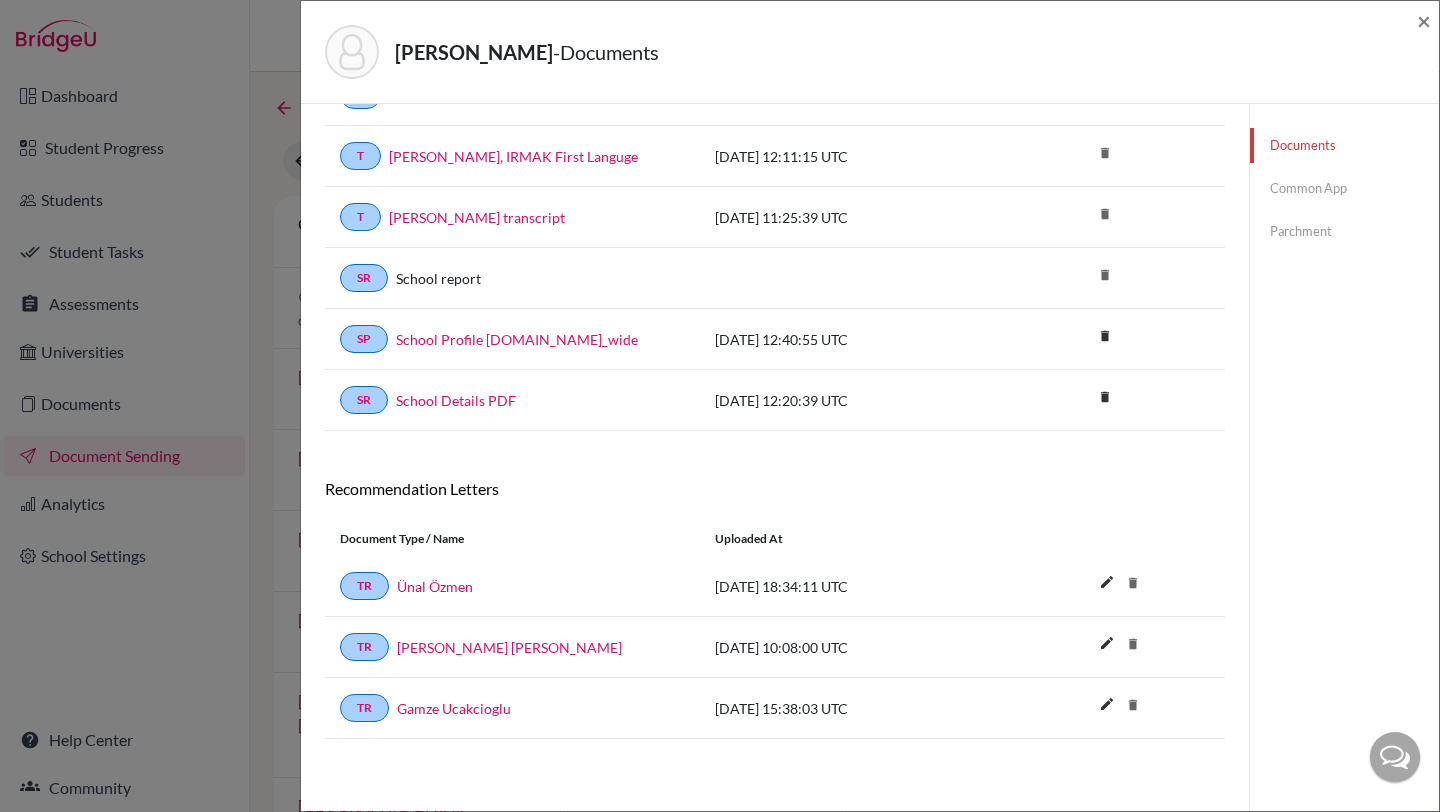 click on "Parchment" 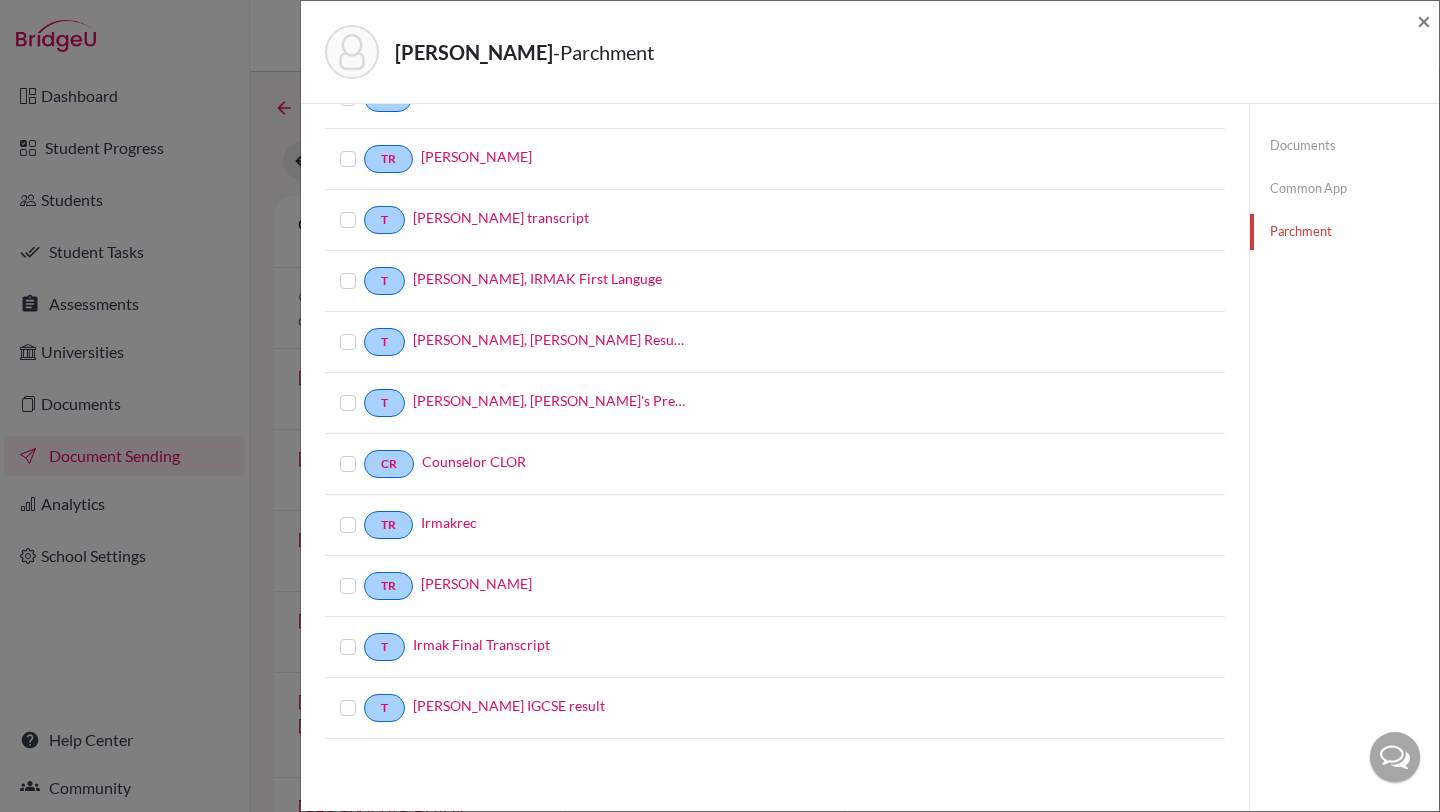 scroll, scrollTop: 0, scrollLeft: 0, axis: both 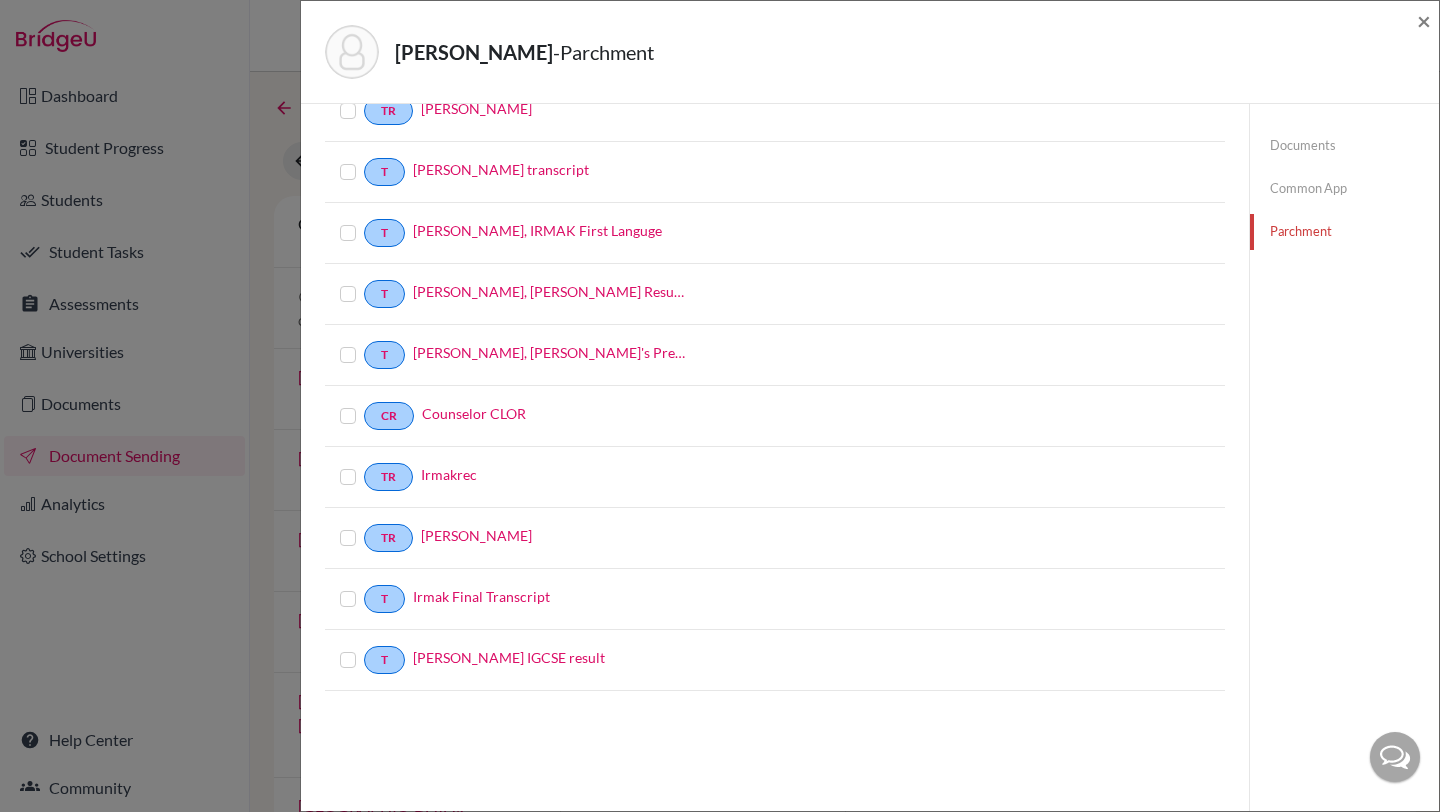 click at bounding box center (364, 648) 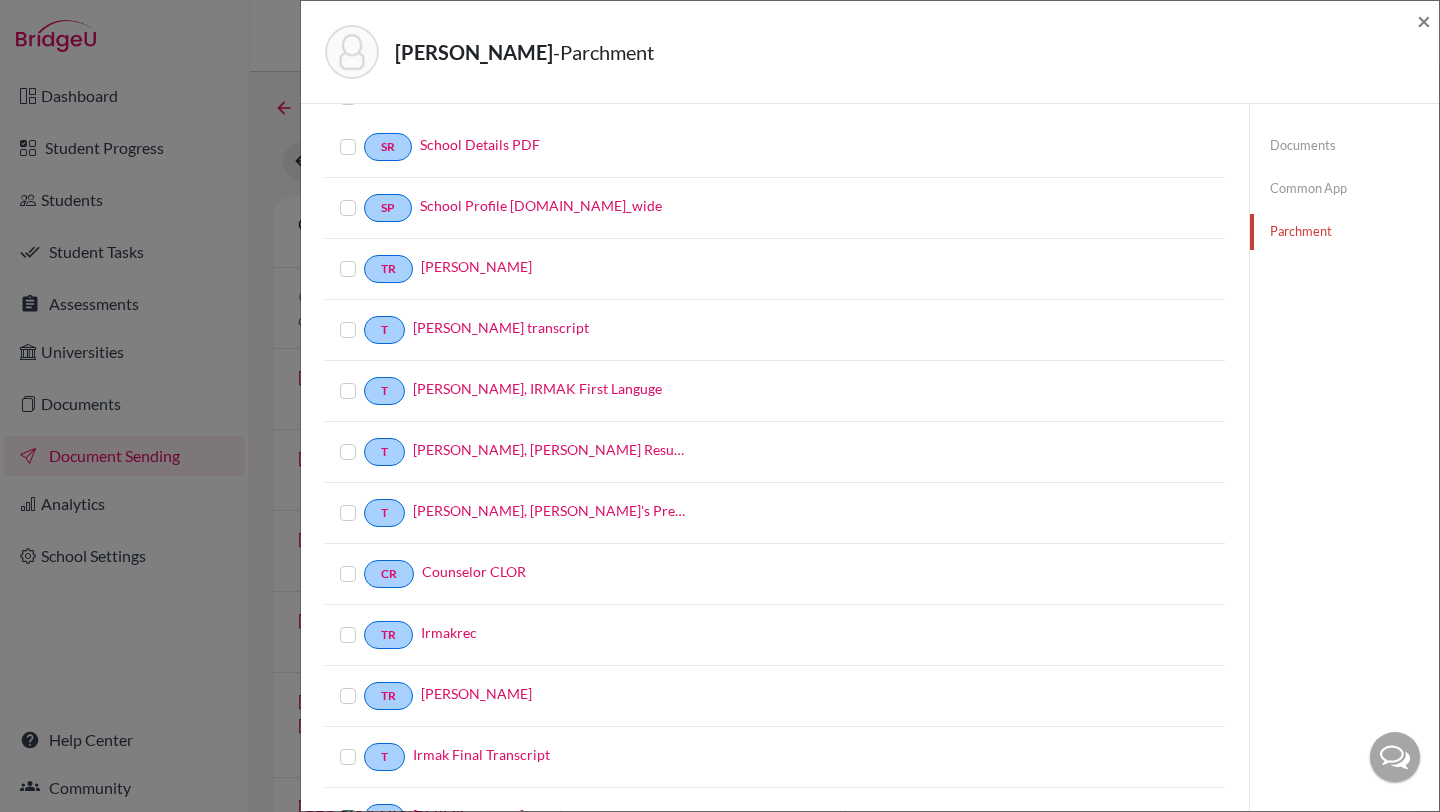 scroll, scrollTop: 0, scrollLeft: 0, axis: both 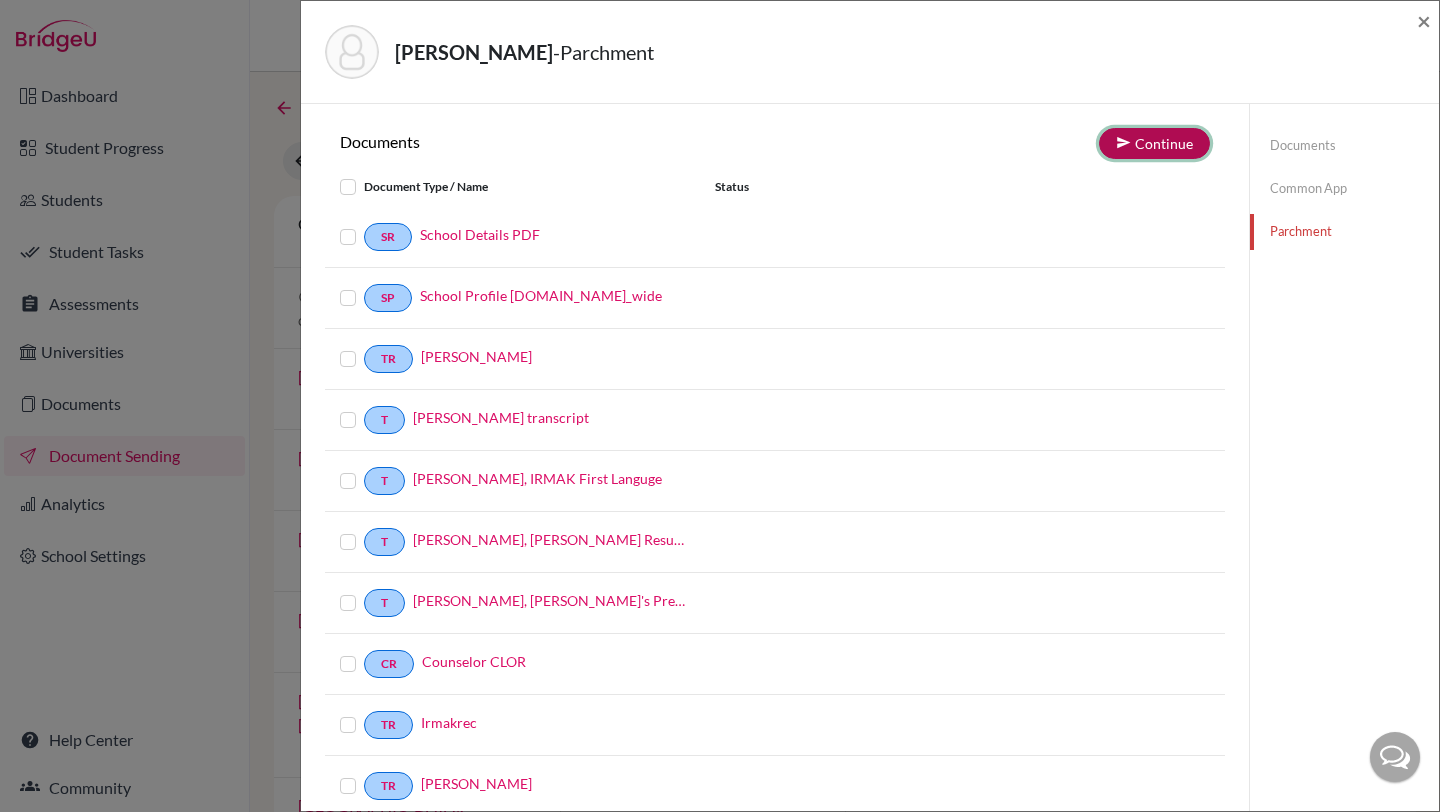 click at bounding box center (1123, 142) 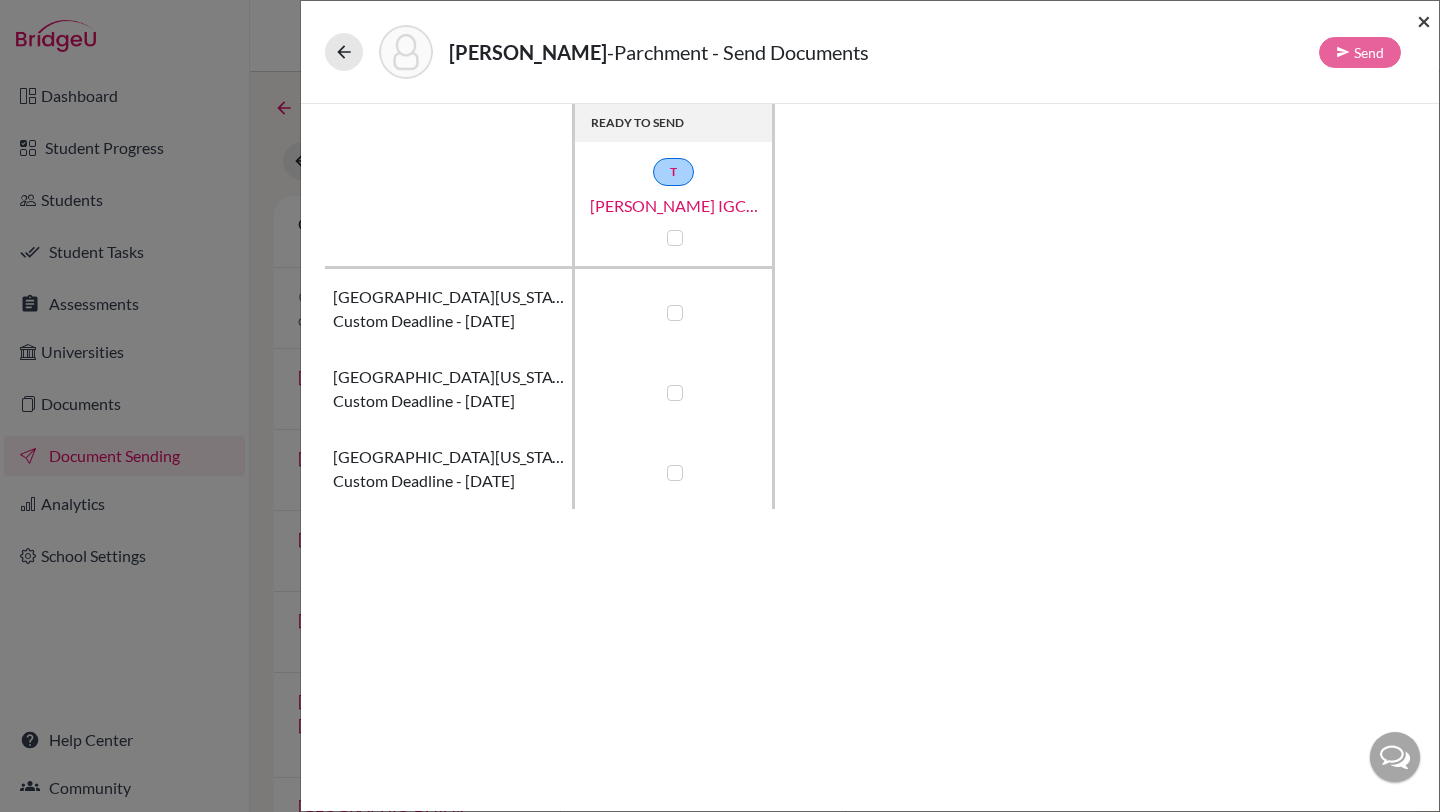 click on "×" at bounding box center [1424, 20] 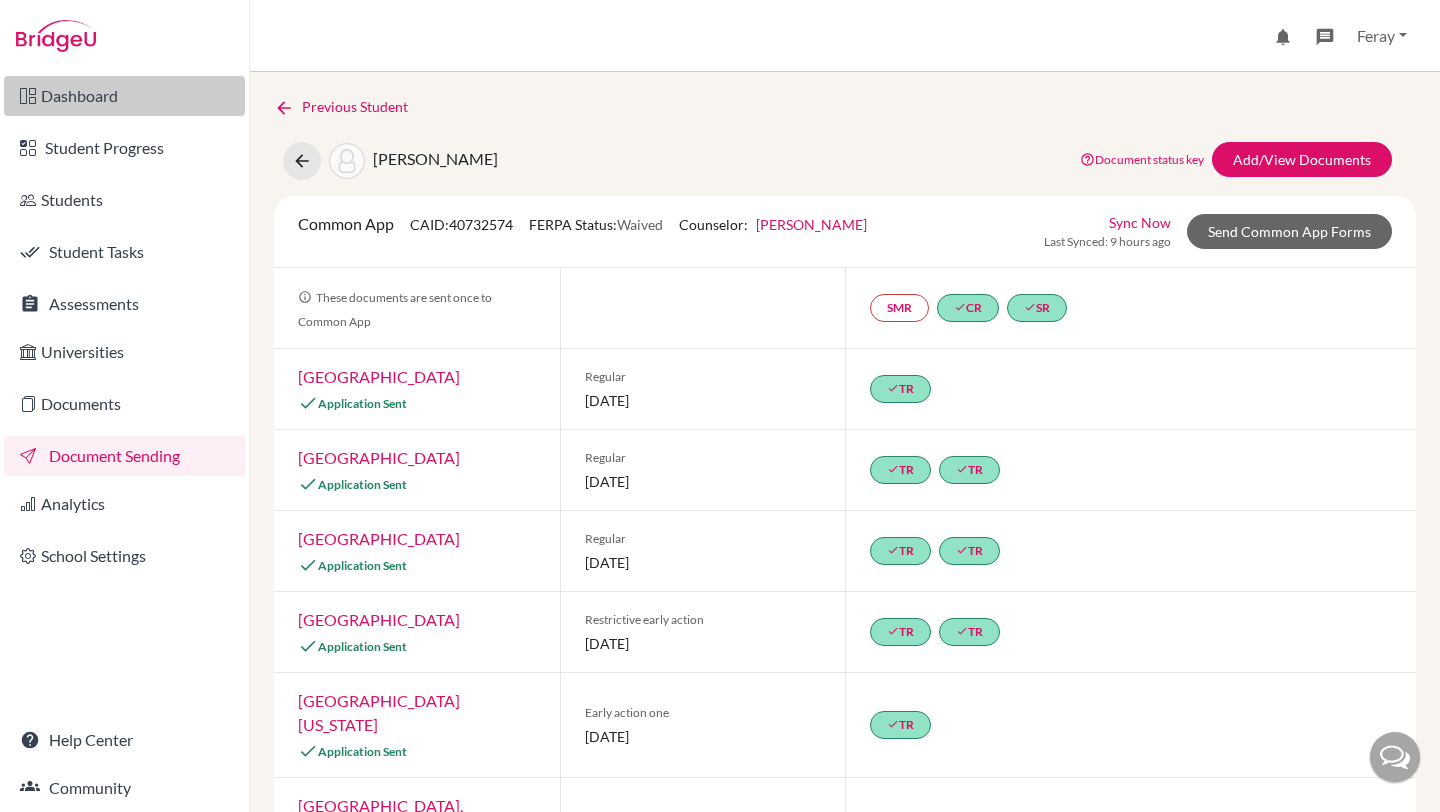 click on "Dashboard" at bounding box center [124, 96] 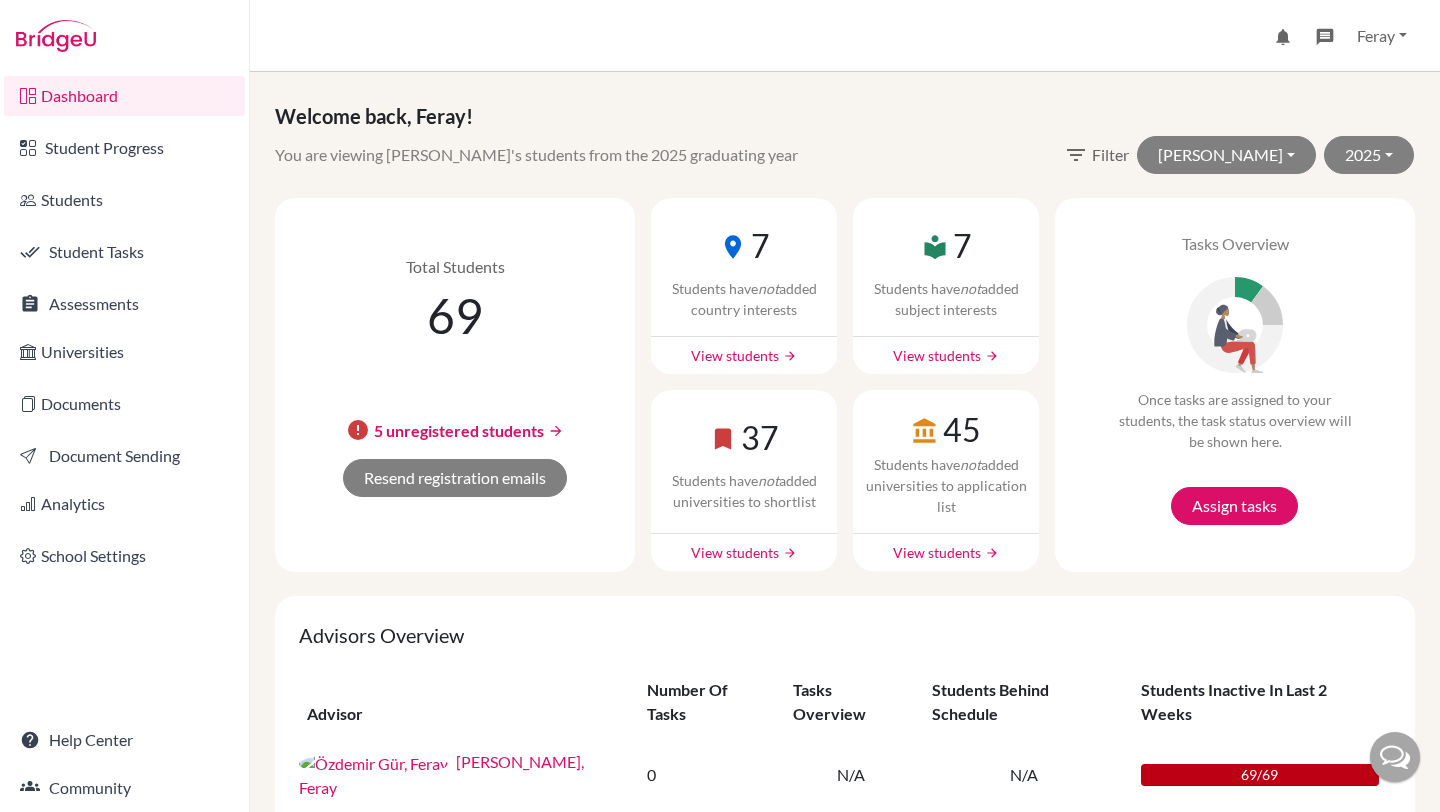 scroll, scrollTop: 0, scrollLeft: 0, axis: both 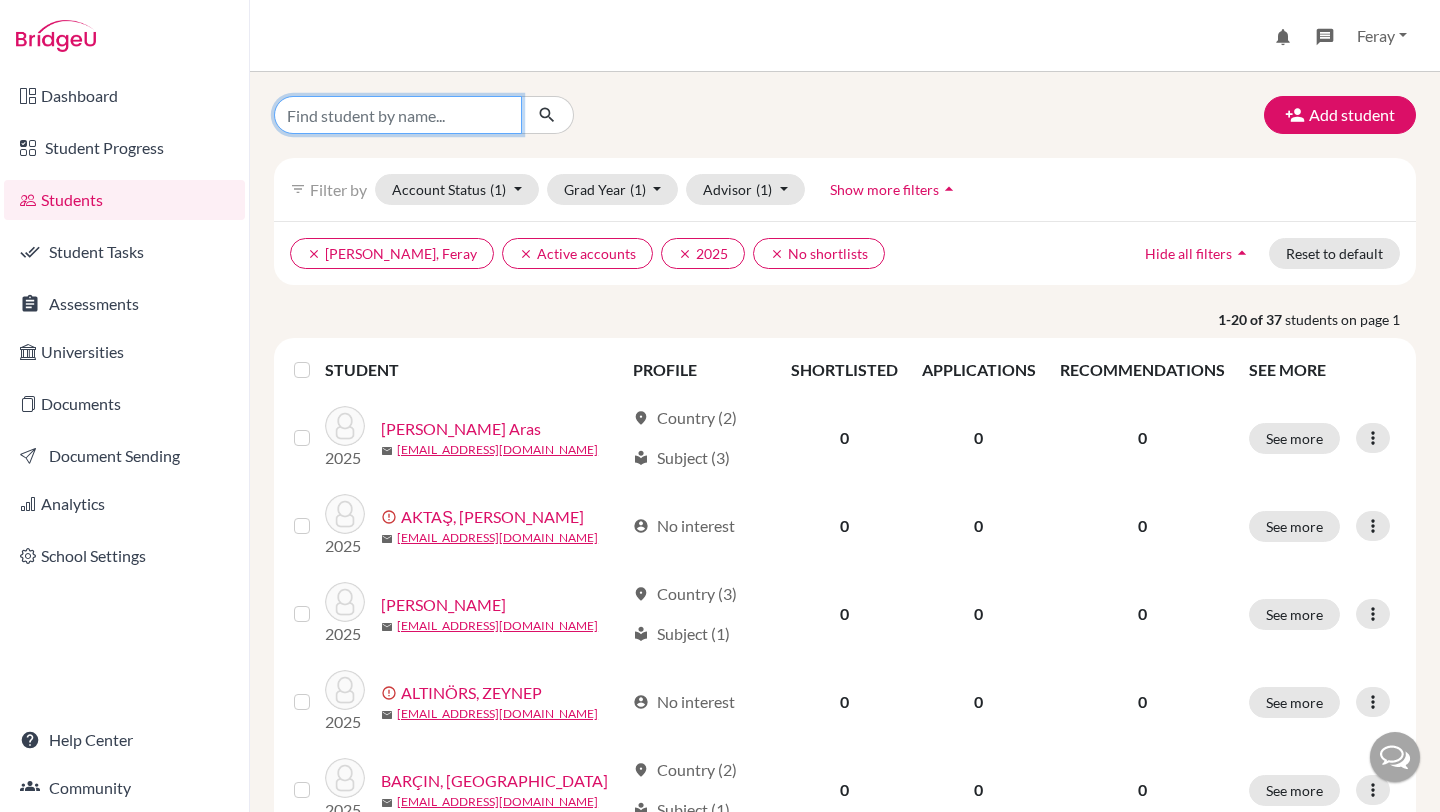 click at bounding box center (398, 115) 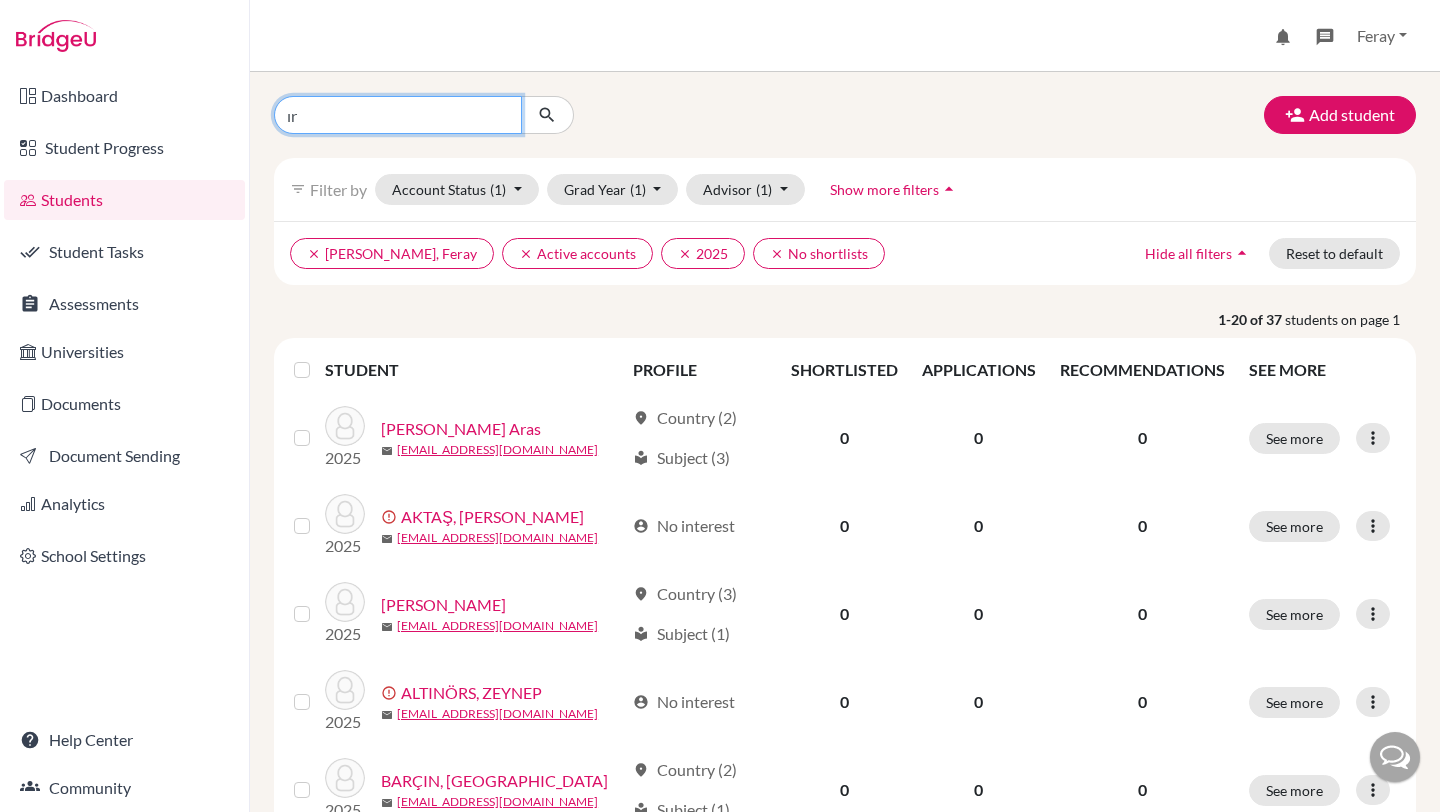 type on "ırmak ertütk" 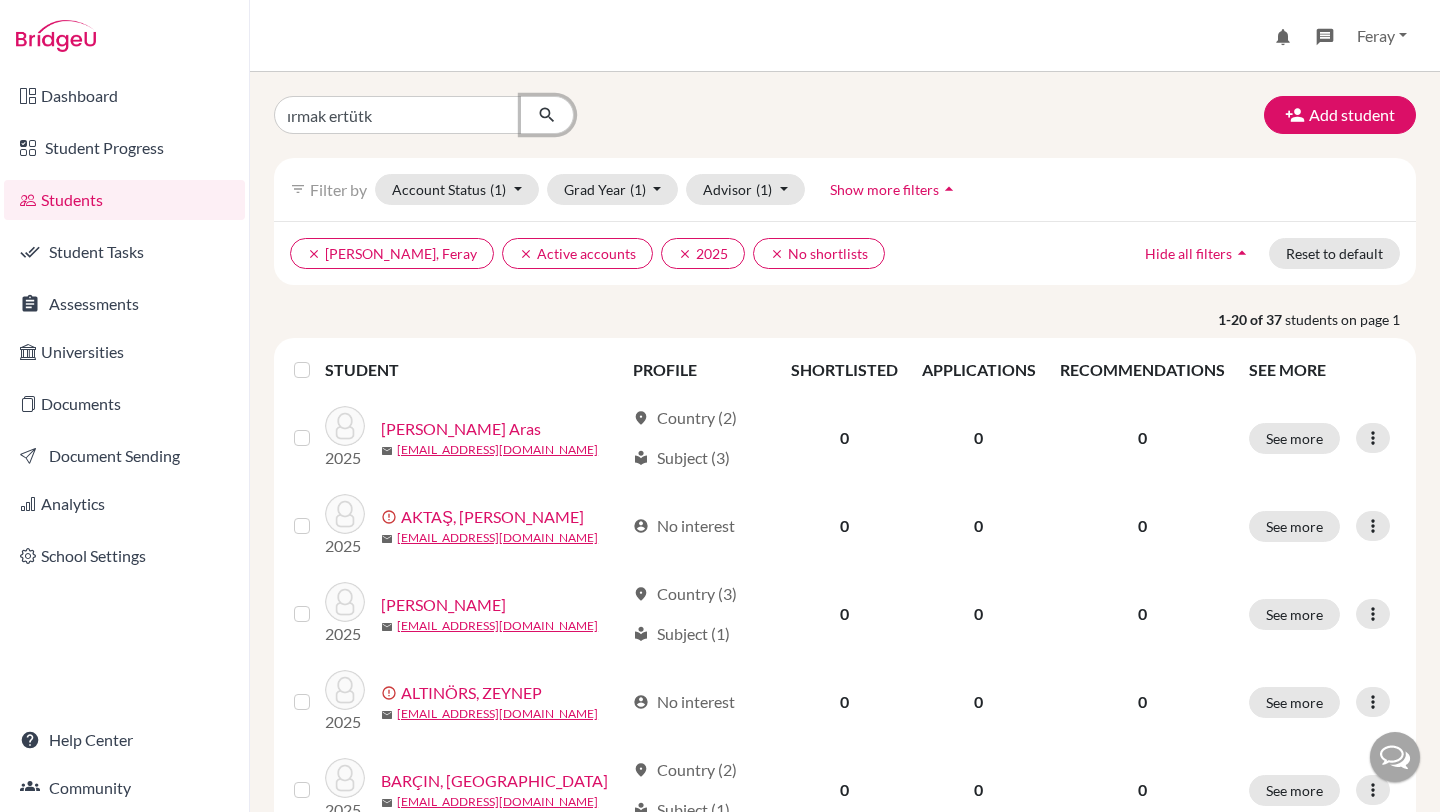 click at bounding box center (547, 115) 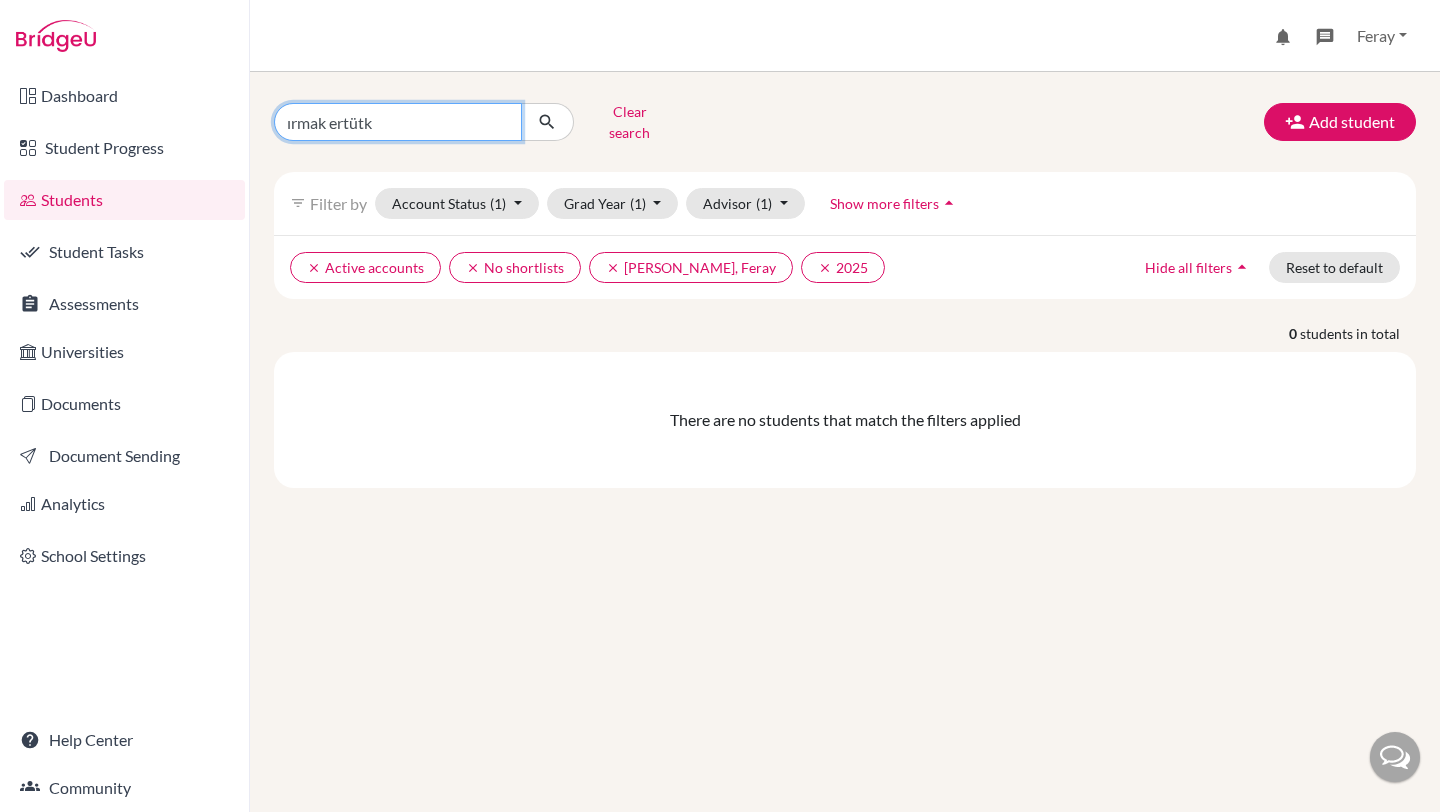 click on "ırmak ertütk" at bounding box center [398, 122] 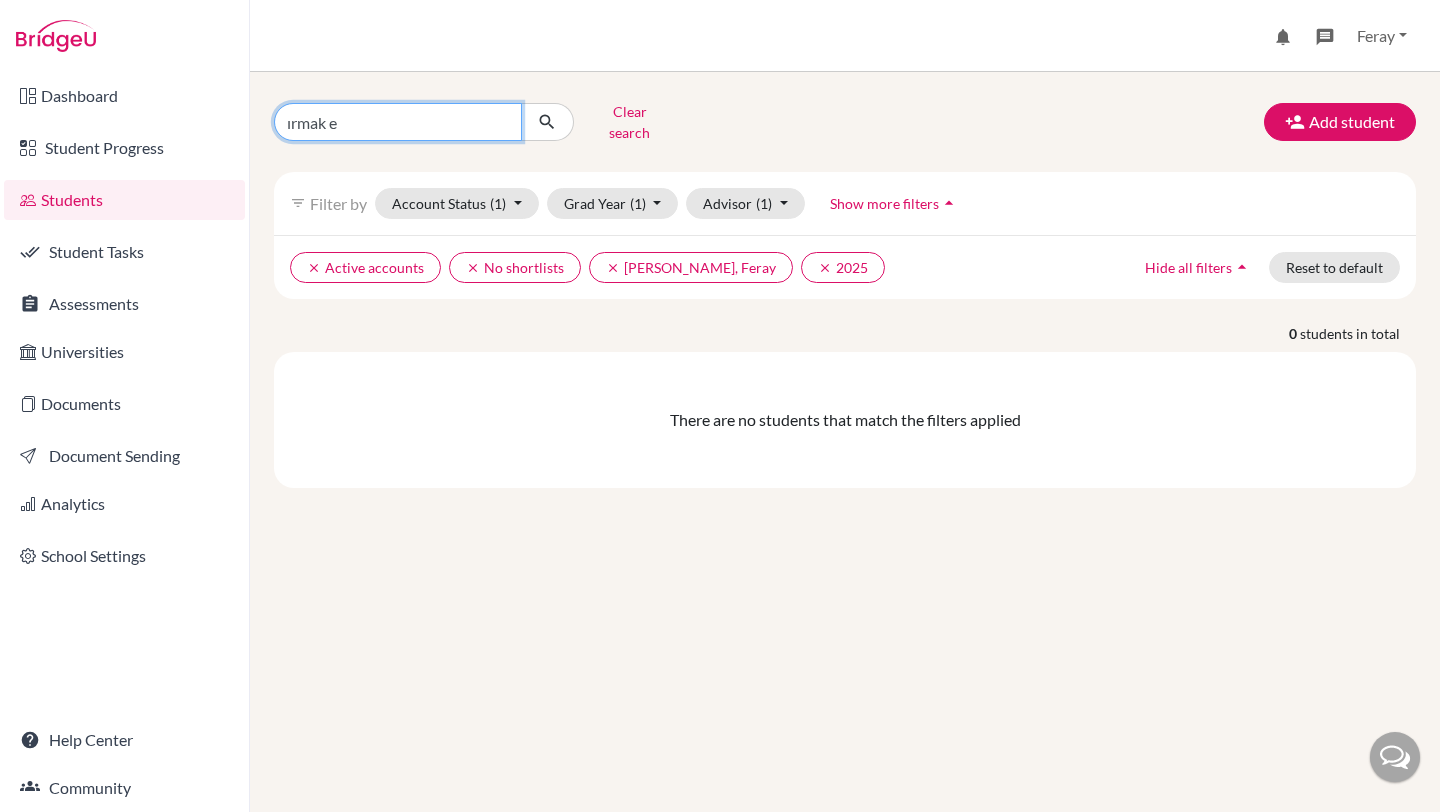 type on "ırmak" 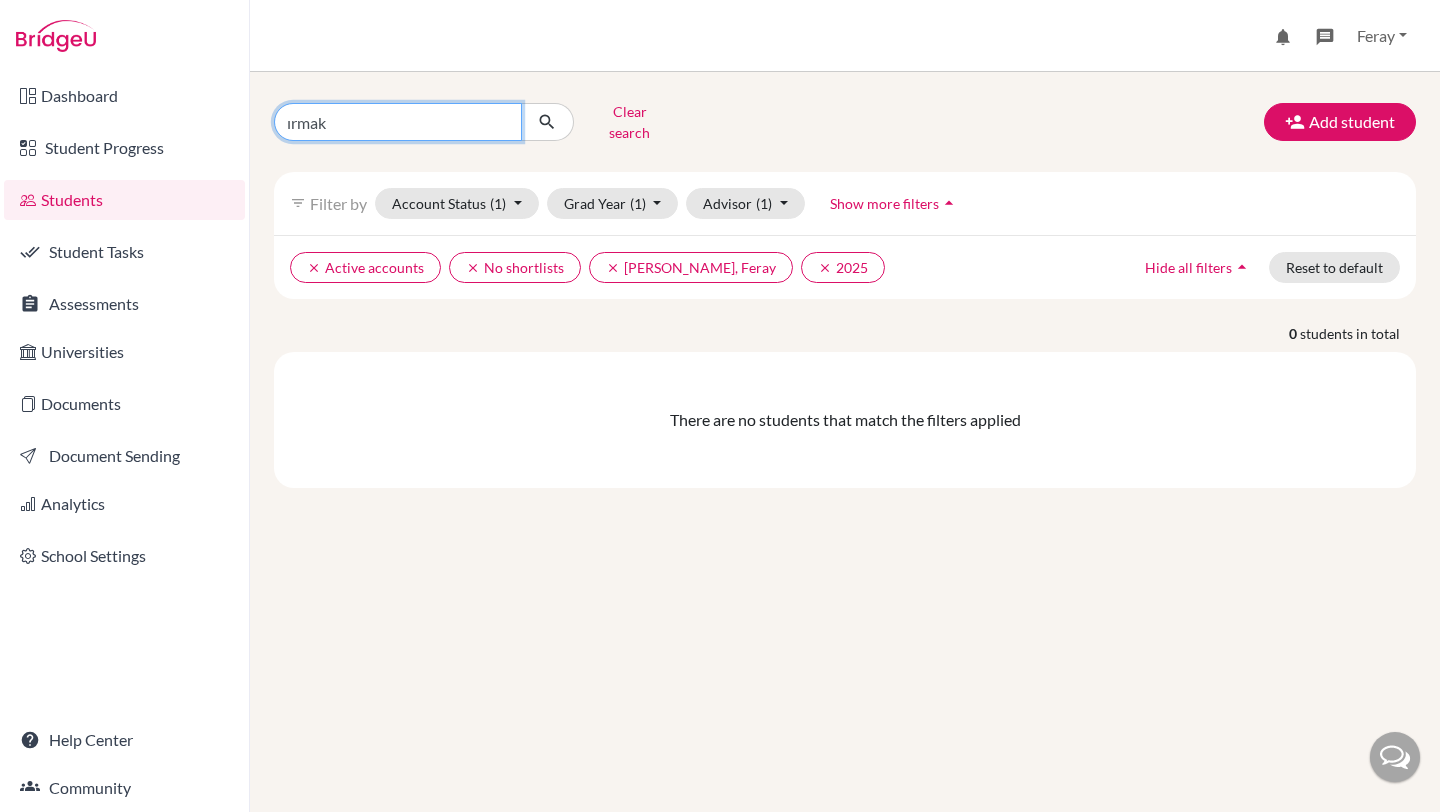 click at bounding box center (547, 122) 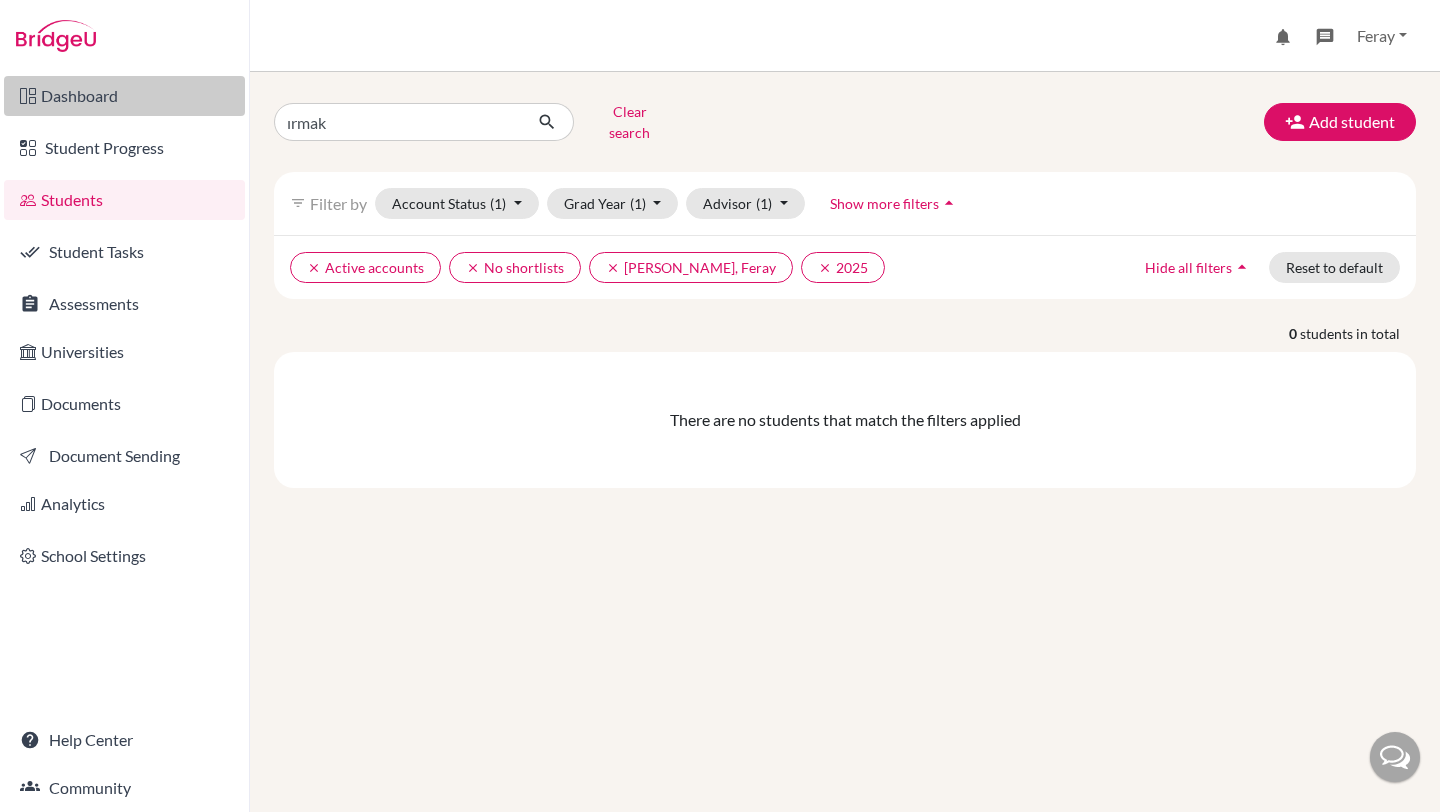 click on "Dashboard" at bounding box center (124, 96) 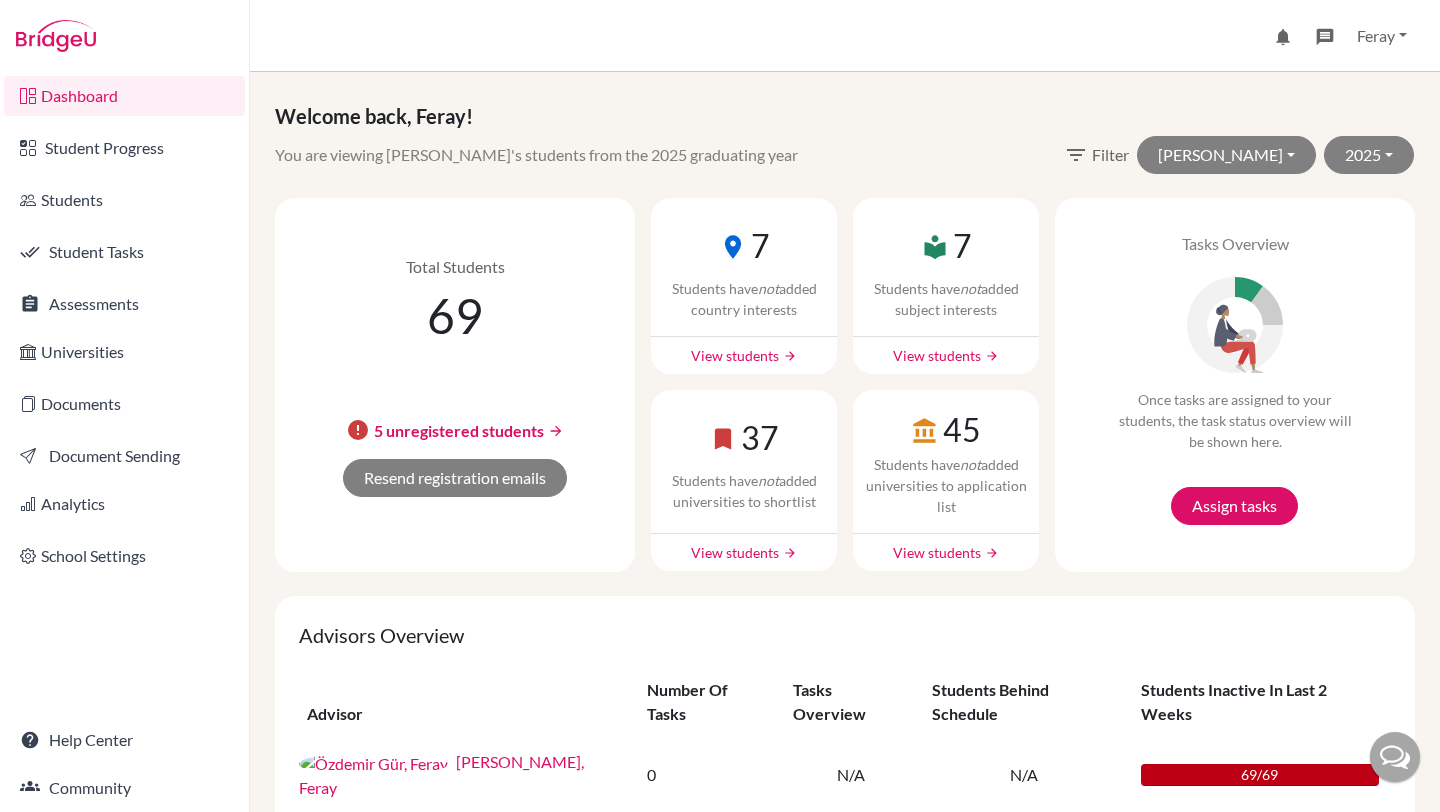scroll, scrollTop: 0, scrollLeft: 0, axis: both 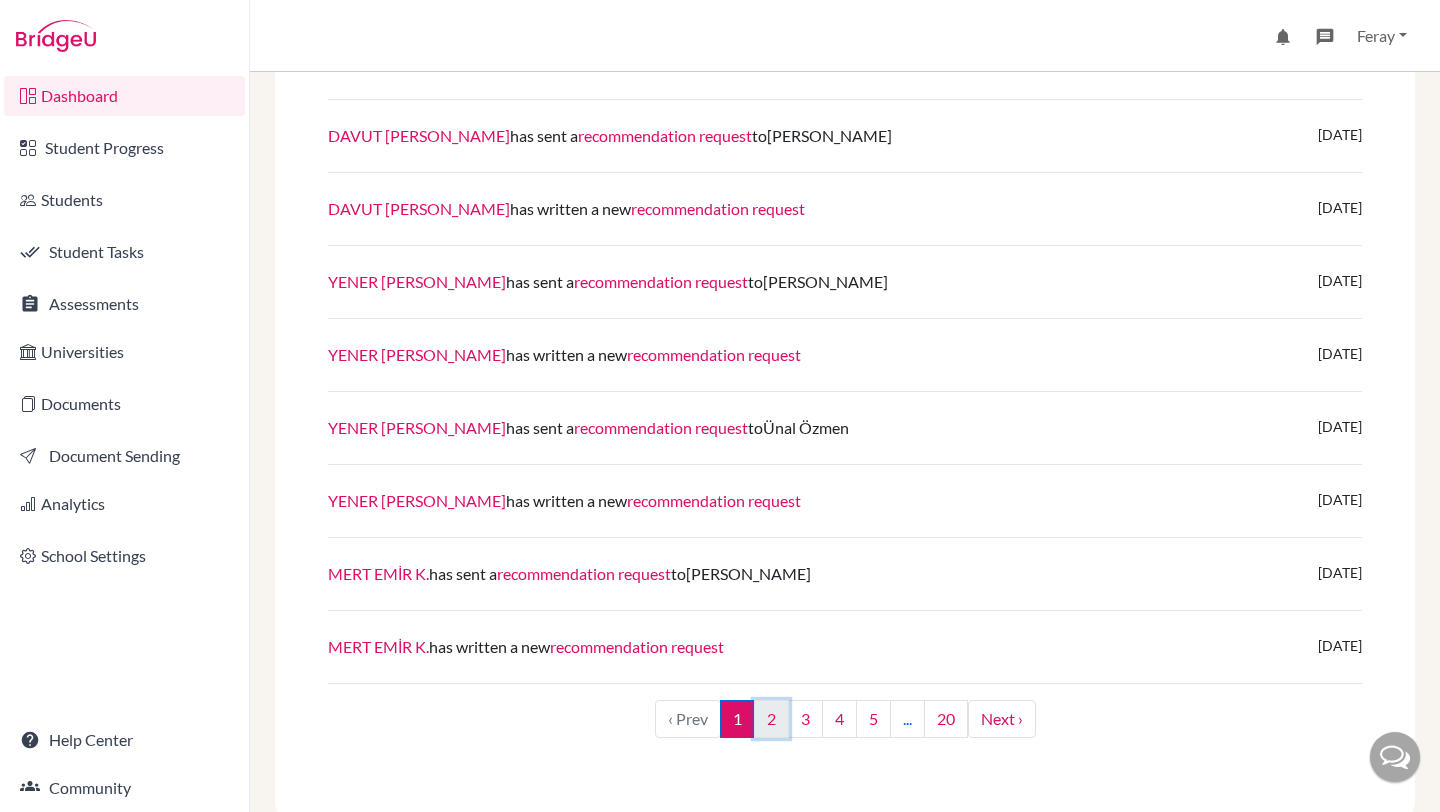 click on "2" at bounding box center [771, 719] 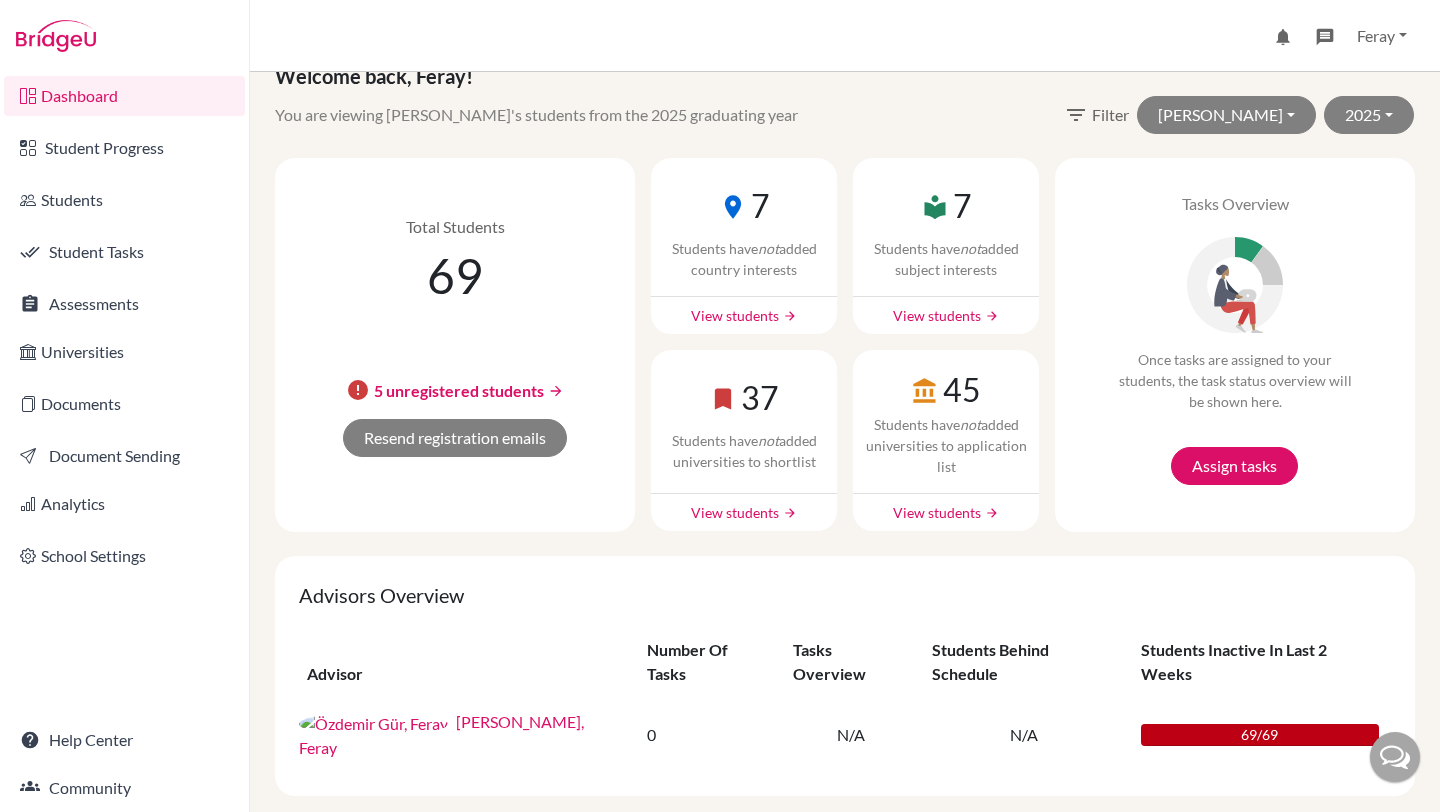 scroll, scrollTop: 0, scrollLeft: 0, axis: both 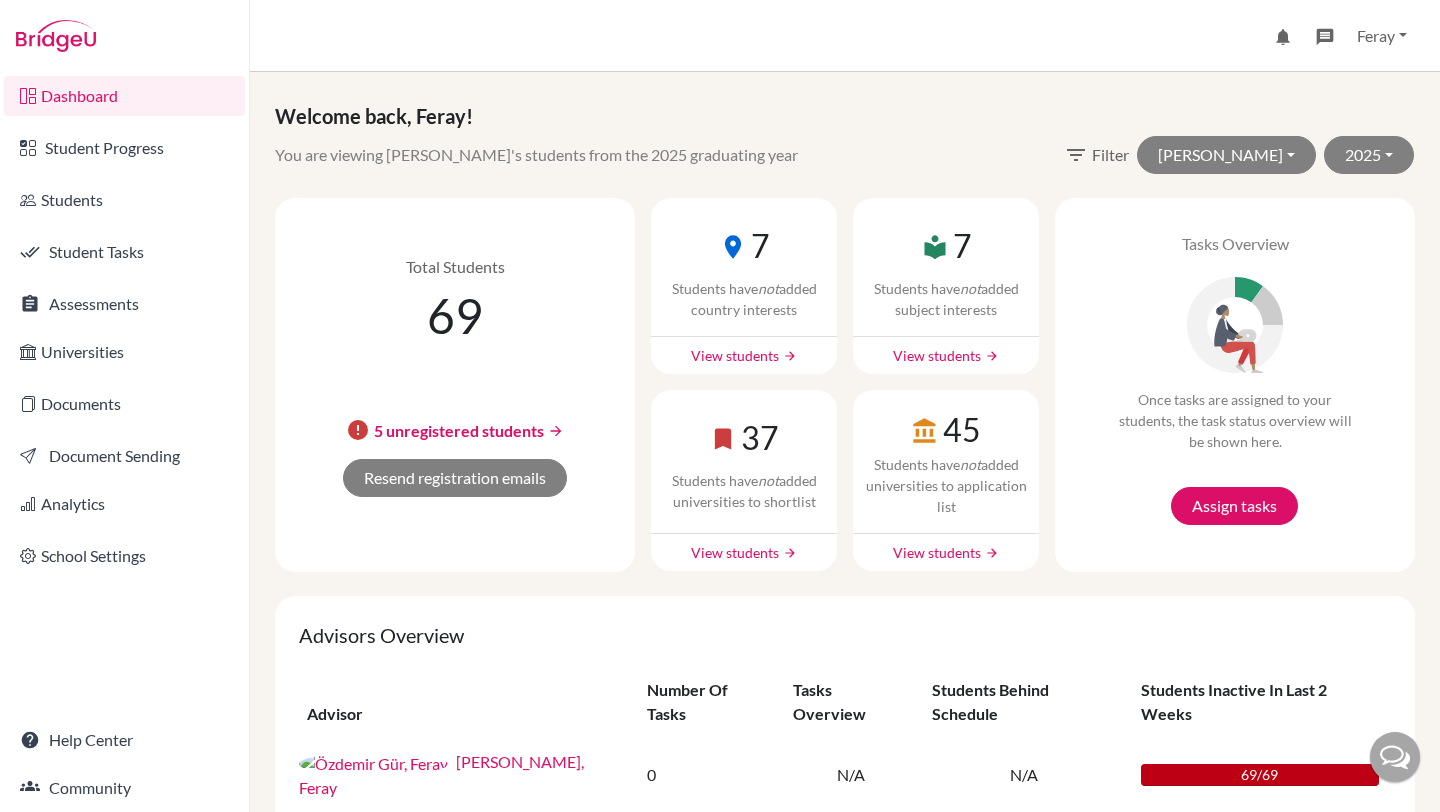 click on "Filter" at bounding box center (1110, 155) 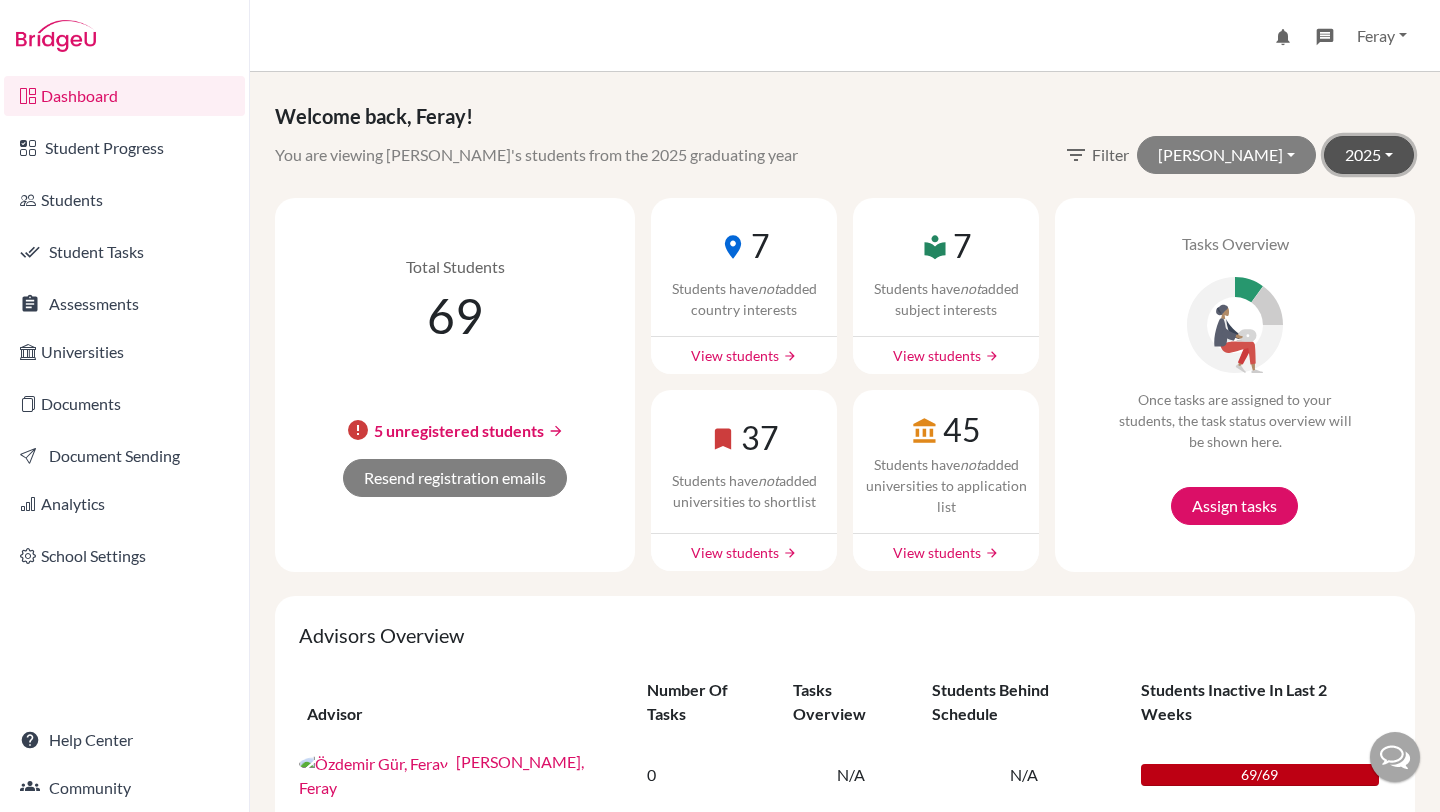 click on "2025" at bounding box center [1369, 155] 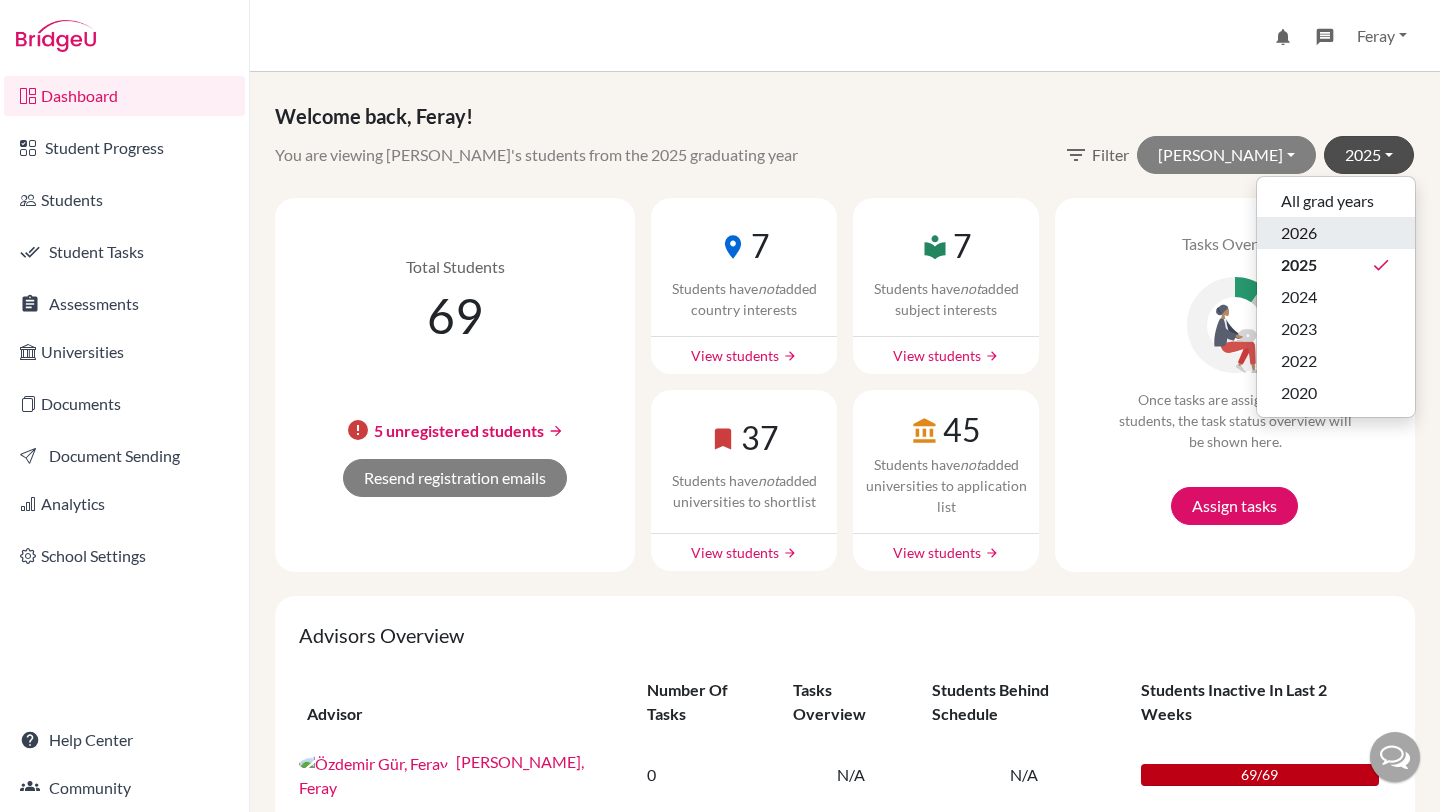 click on "2026" at bounding box center [1336, 233] 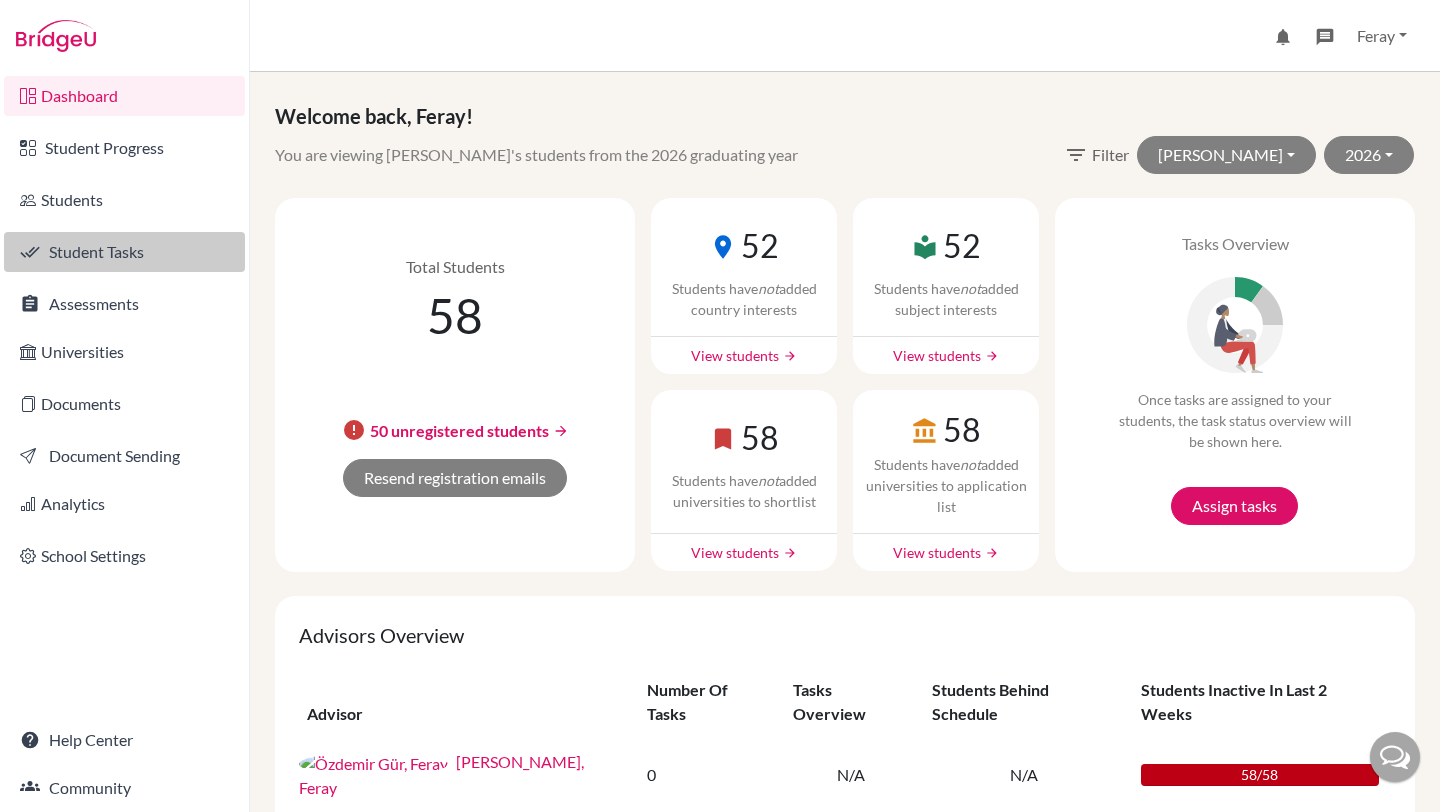 click on "Student Tasks" at bounding box center (124, 252) 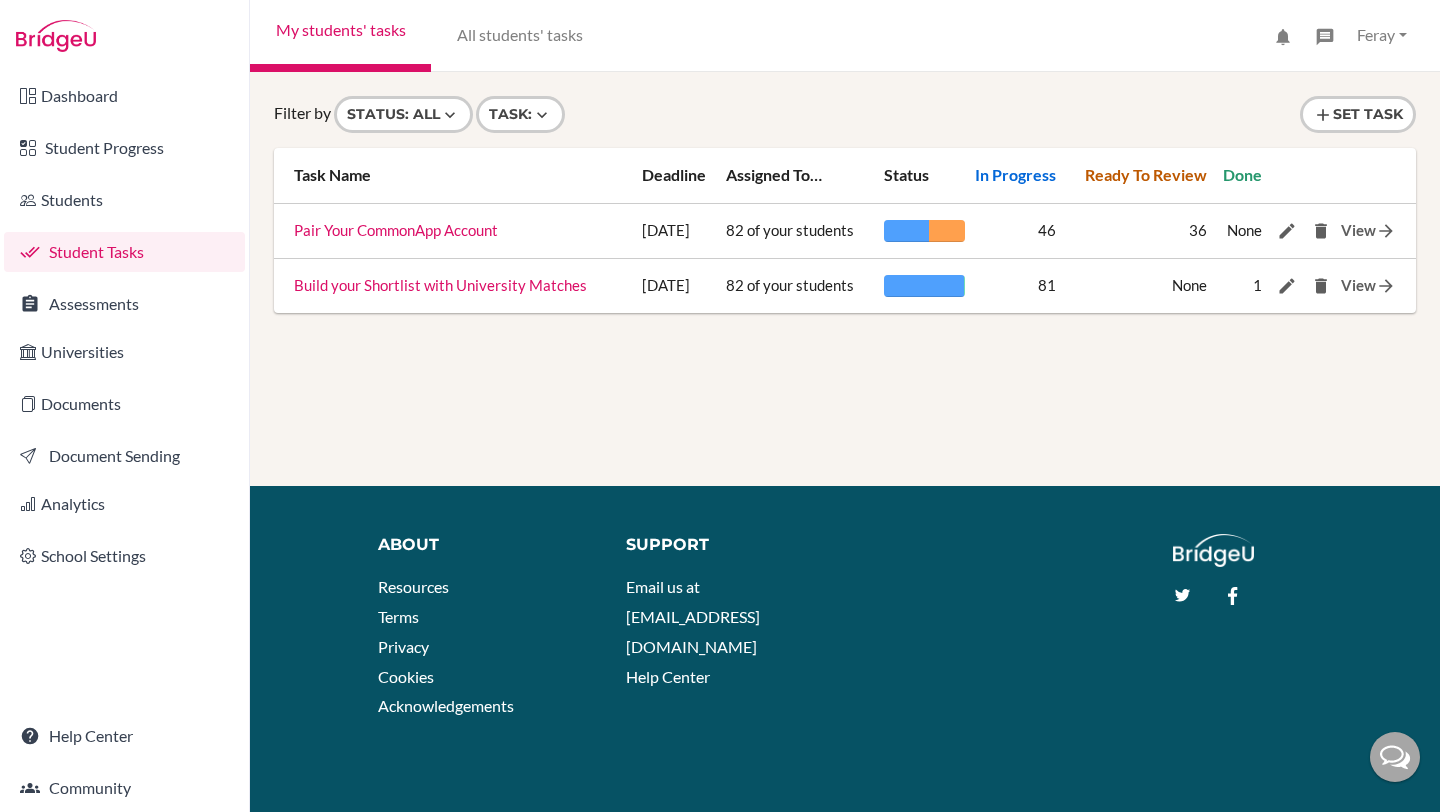click on "Students" at bounding box center [124, 200] 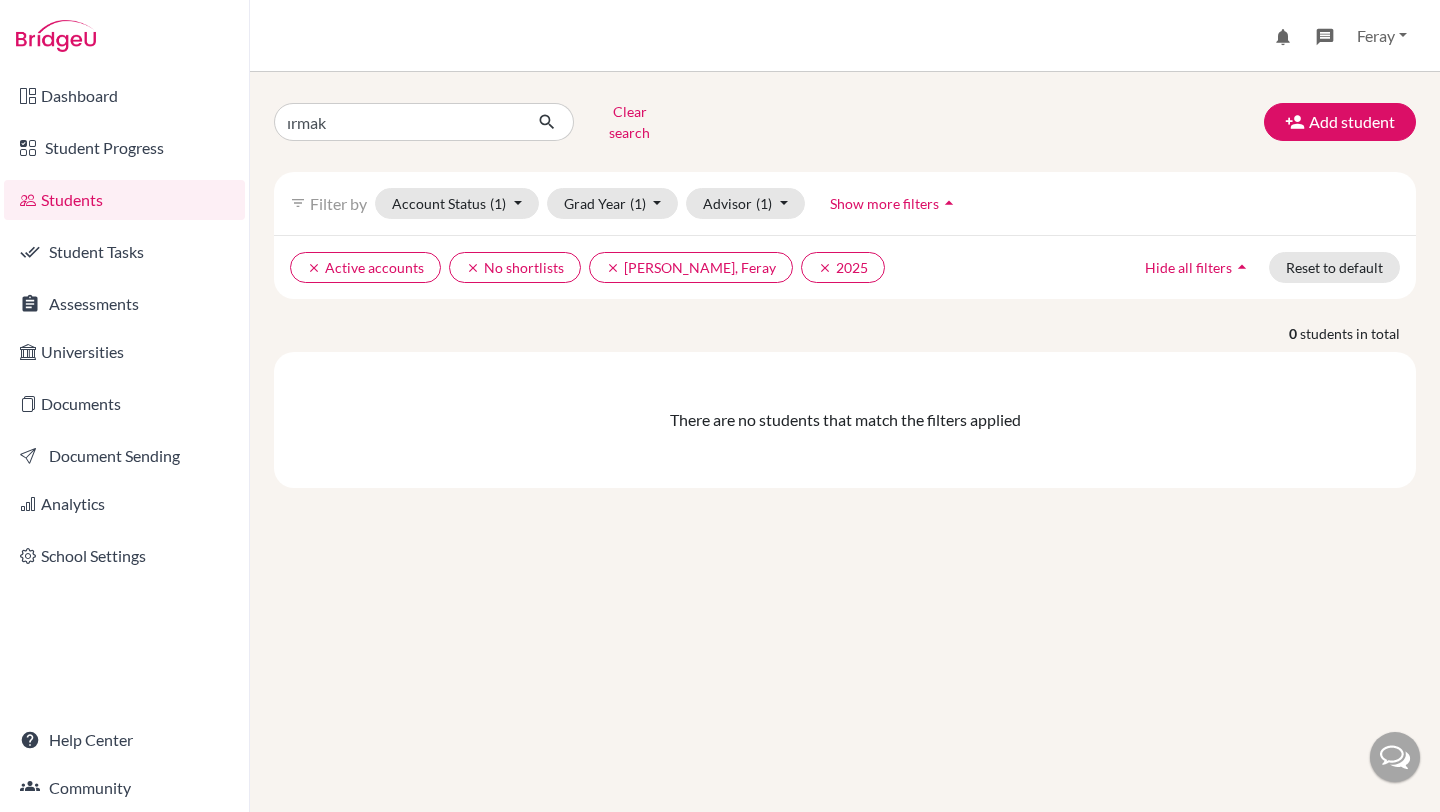 scroll, scrollTop: 0, scrollLeft: 0, axis: both 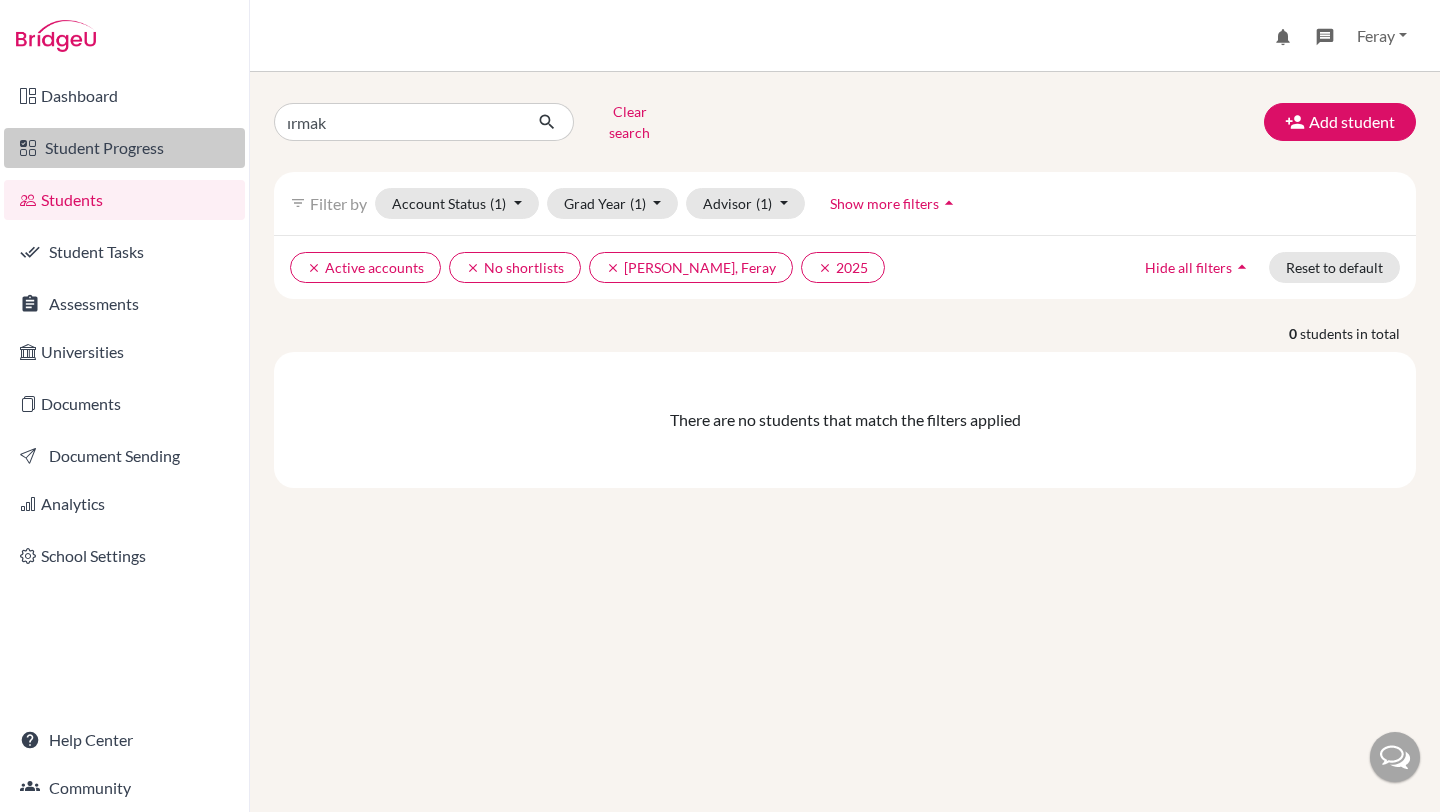 click on "Student Progress" at bounding box center (124, 148) 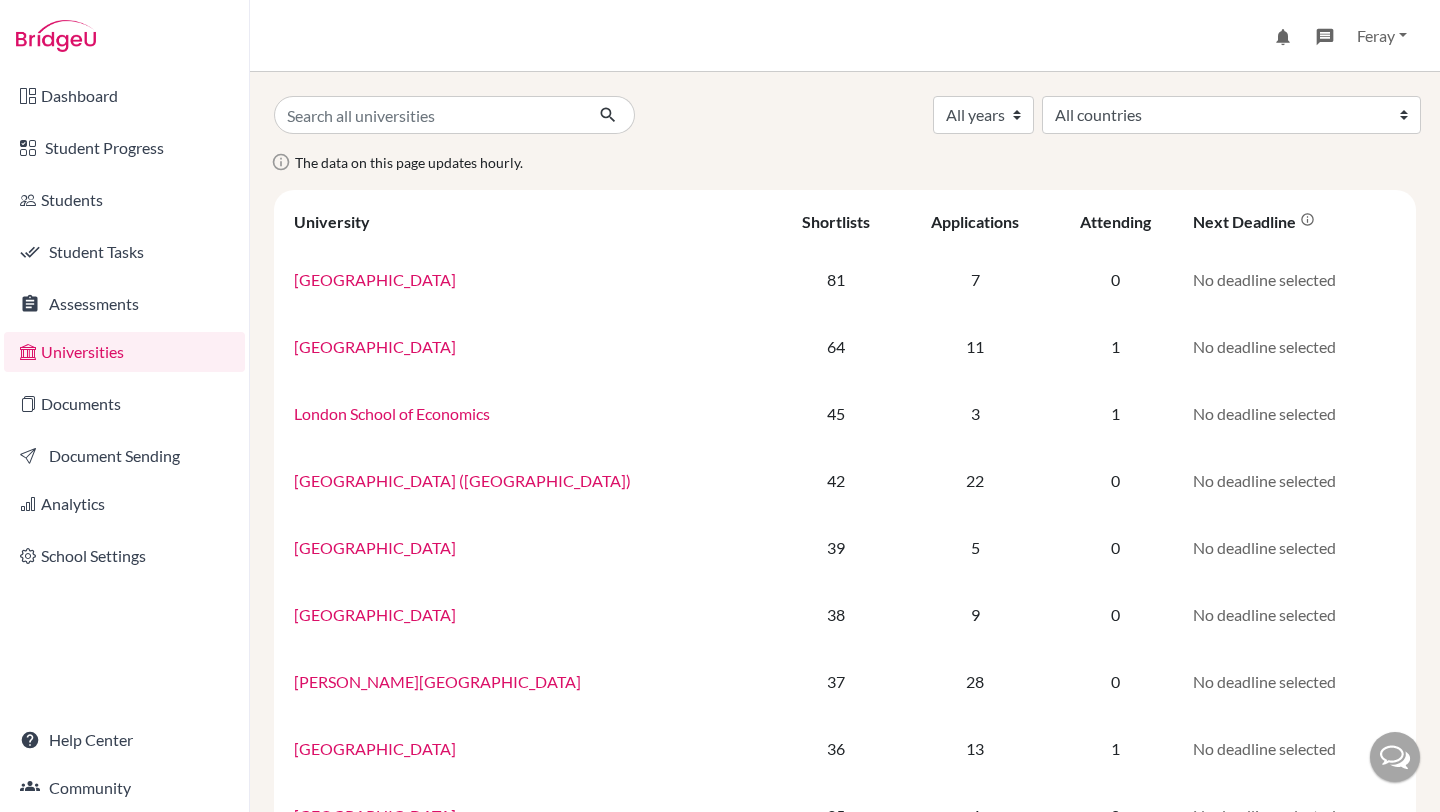 scroll, scrollTop: 0, scrollLeft: 0, axis: both 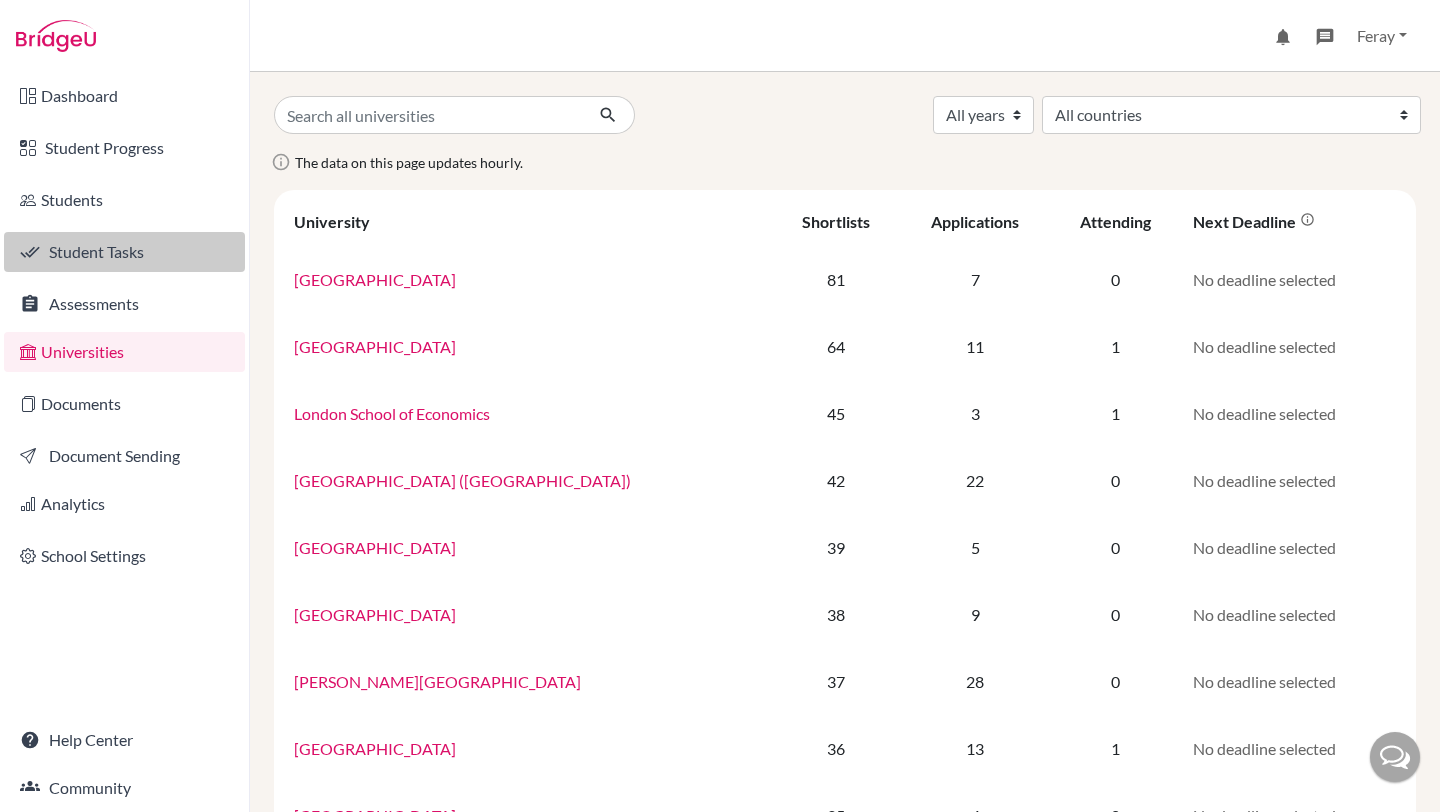 click on "Student Tasks" at bounding box center (124, 252) 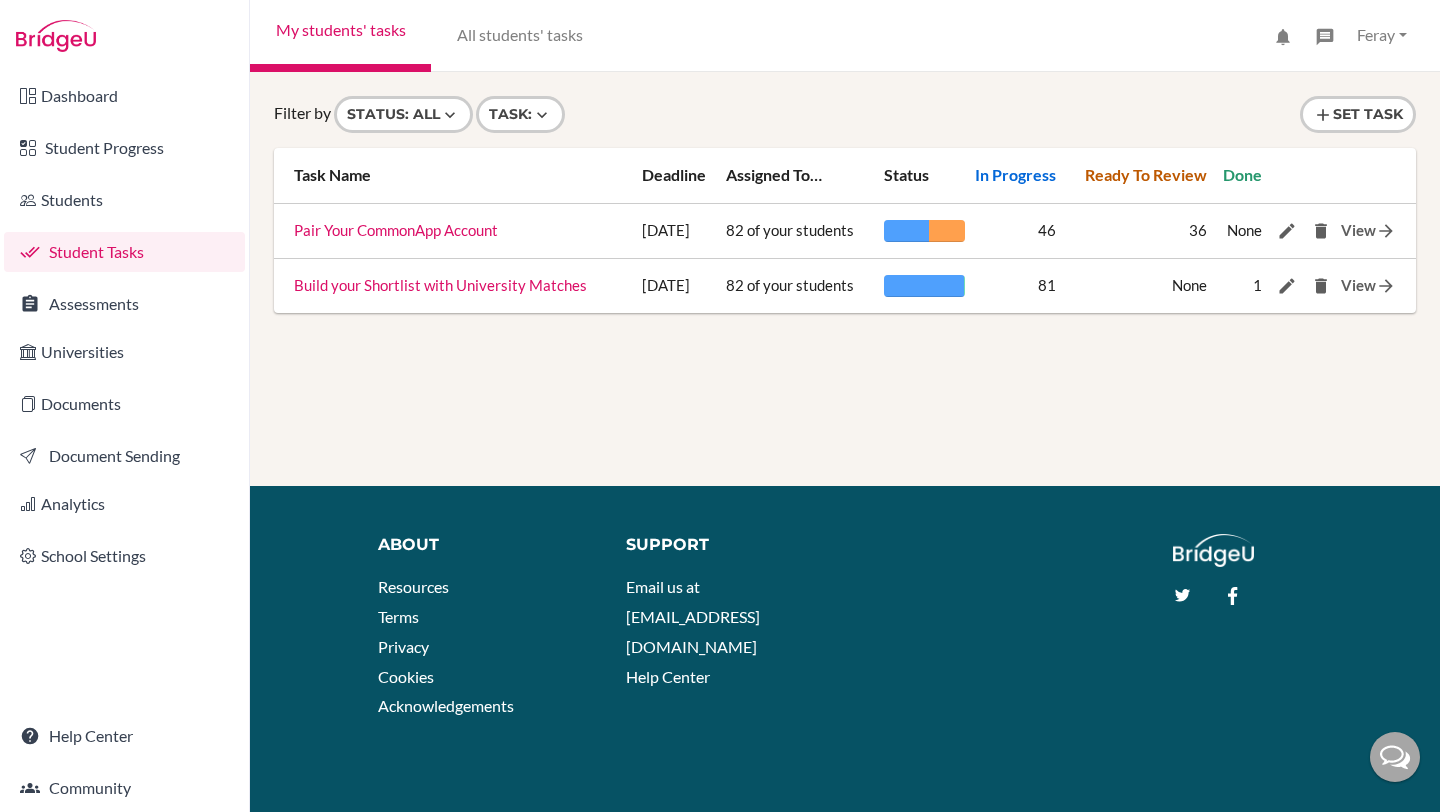 scroll, scrollTop: 0, scrollLeft: 0, axis: both 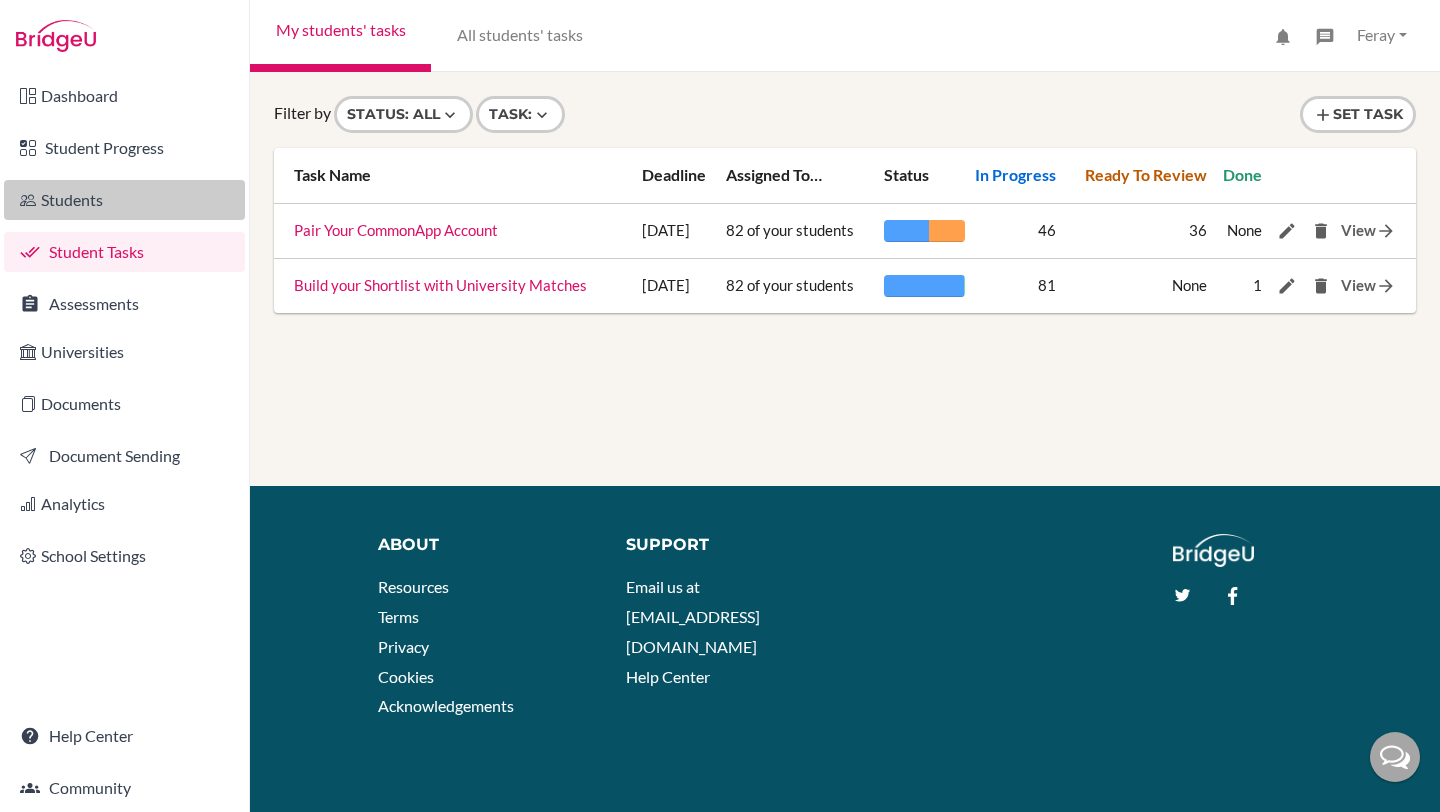 click on "Students" at bounding box center (124, 200) 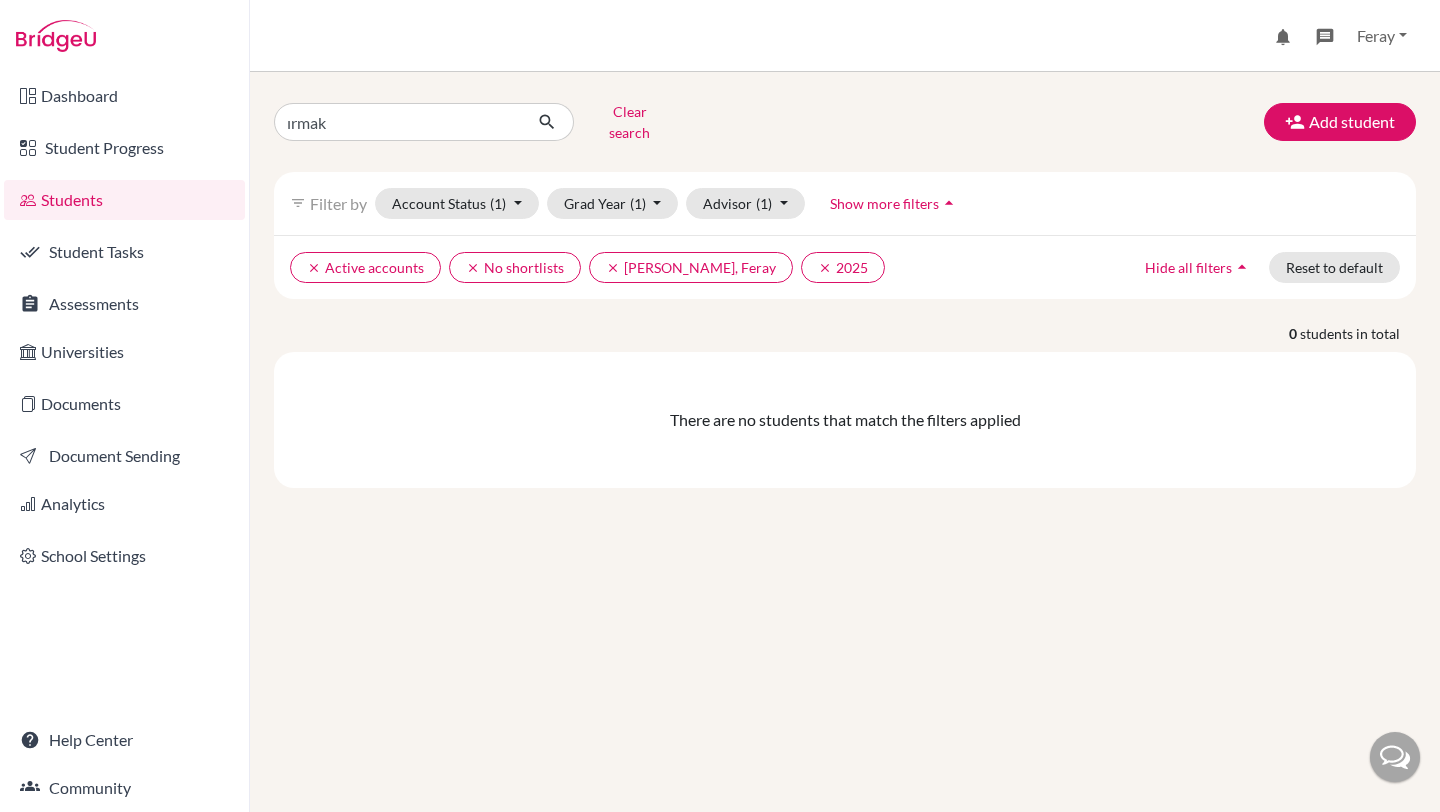 scroll, scrollTop: 0, scrollLeft: 0, axis: both 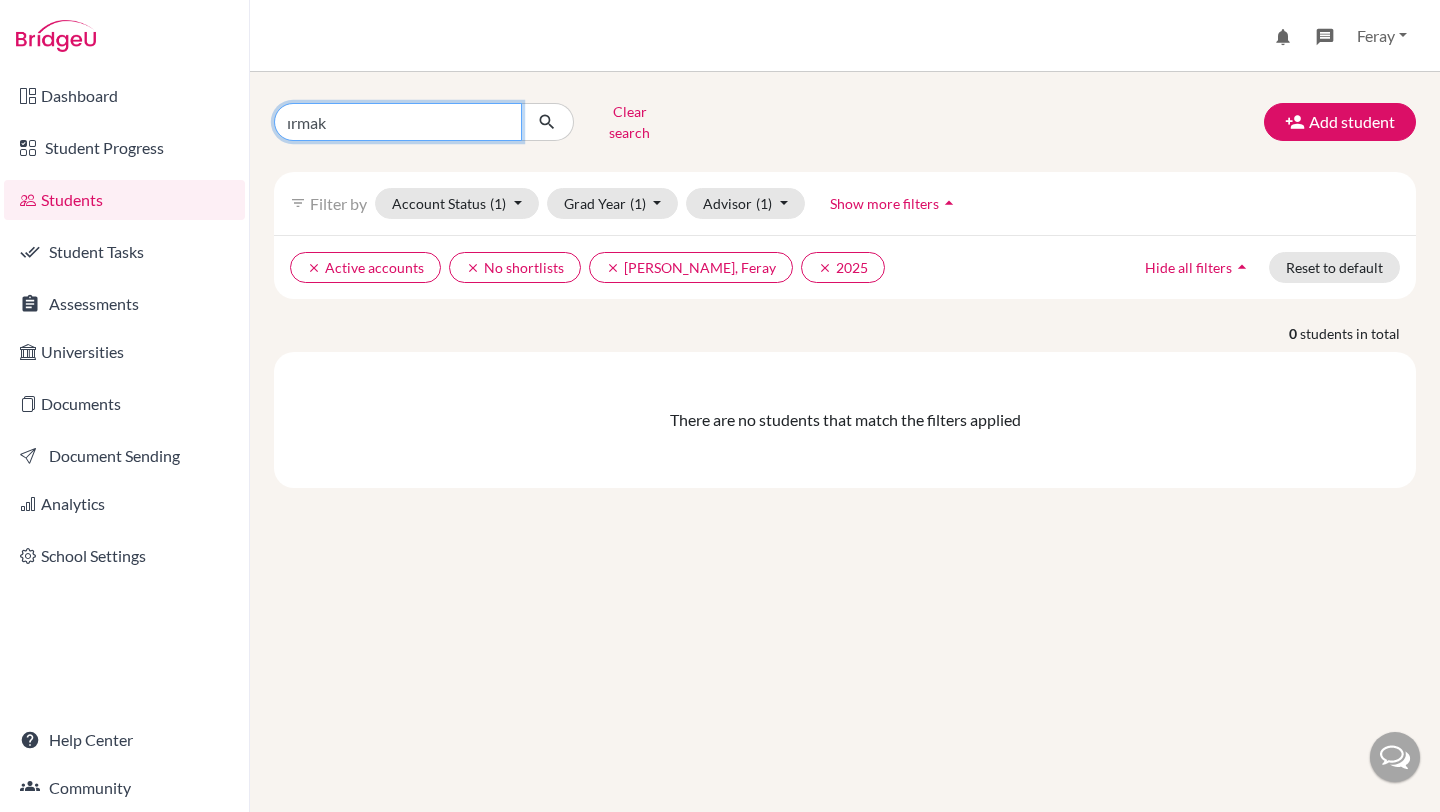 click on "ırmak" at bounding box center [398, 122] 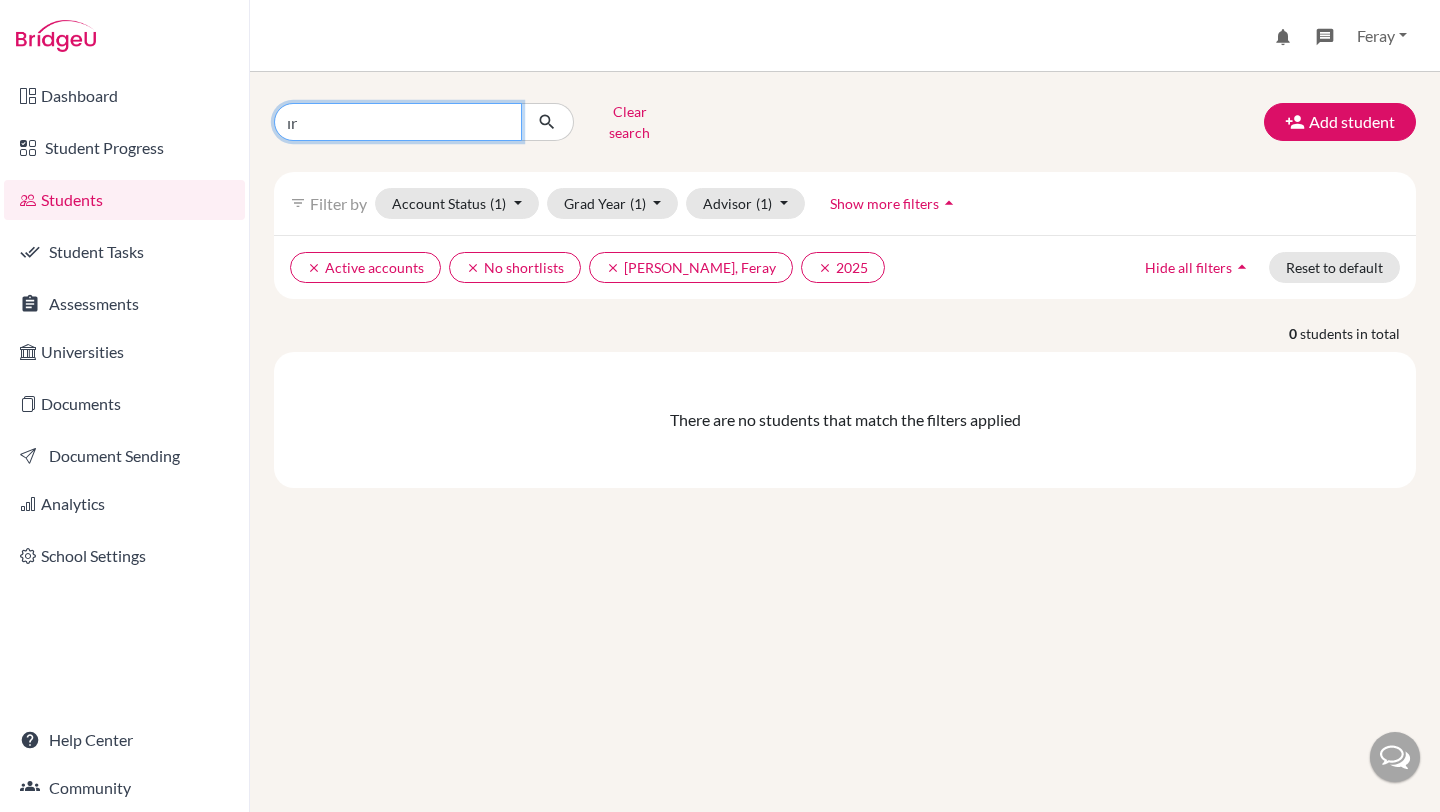 type on "ı" 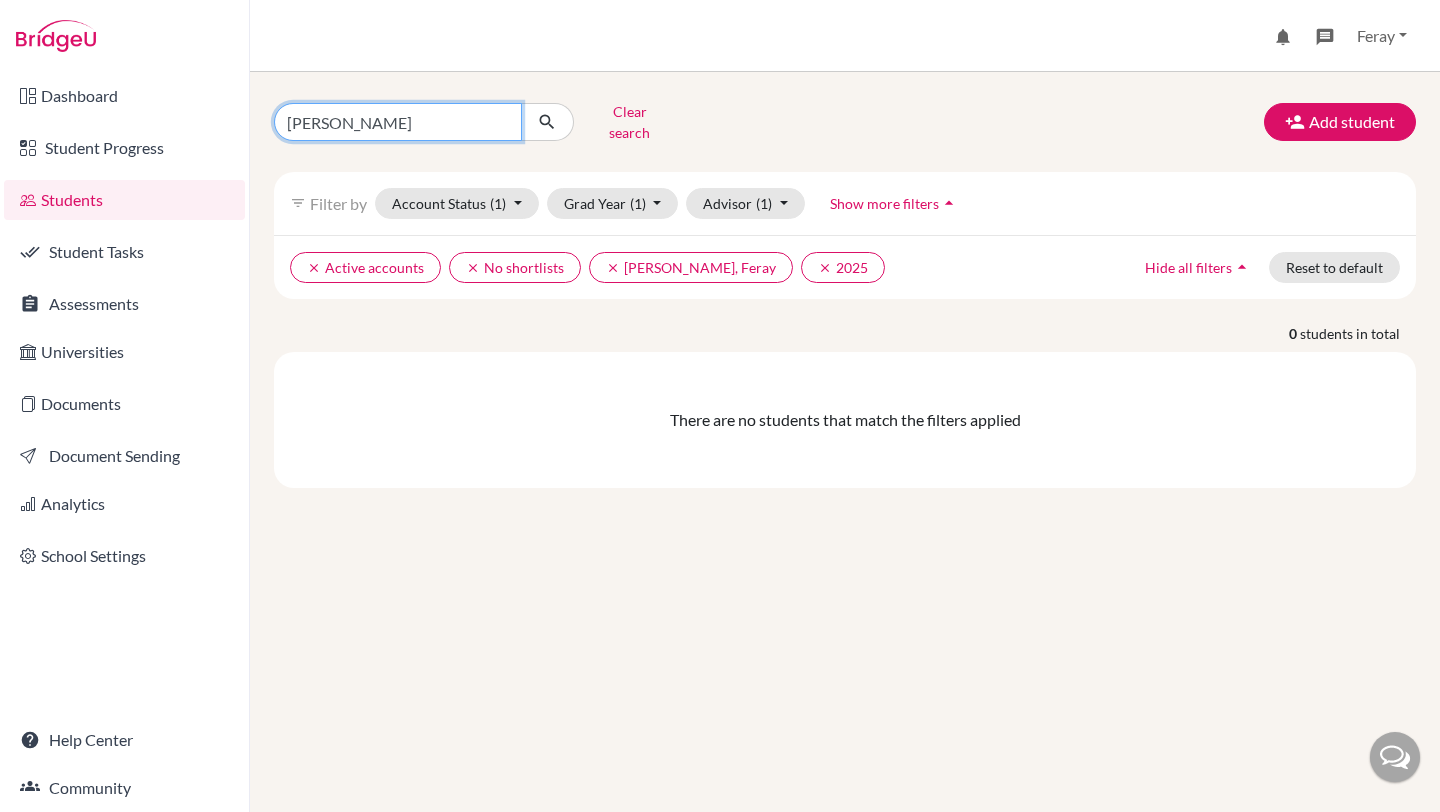 type on "irmak" 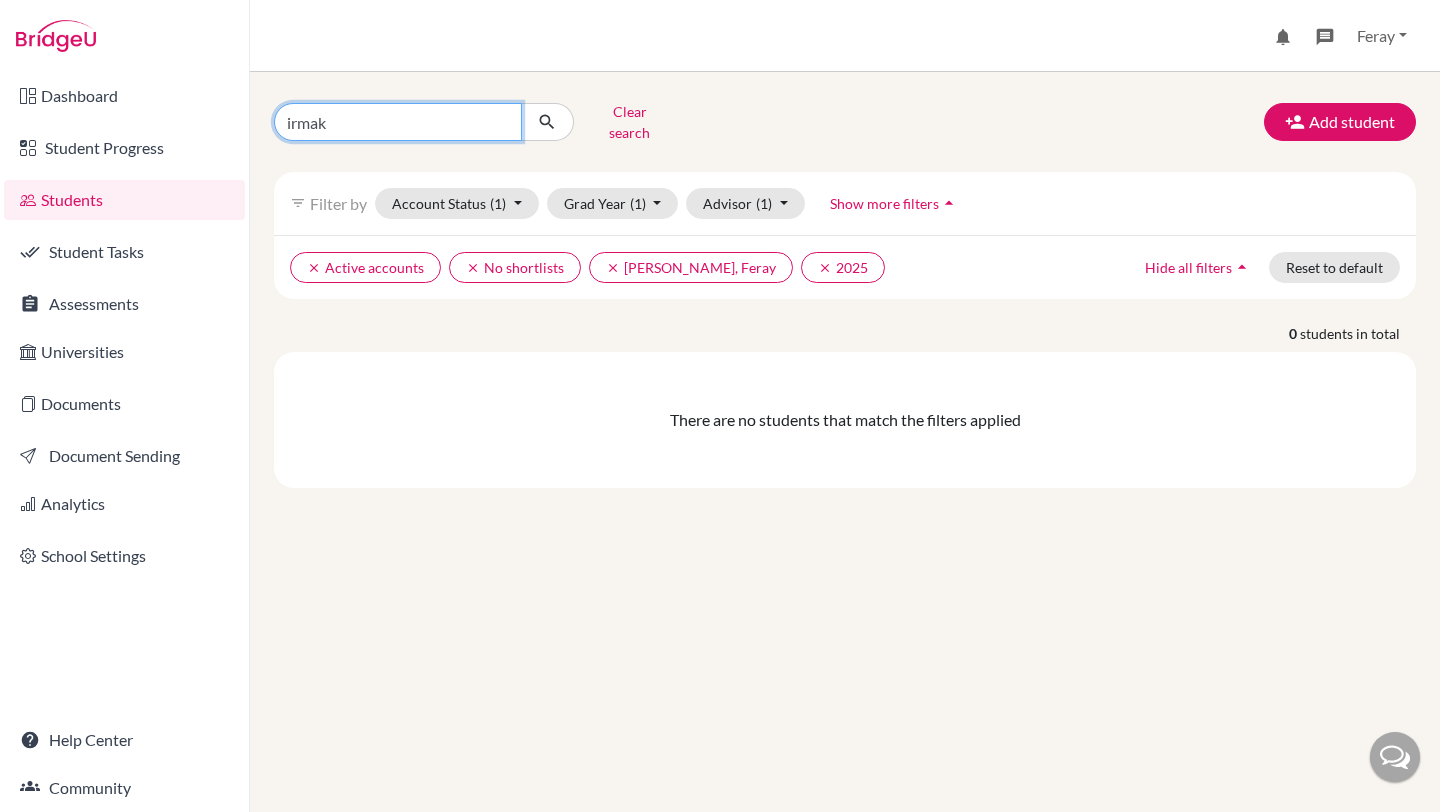 click at bounding box center [547, 122] 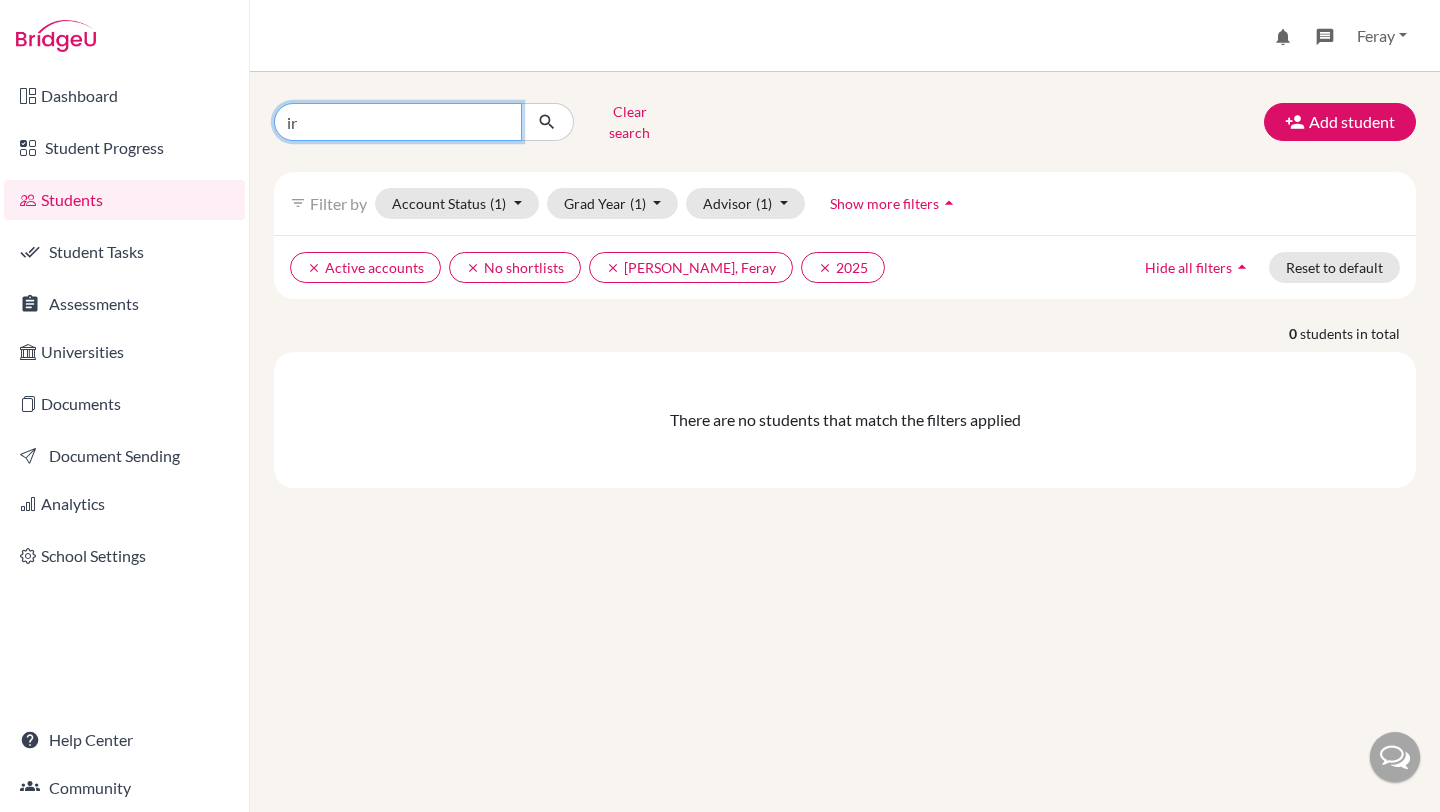 type on "i" 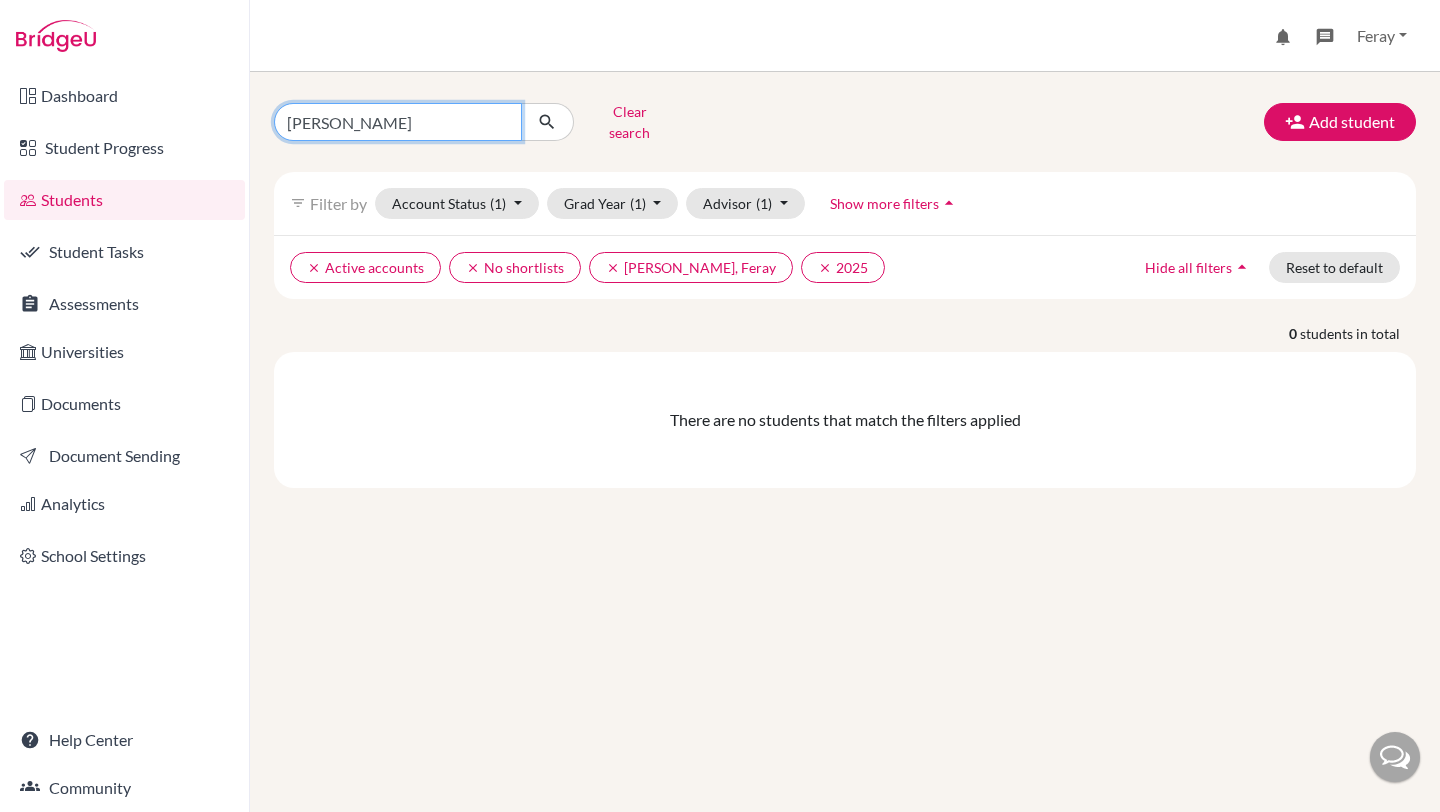 type on "ırmak" 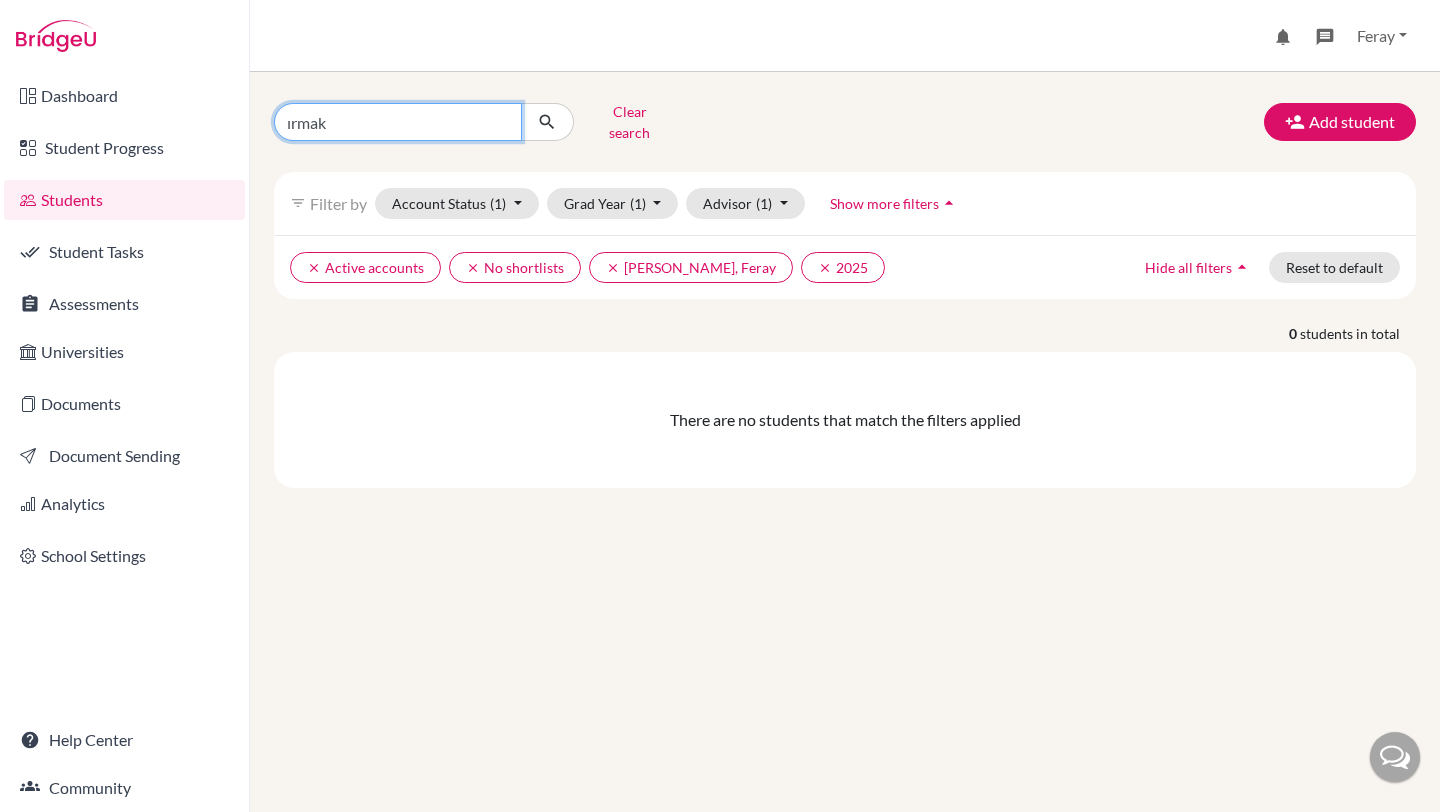 click at bounding box center [547, 122] 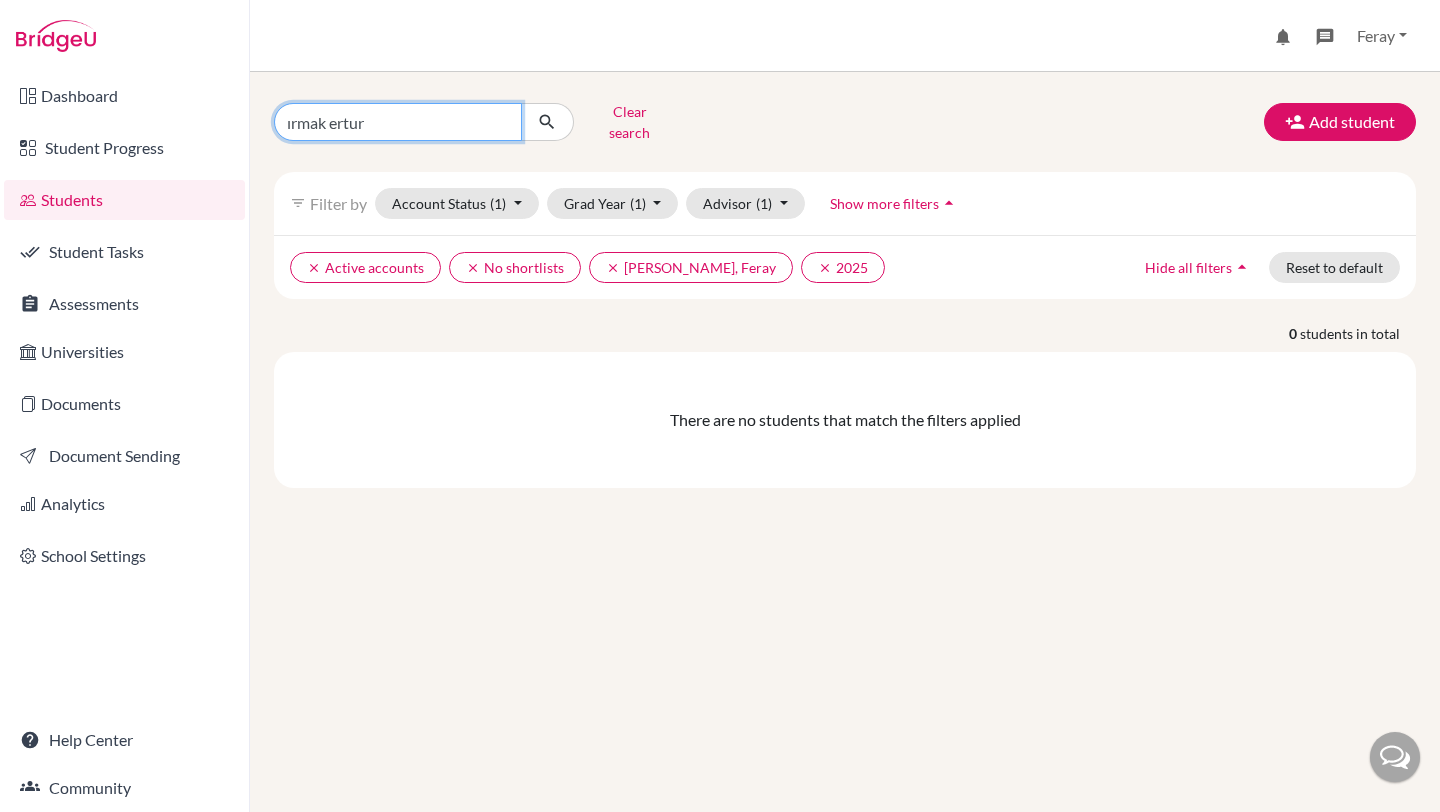 type on "ırmak erturk" 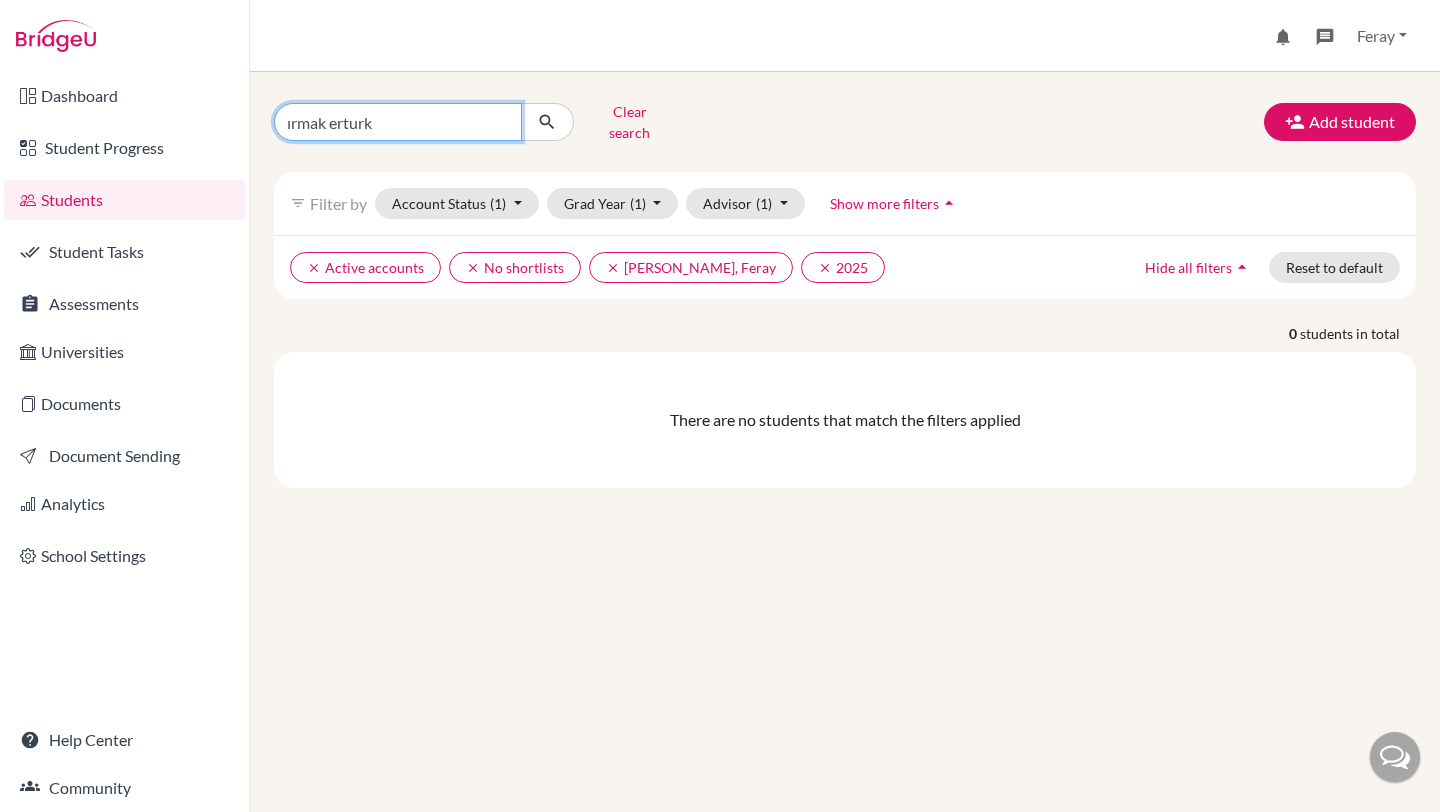 click at bounding box center (547, 122) 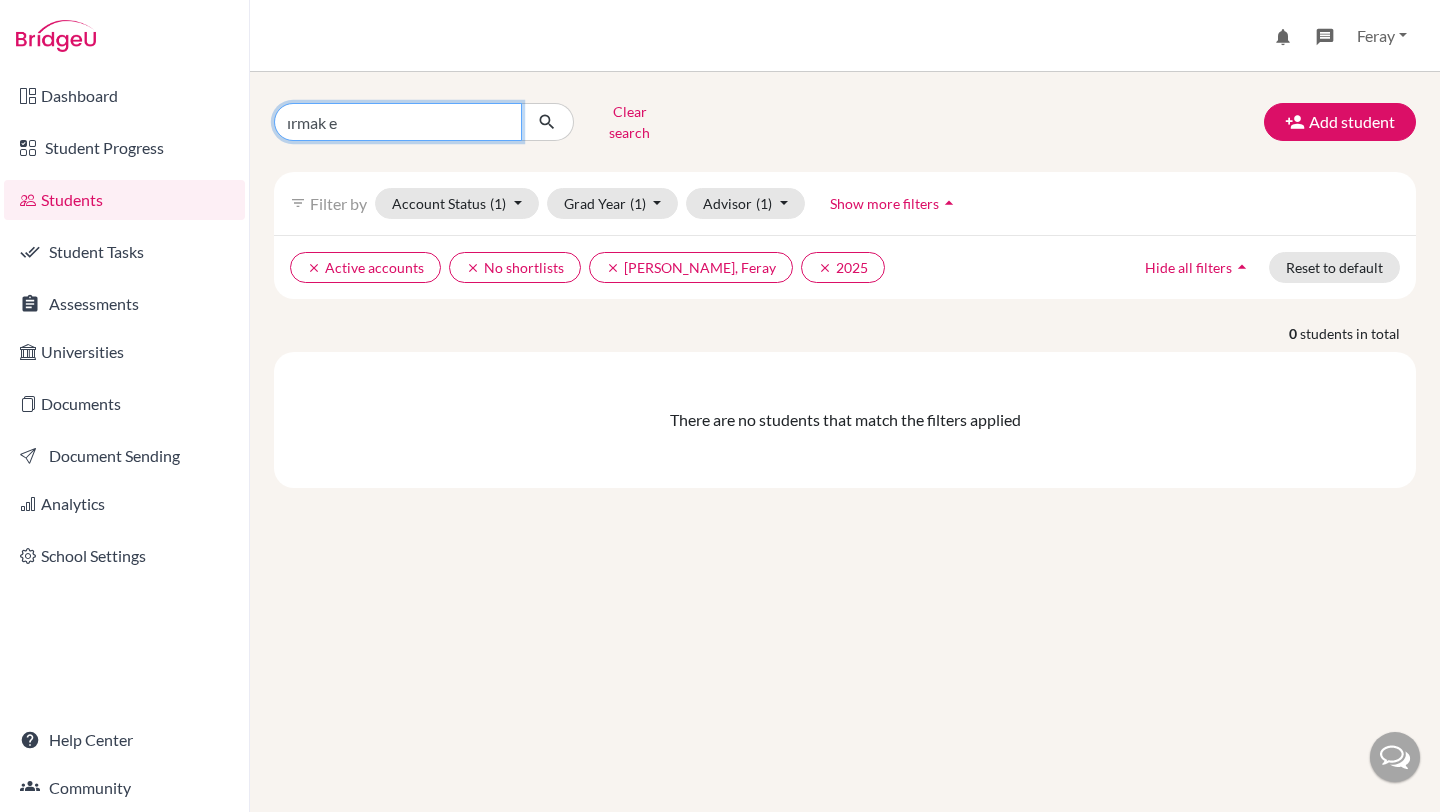 type on "ırmak" 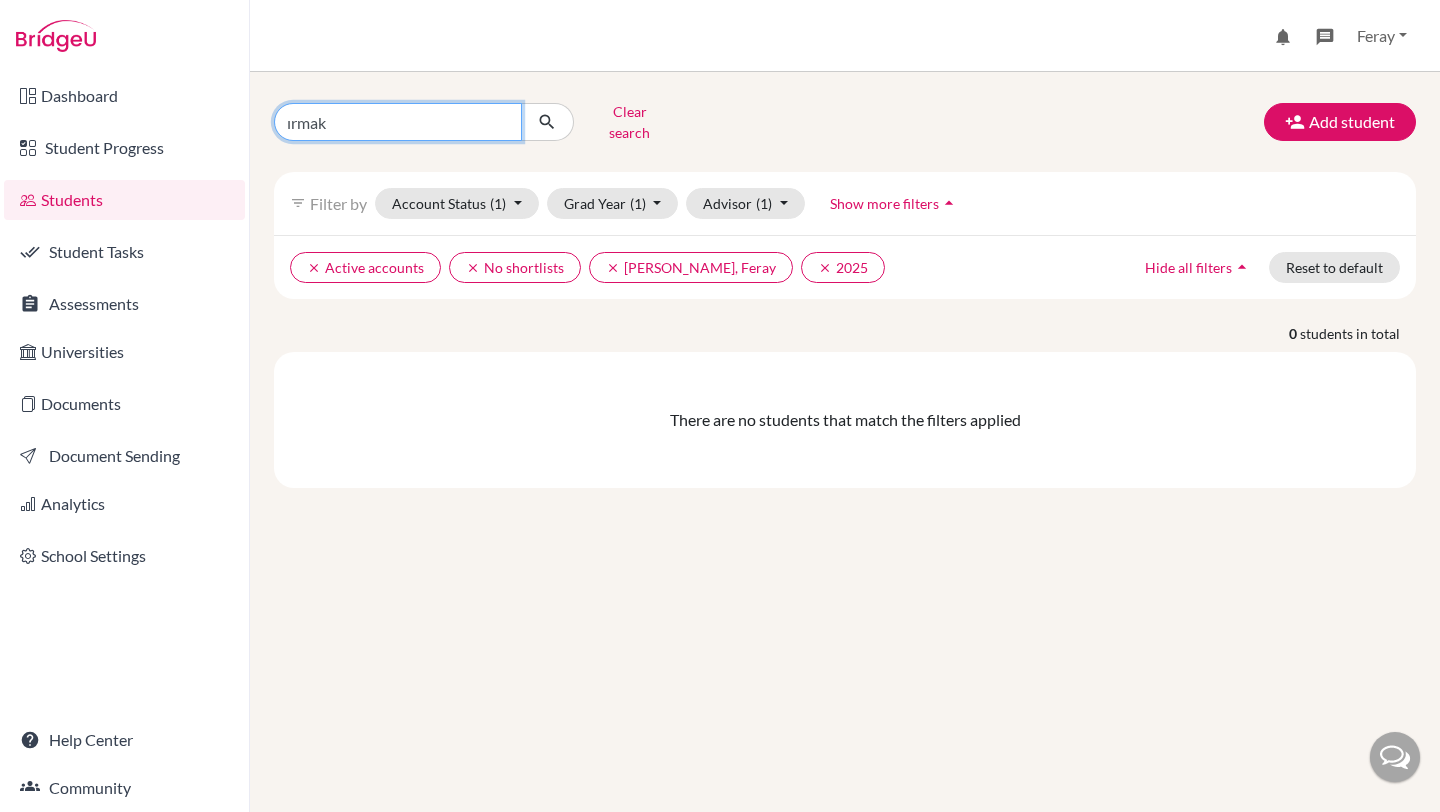 click at bounding box center (547, 122) 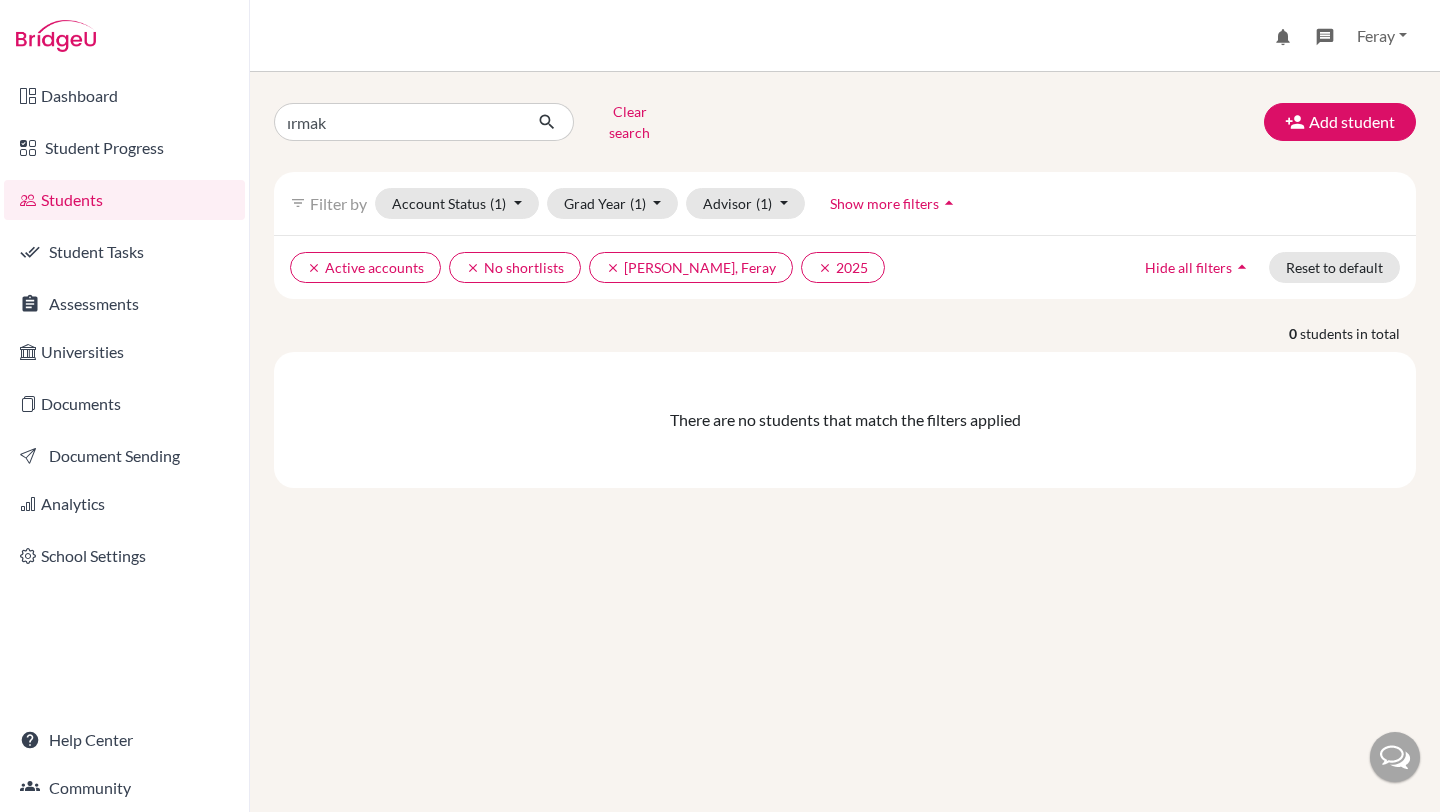 click on "filter_list Filter by Account Status (1) Active accounts done Archived accounts Registered Unregistered Grad Year (1) 2026 2025 done 2024 2023 2022 2021 2020 2019 Advisor (1) My students Without advisor Erdem, Ayşegül Kocamanoğlu, Eray  Krugman, Mark Özdemir Gür, Feray done Scroggins, Dale West, John Yildirim, Gözde Show more filters arrow_drop_up" at bounding box center (845, 203) 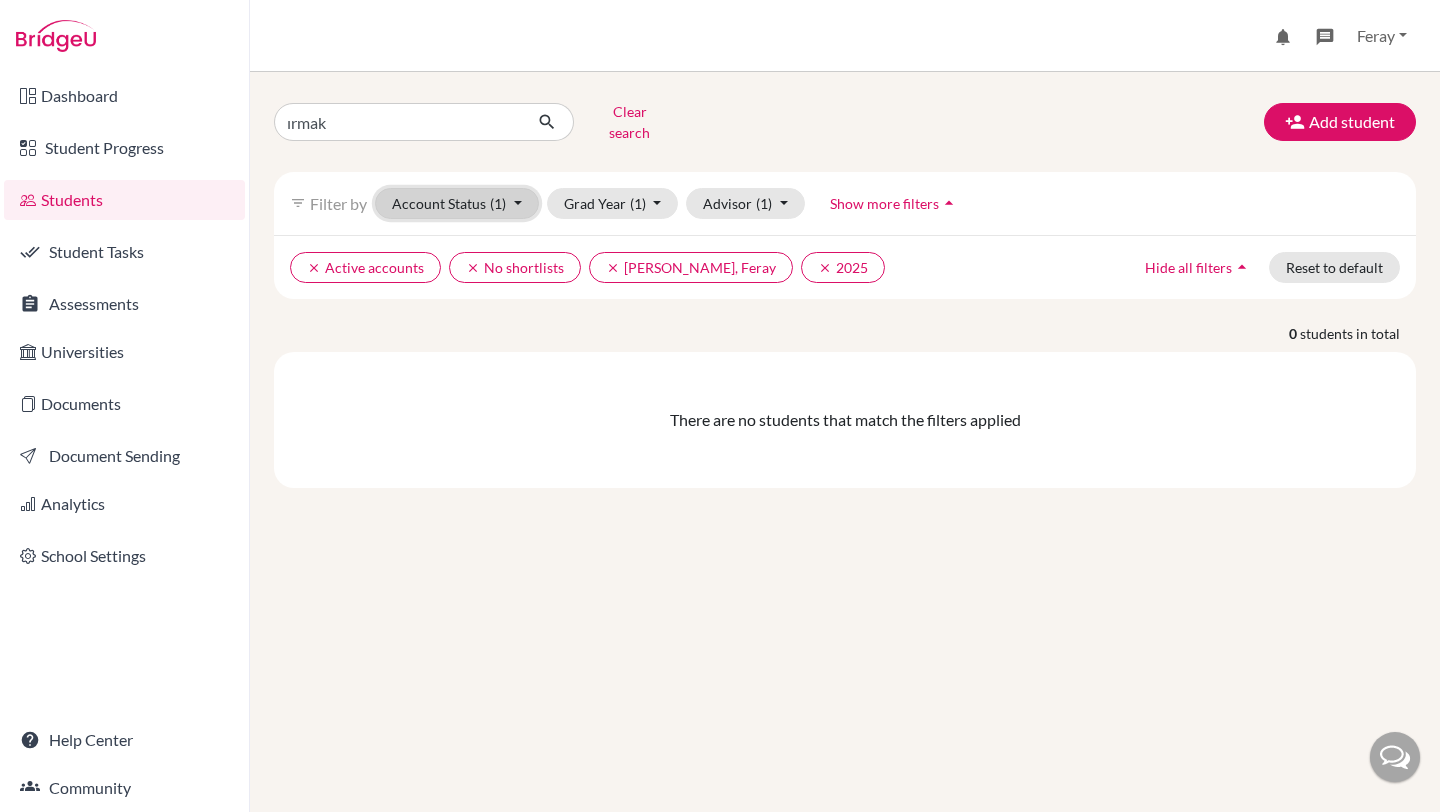 click on "(1)" at bounding box center [498, 203] 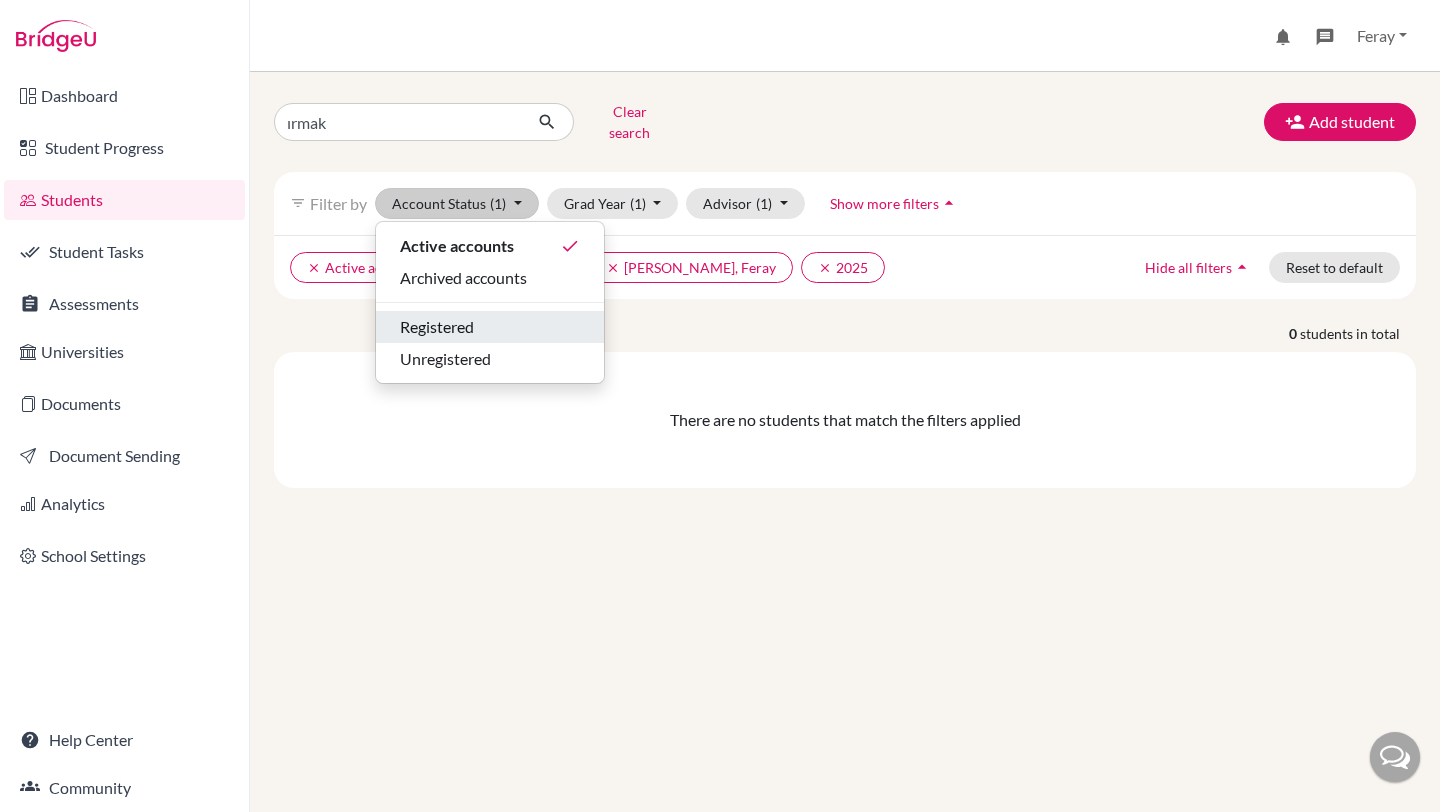 click on "Registered" at bounding box center (490, 327) 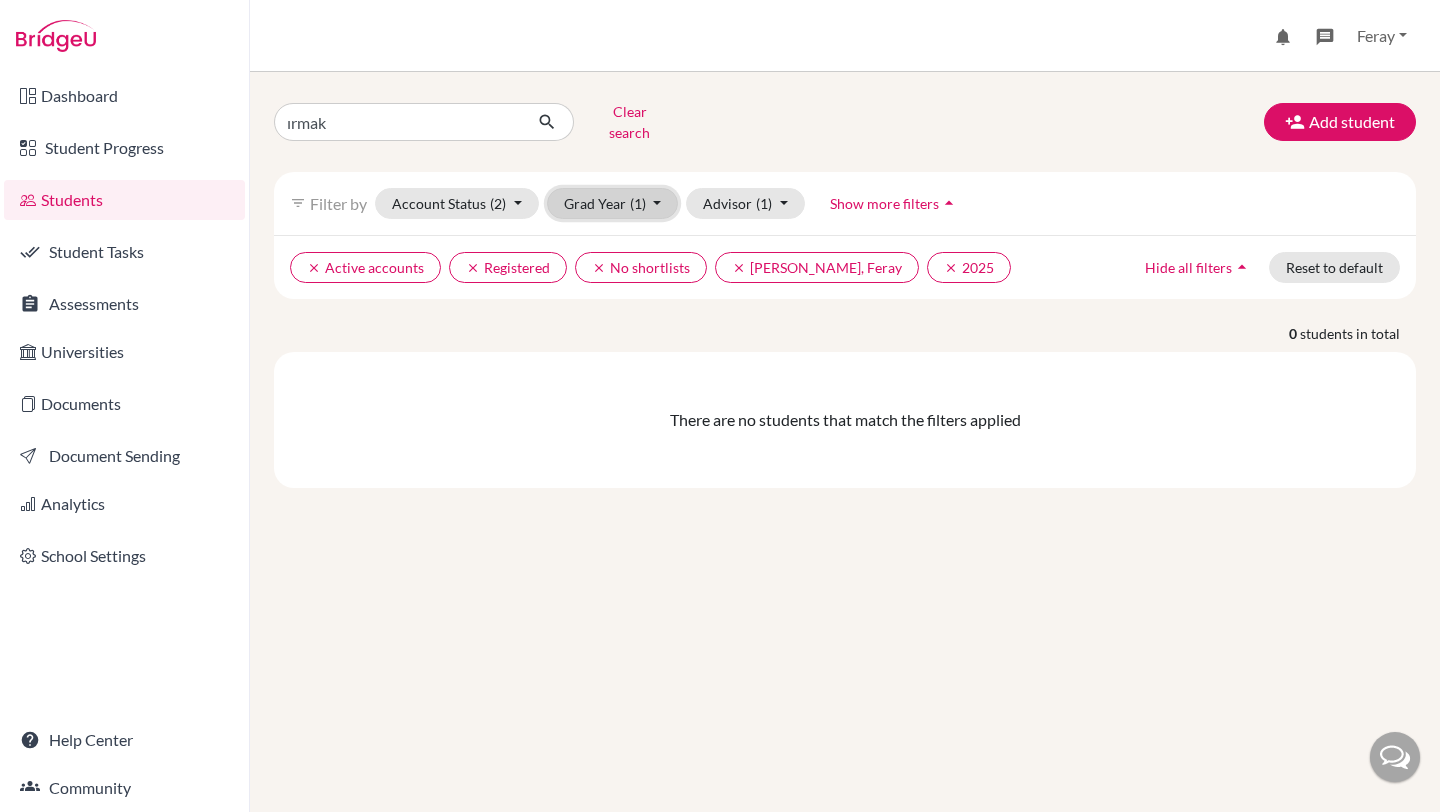 click on "Grad Year (1)" at bounding box center [613, 203] 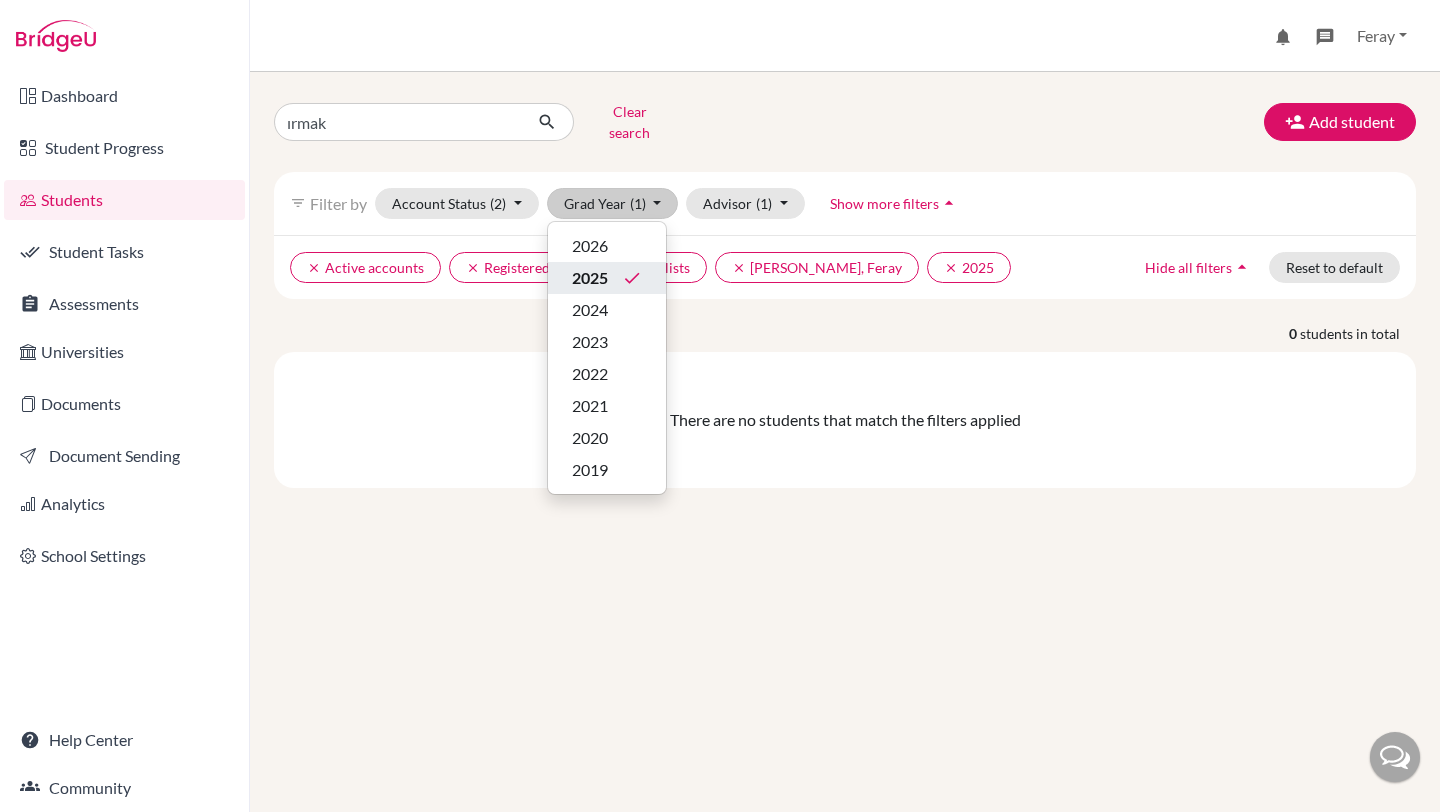 click on "2025 done" at bounding box center [607, 278] 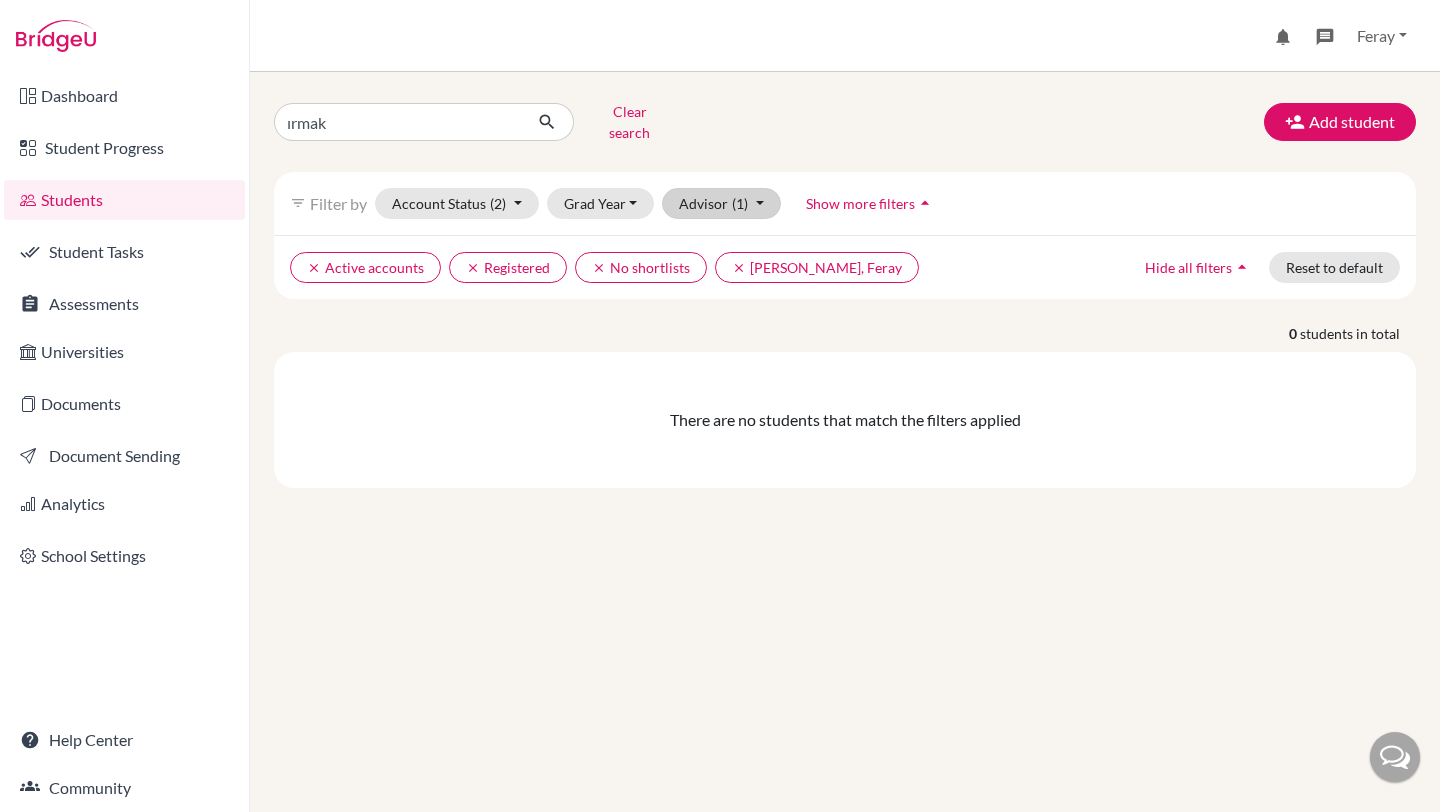 click on "(1)" at bounding box center (740, 203) 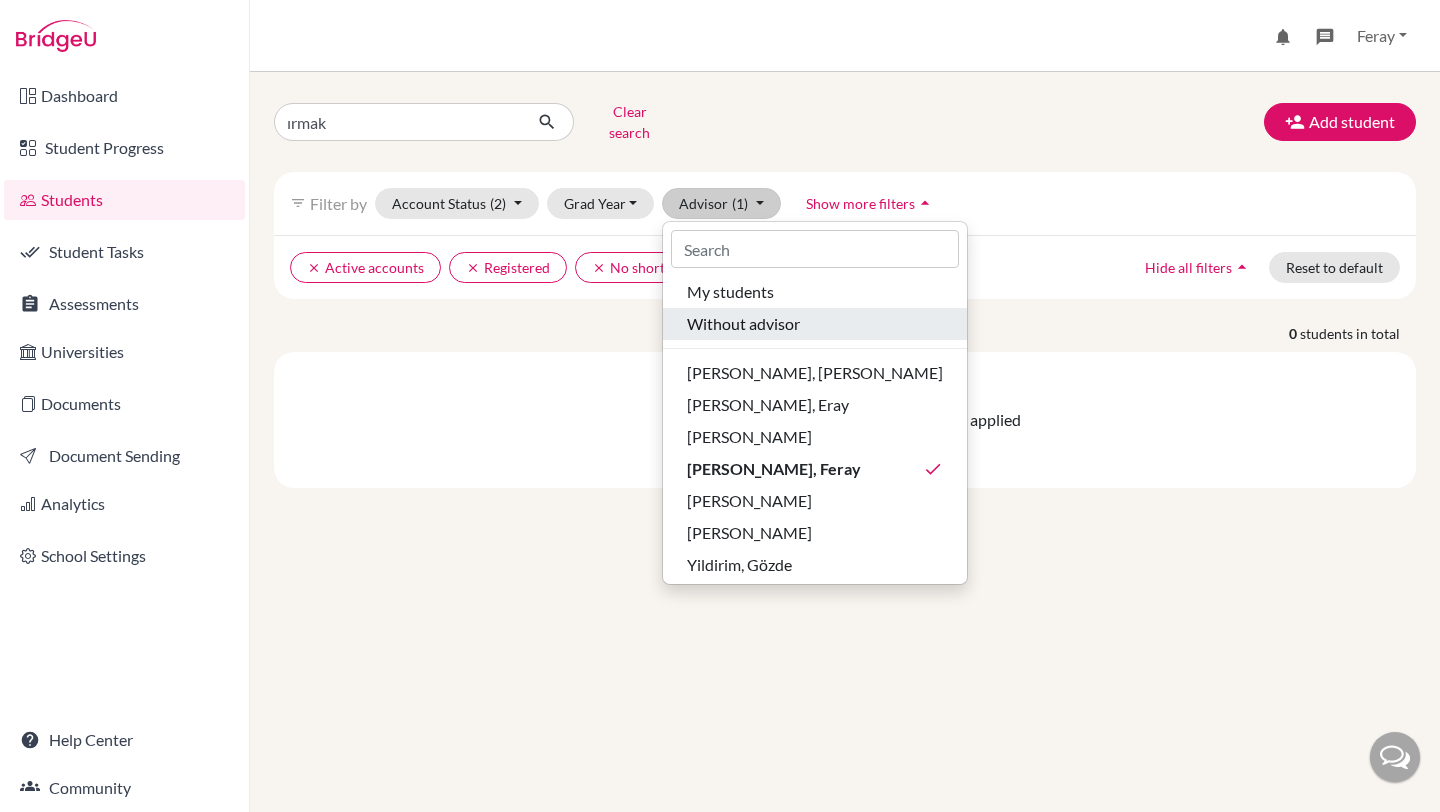 click on "Without advisor" at bounding box center (743, 324) 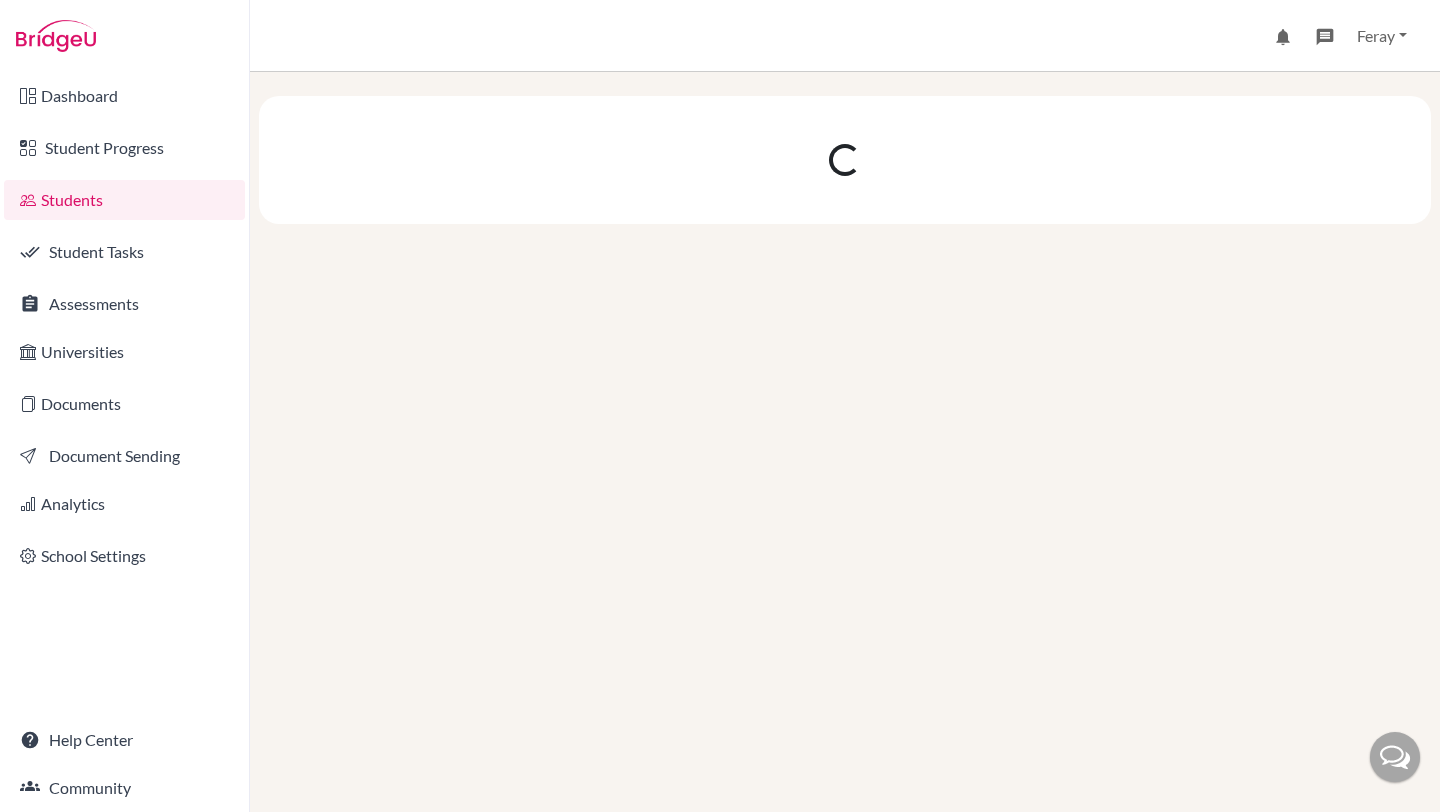 click on "Students" at bounding box center (124, 200) 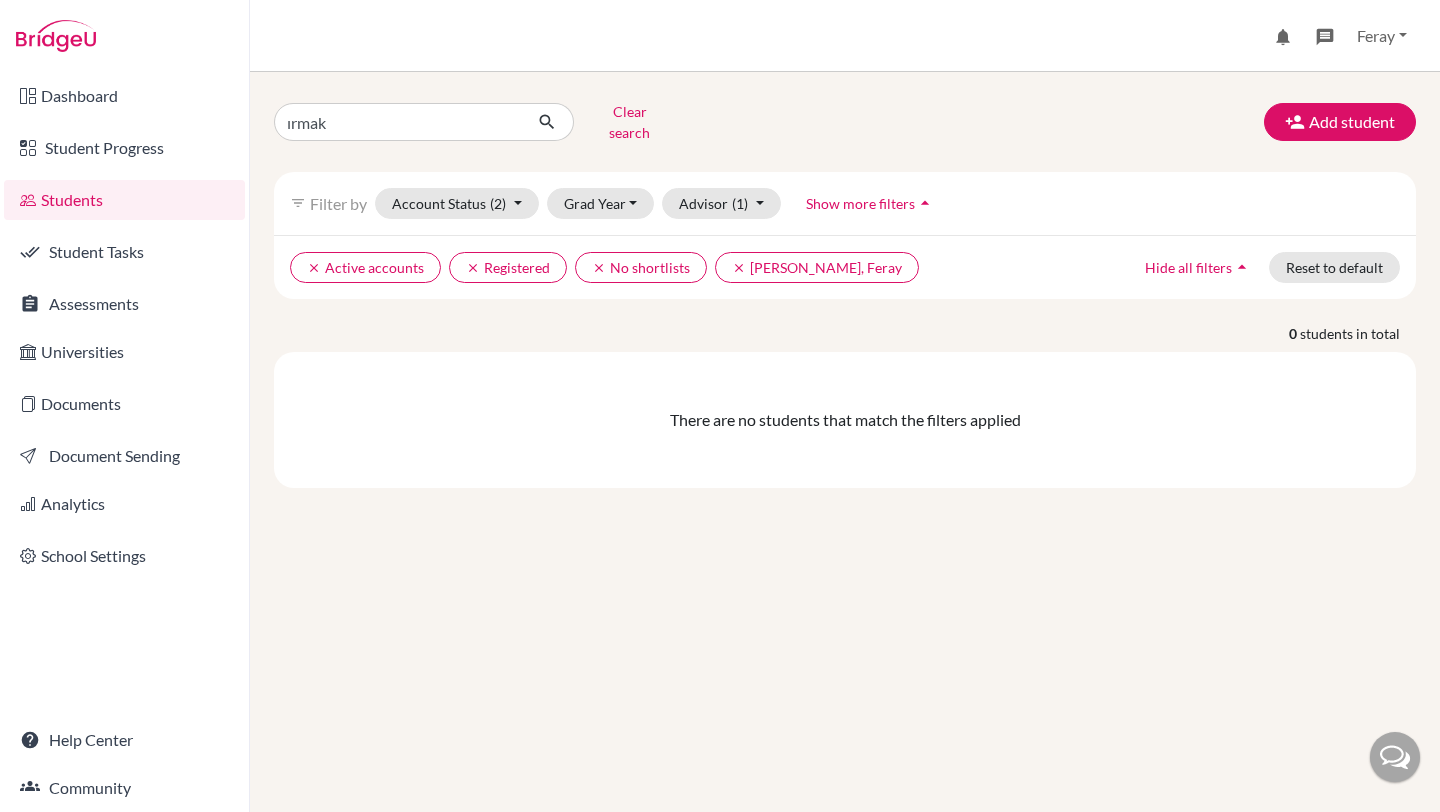scroll, scrollTop: 0, scrollLeft: 0, axis: both 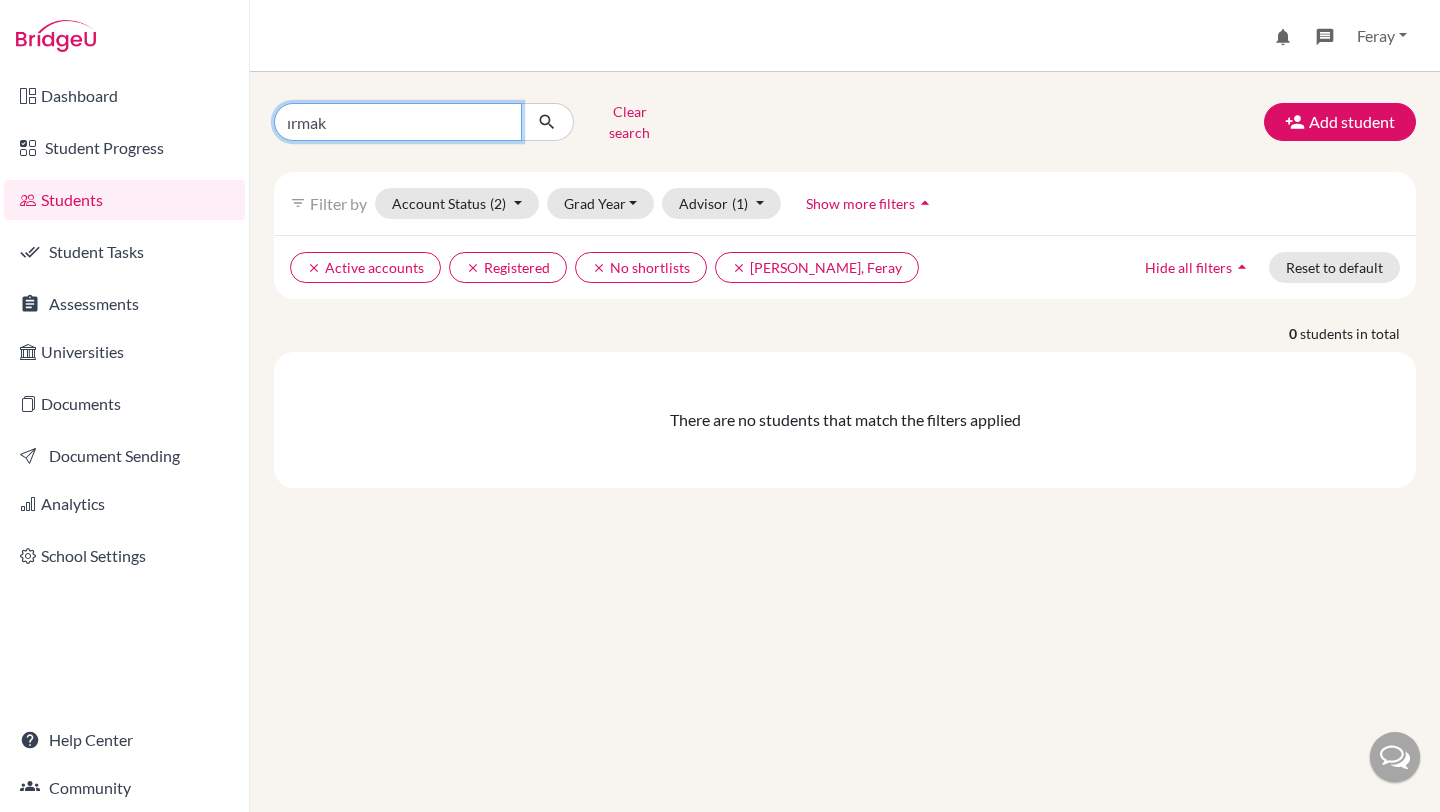 click on "ırmak" at bounding box center [398, 122] 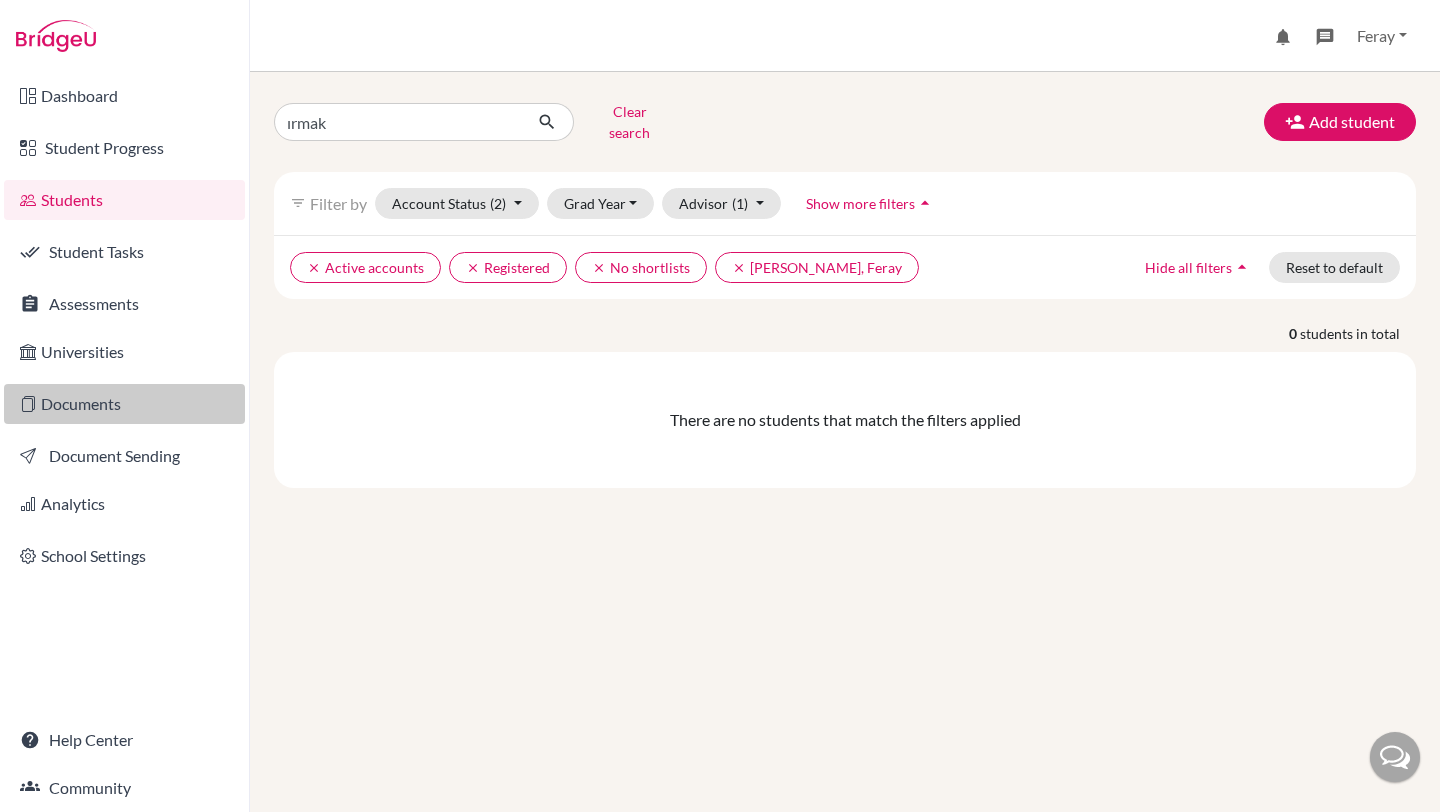 click on "Documents" at bounding box center (124, 404) 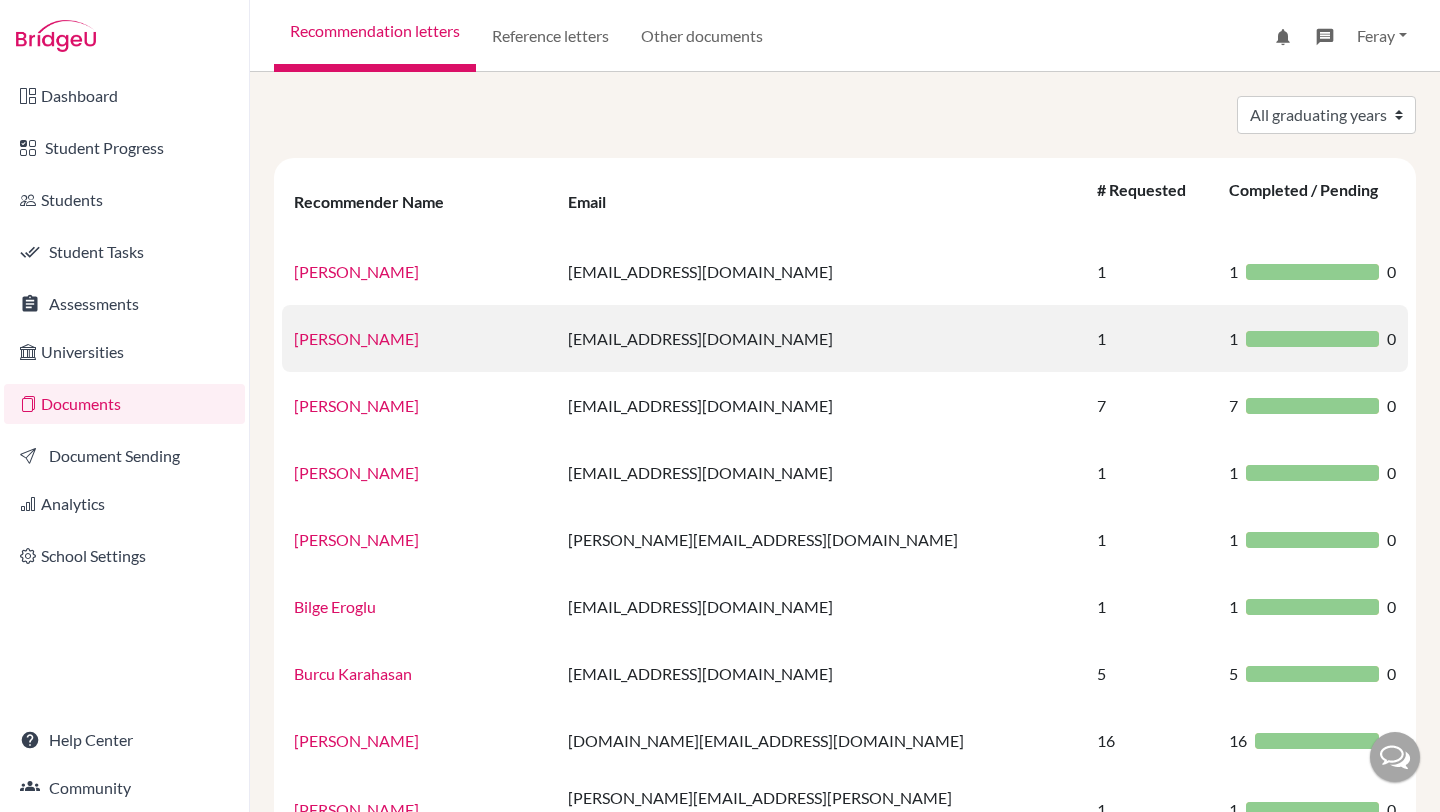 scroll, scrollTop: 0, scrollLeft: 0, axis: both 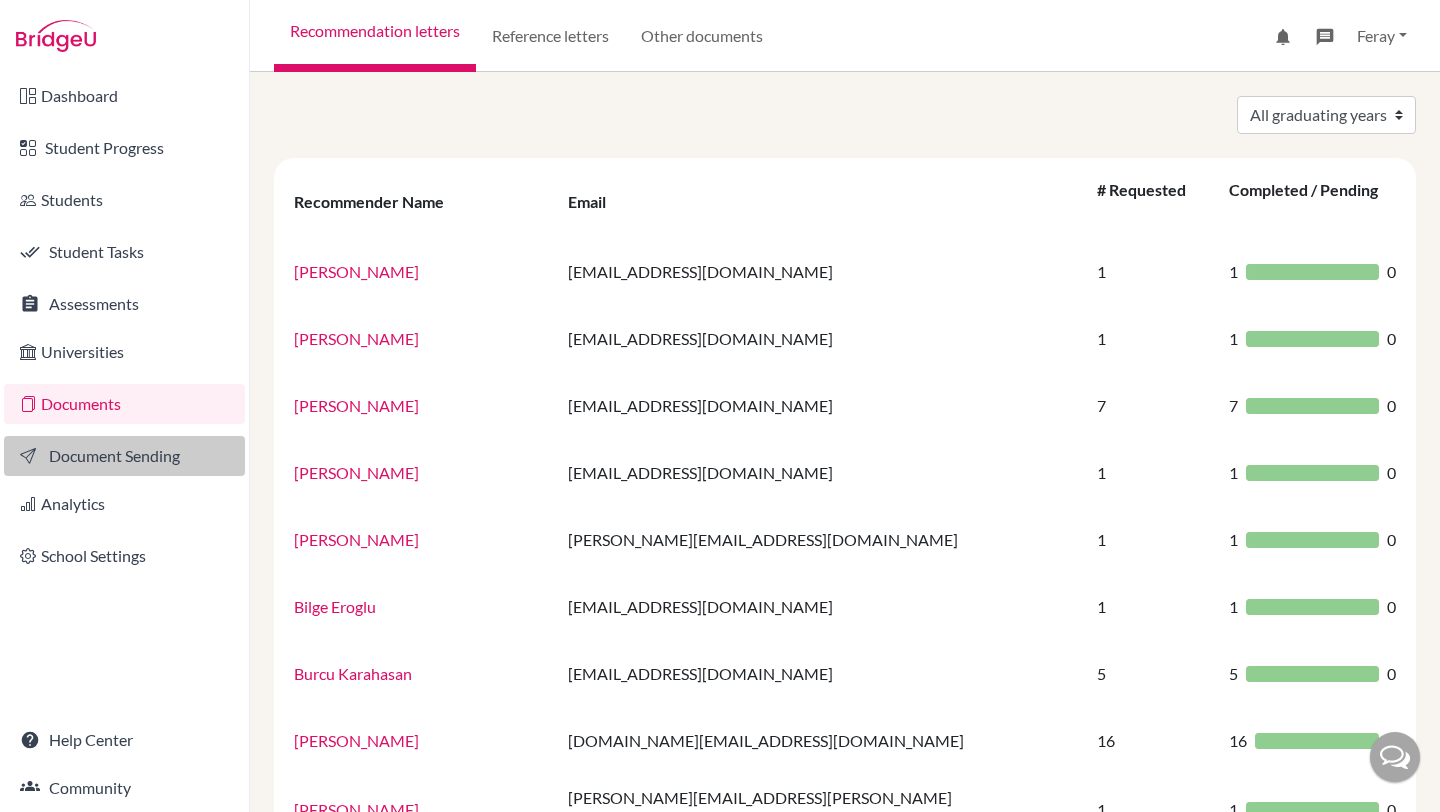 click on "Document Sending" at bounding box center (124, 456) 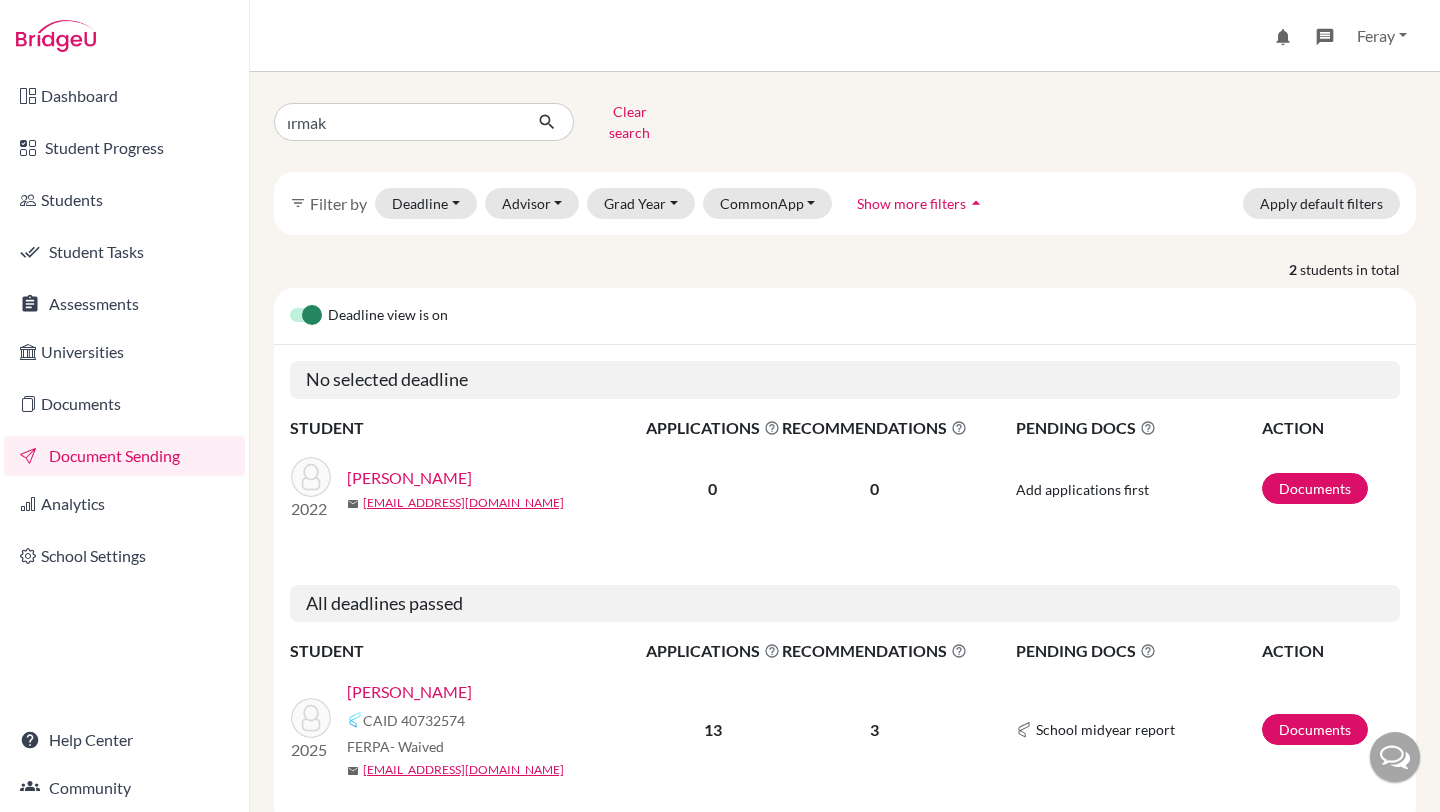 scroll, scrollTop: 0, scrollLeft: 0, axis: both 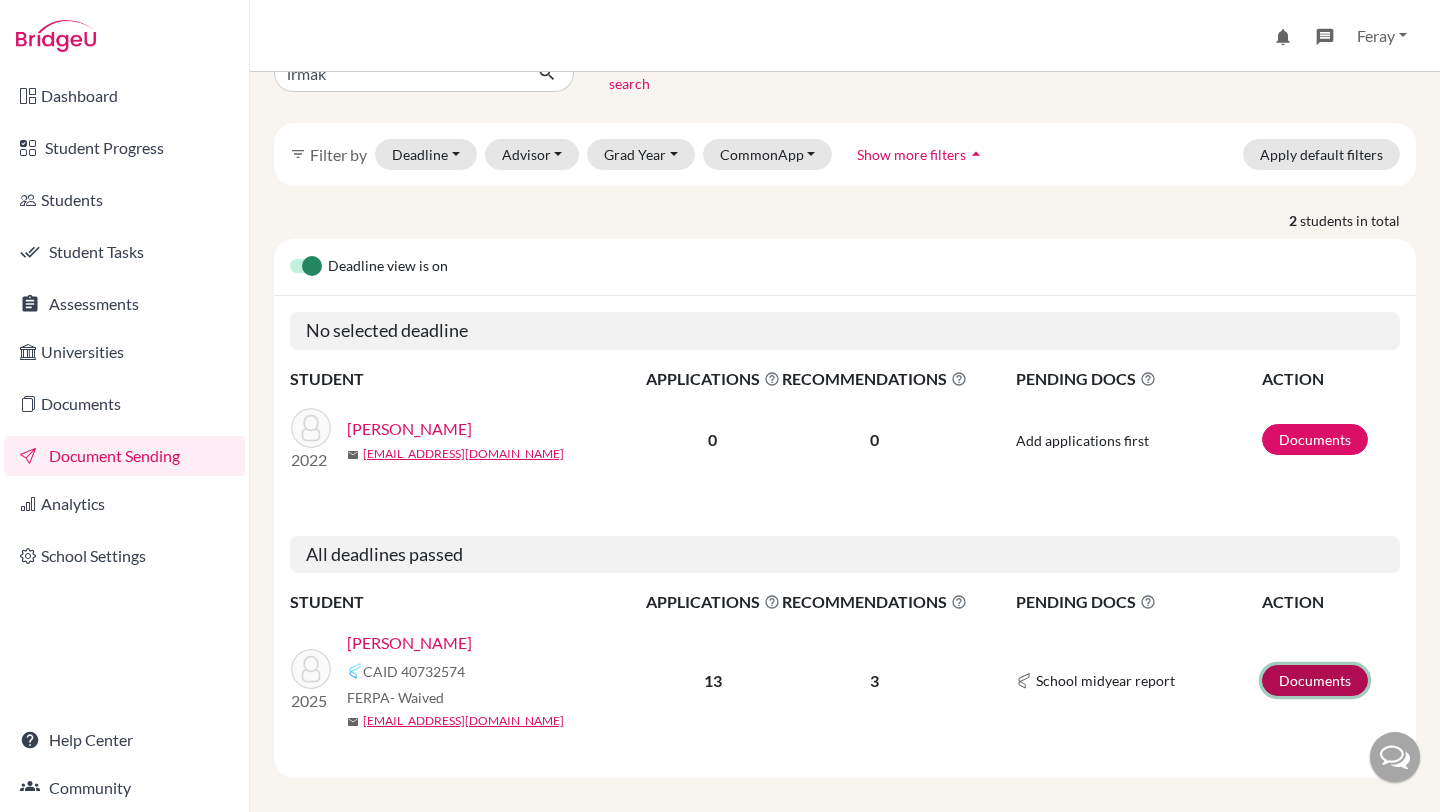 click on "Documents" at bounding box center (1315, 680) 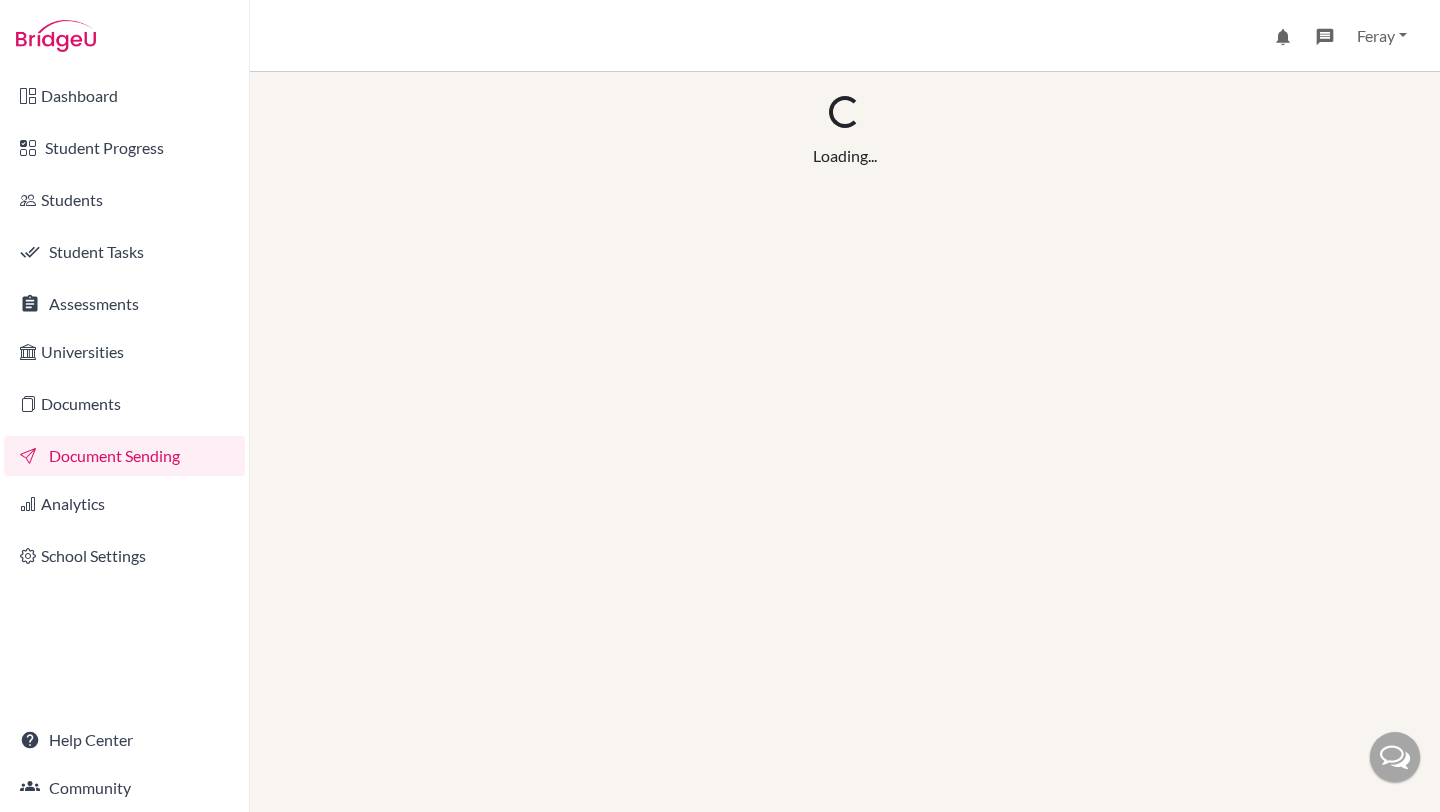 scroll, scrollTop: 0, scrollLeft: 0, axis: both 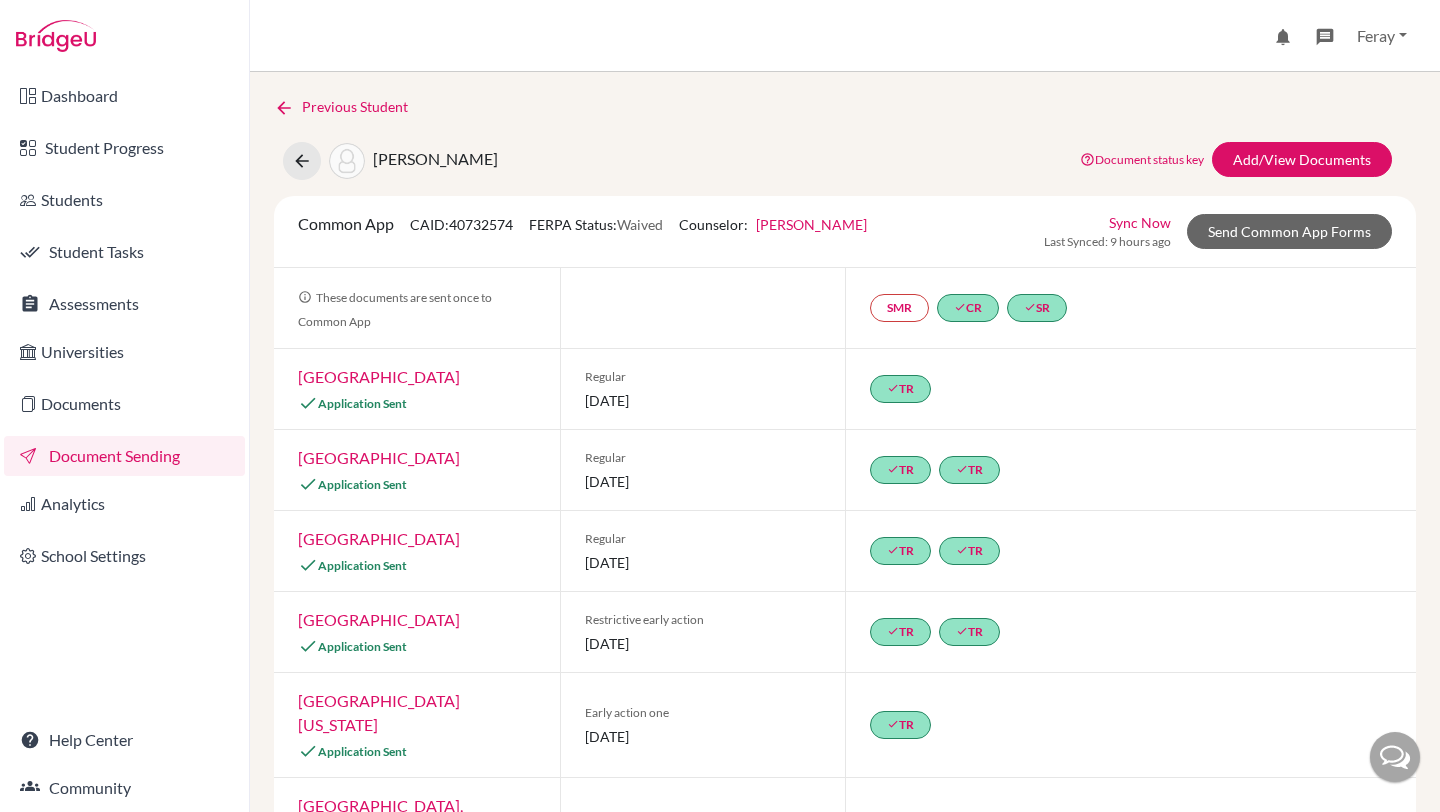 click at bounding box center [347, 161] 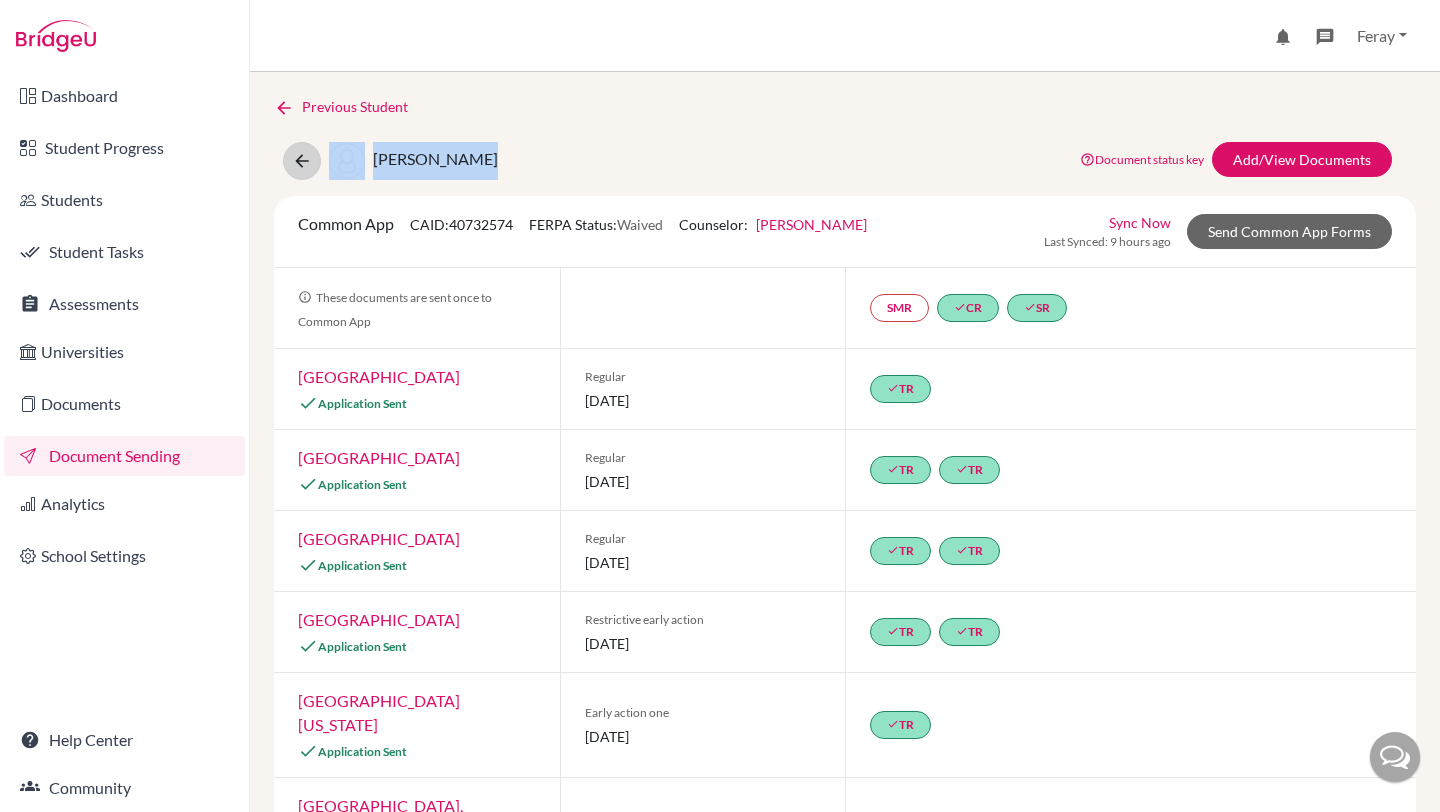 drag, startPoint x: 546, startPoint y: 164, endPoint x: 312, endPoint y: 155, distance: 234.17302 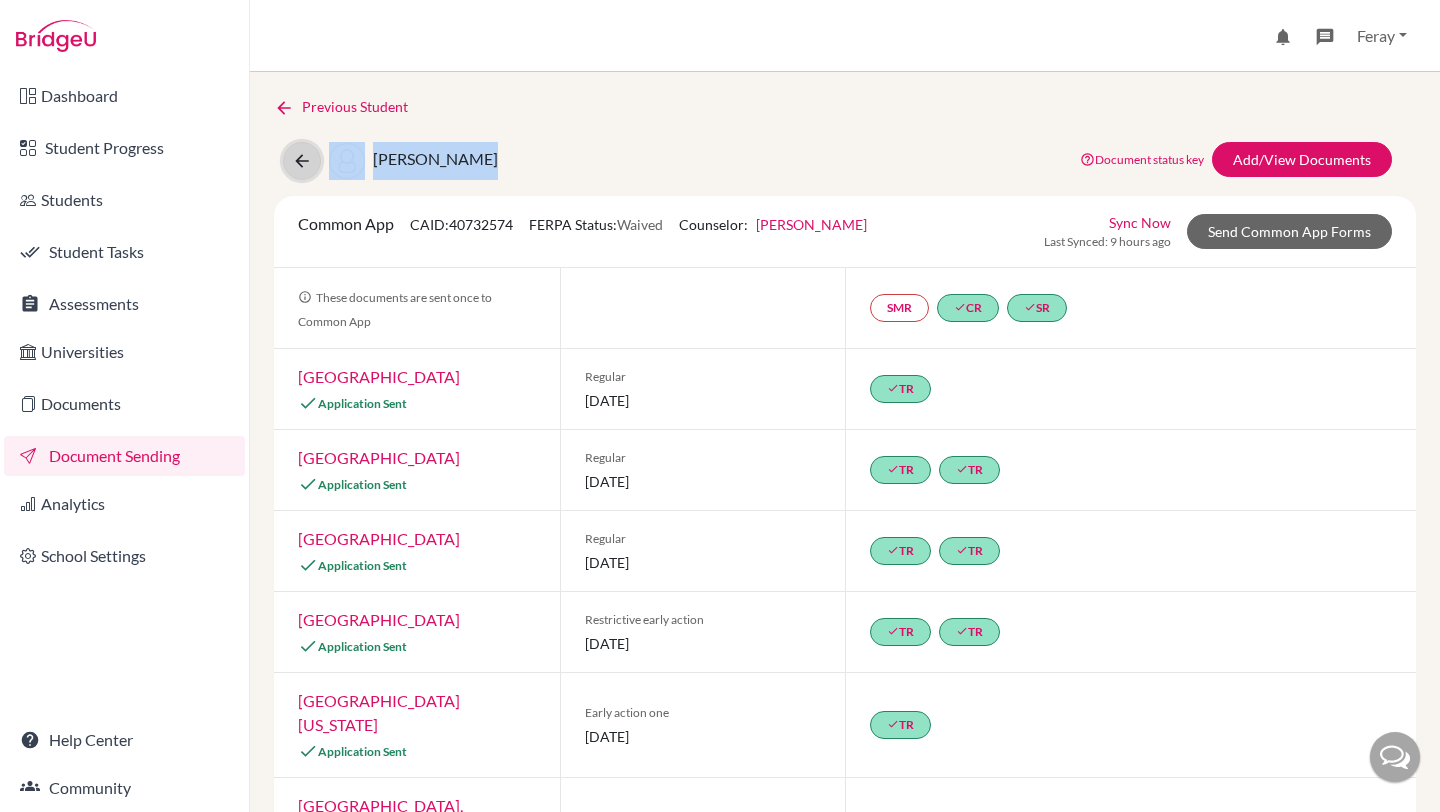click at bounding box center (302, 161) 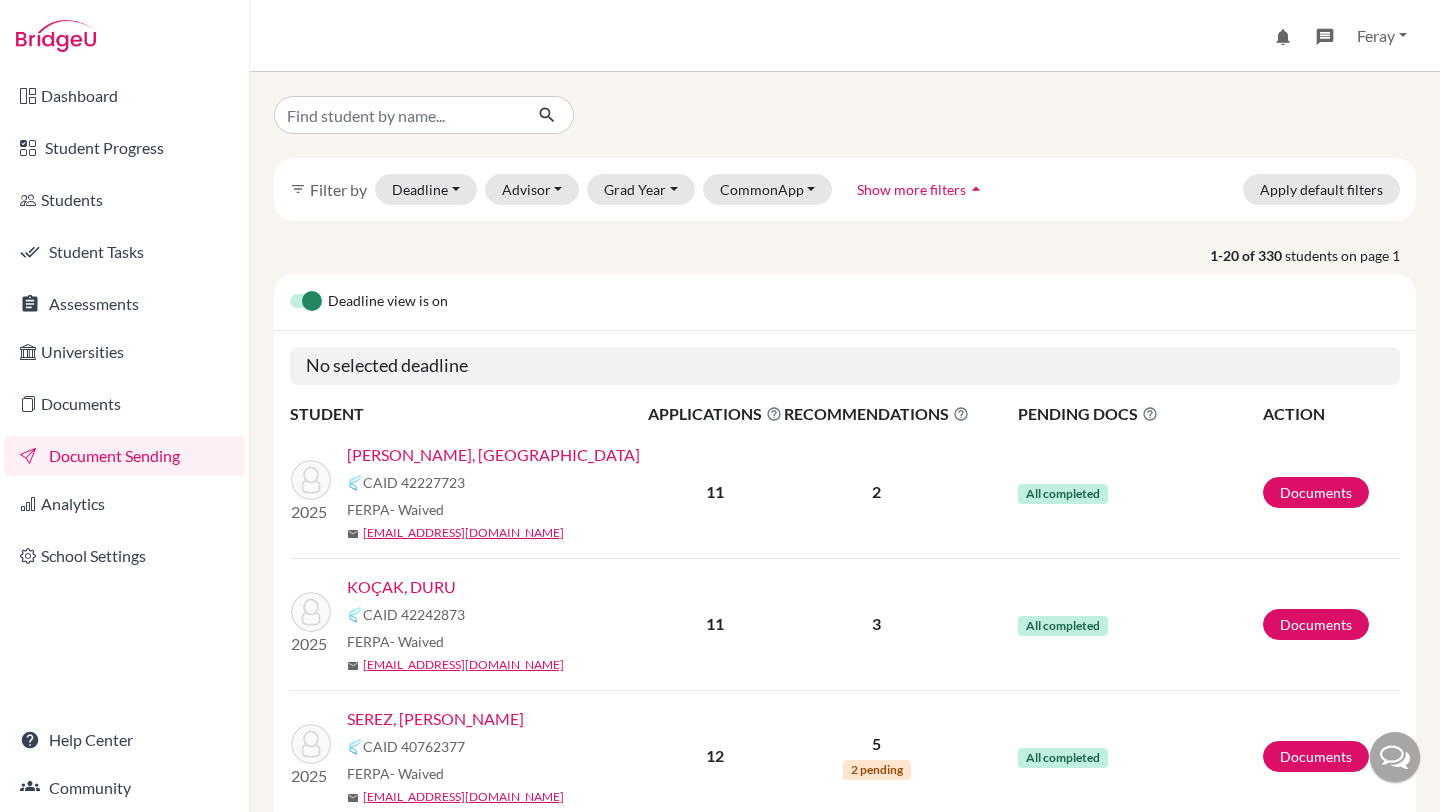 scroll, scrollTop: 0, scrollLeft: 0, axis: both 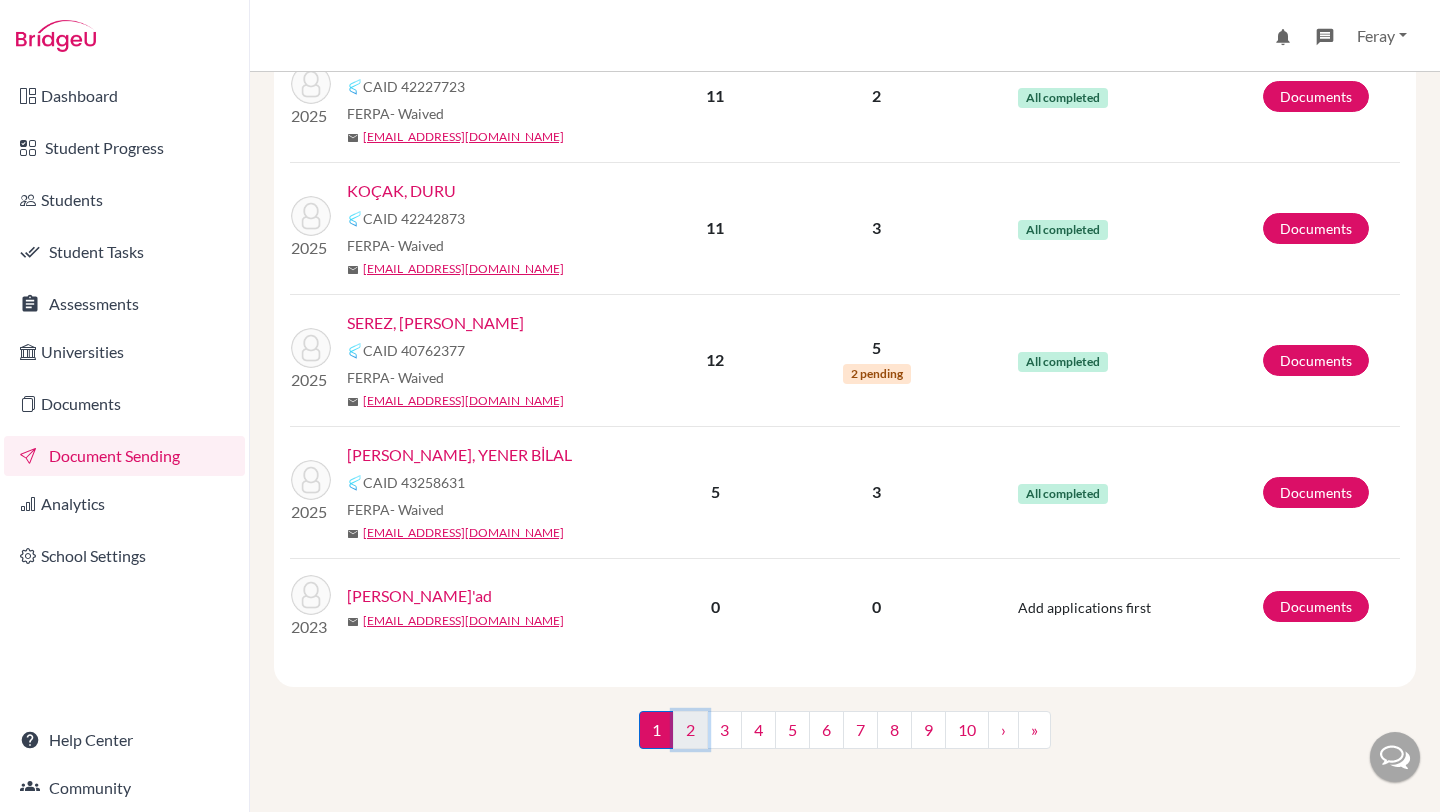 click on "2" at bounding box center (690, 730) 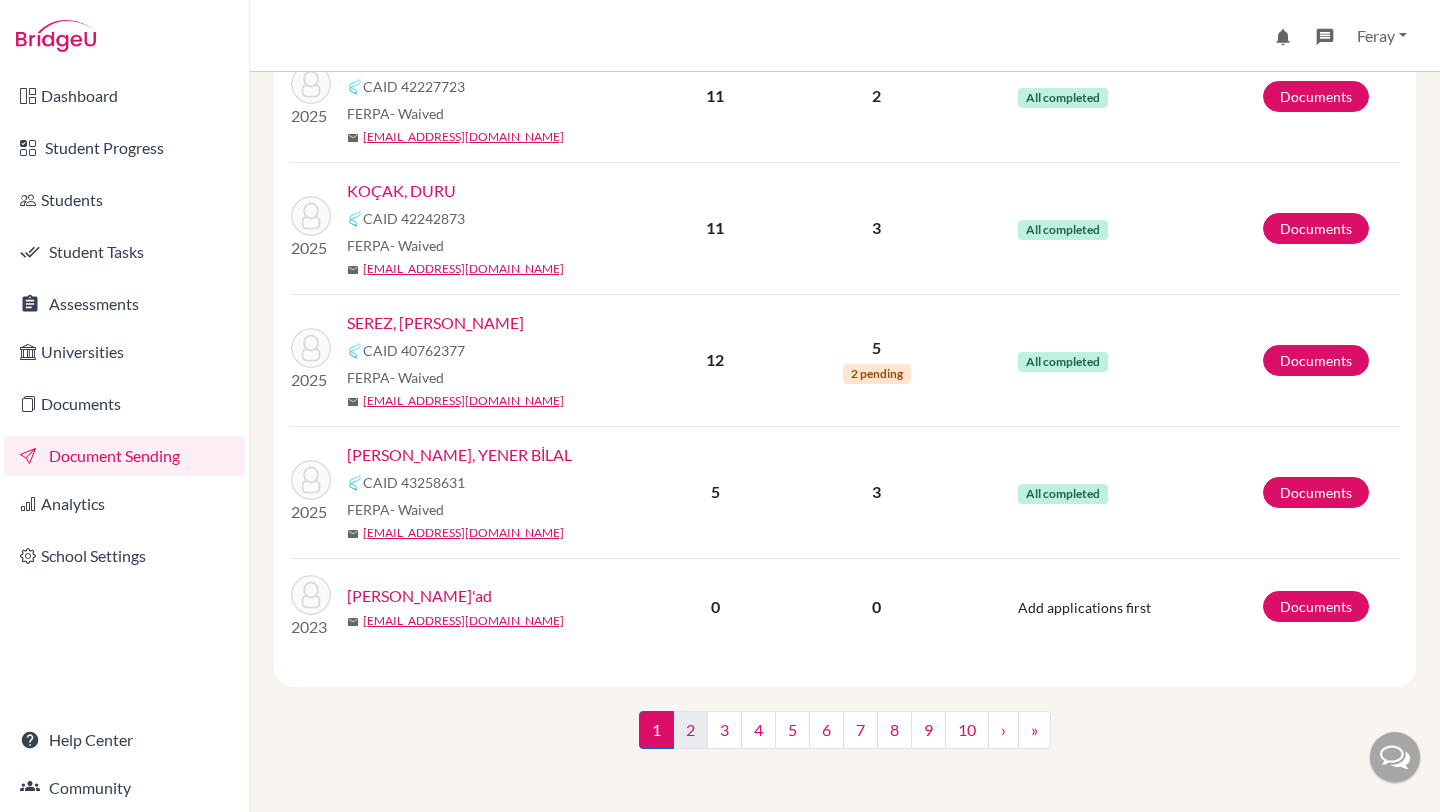 scroll, scrollTop: 0, scrollLeft: 0, axis: both 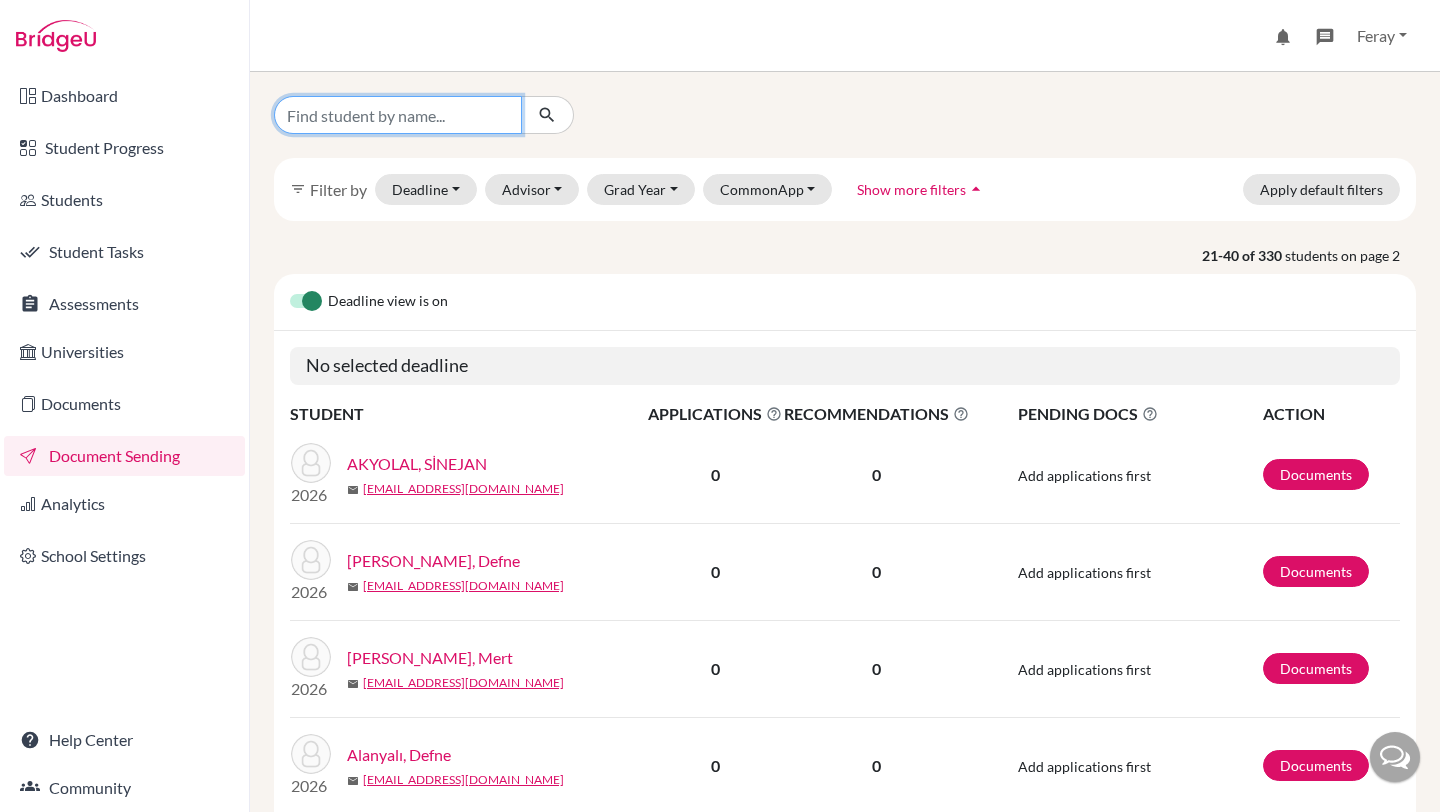 click at bounding box center [398, 115] 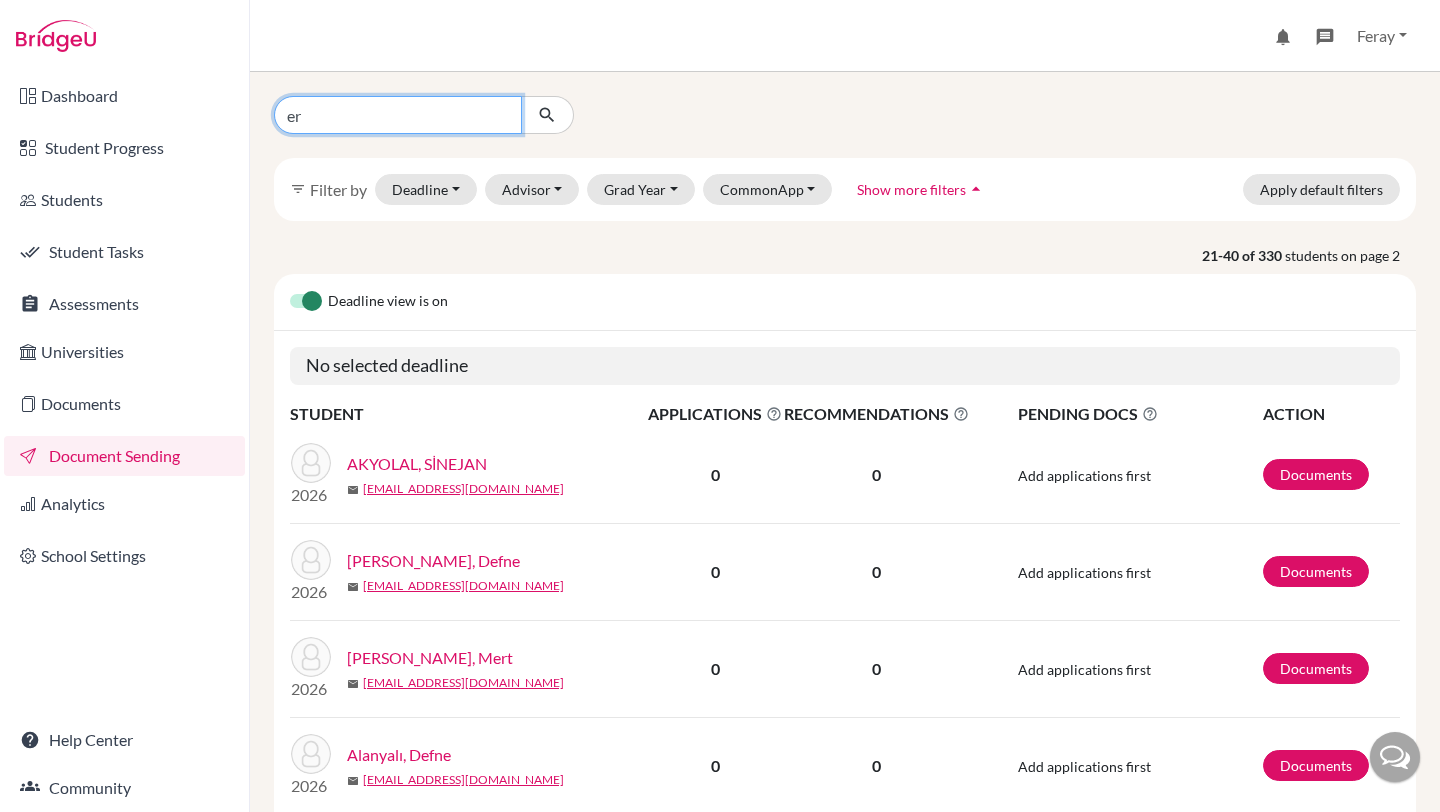 type on "ertürk" 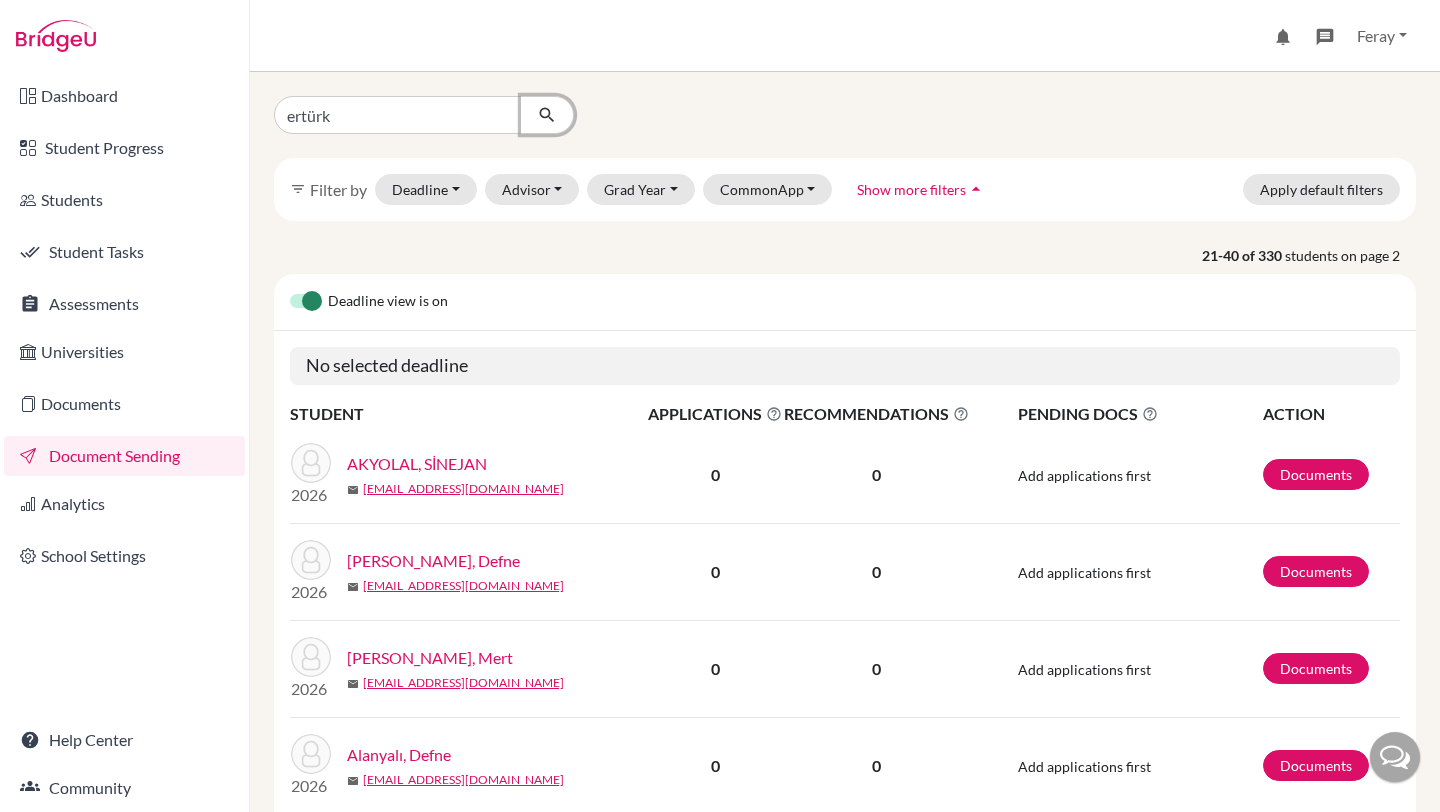 click at bounding box center [547, 115] 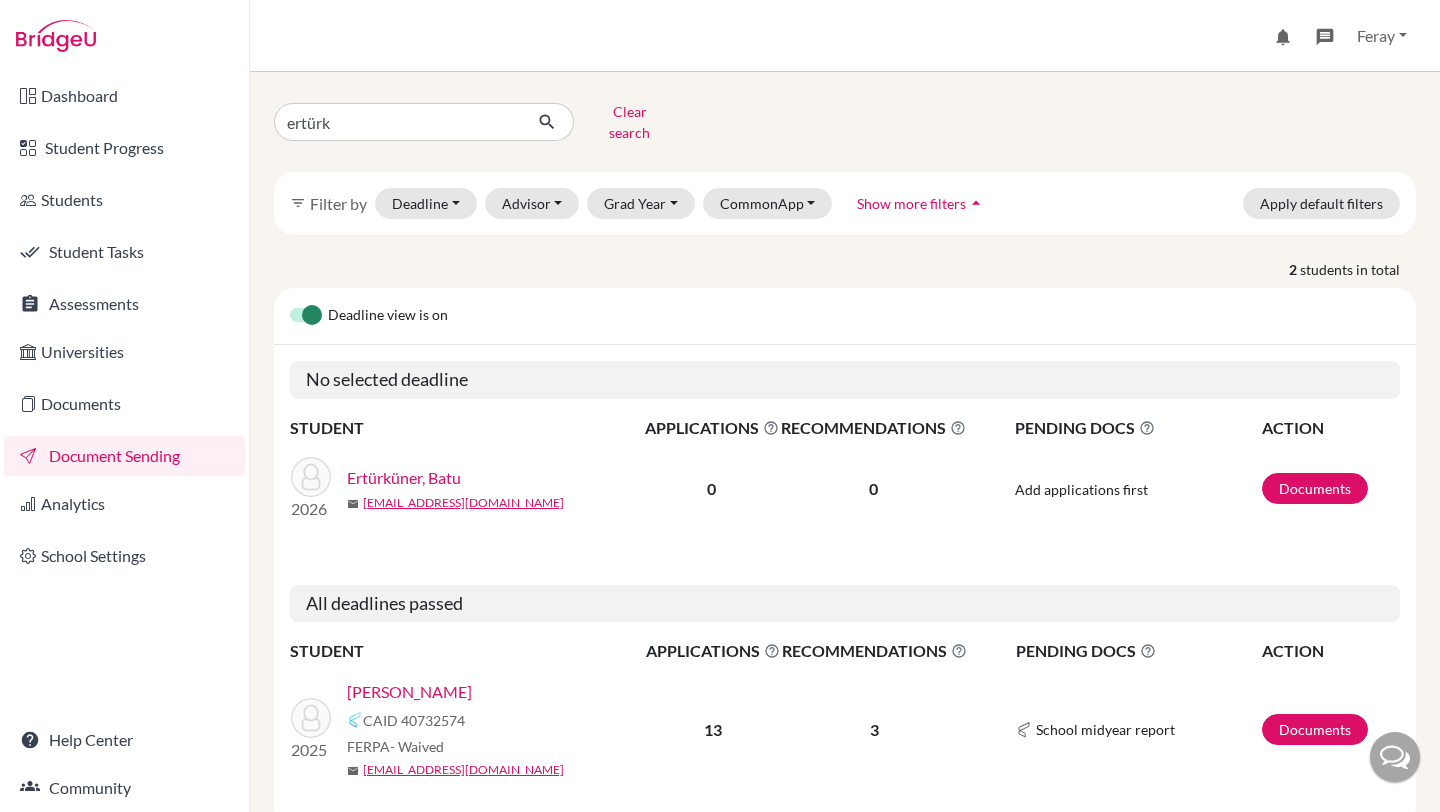 scroll, scrollTop: 49, scrollLeft: 0, axis: vertical 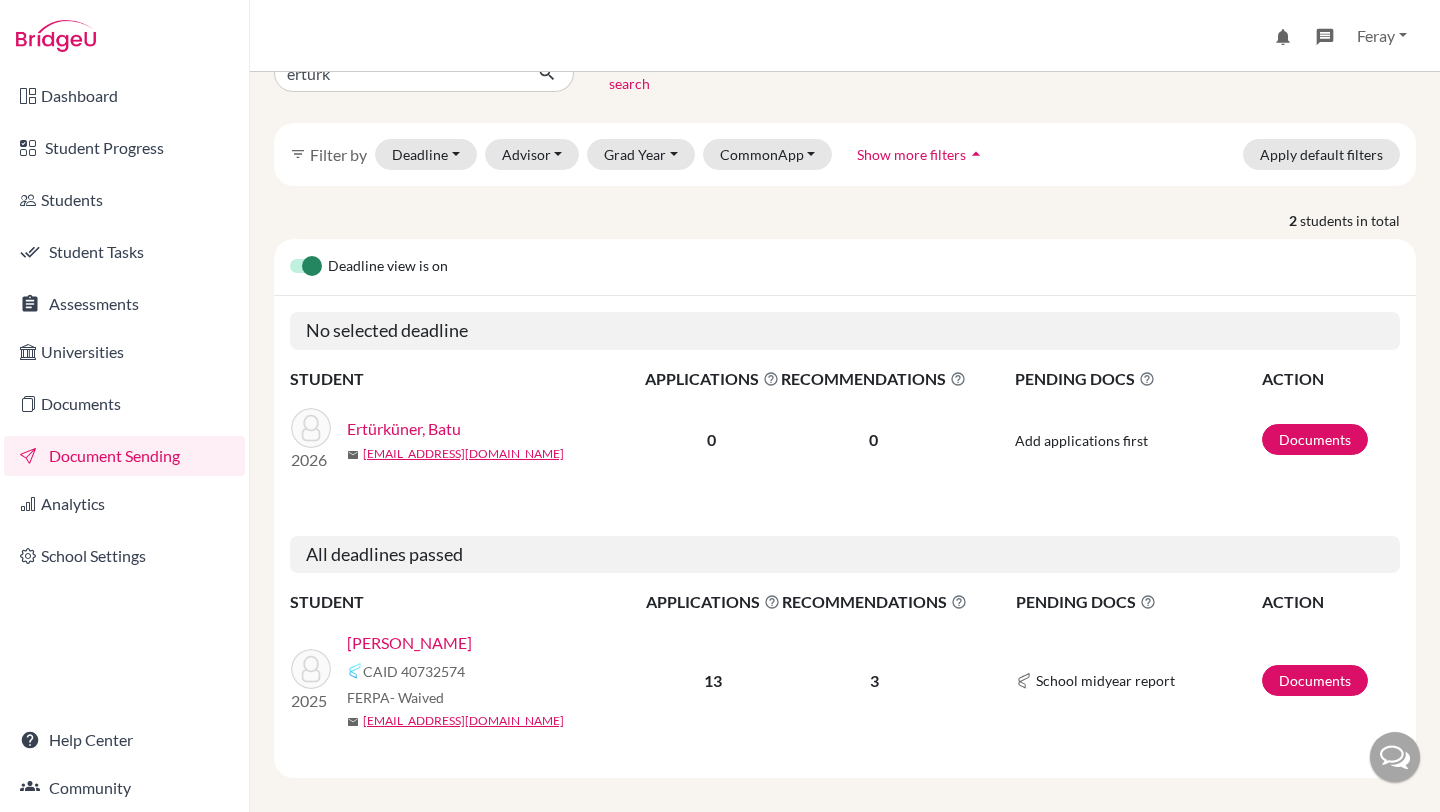 click on "[PERSON_NAME]" at bounding box center (409, 643) 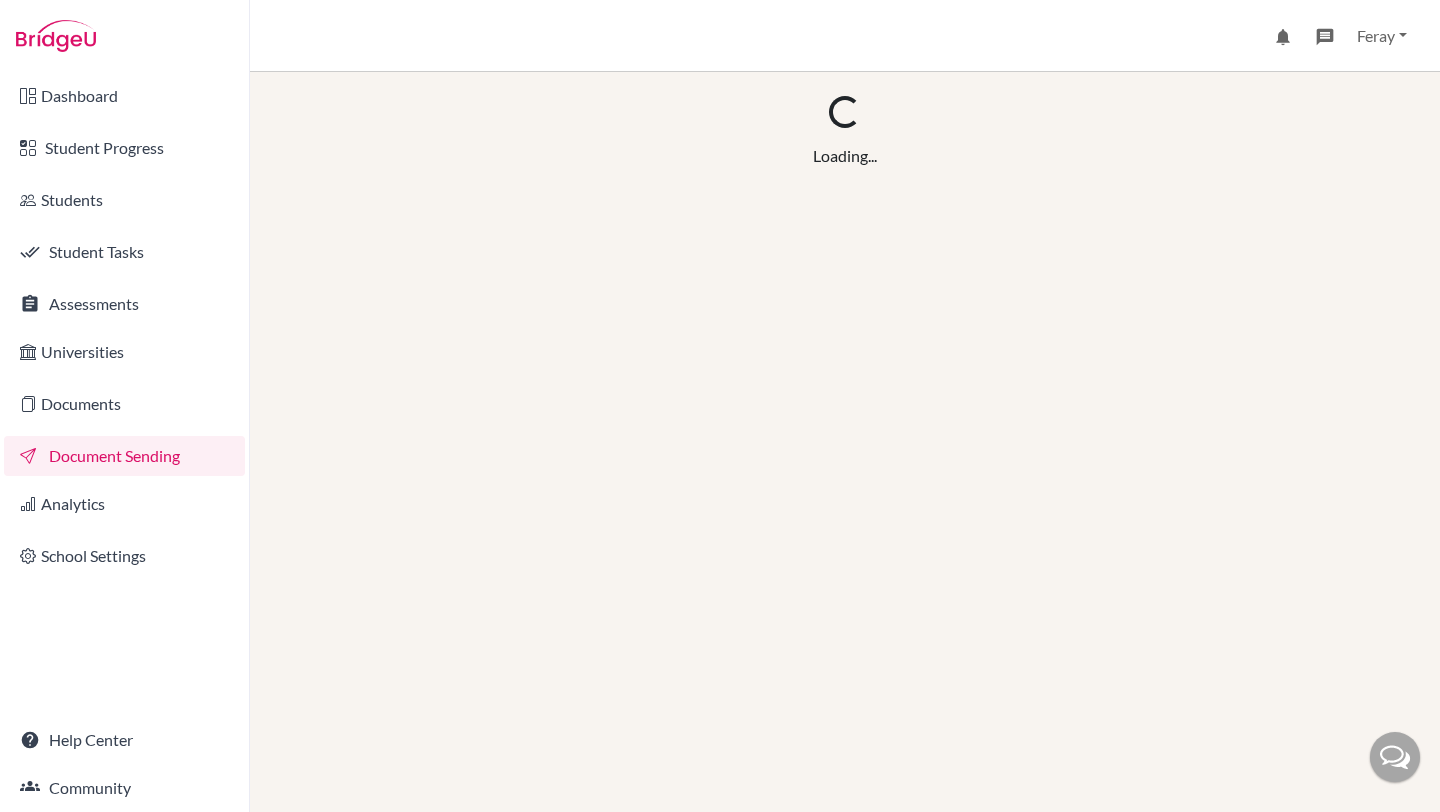 scroll, scrollTop: 0, scrollLeft: 0, axis: both 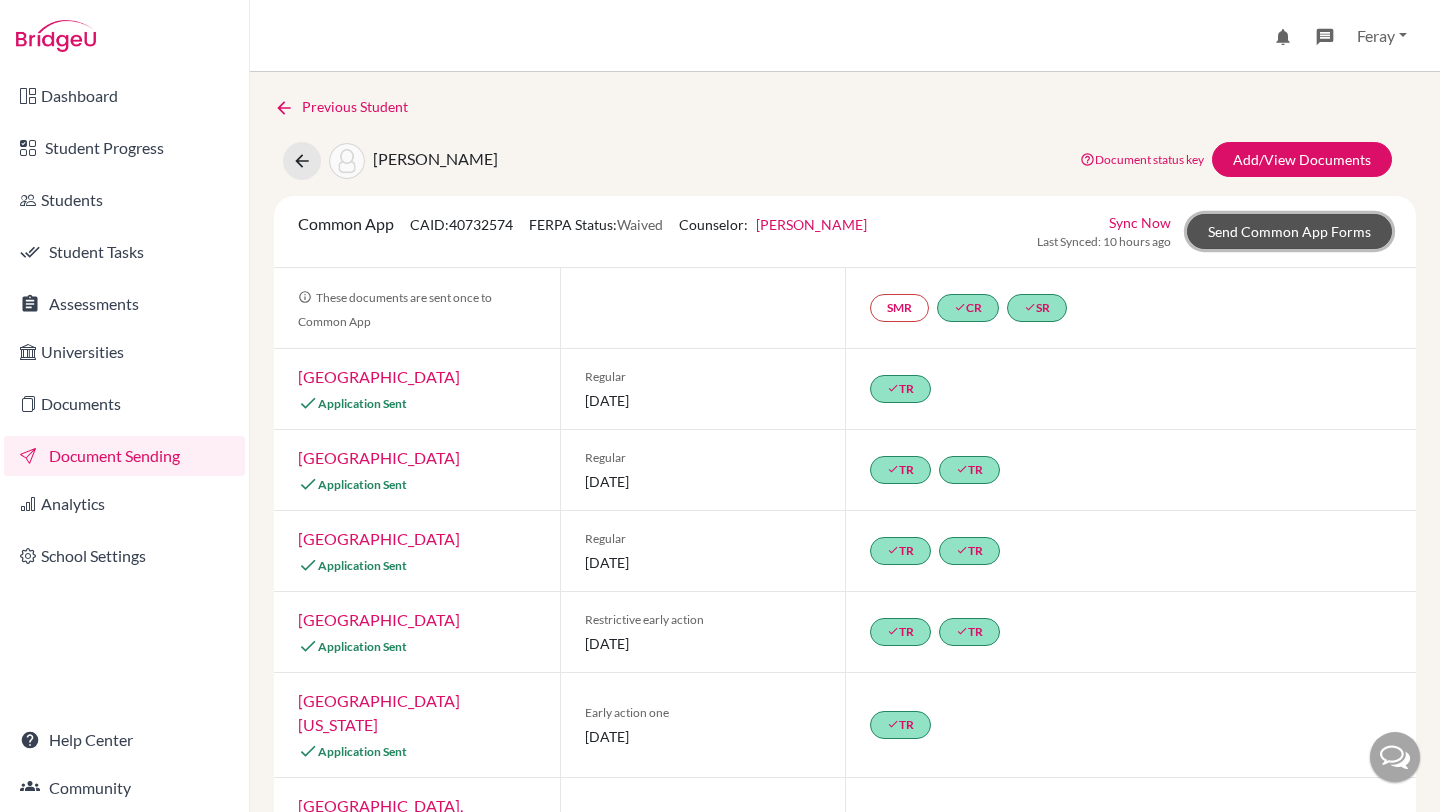 click on "Send Common App Forms" at bounding box center (1289, 231) 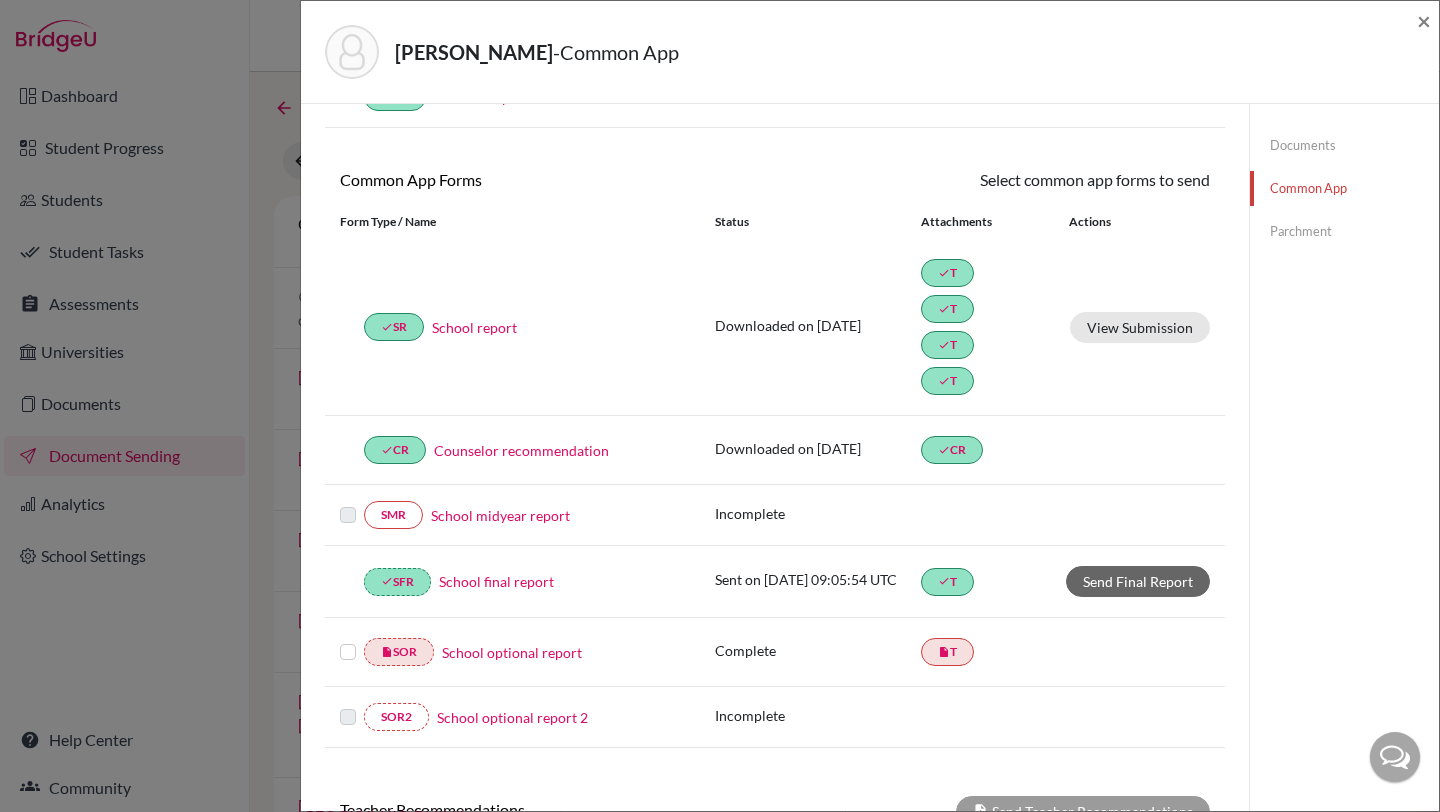 scroll, scrollTop: 151, scrollLeft: 0, axis: vertical 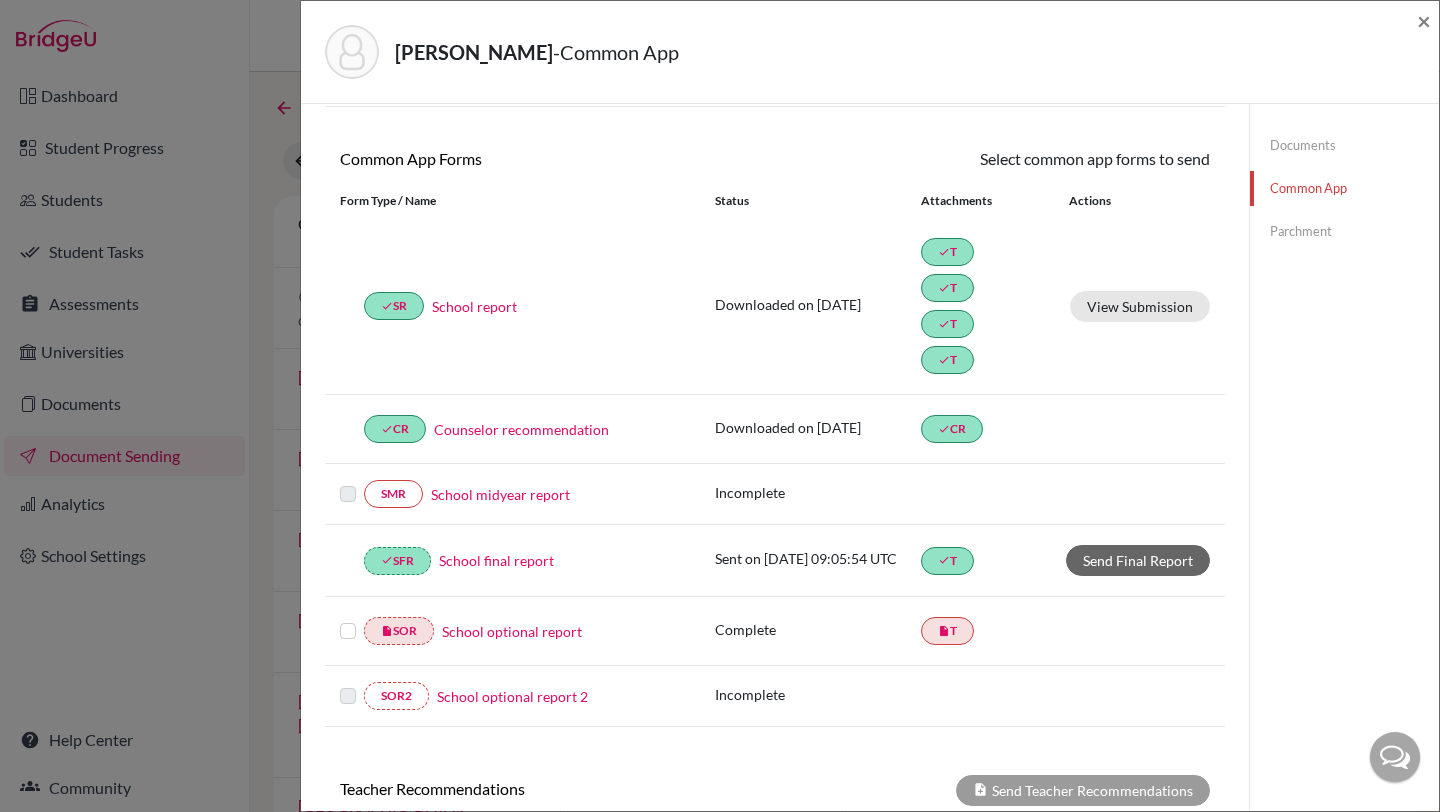 click at bounding box center [348, 619] 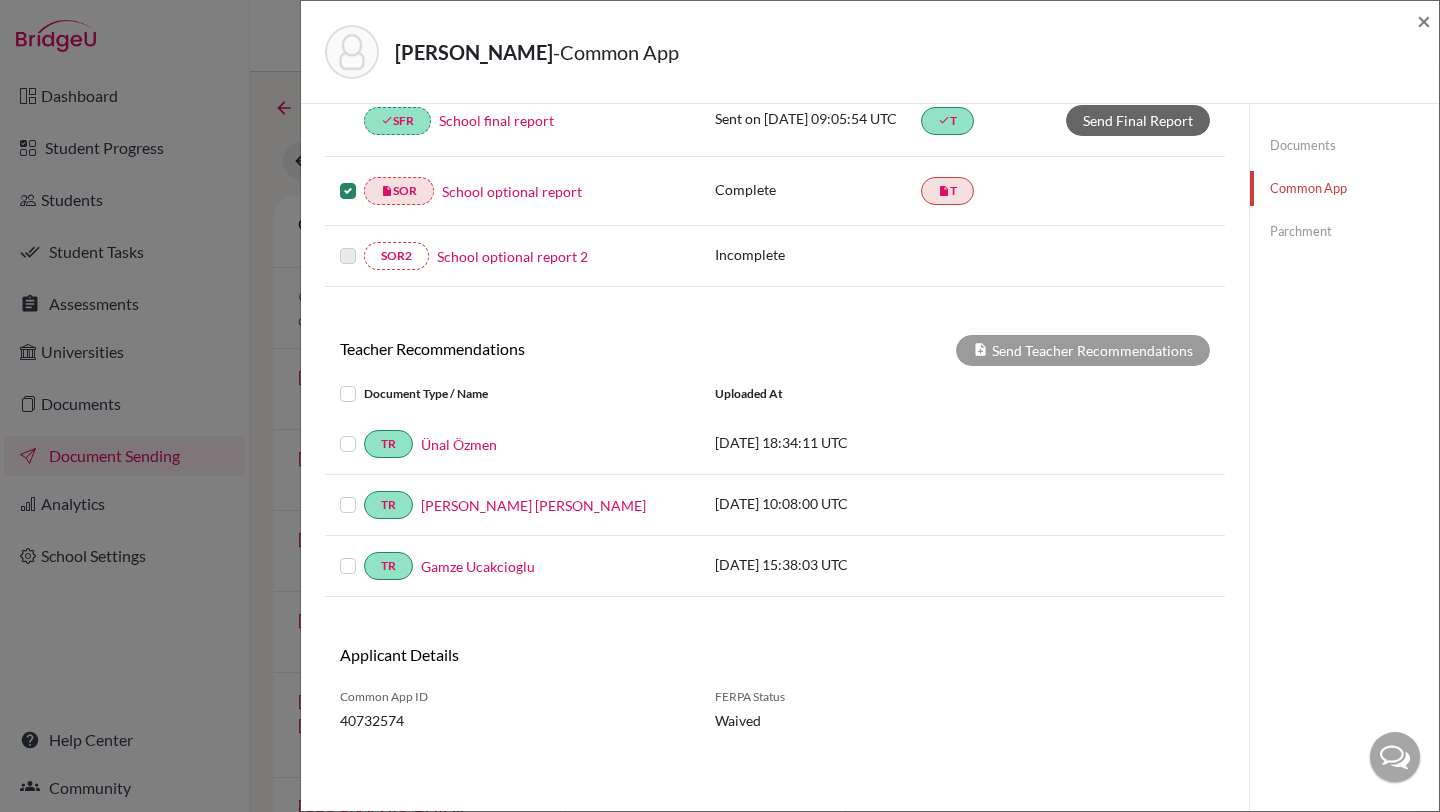 scroll, scrollTop: 0, scrollLeft: 0, axis: both 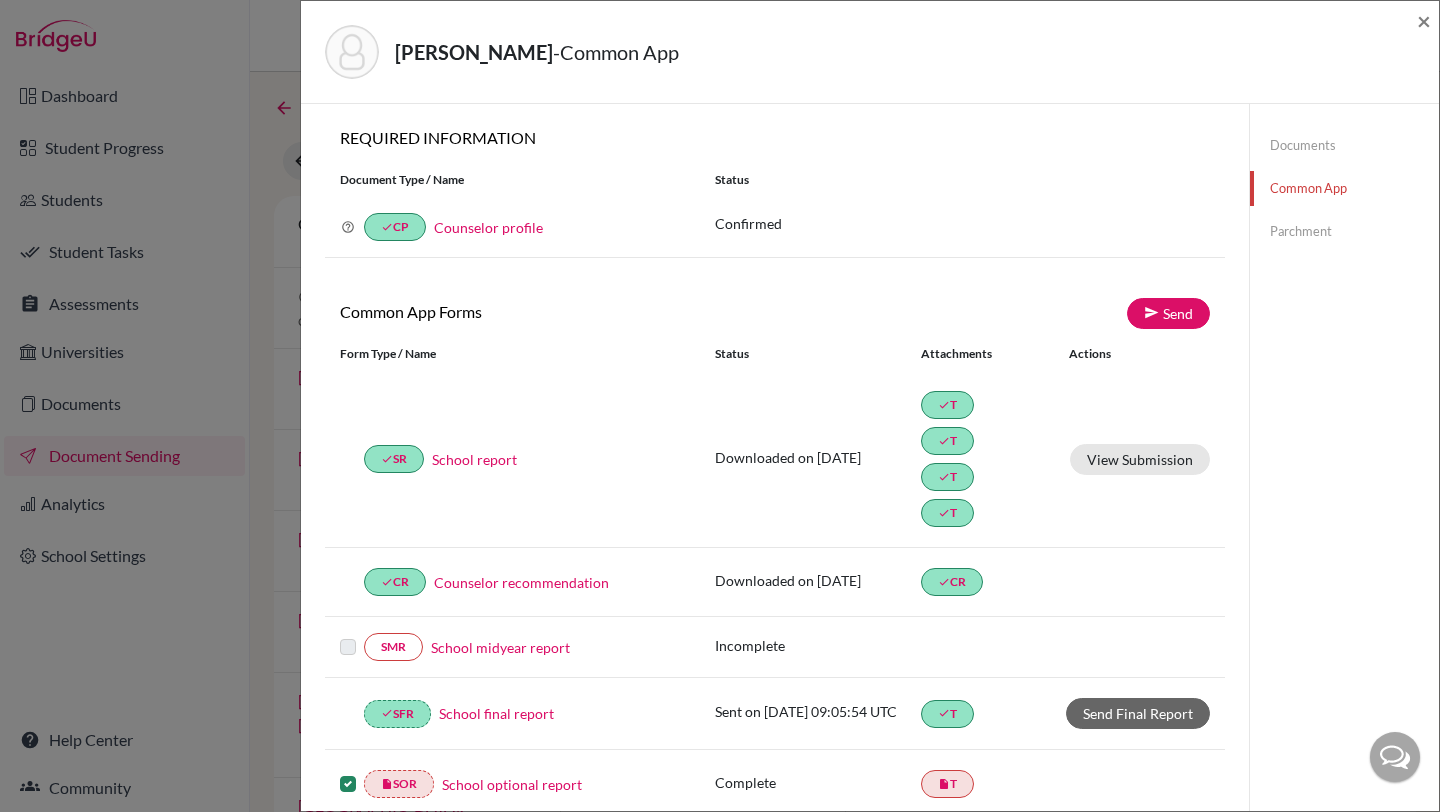 click on "Documents" 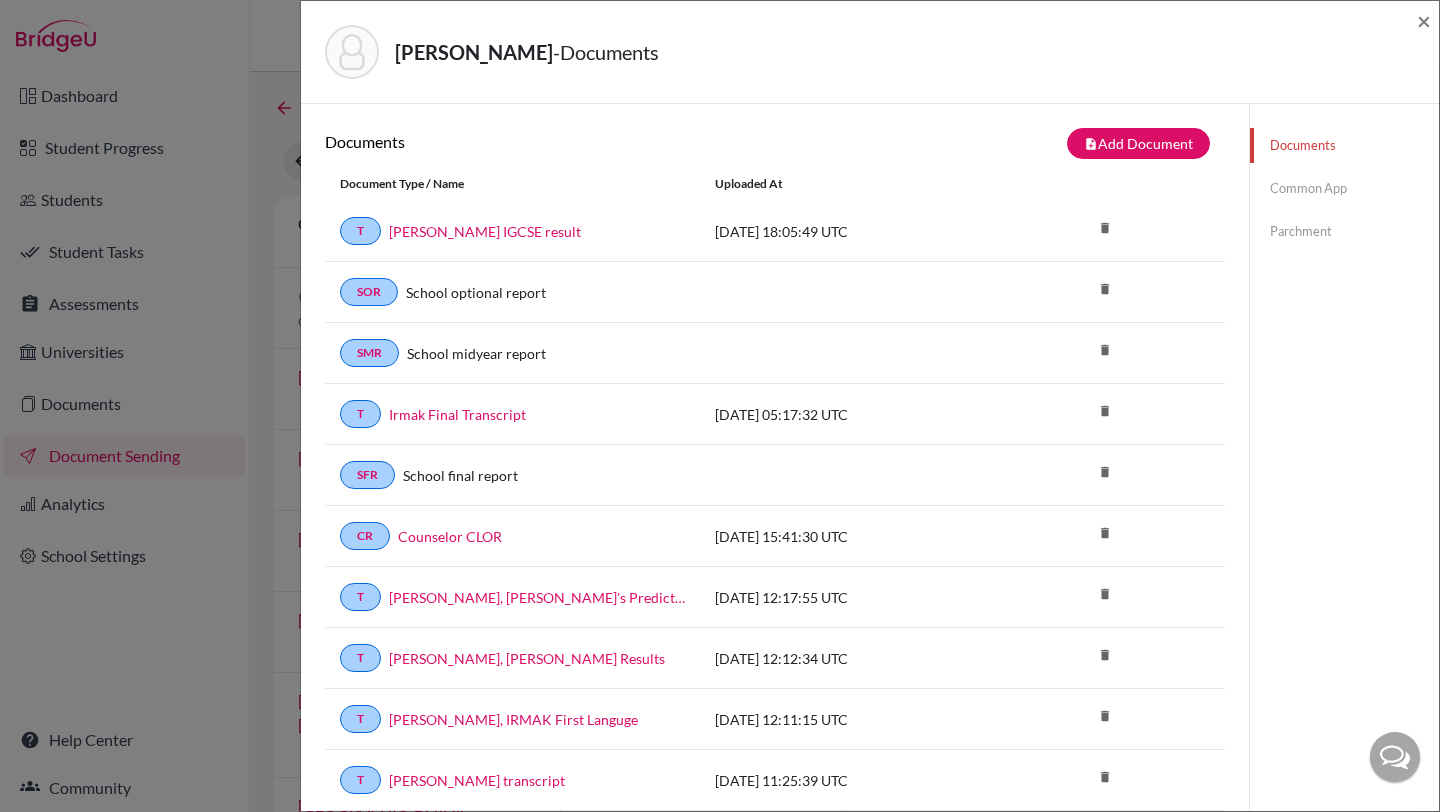 scroll, scrollTop: 48, scrollLeft: 0, axis: vertical 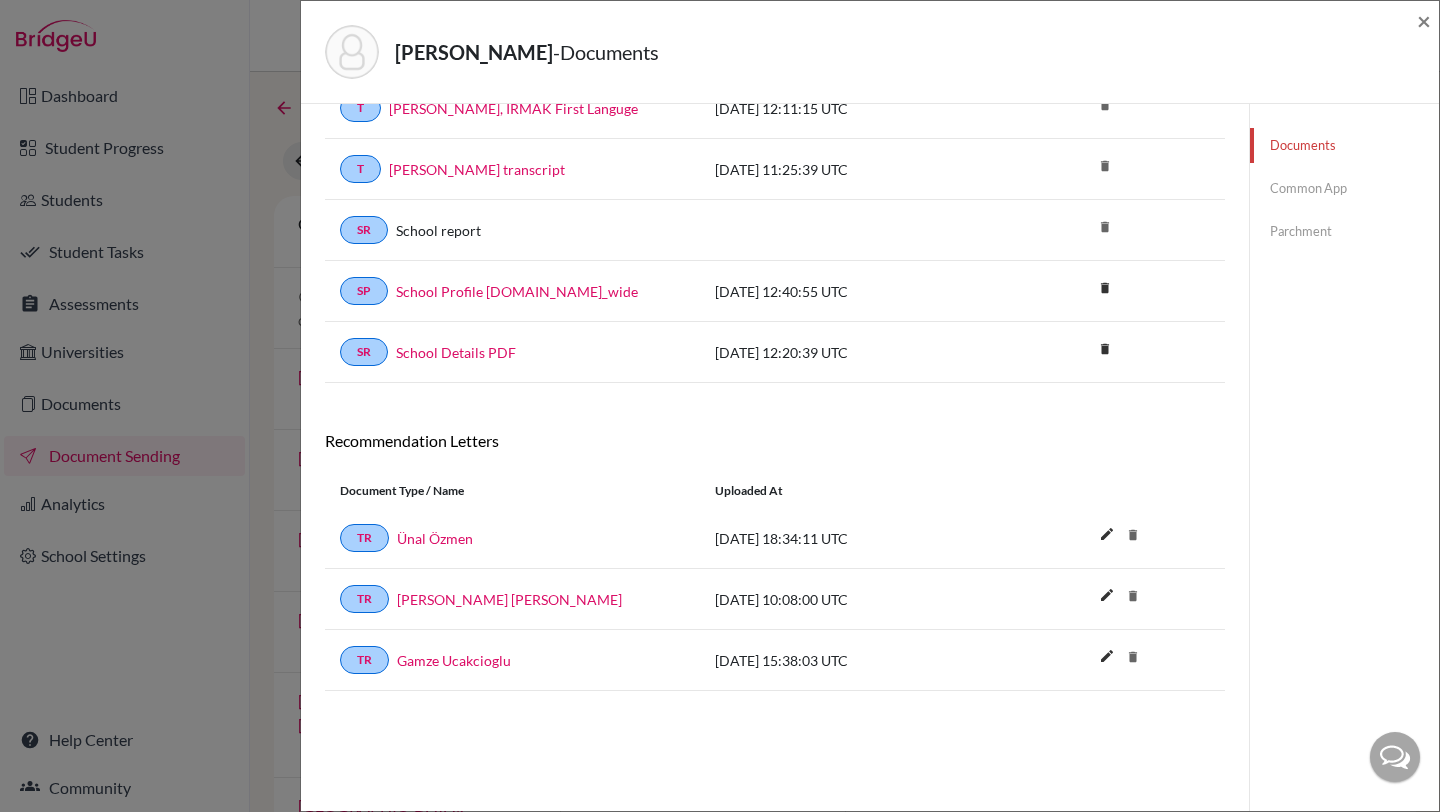 click on "Common App" 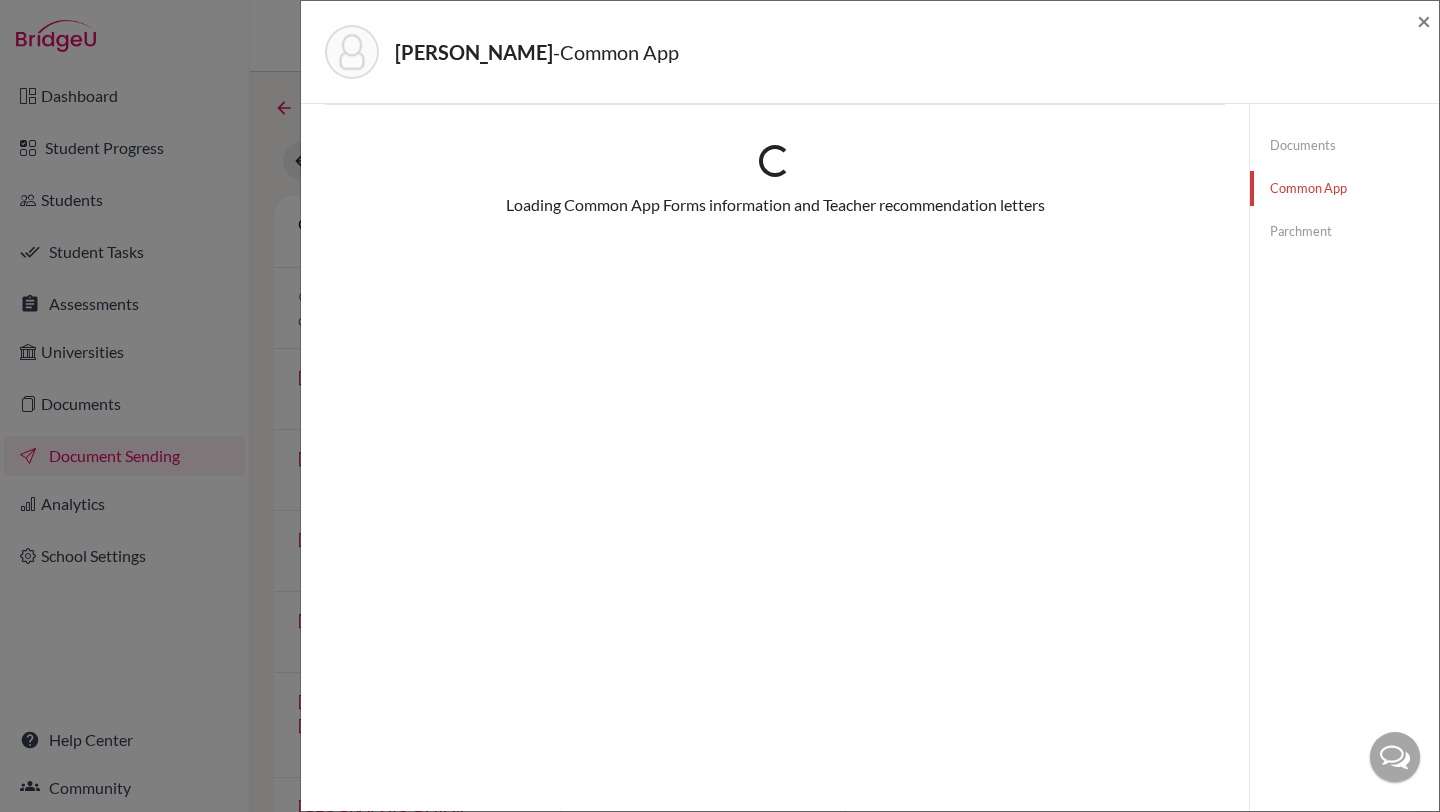 scroll, scrollTop: 0, scrollLeft: 0, axis: both 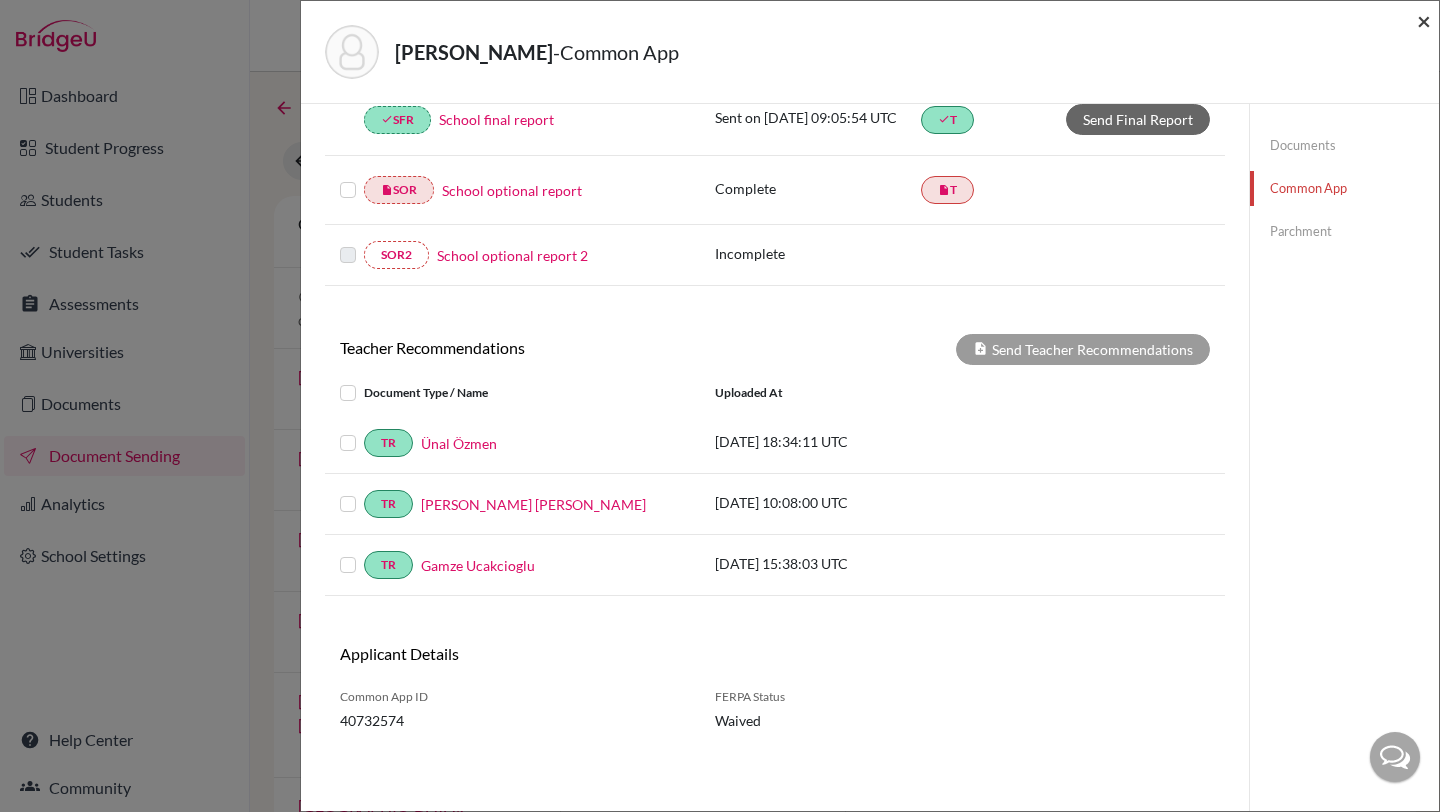 click on "×" at bounding box center [1424, 20] 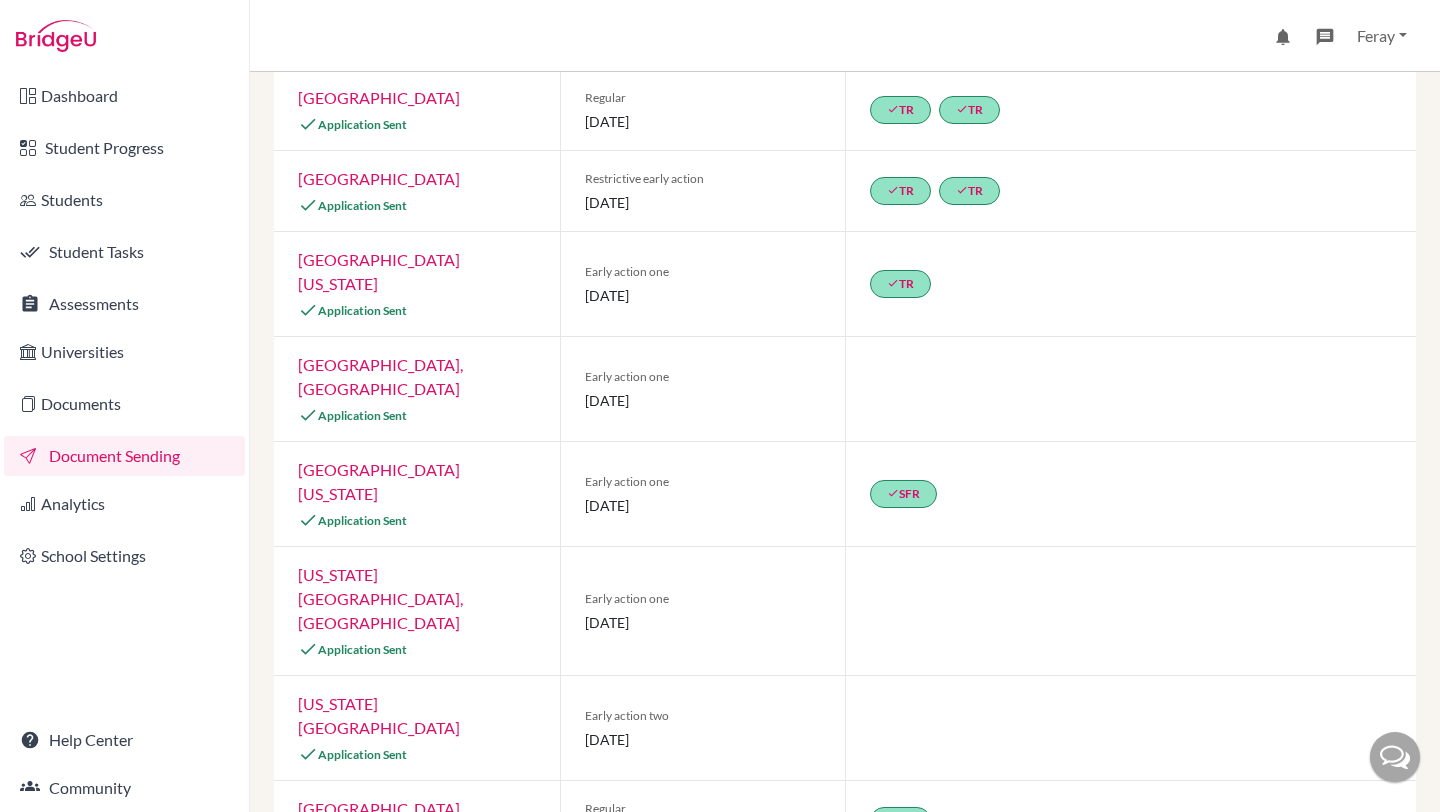 scroll, scrollTop: 456, scrollLeft: 0, axis: vertical 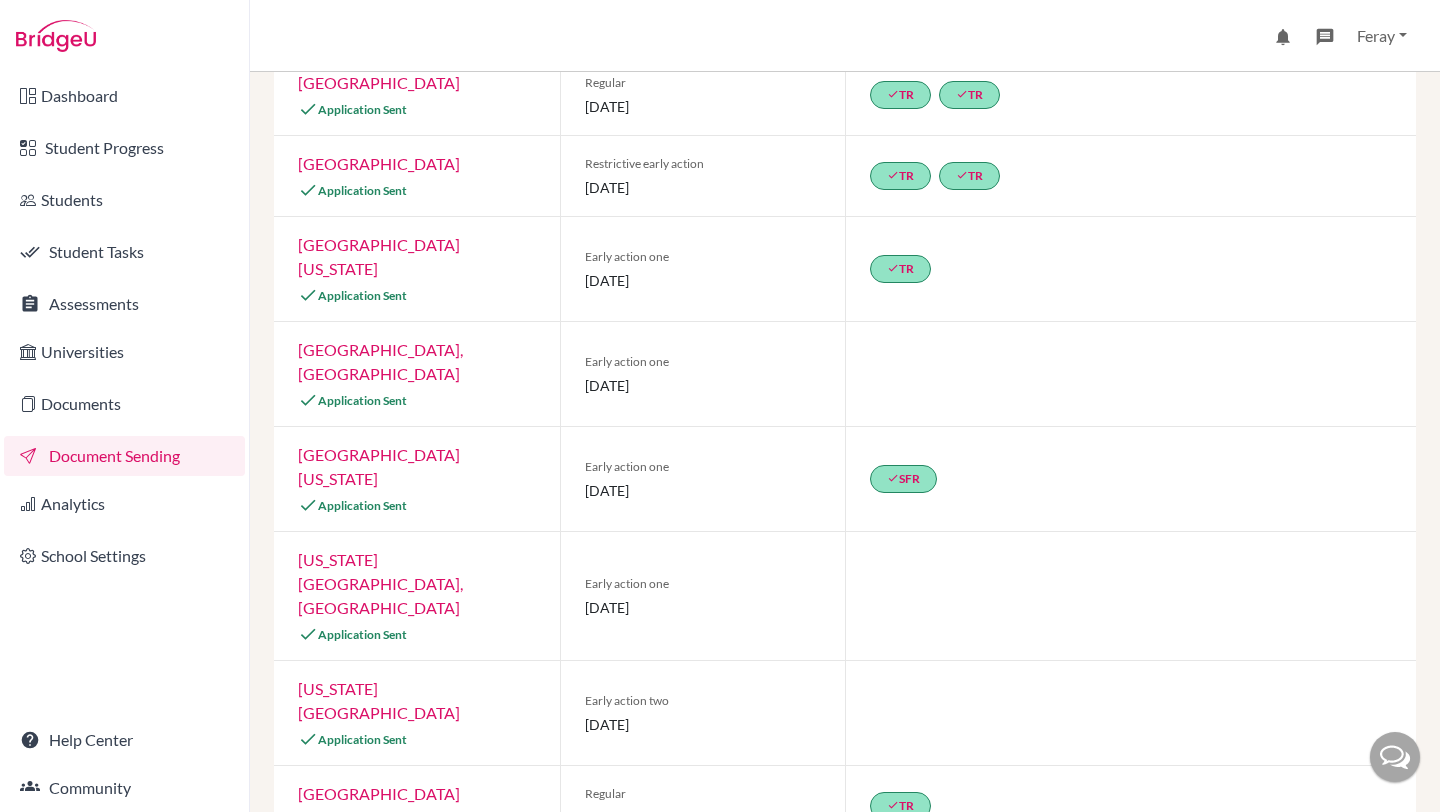 click on "[GEOGRAPHIC_DATA][US_STATE]" at bounding box center (379, 466) 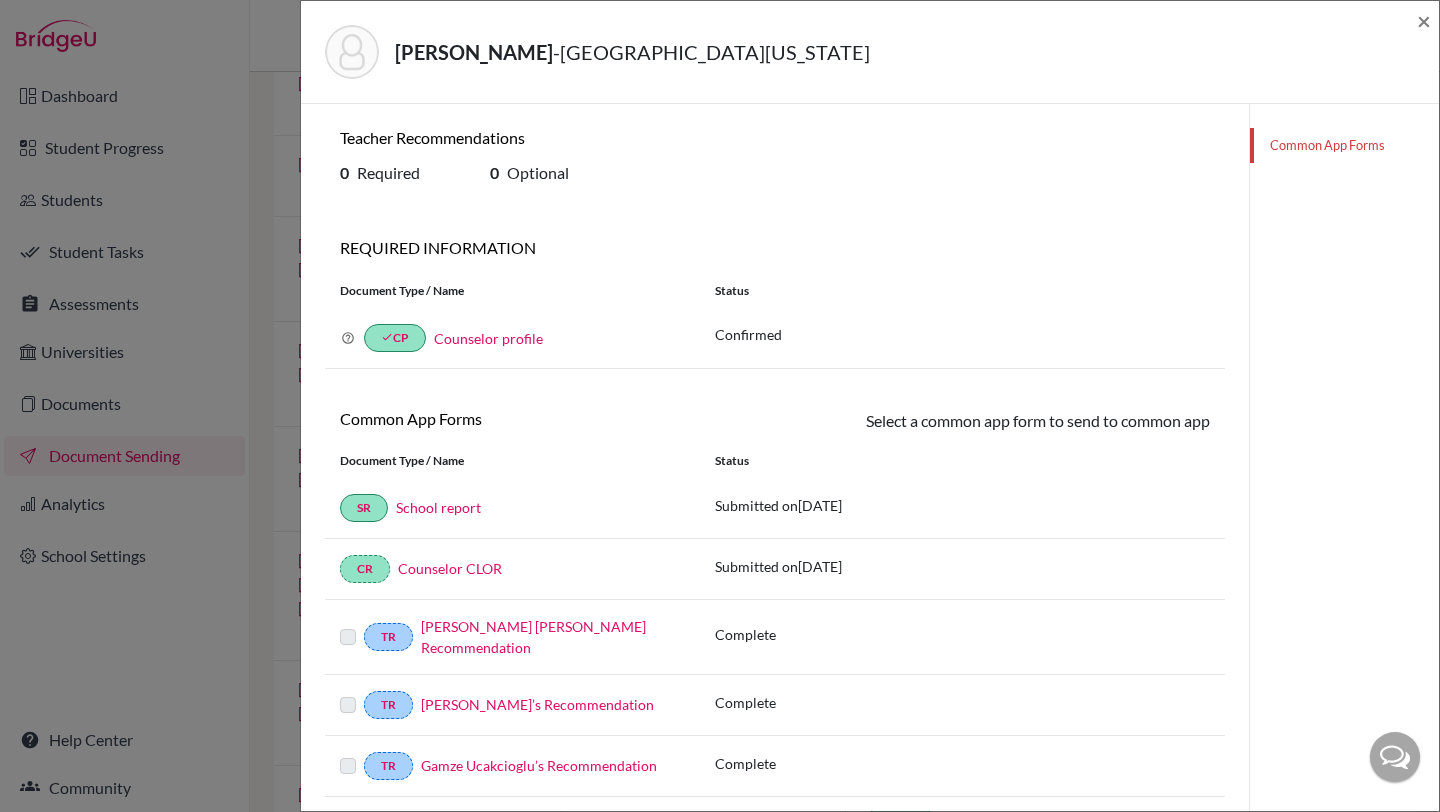 scroll, scrollTop: 48, scrollLeft: 0, axis: vertical 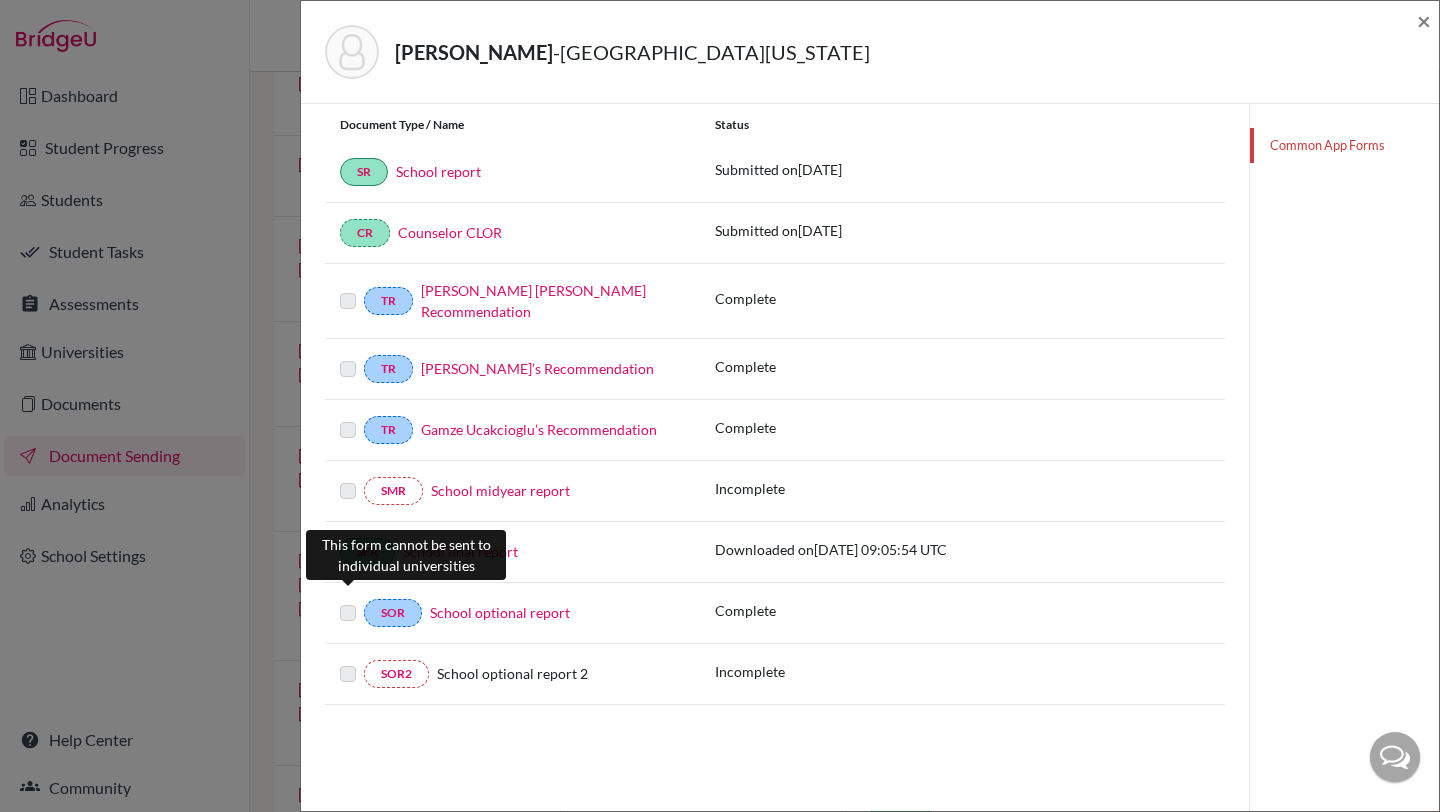 click at bounding box center (348, 601) 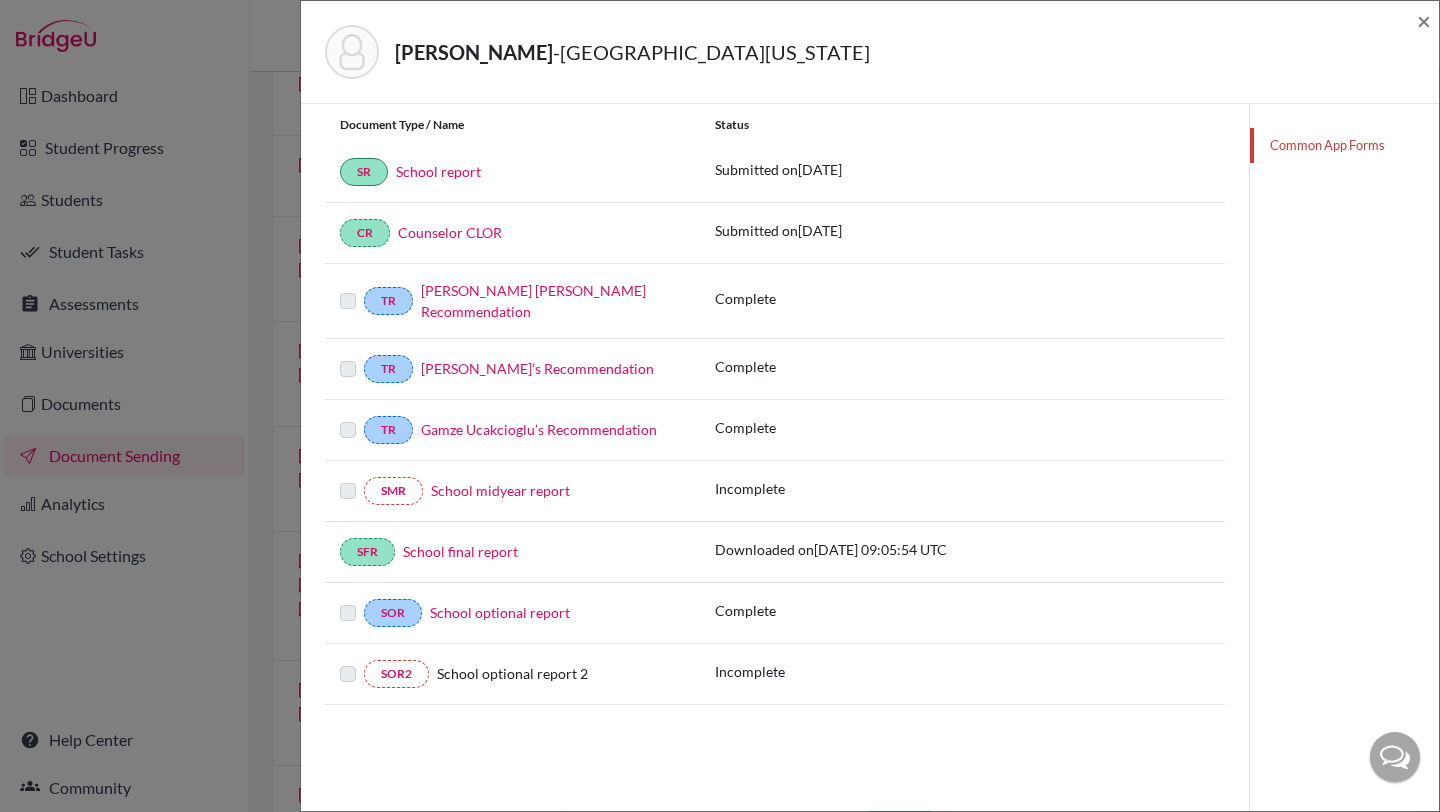 click at bounding box center (348, 662) 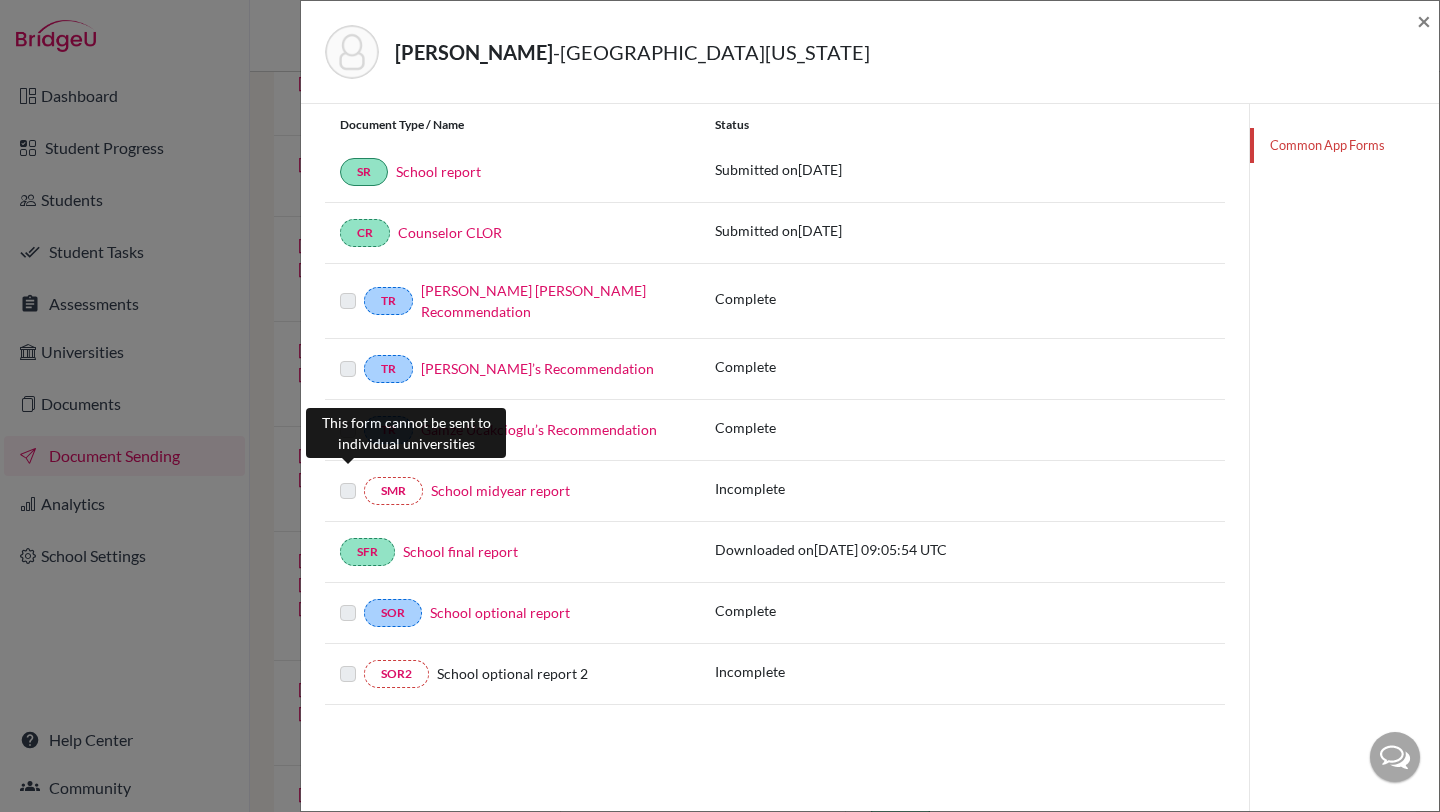 click at bounding box center [348, 479] 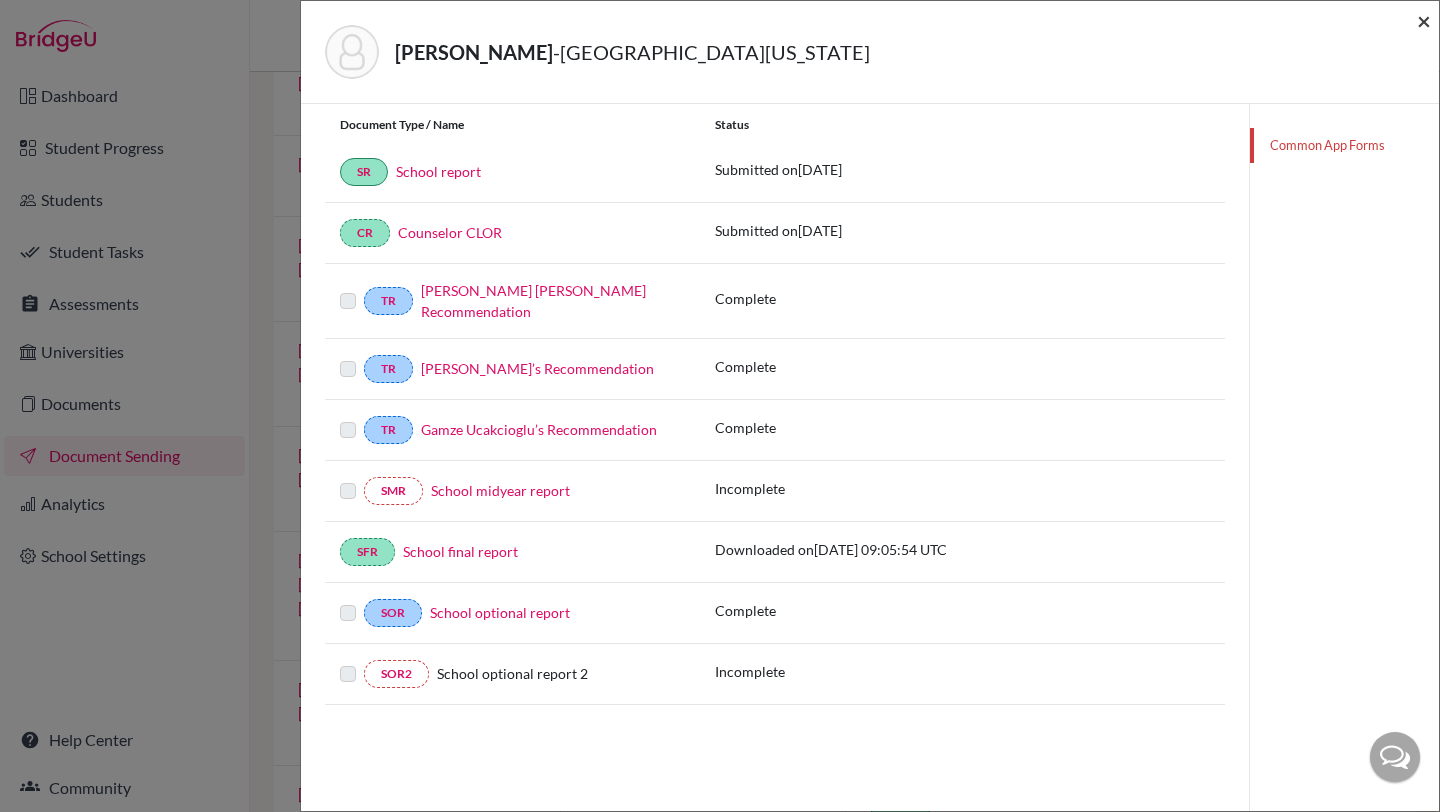 click on "×" at bounding box center (1424, 20) 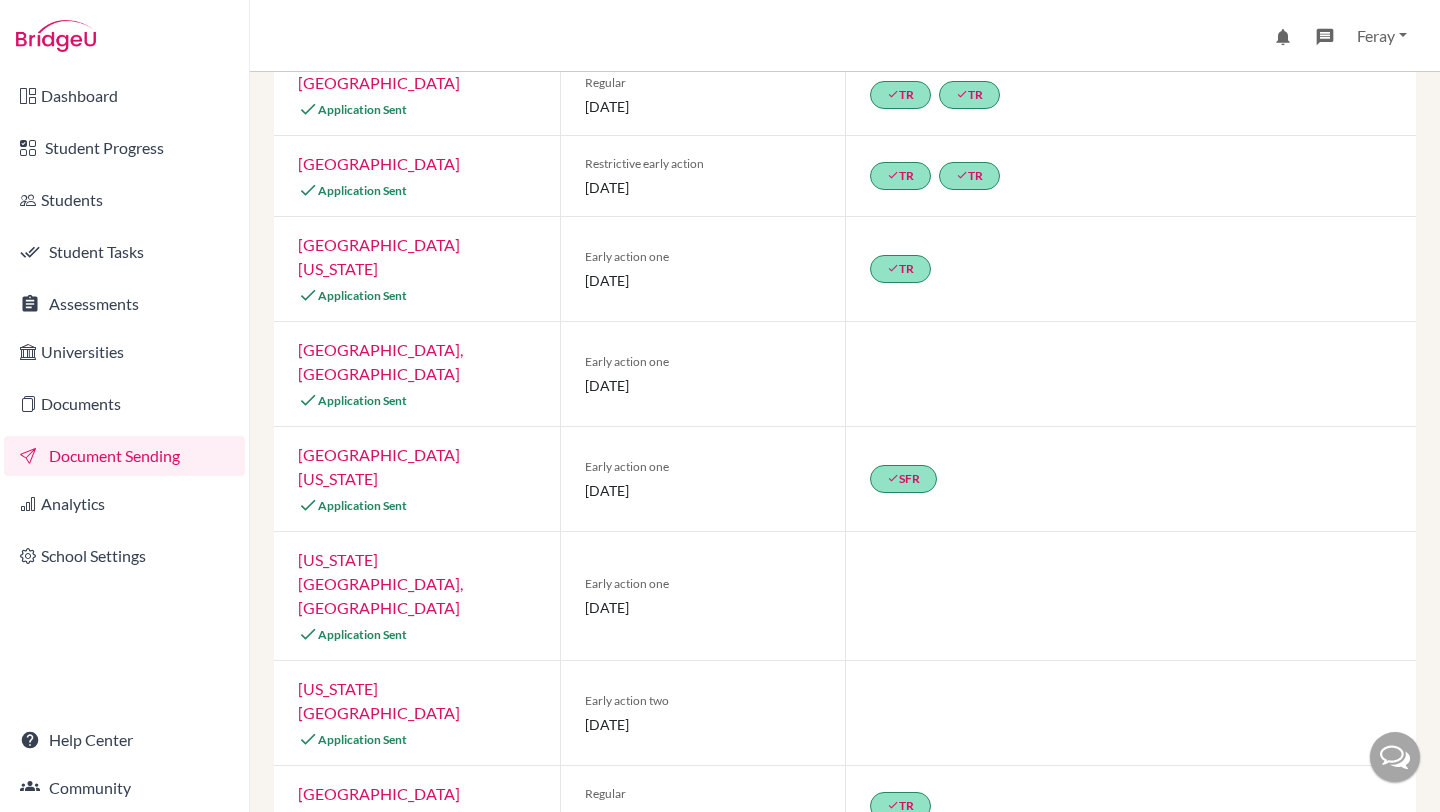 scroll, scrollTop: 0, scrollLeft: 0, axis: both 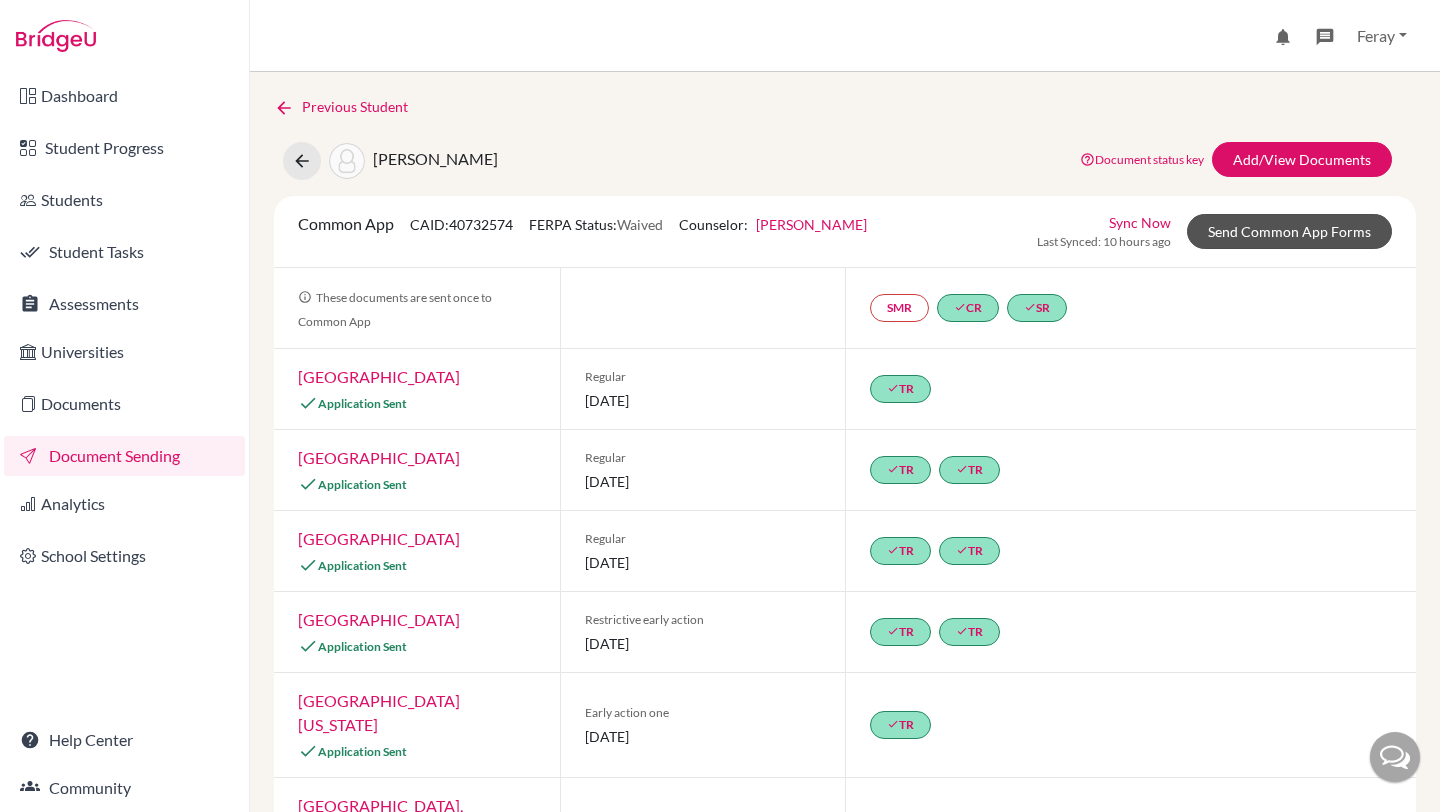 click on "Send Common App Forms" at bounding box center (1289, 231) 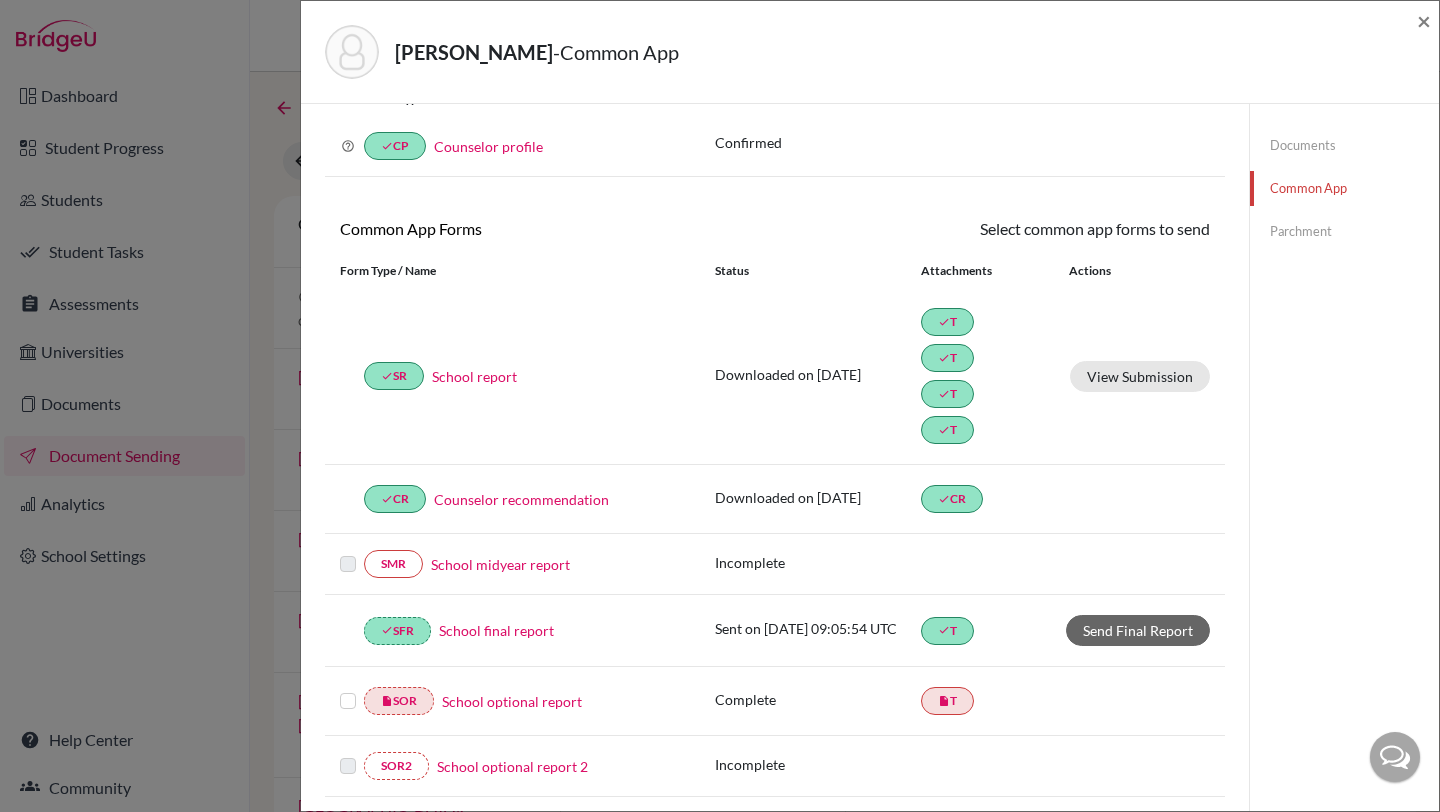 scroll, scrollTop: 599, scrollLeft: 0, axis: vertical 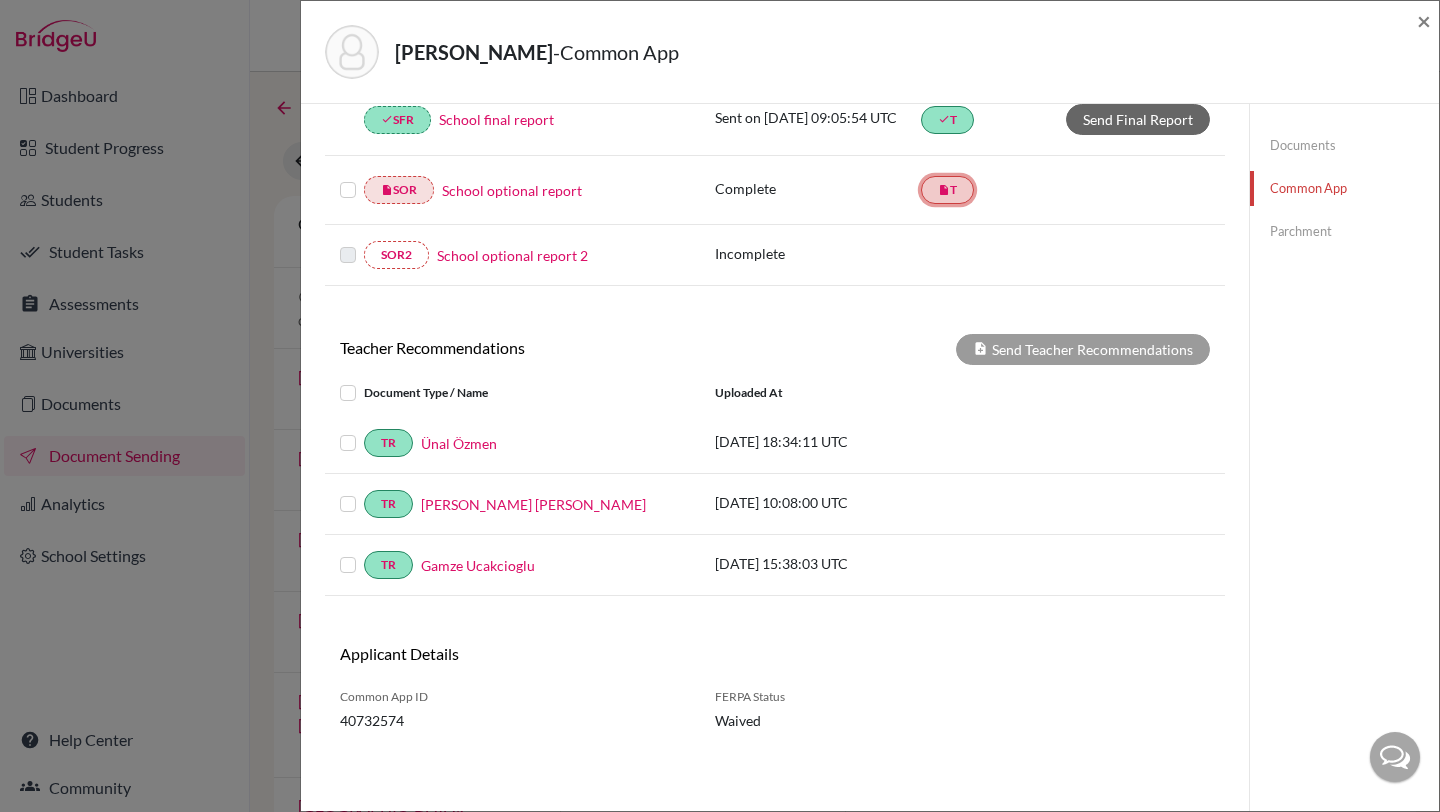 click on "insert_drive_file  T" 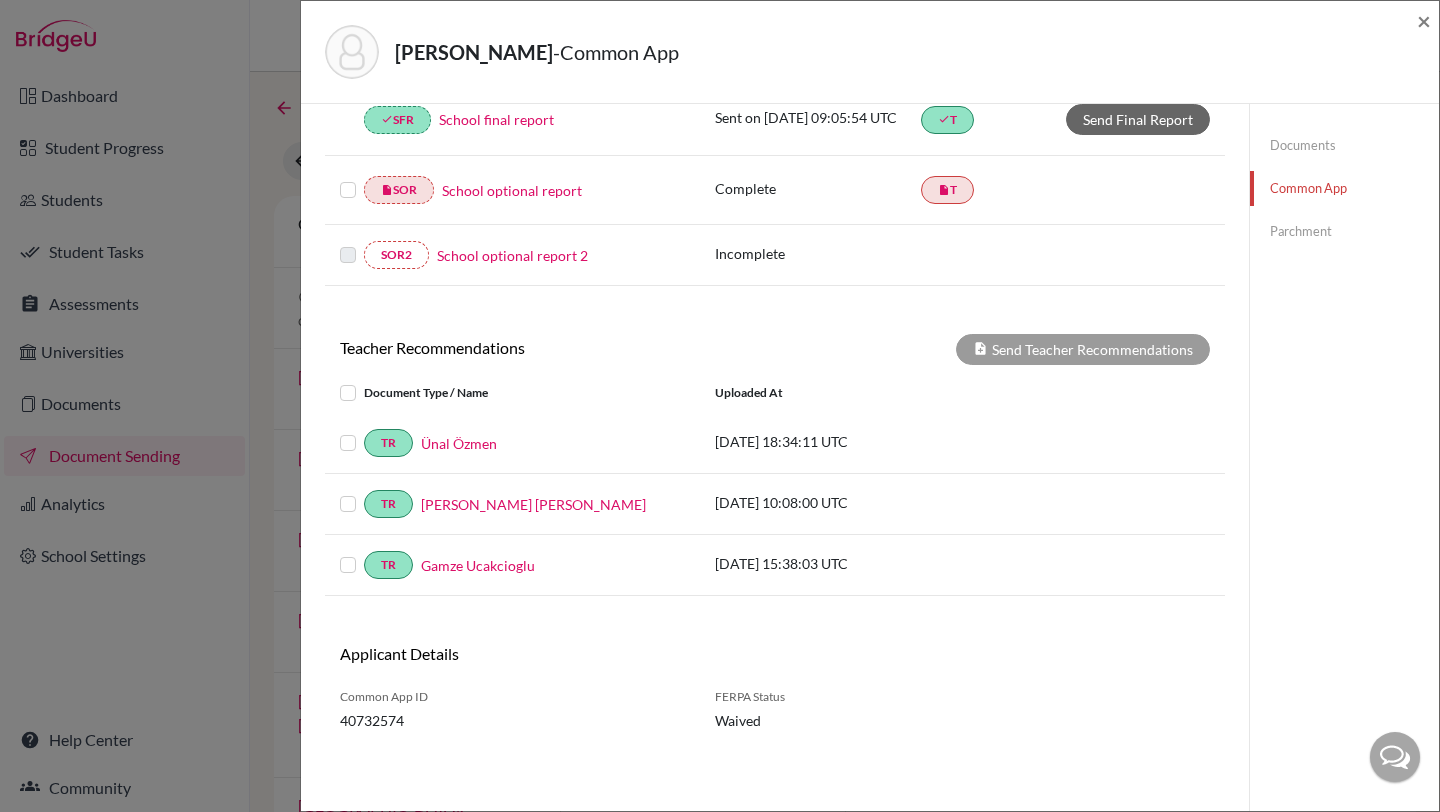 click on "Documents" 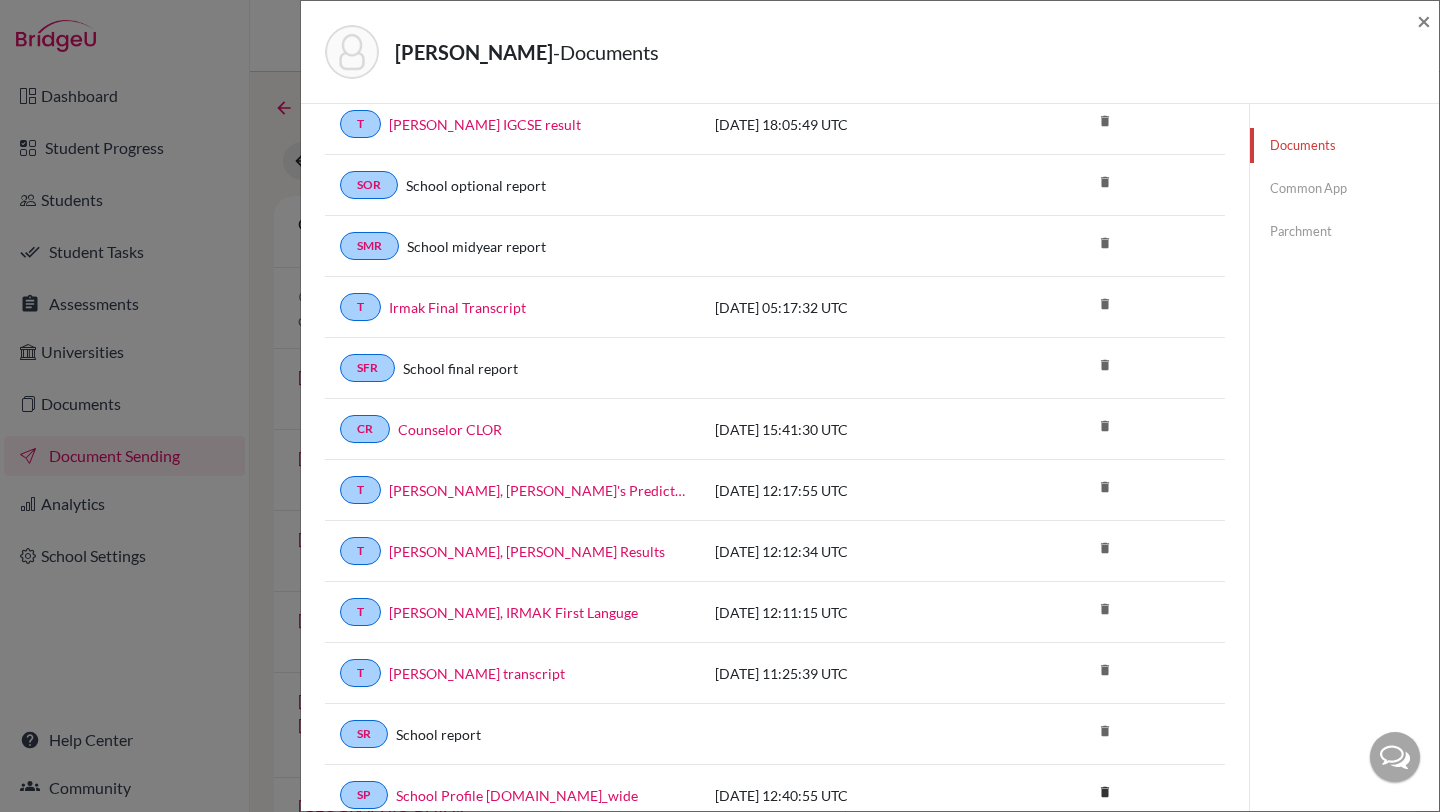 scroll, scrollTop: 108, scrollLeft: 0, axis: vertical 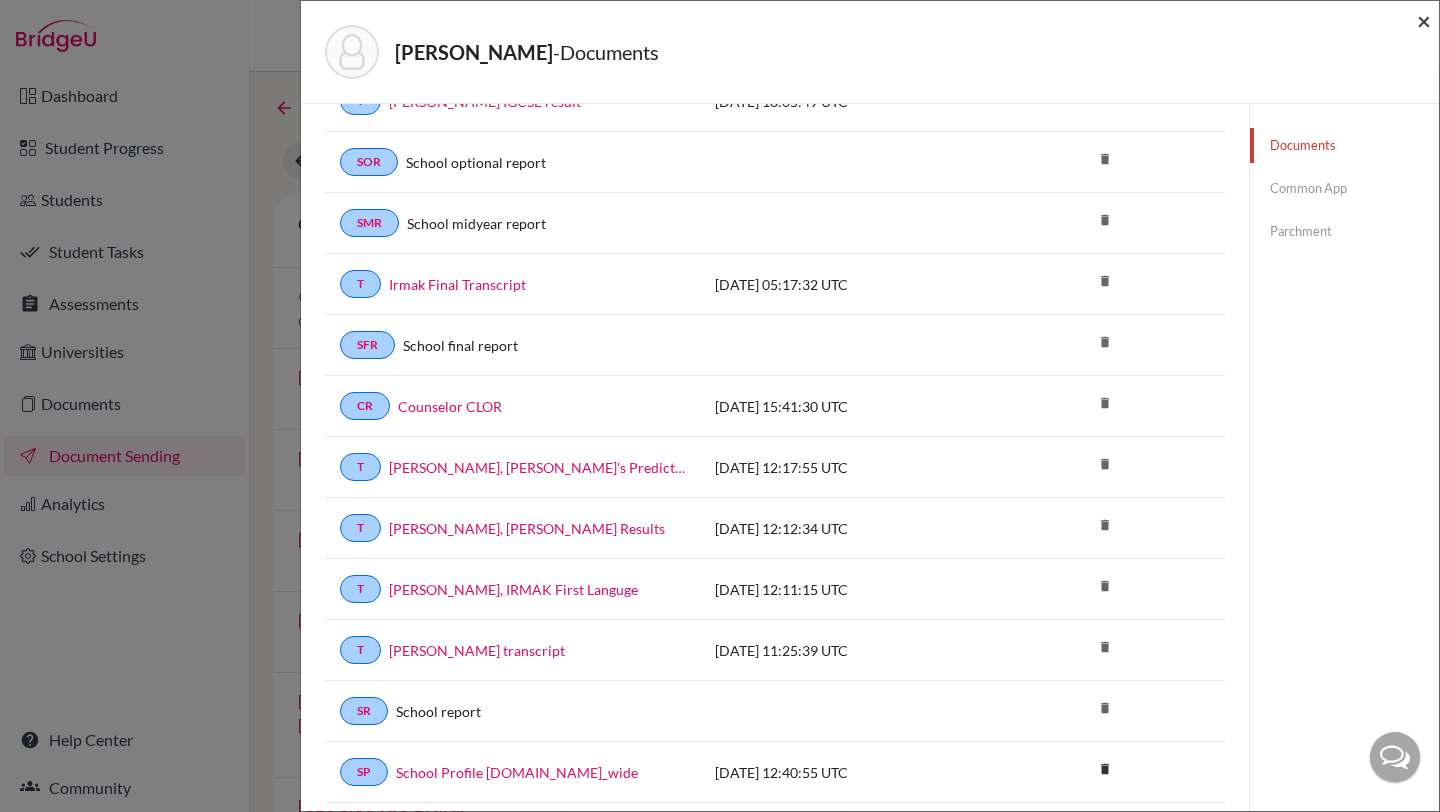 click on "×" at bounding box center (1424, 20) 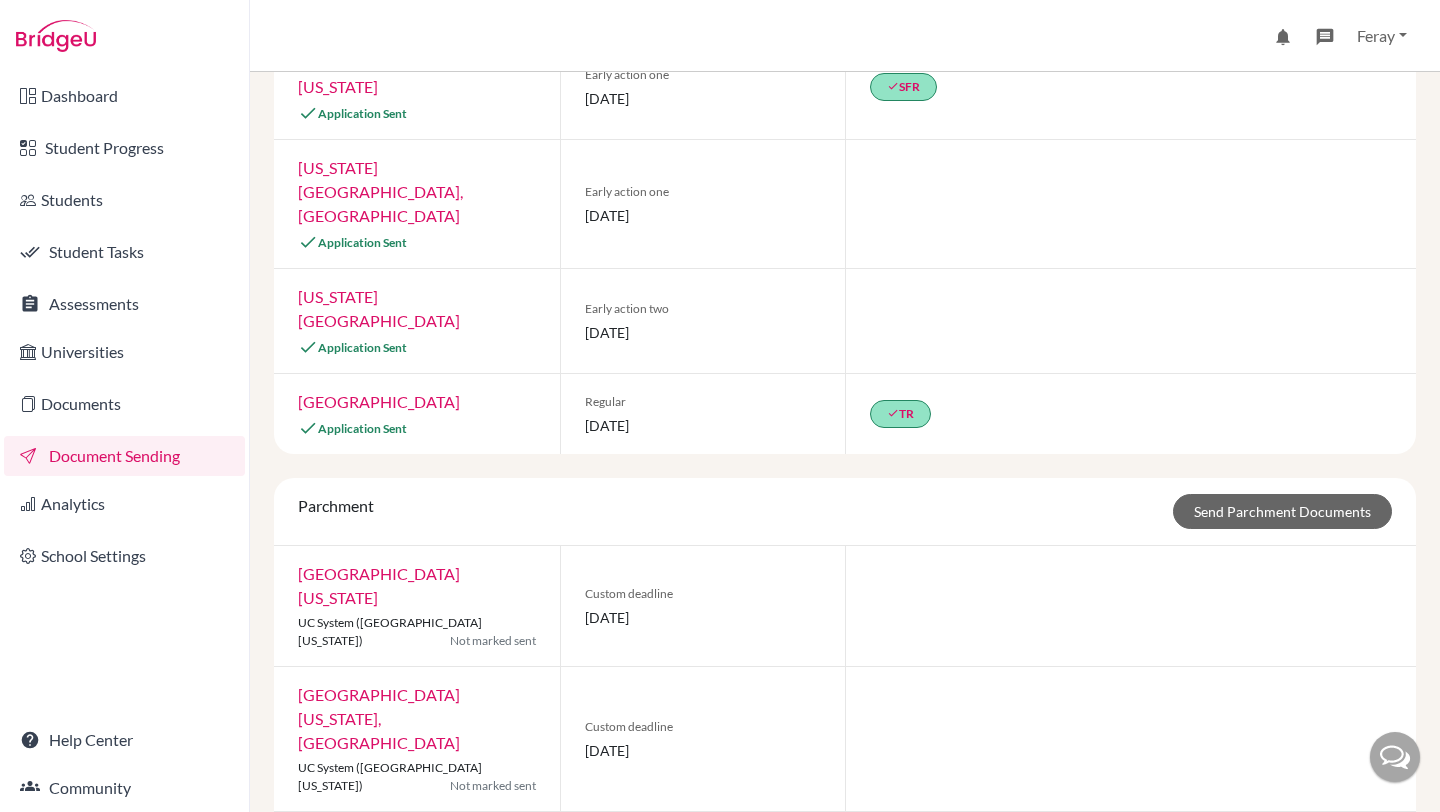 scroll, scrollTop: 0, scrollLeft: 0, axis: both 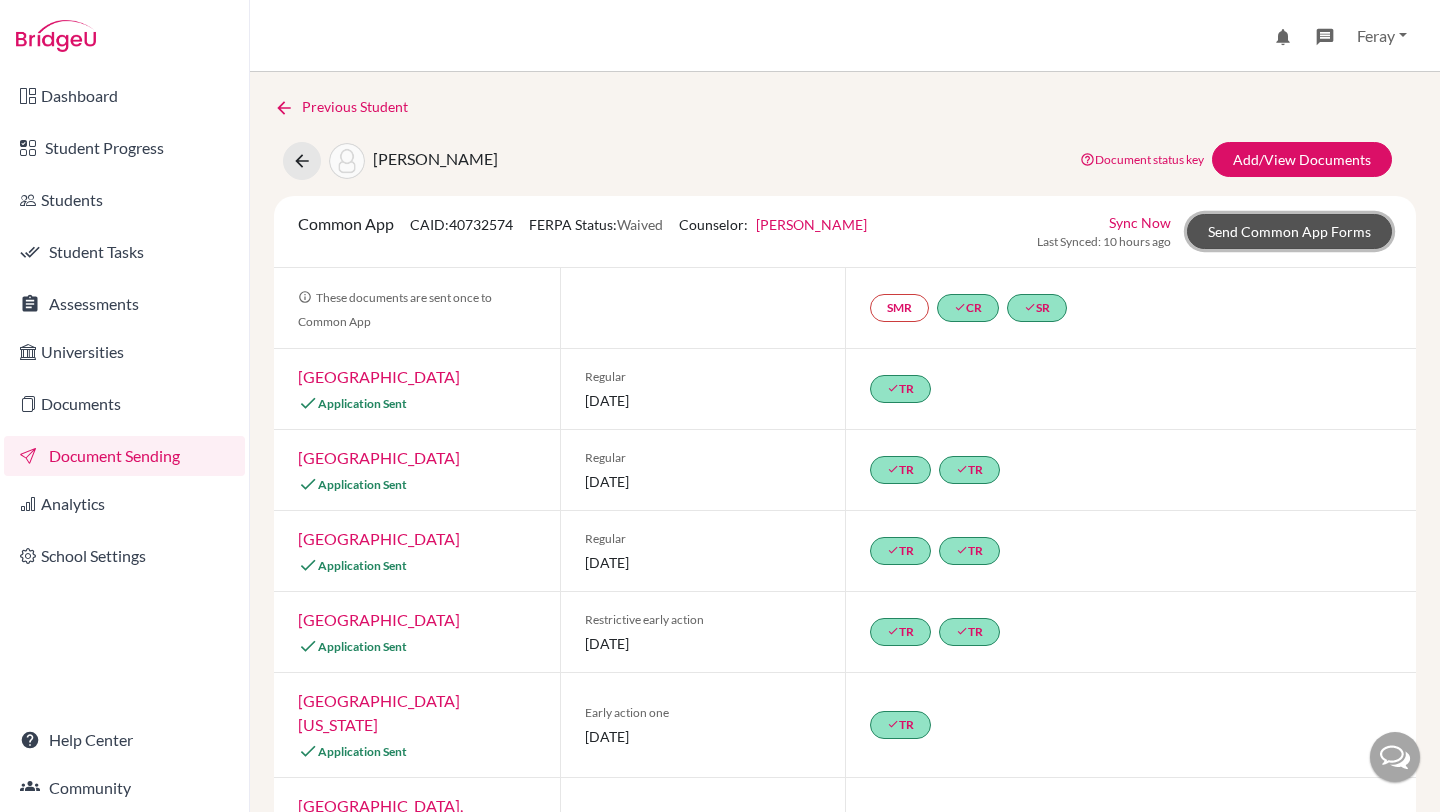 click on "Send Common App Forms" at bounding box center [1289, 231] 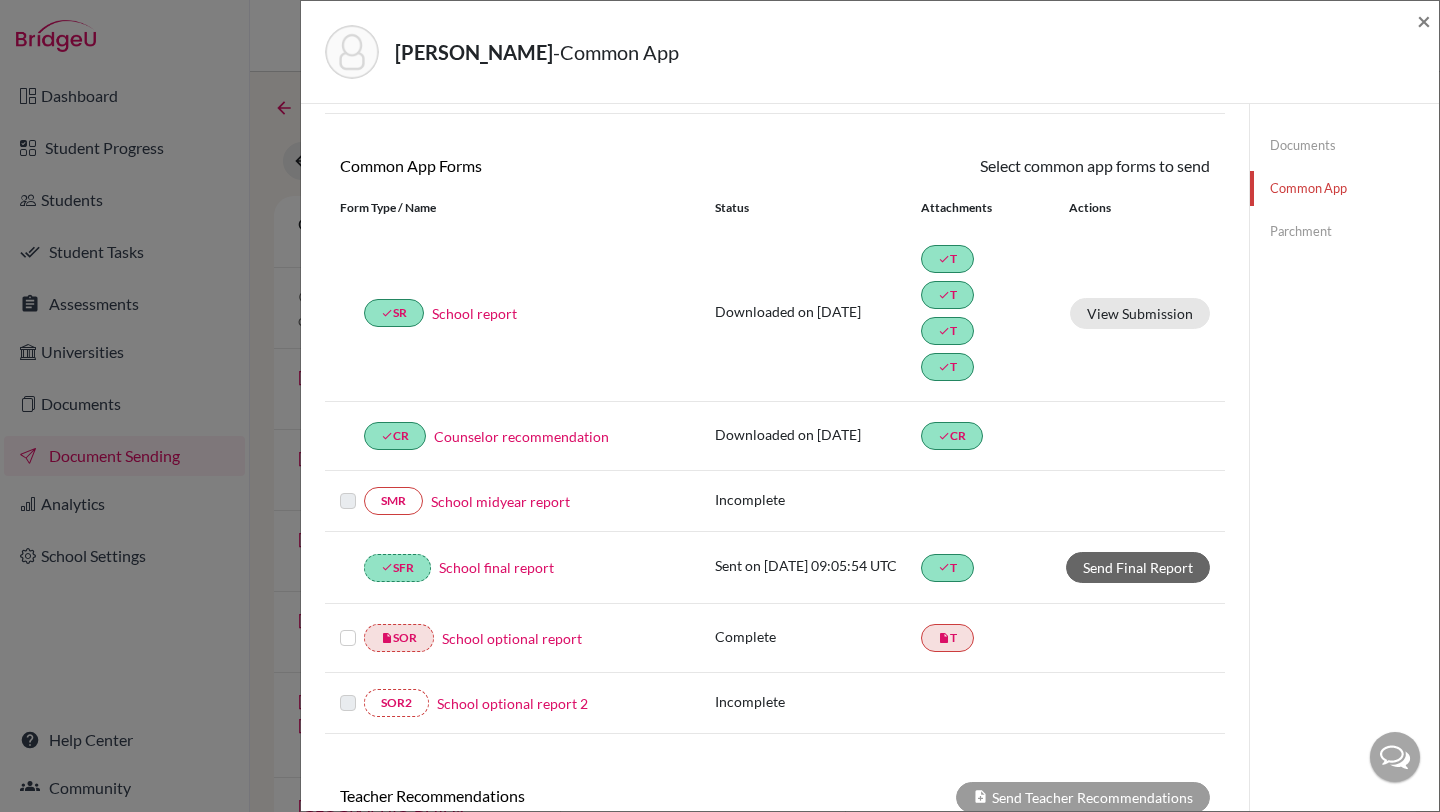 scroll, scrollTop: 146, scrollLeft: 0, axis: vertical 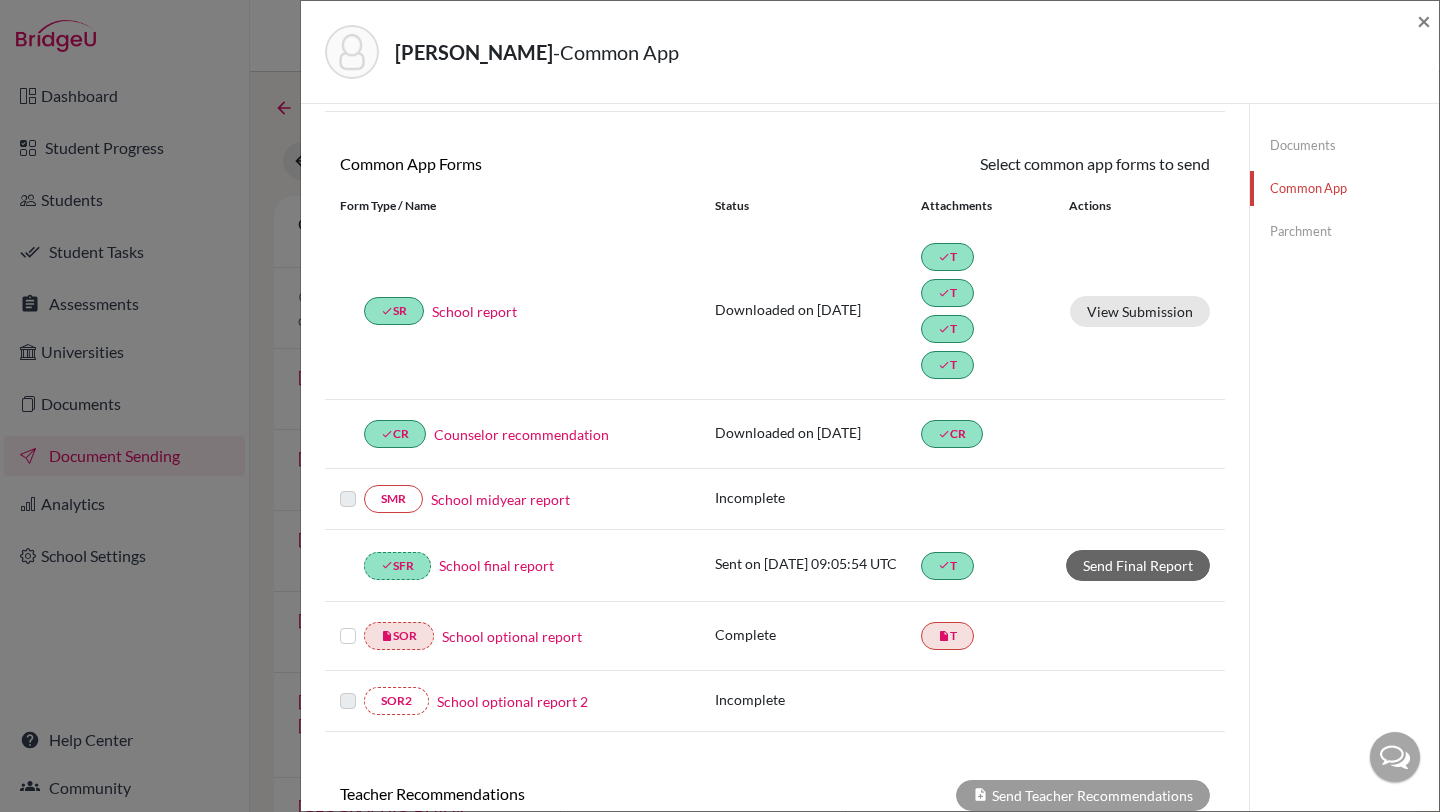 click at bounding box center [1395, 757] 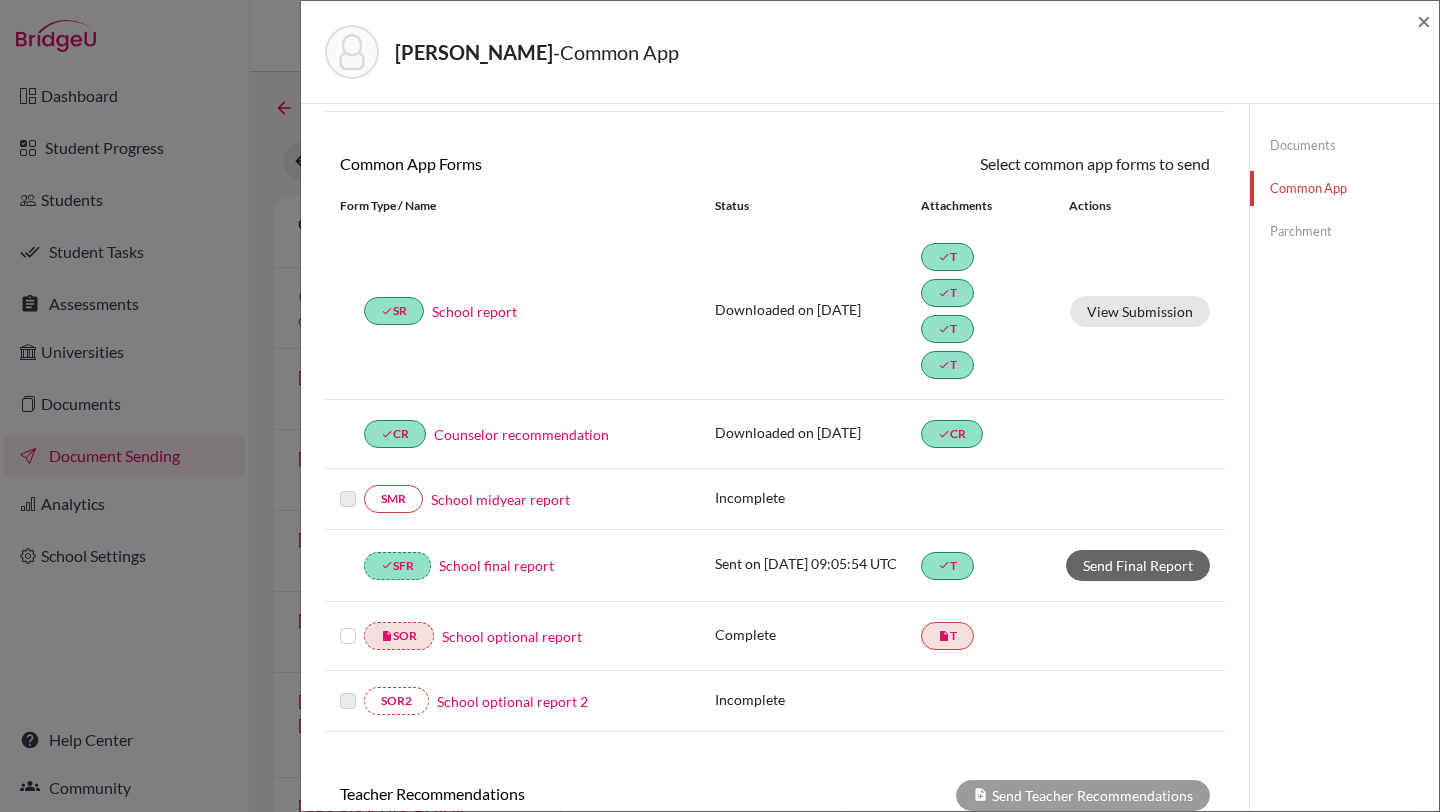 scroll, scrollTop: 0, scrollLeft: 0, axis: both 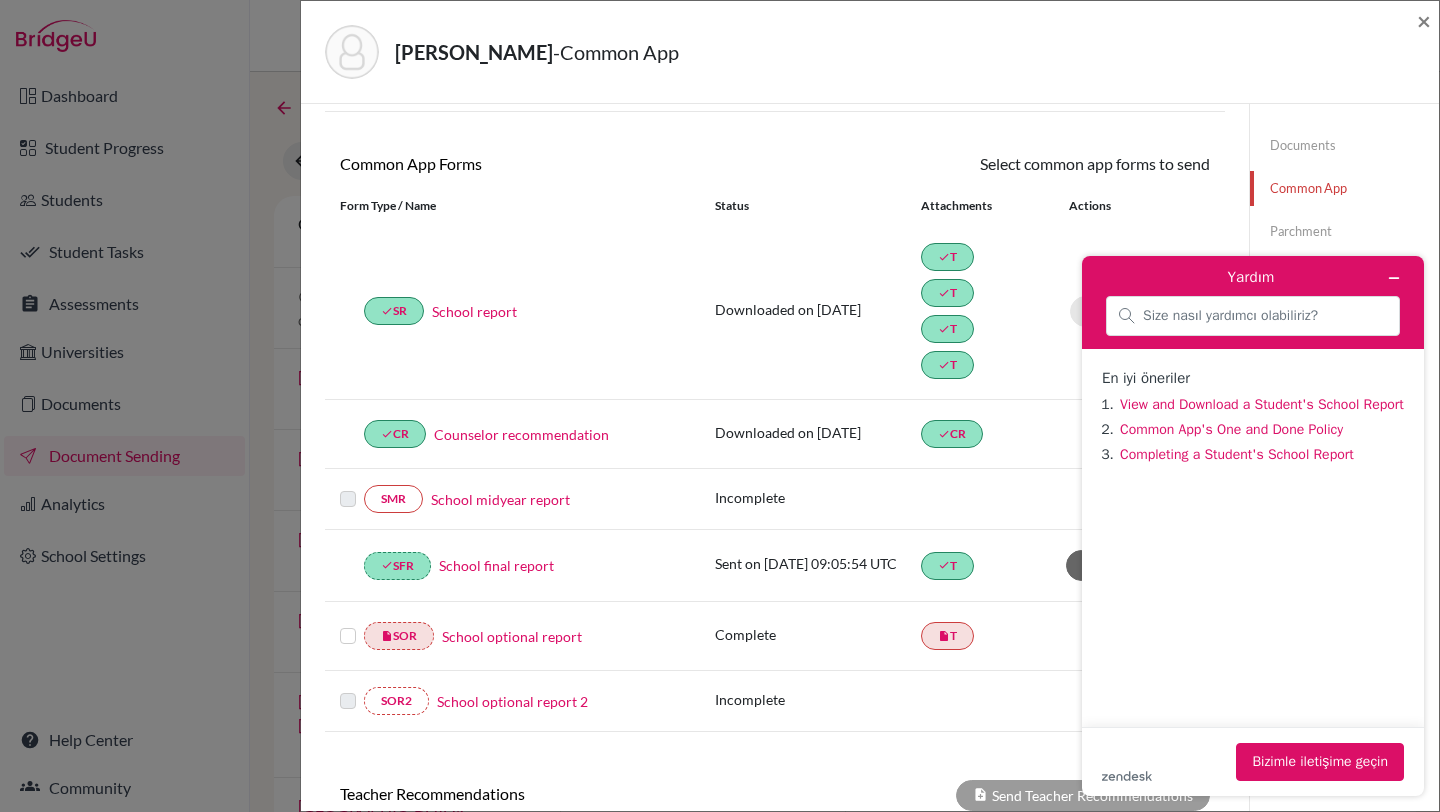 click on "zendesk .cls-1{fill:#03363d;} Bizimle iletişime geçin" at bounding box center (1253, 762) 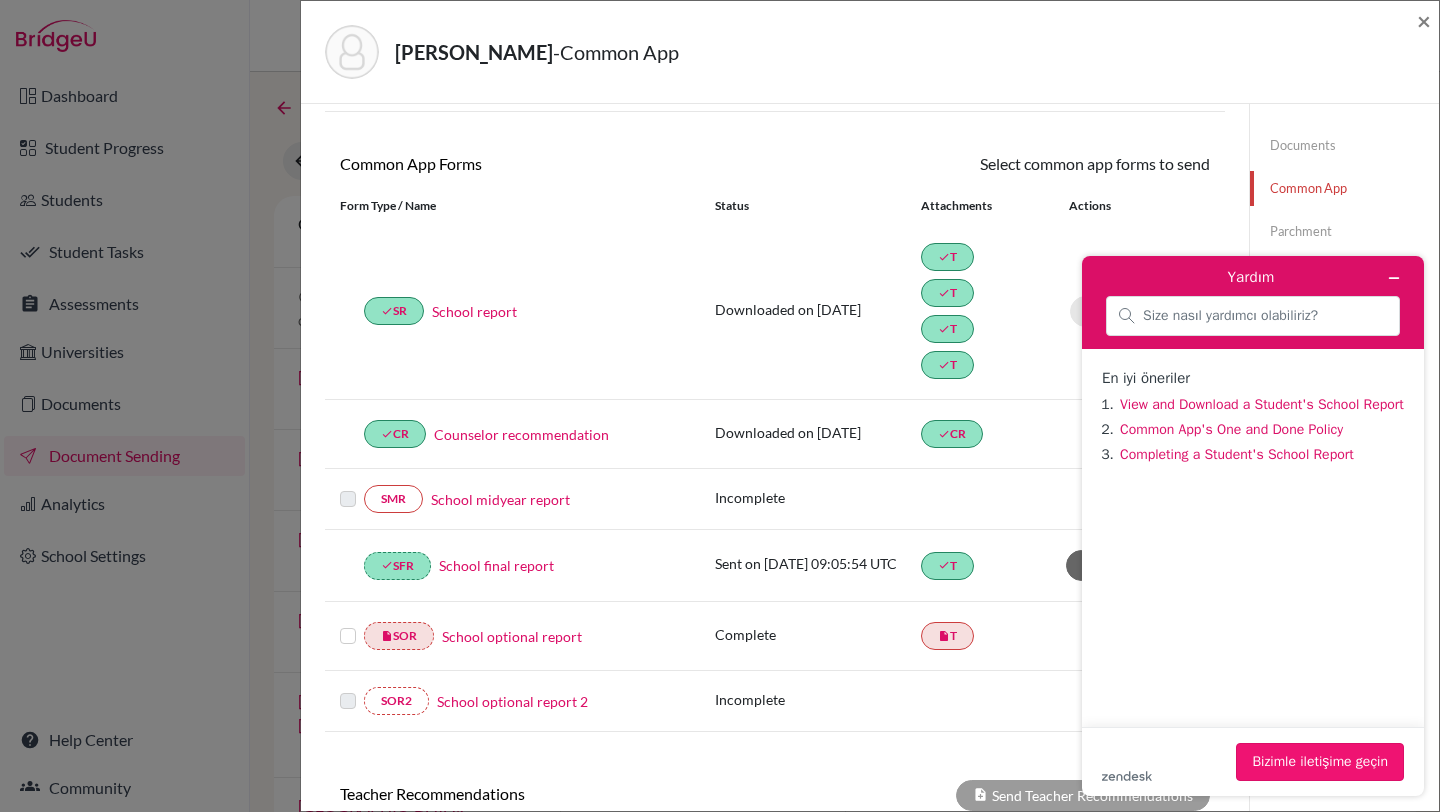 click on "Bizimle iletişime geçin" at bounding box center [1320, 762] 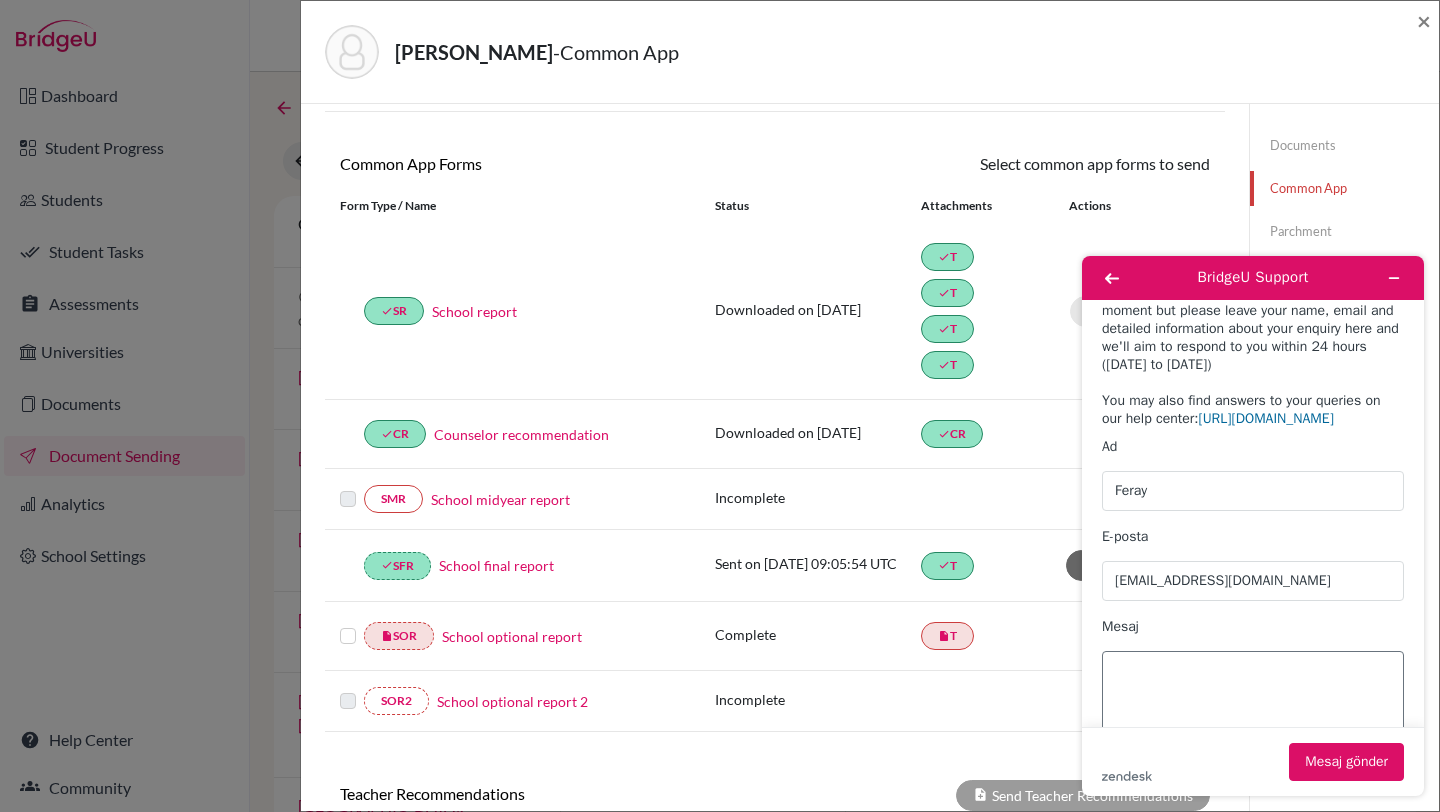 scroll, scrollTop: 74, scrollLeft: 0, axis: vertical 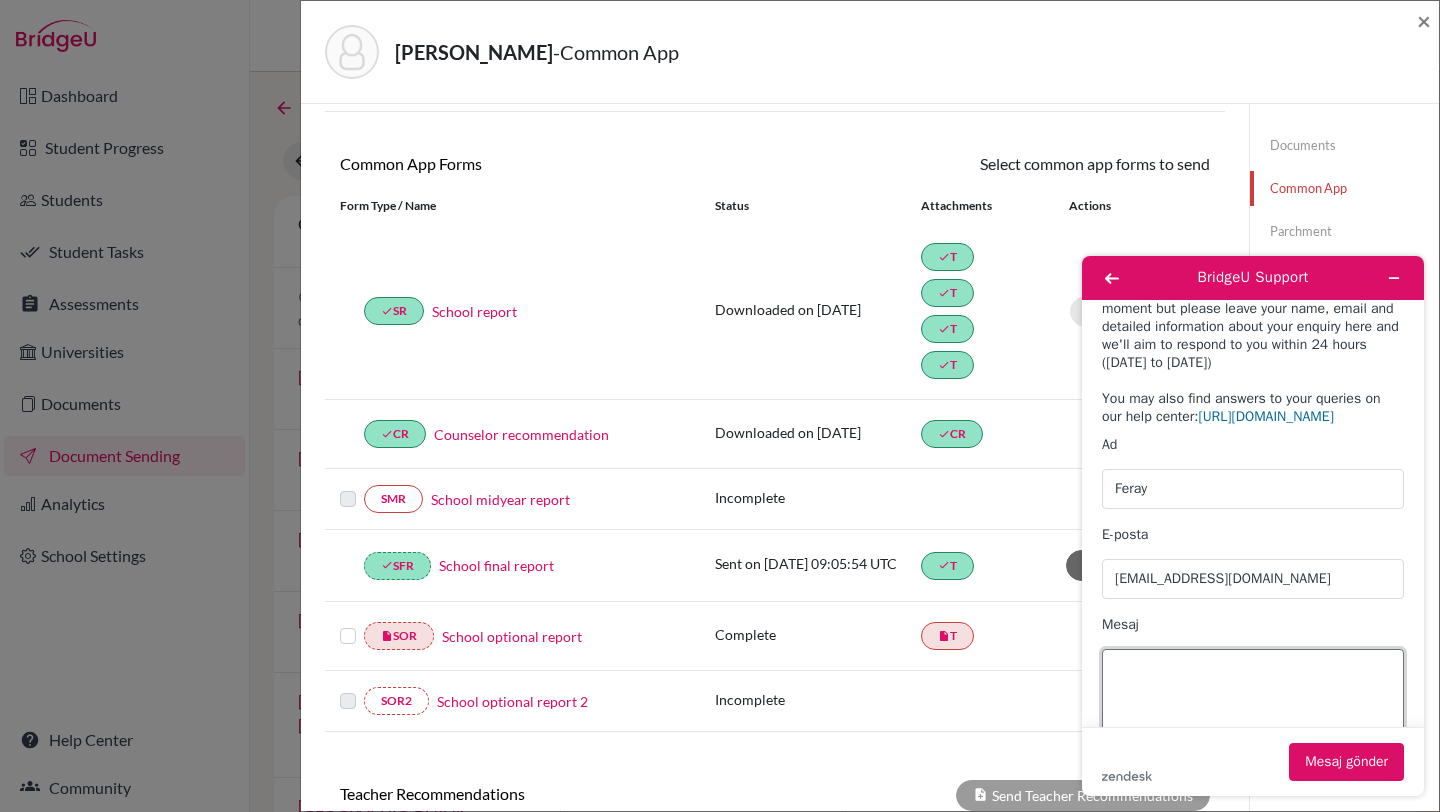 click on "Mesaj" at bounding box center (1253, 705) 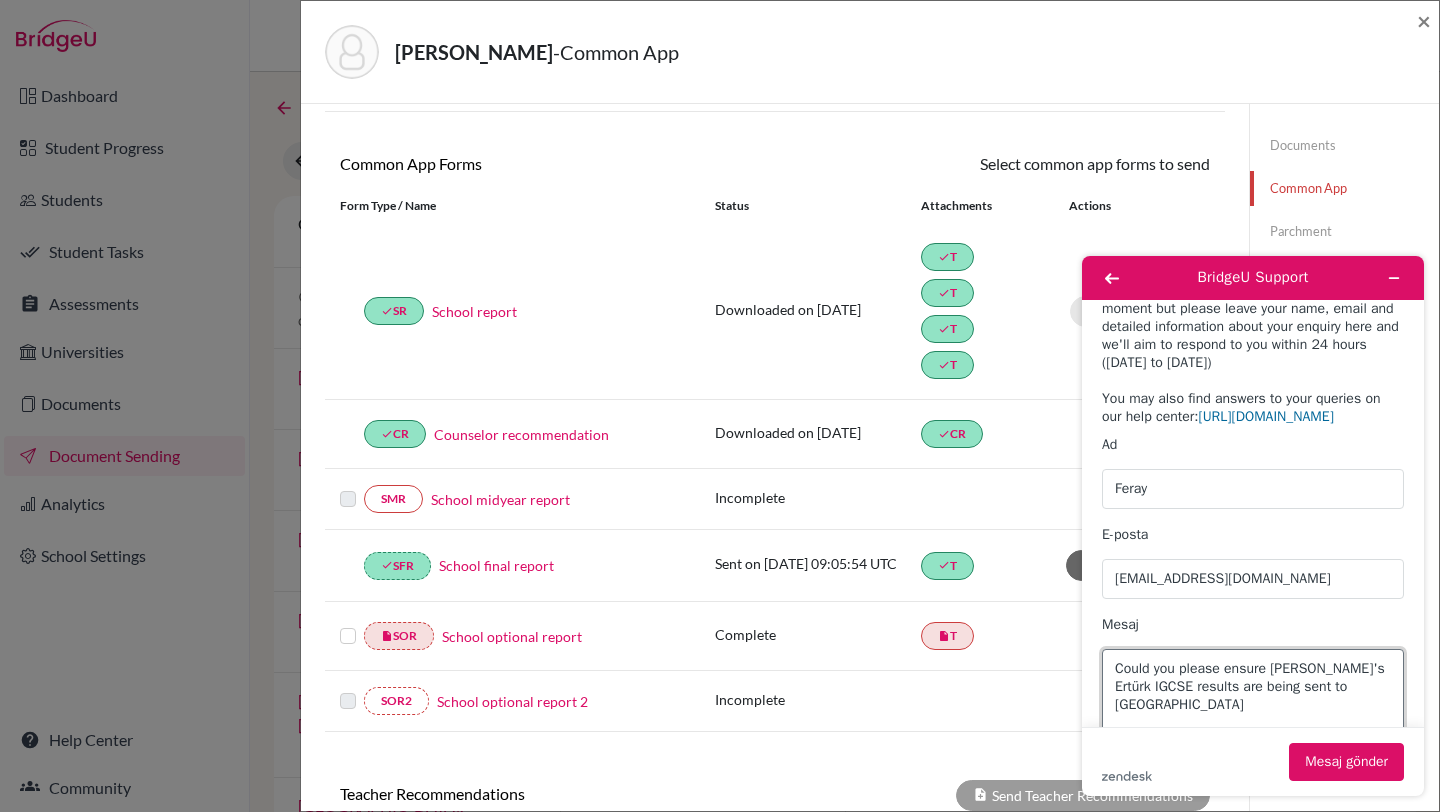 drag, startPoint x: 1203, startPoint y: 708, endPoint x: 1096, endPoint y: 635, distance: 129.52992 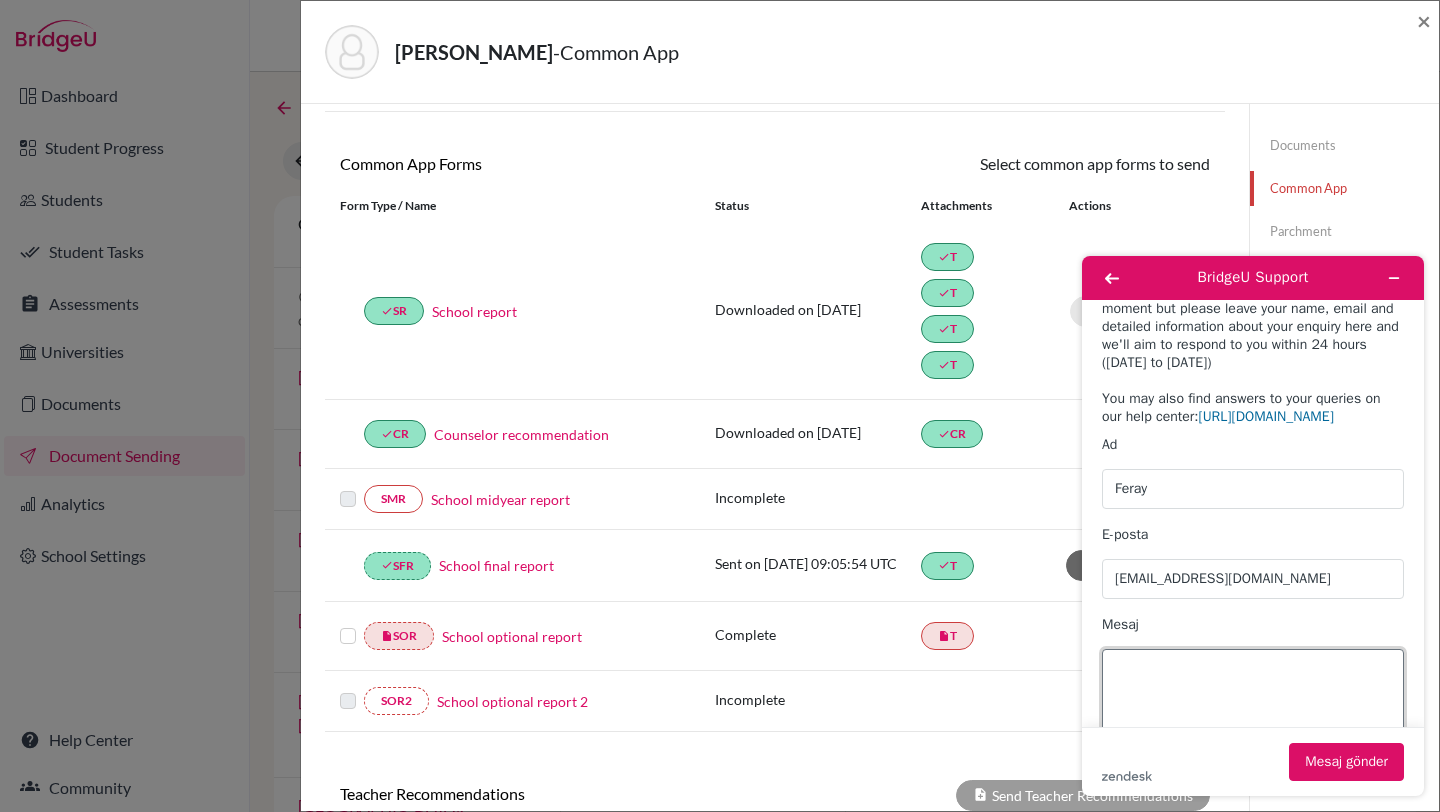 paste on "Could you please confirm that [PERSON_NAME] IGCSE results have been successfully submitted to the [GEOGRAPHIC_DATA][US_STATE] at [GEOGRAPHIC_DATA]? If not, we would be happy to arrange for them to be sent promptly." 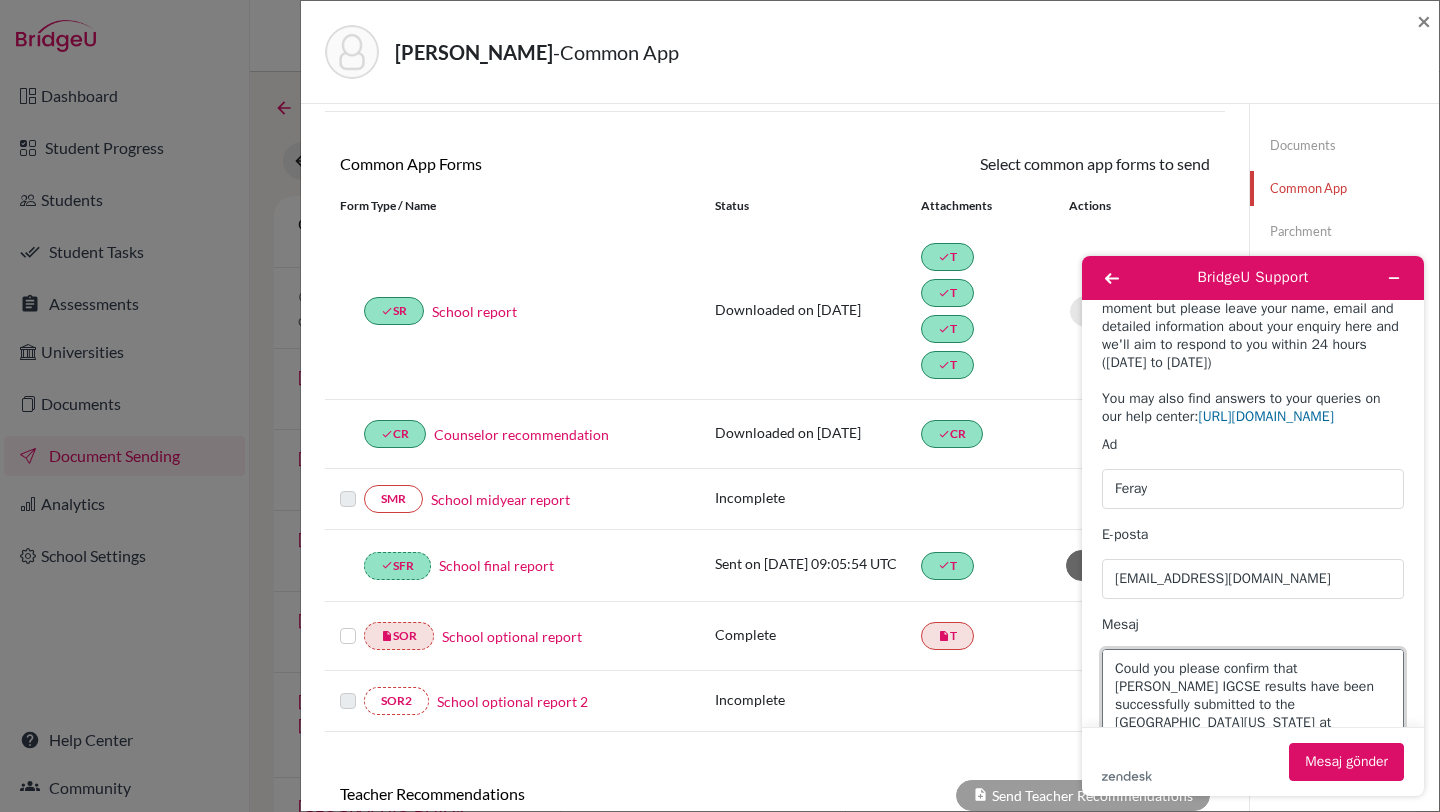 scroll, scrollTop: 7, scrollLeft: 0, axis: vertical 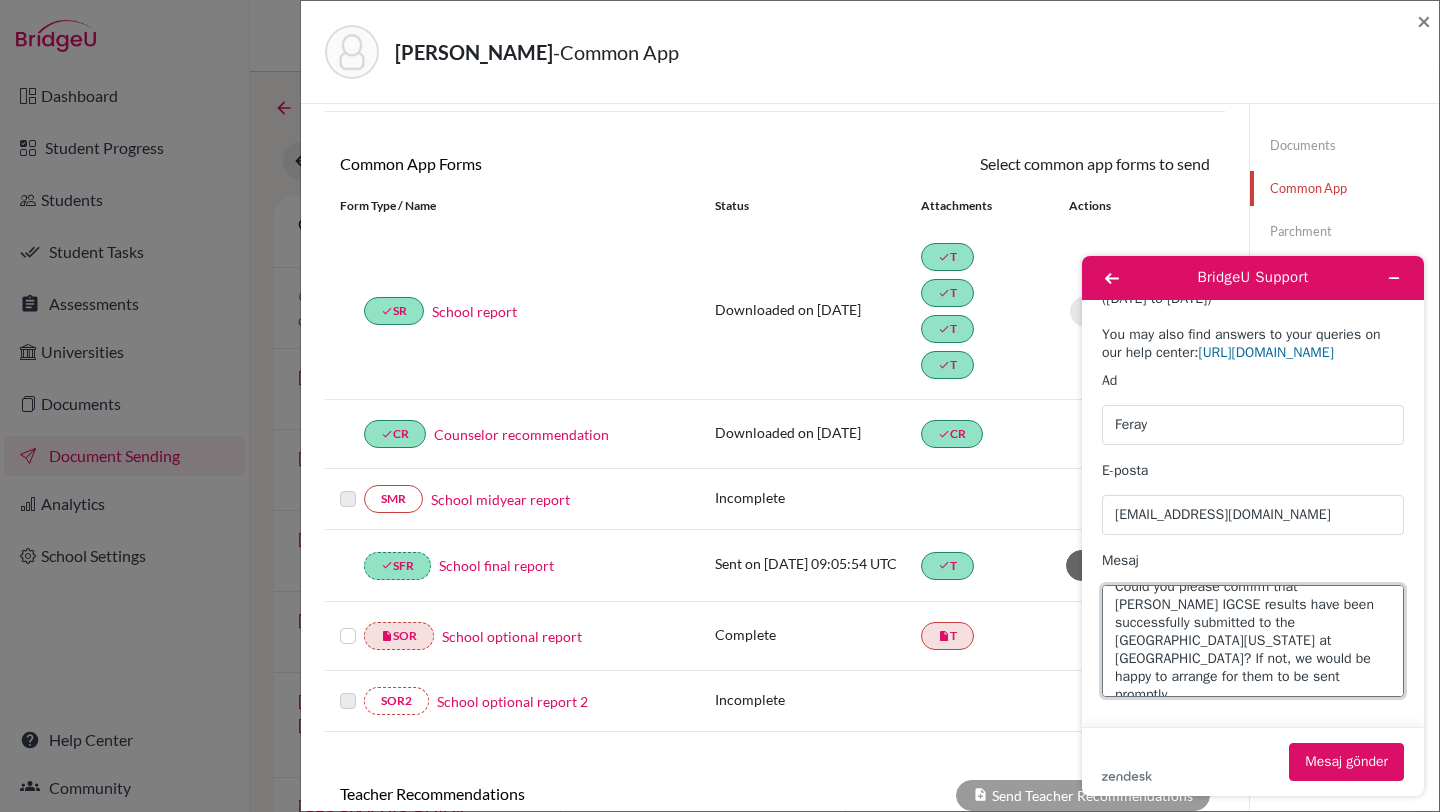 drag, startPoint x: 1333, startPoint y: 682, endPoint x: 1328, endPoint y: 724, distance: 42.296574 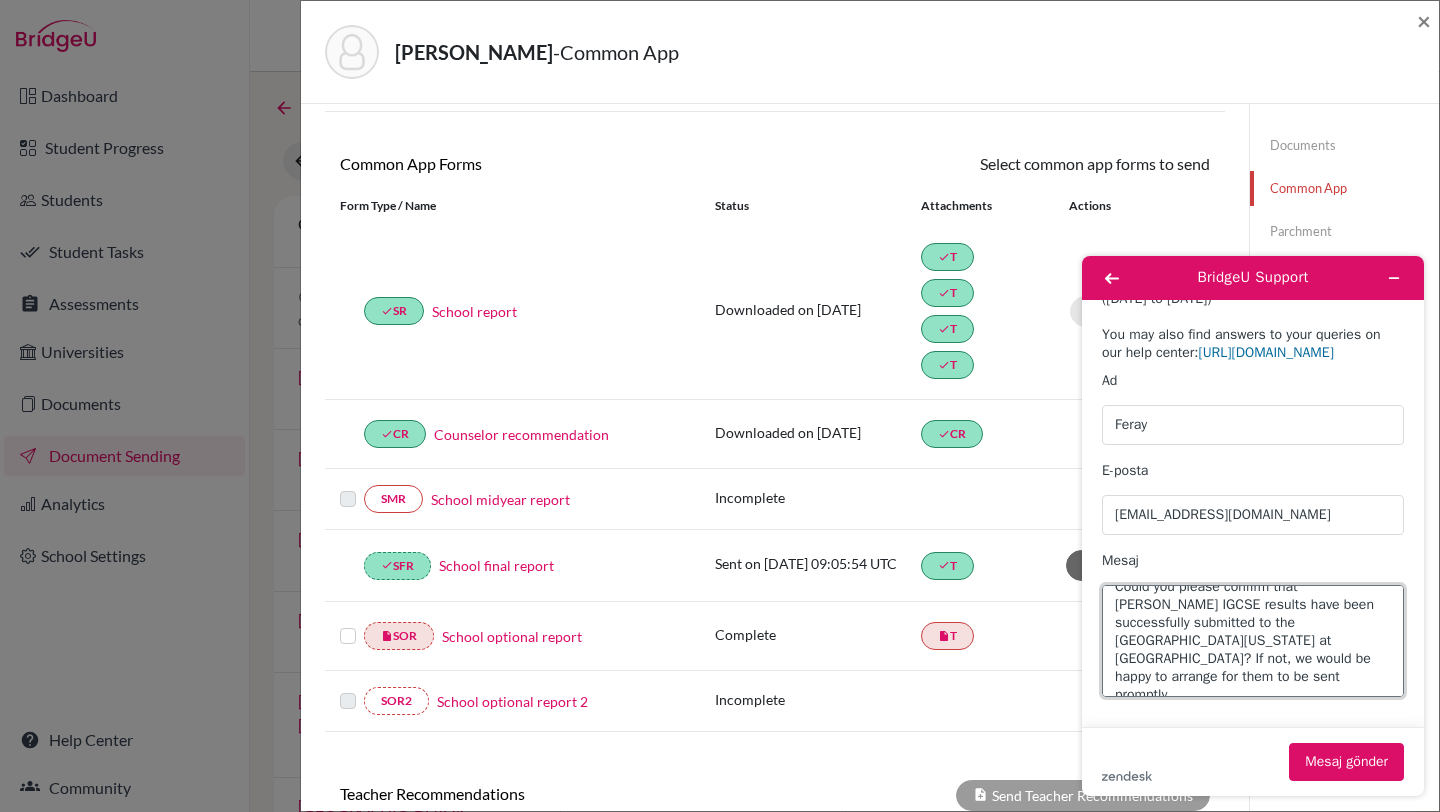 click on "Thank you for contacting BridgeU Support.
Our support team are not available at the moment but please leave your name, email and detailed information about your enquiry here and we'll aim to respond to you within 24 hours ([DATE] to [DATE])
You may also find answers to your queries on our help center:  [URL][DOMAIN_NAME] Ad Feray E-posta [EMAIL_ADDRESS][DOMAIN_NAME] Mesaj Could you please confirm that [PERSON_NAME] IGCSE results have been successfully submitted to the [GEOGRAPHIC_DATA][US_STATE]? If not, we would be happy to arrange for them to be sent promptly. zendesk .cls-1{fill:#03363d;} Mesaj gönder" at bounding box center (1253, 548) 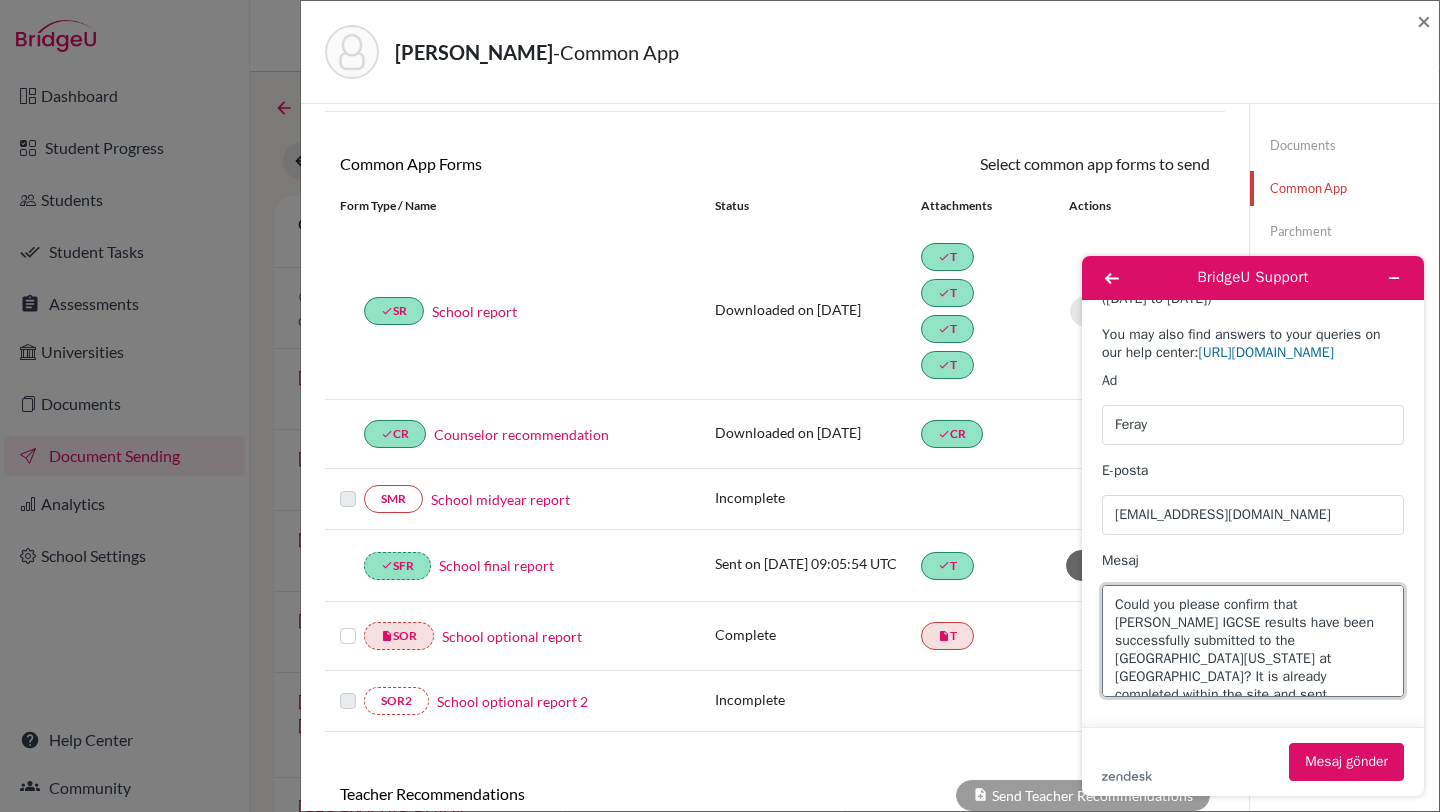 scroll, scrollTop: 7, scrollLeft: 0, axis: vertical 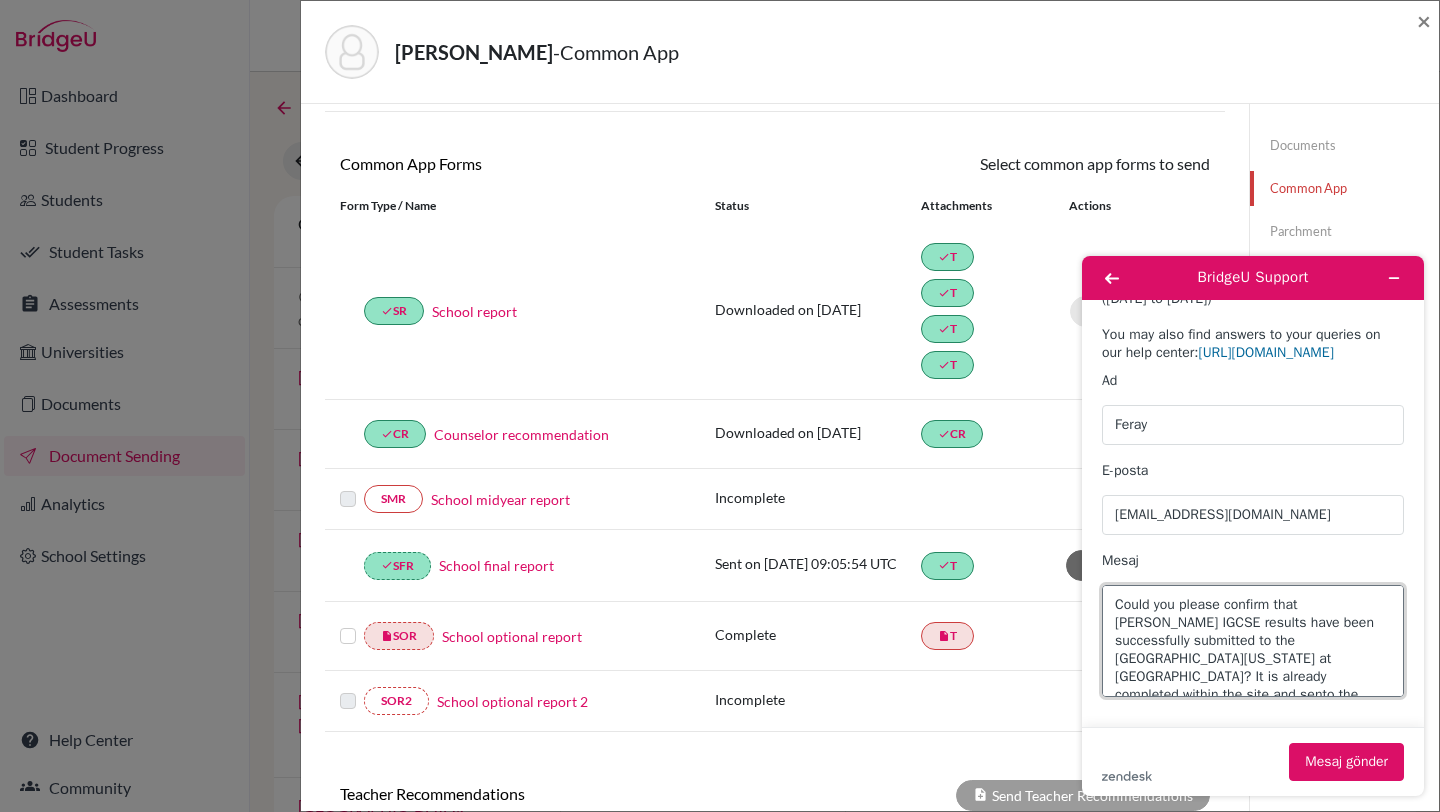 drag, startPoint x: 1292, startPoint y: 695, endPoint x: 1051, endPoint y: 525, distance: 294.9254 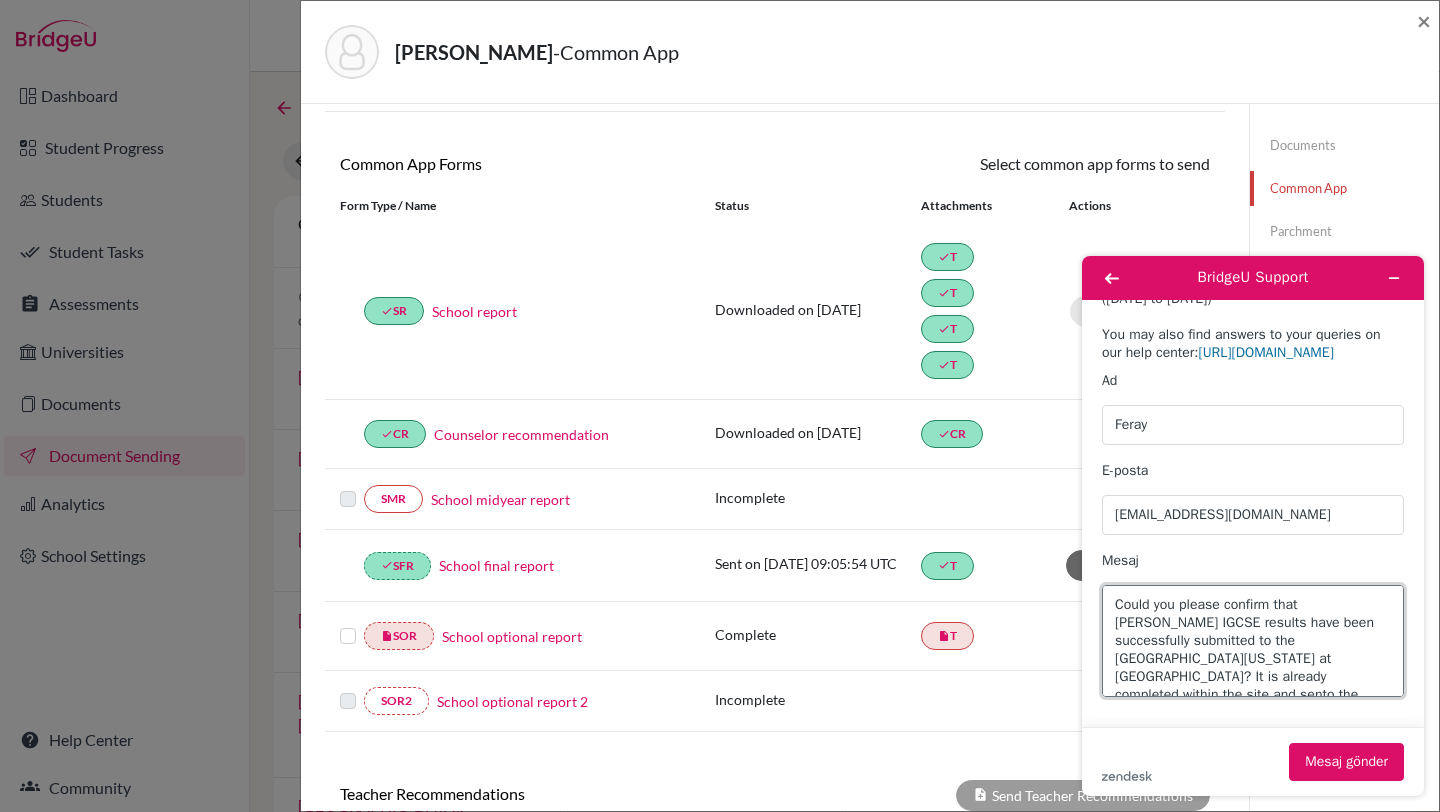 type on "Could you please confirm that [PERSON_NAME] IGCSE results have been successfully submitted to the [GEOGRAPHIC_DATA][US_STATE] at [GEOGRAPHIC_DATA]? It is already completed within the site and sento the common app." 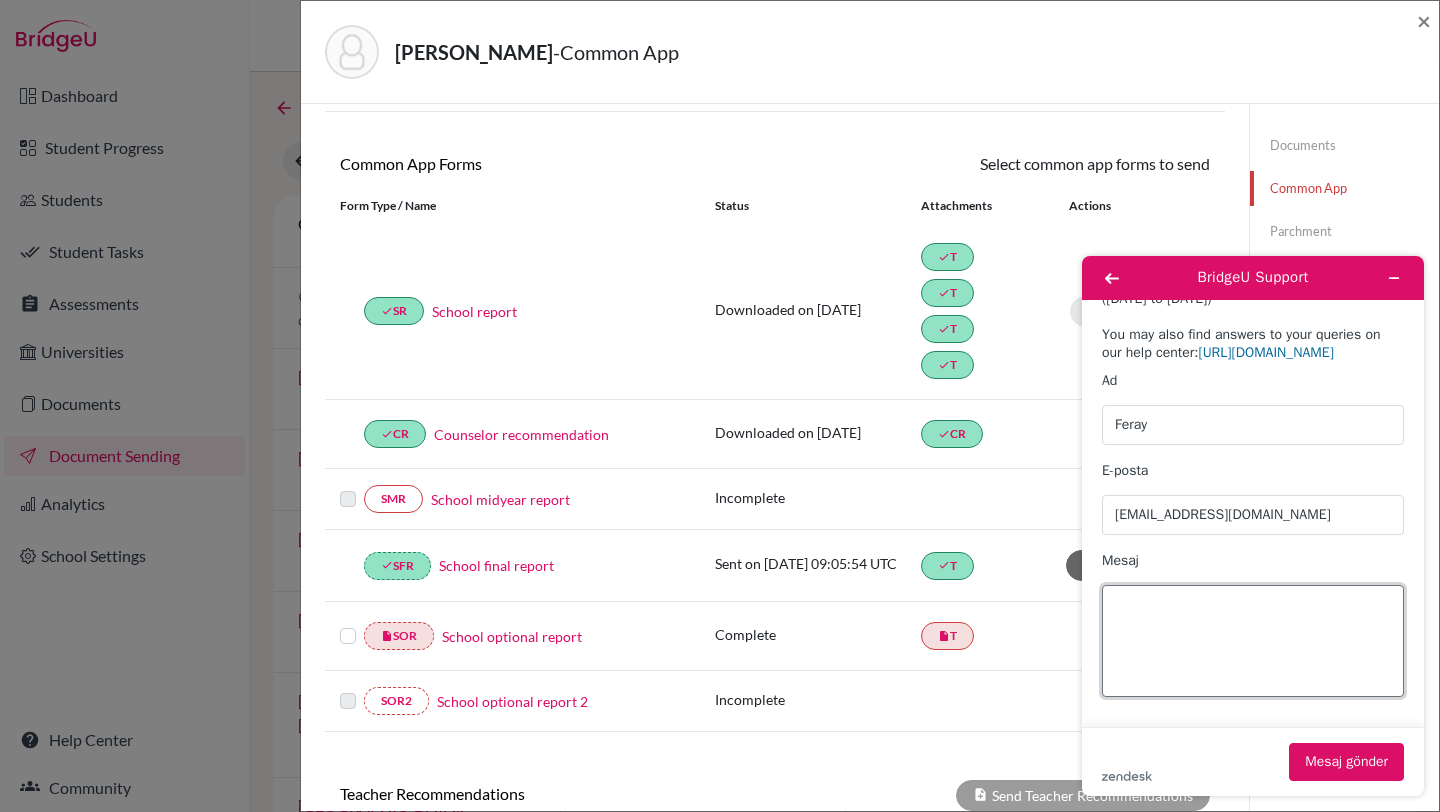 paste on "Could you please confirm that [PERSON_NAME] IGCSE results have been successfully received by the University of [US_STATE] at [GEOGRAPHIC_DATA]? The results have already been uploaded to the platform and submitted through the Common App" 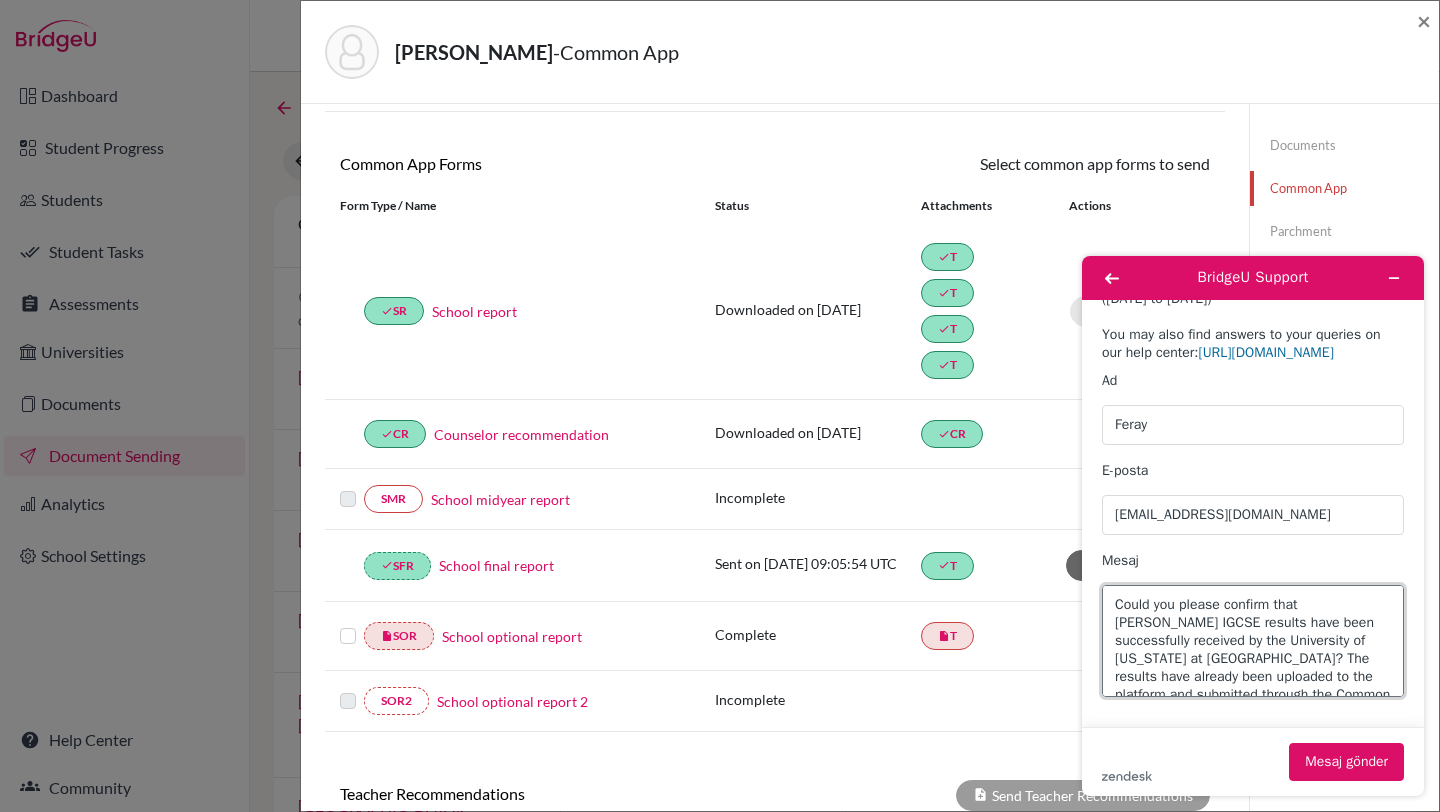 scroll, scrollTop: 25, scrollLeft: 0, axis: vertical 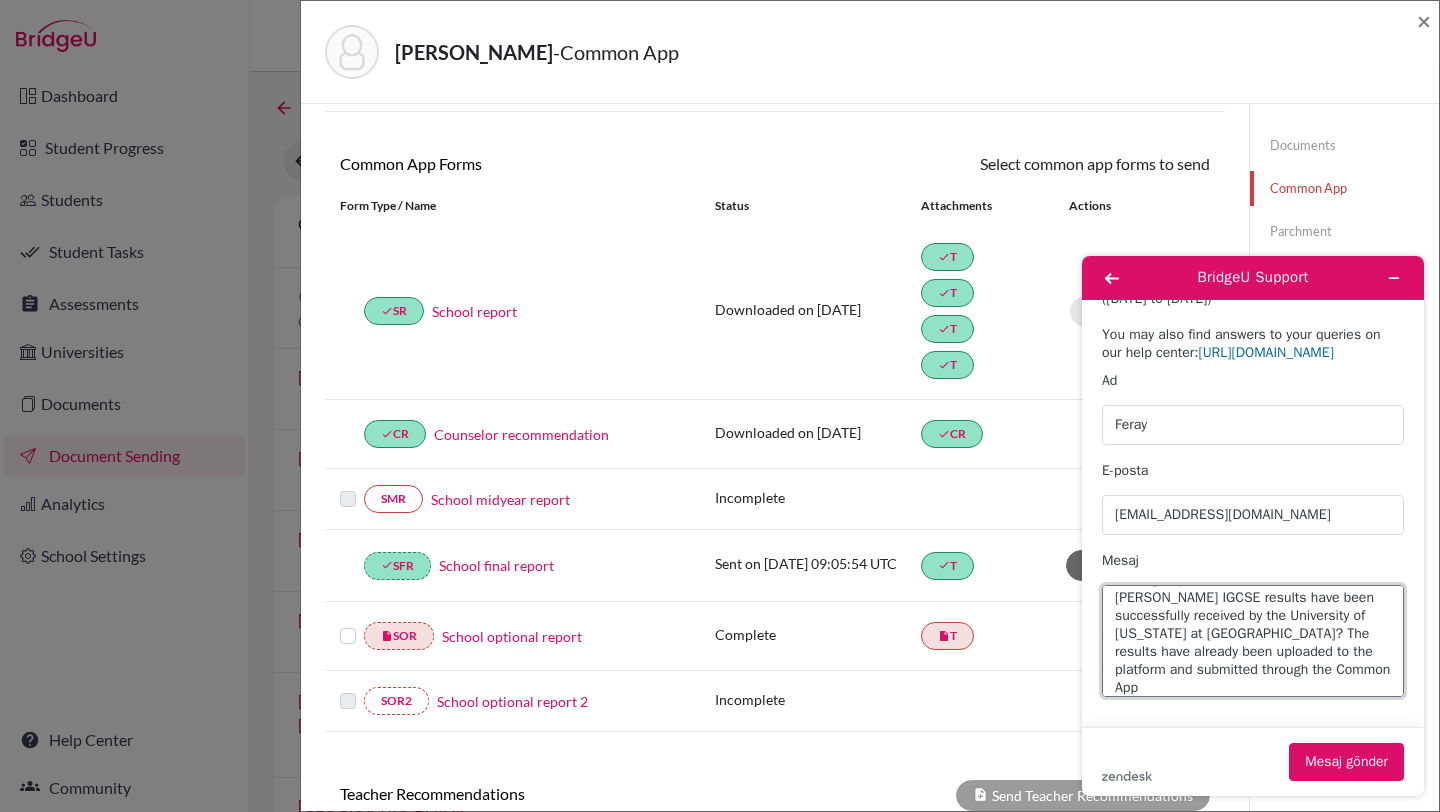 click on "Could you please confirm that [PERSON_NAME] IGCSE results have been successfully received by the University of [US_STATE] at [GEOGRAPHIC_DATA]? The results have already been uploaded to the platform and submitted through the Common App" at bounding box center (1253, 641) 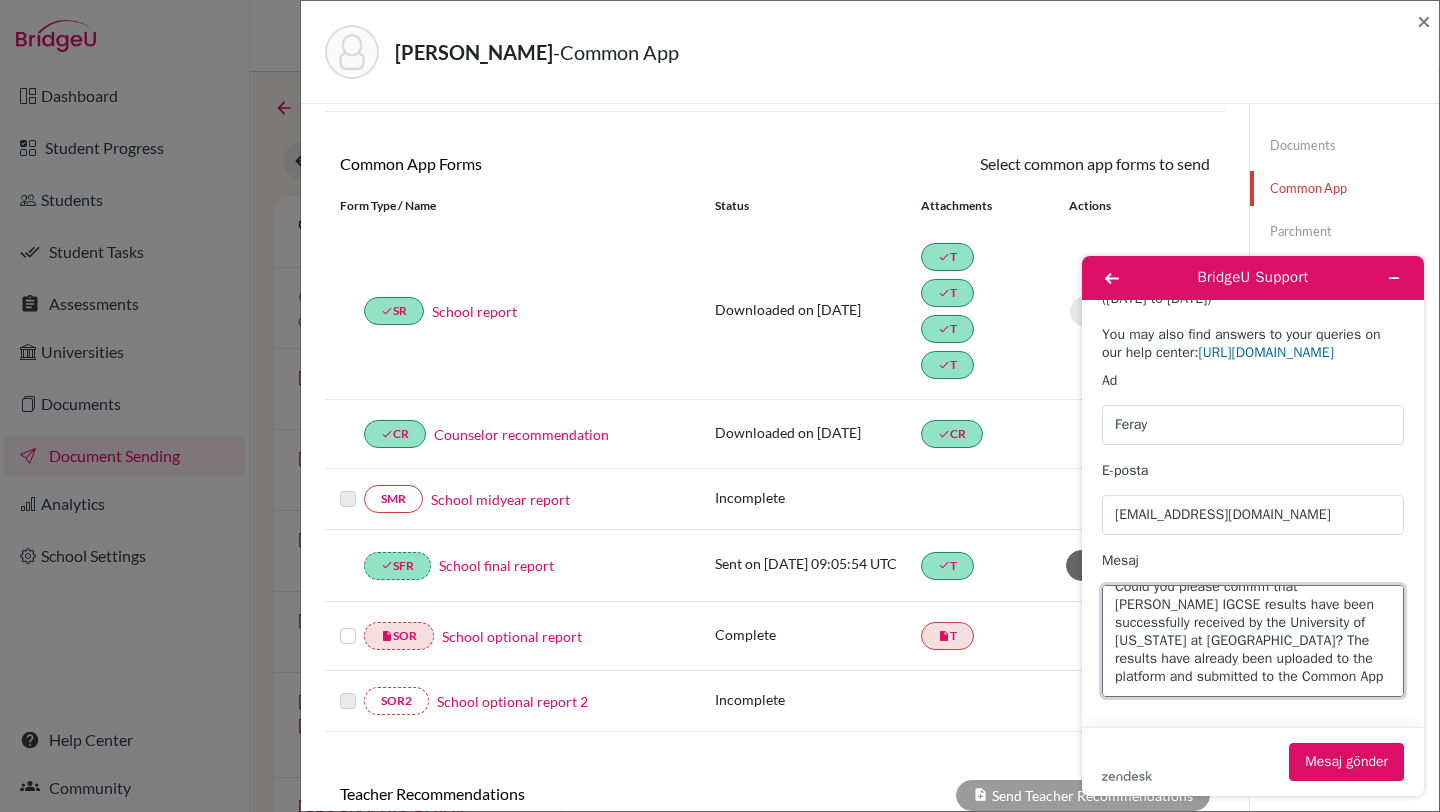 click on "Could you please confirm that [PERSON_NAME] IGCSE results have been successfully received by the University of [US_STATE] at [GEOGRAPHIC_DATA]? The results have already been uploaded to the platform and submitted to the Common App" at bounding box center [1253, 641] 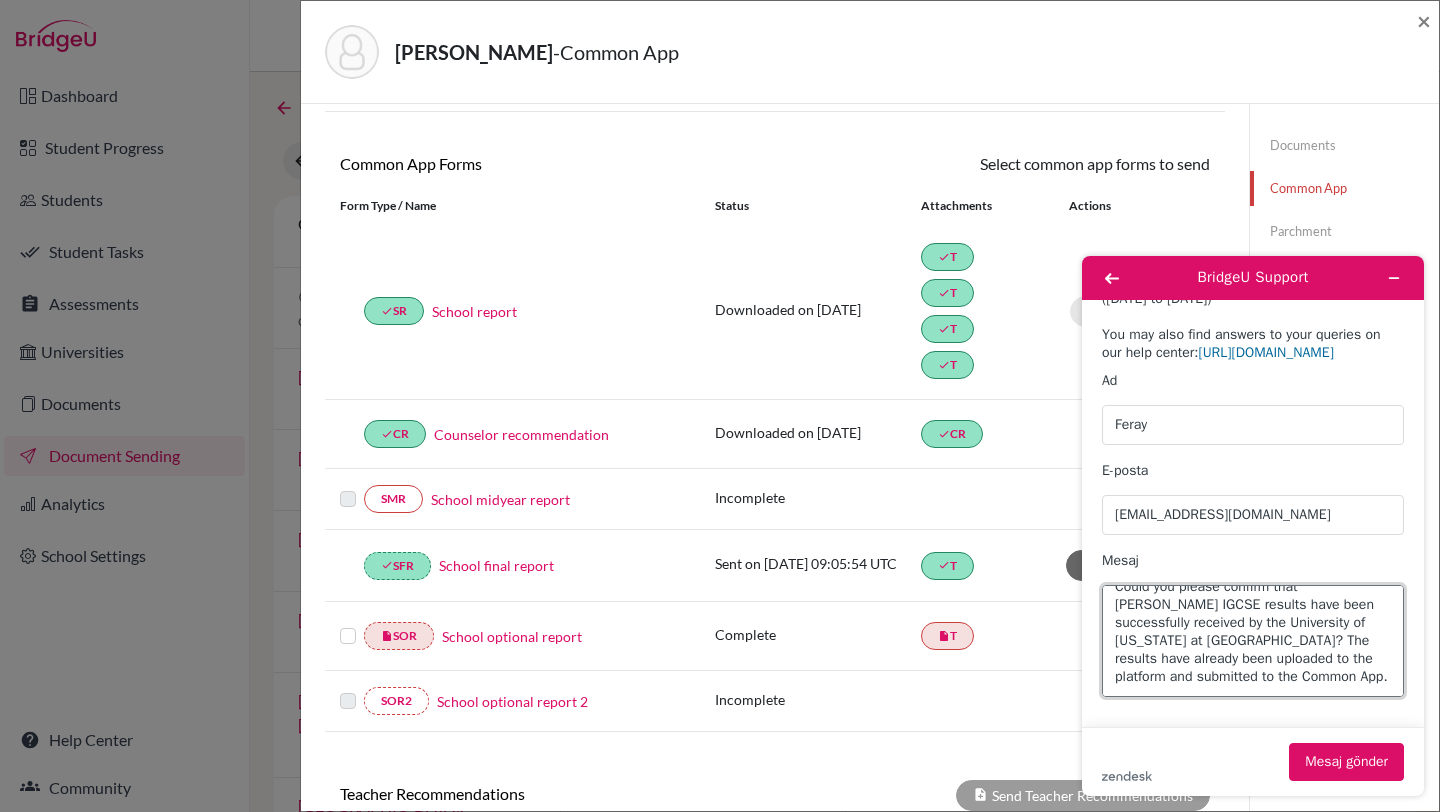 scroll, scrollTop: 0, scrollLeft: 0, axis: both 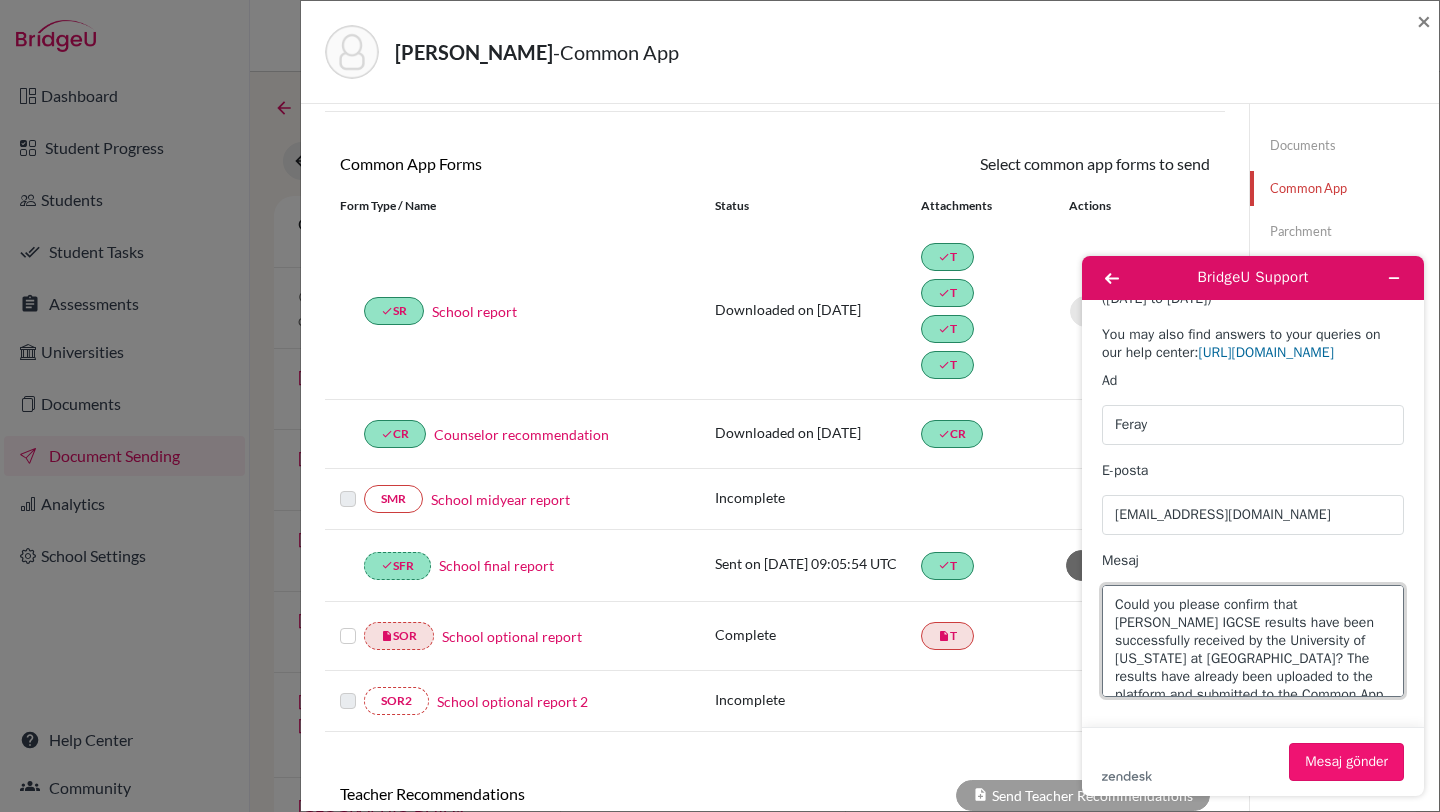 type on "Could you please confirm that [PERSON_NAME] IGCSE results have been successfully received by the University of [US_STATE] at [GEOGRAPHIC_DATA]? The results have already been uploaded to the platform and submitted to the Common App." 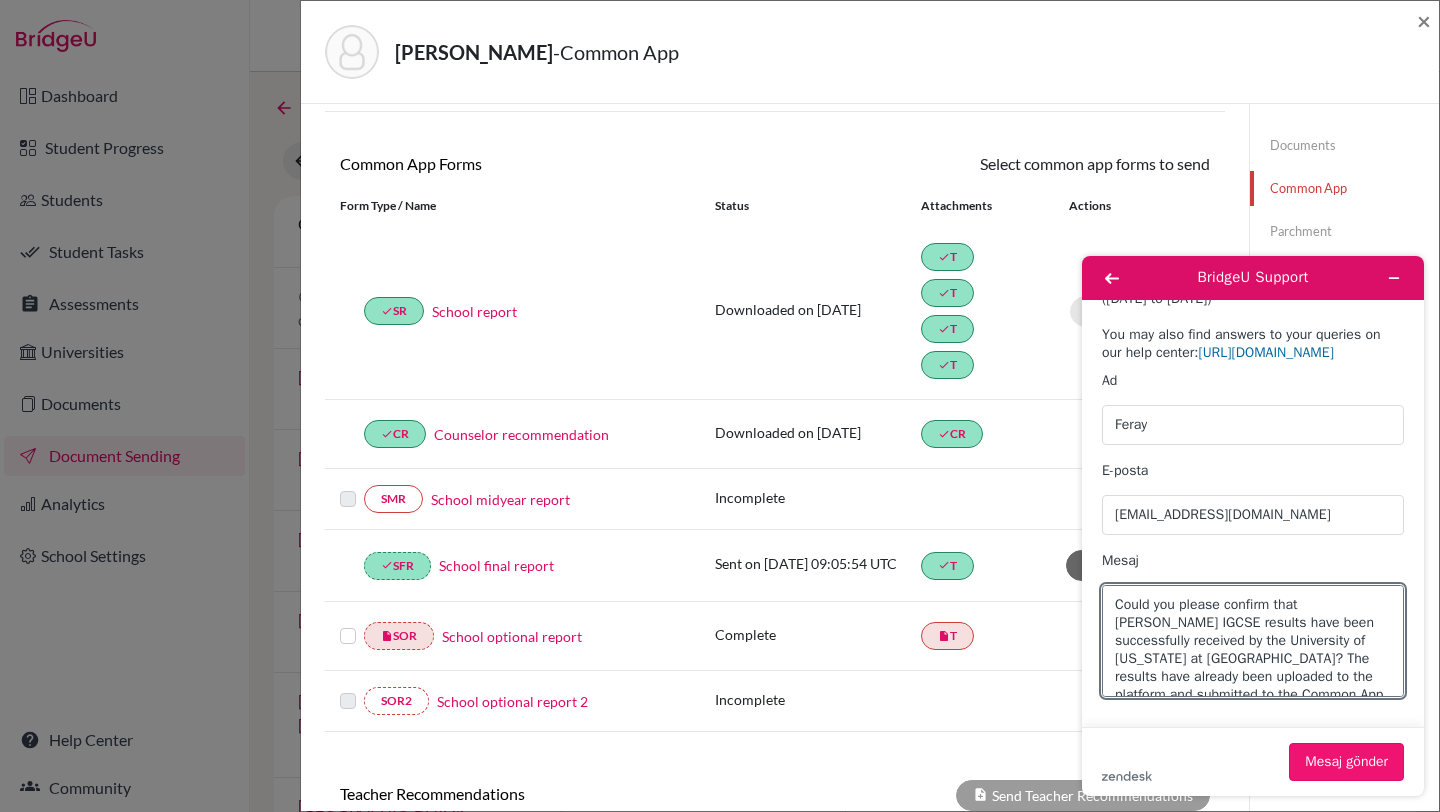 click on "Mesaj gönder" at bounding box center [1346, 762] 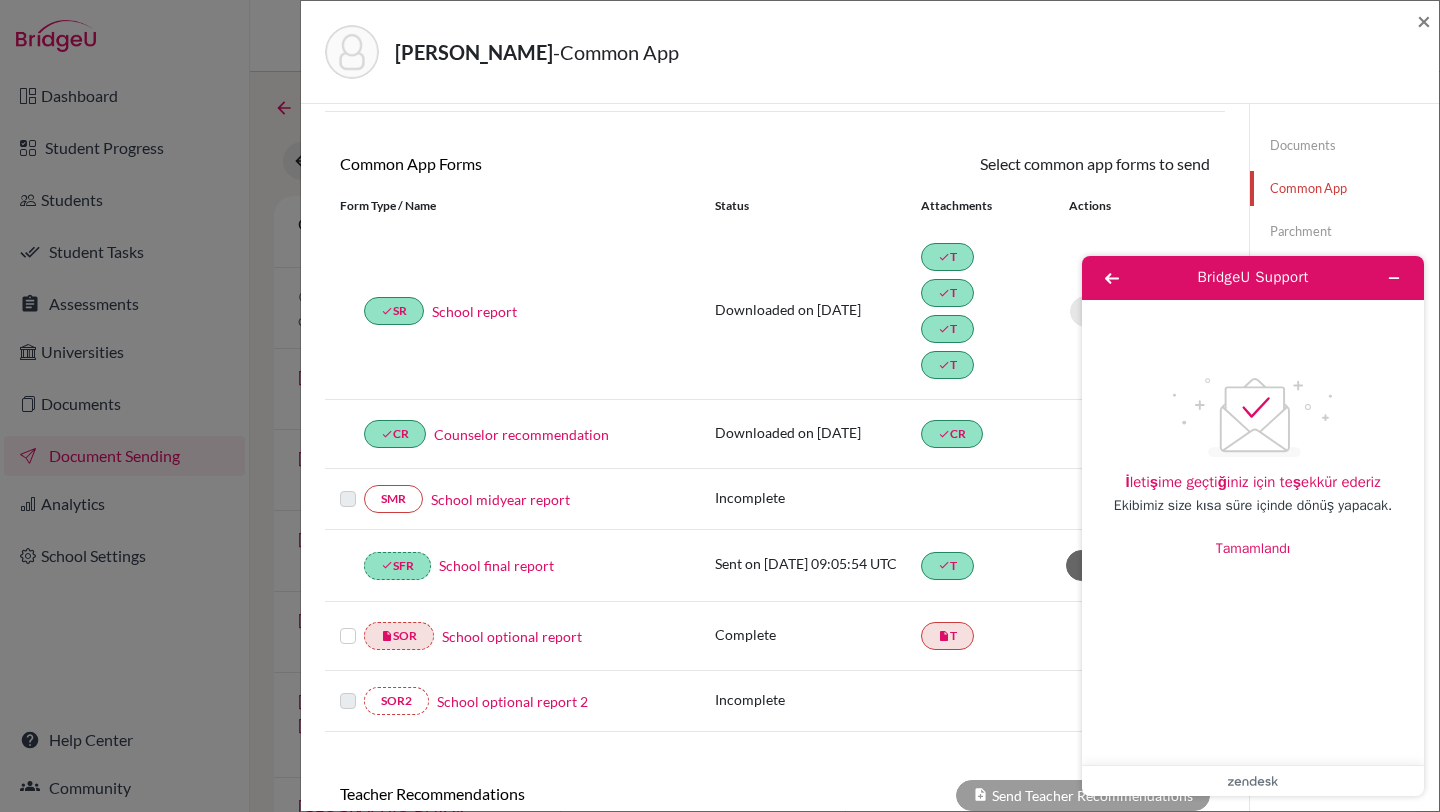 click on "× REQUIRED INFORMATION Document Type / Name Status Why am I being asked to do this? Confirming your Common App counselor profile ensures your profile is associated with your students’ Common App applications. You will only need to review this if there are changes in school details during the application cycle. done CP Counselor profile Confirmed Common App Forms Select common app forms to send These documents will be sent to all Common App universities selected by your student. You won't be able to update them once sent. Cancel Send Form Type / Name Status Attachments Actions done  SR School report Downloaded on [DATE] done  T done  T done  T done  T View Submission done  CR Counselor recommendation Downloaded on [DATE] done  CR  SMR School midyear report Incomplete done  SFR School final report Sent on [DATE] 09:05:54 UTC done  T Send Final Report insert_drive_file  SOR School optional report Complete insert_drive_file  T  SOR2 School optional report 2 Incomplete" at bounding box center [775, 357] 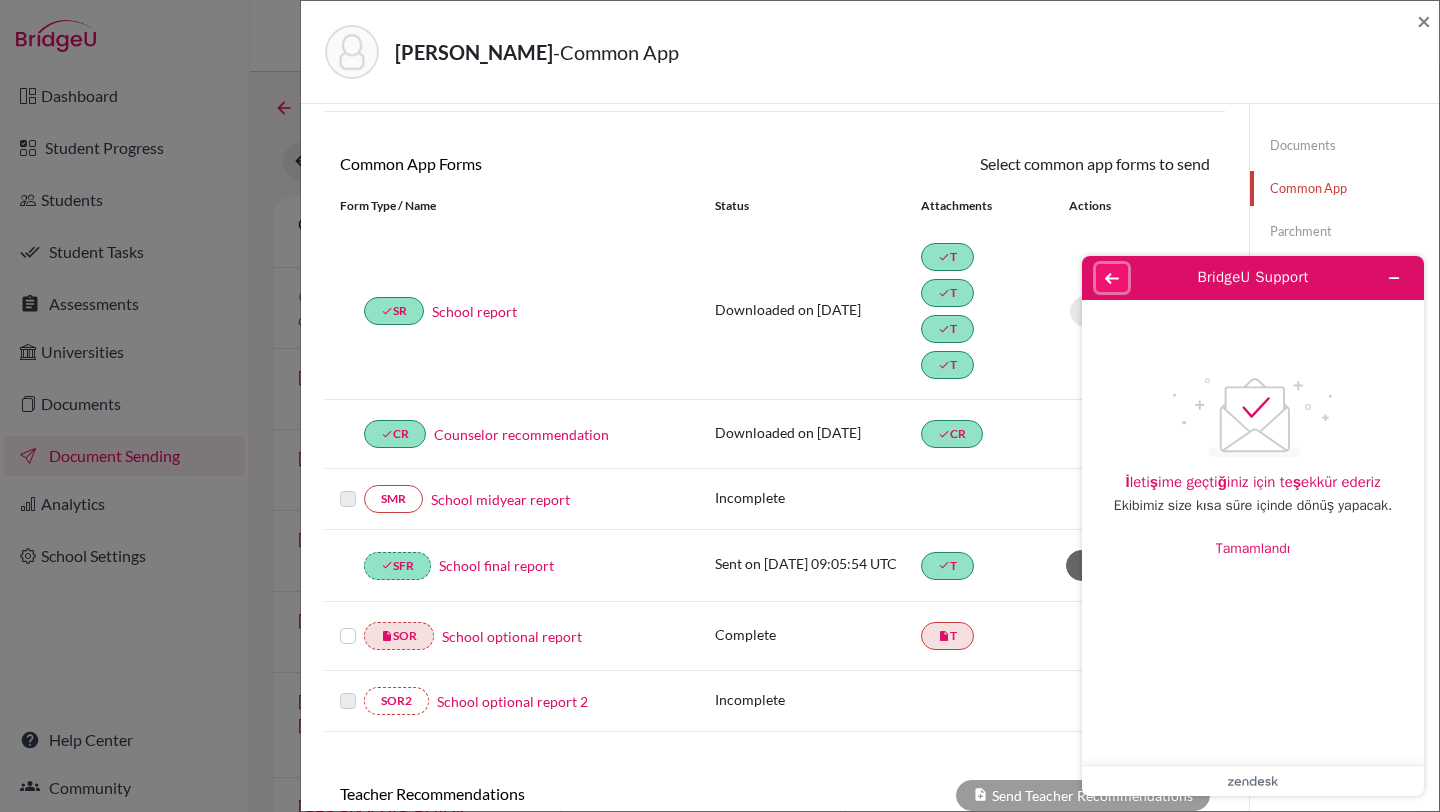 click 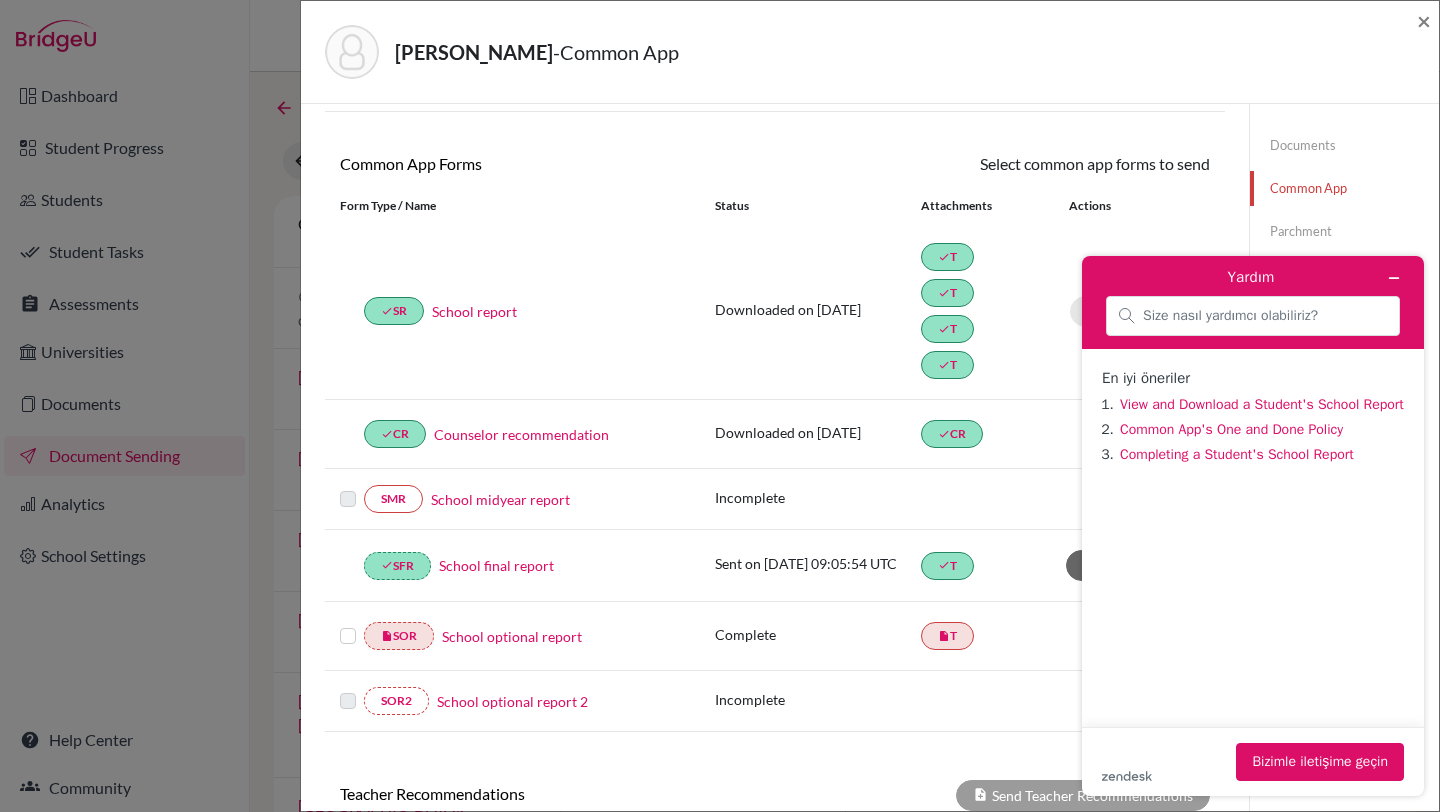 click on "Documents Common App Parchment" 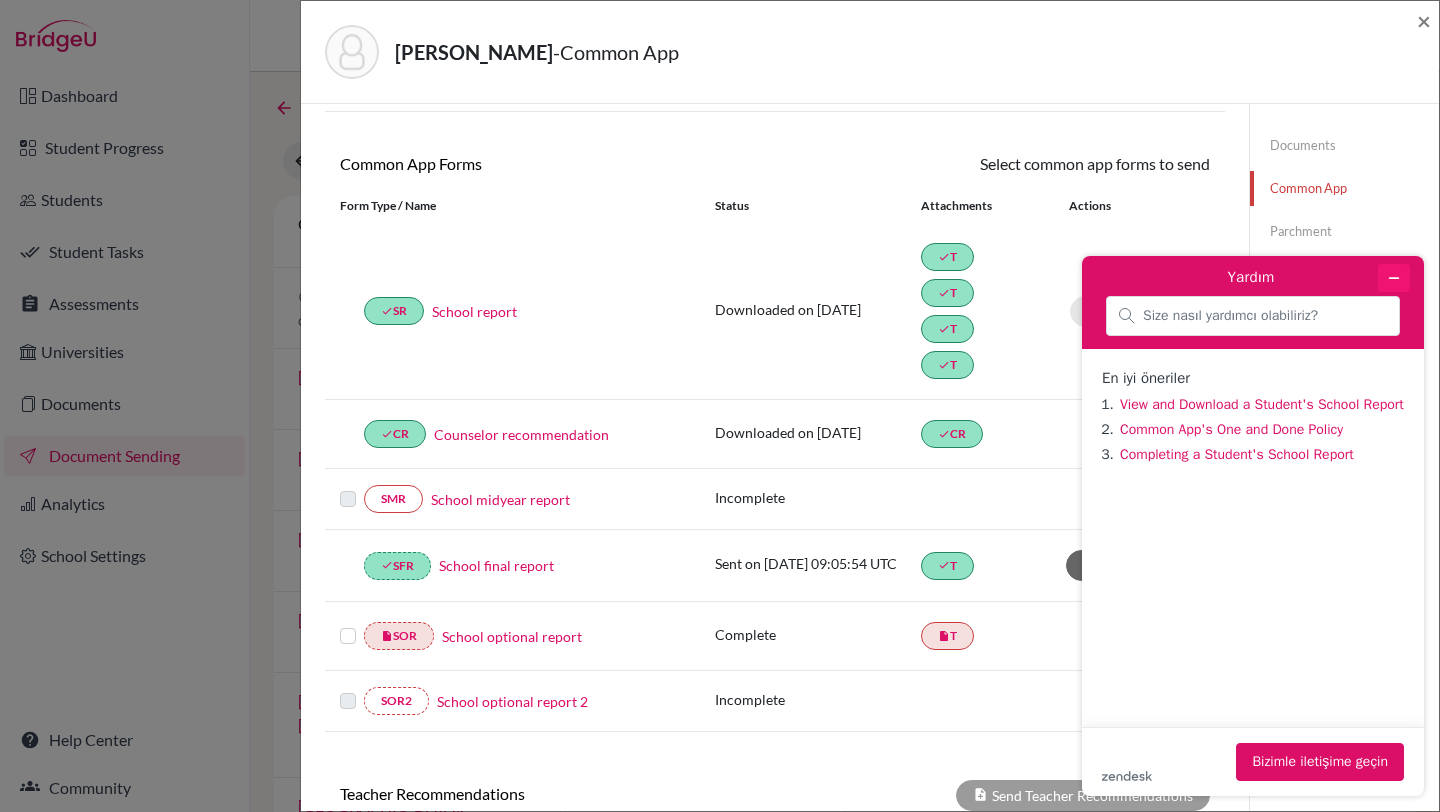 click 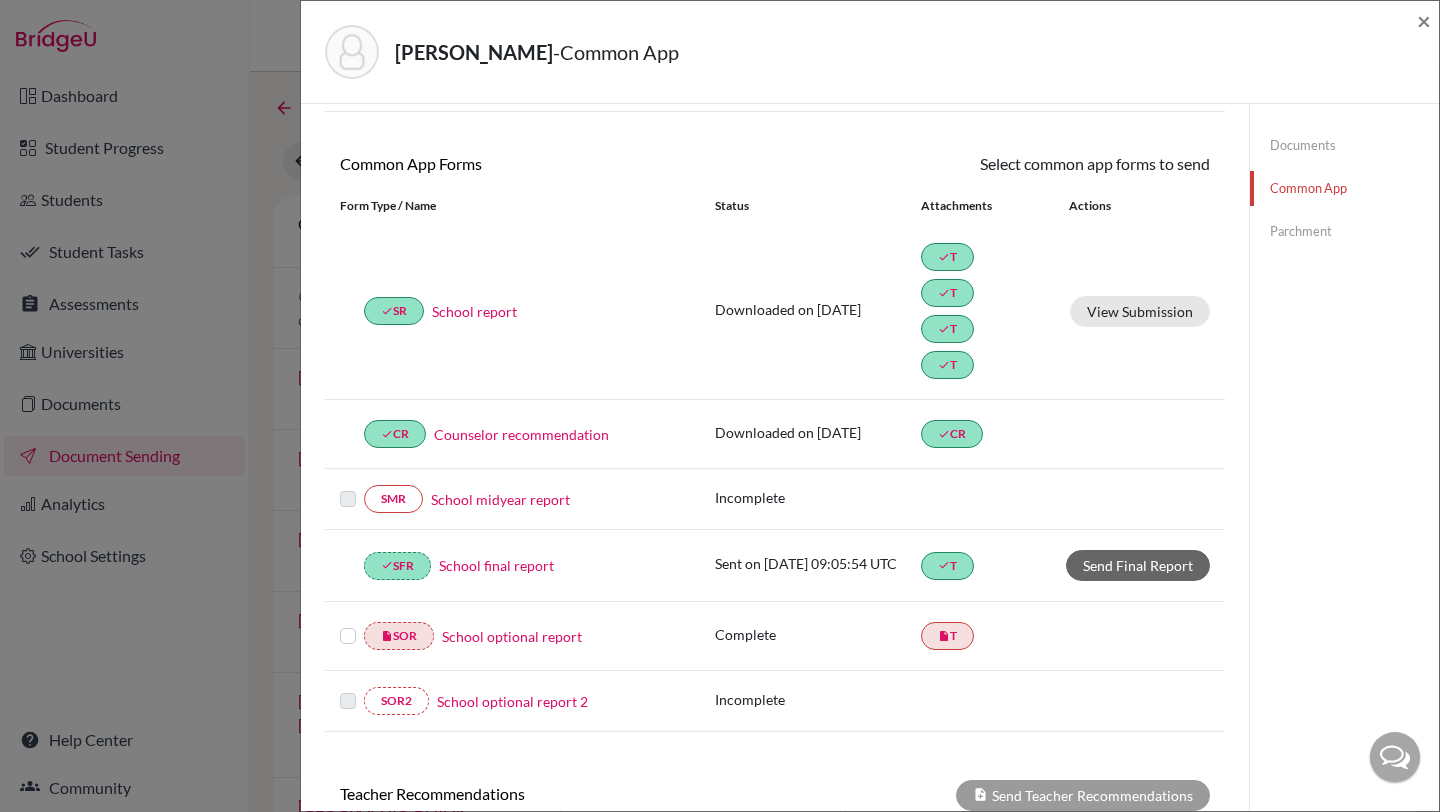 type 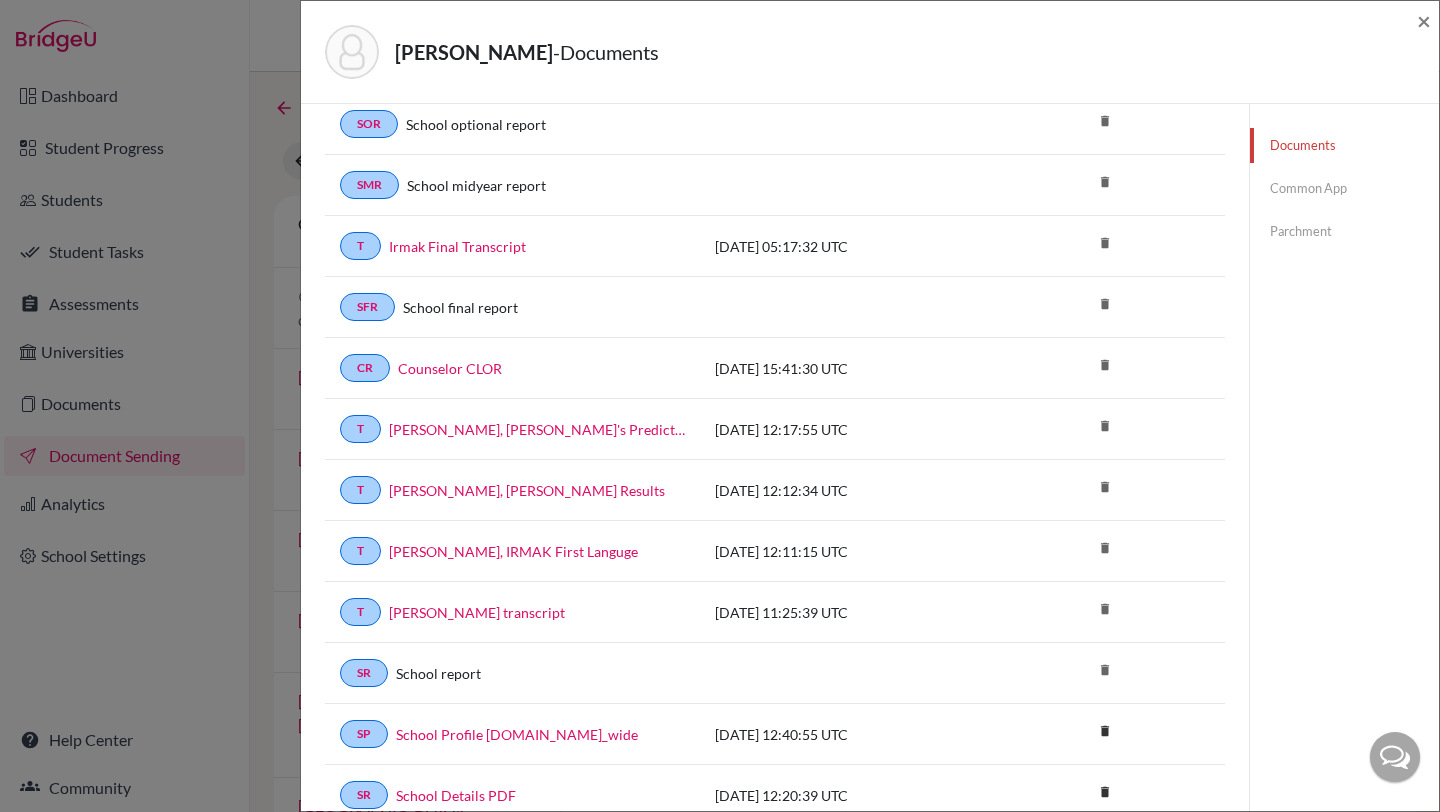 scroll, scrollTop: 169, scrollLeft: 0, axis: vertical 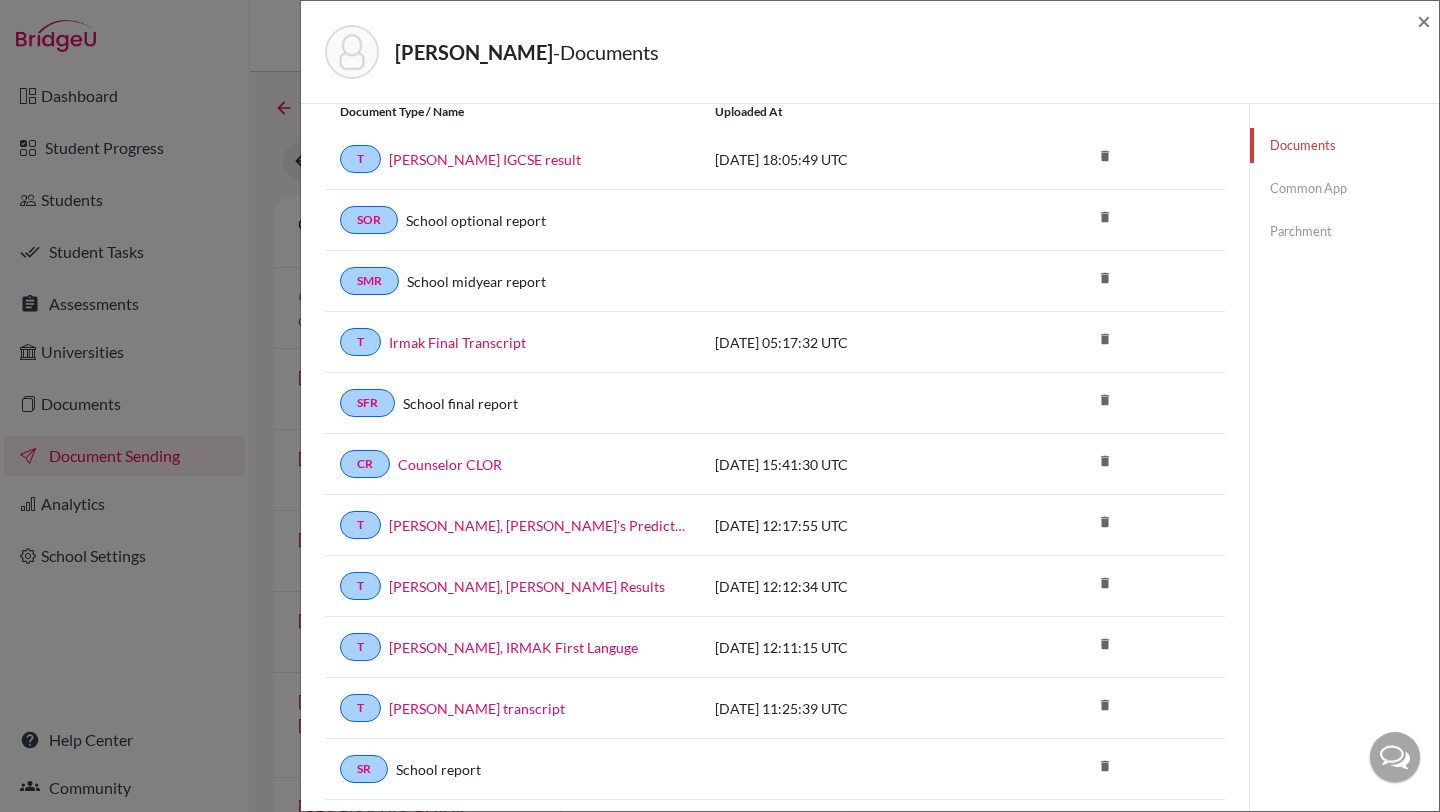 click on "Common App" 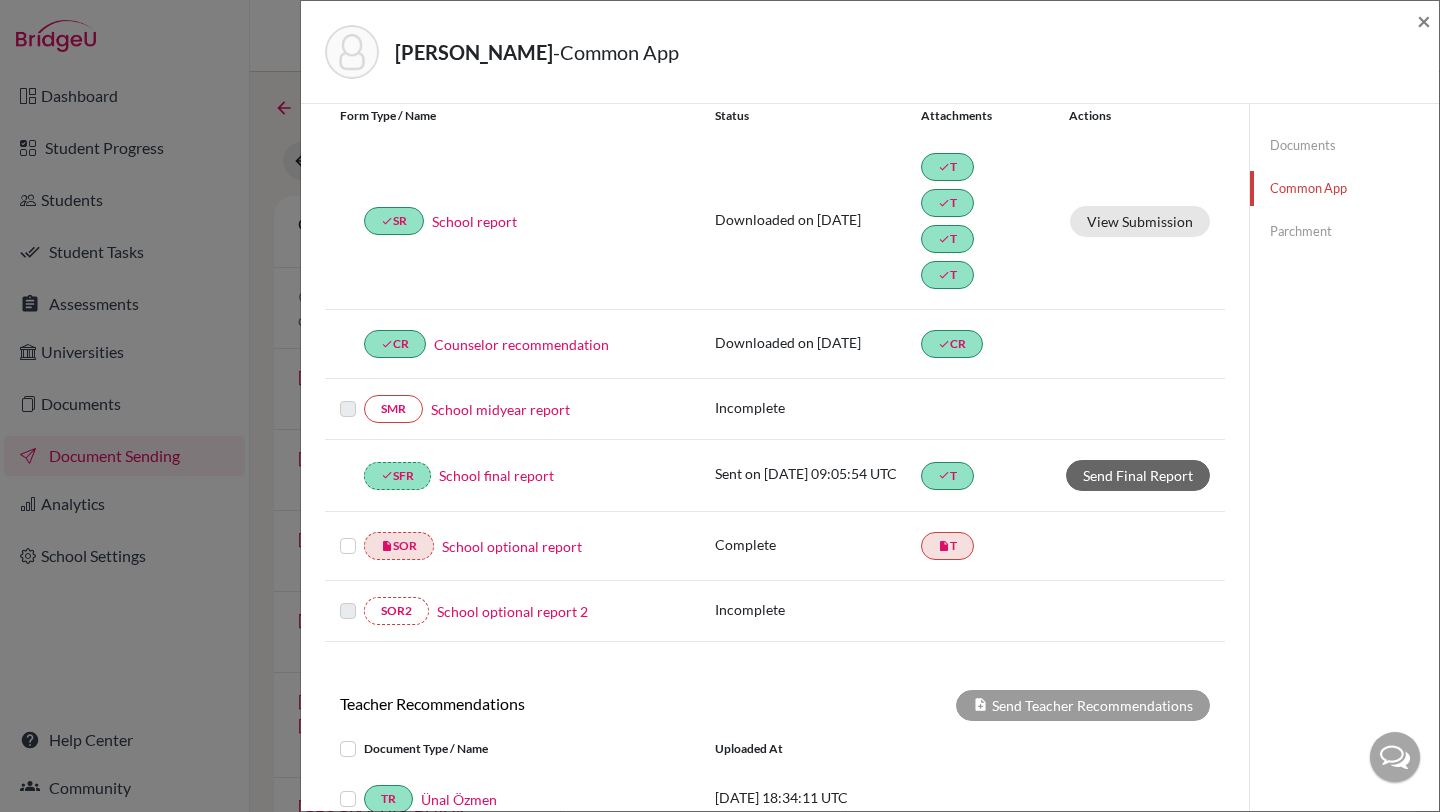 scroll, scrollTop: 249, scrollLeft: 0, axis: vertical 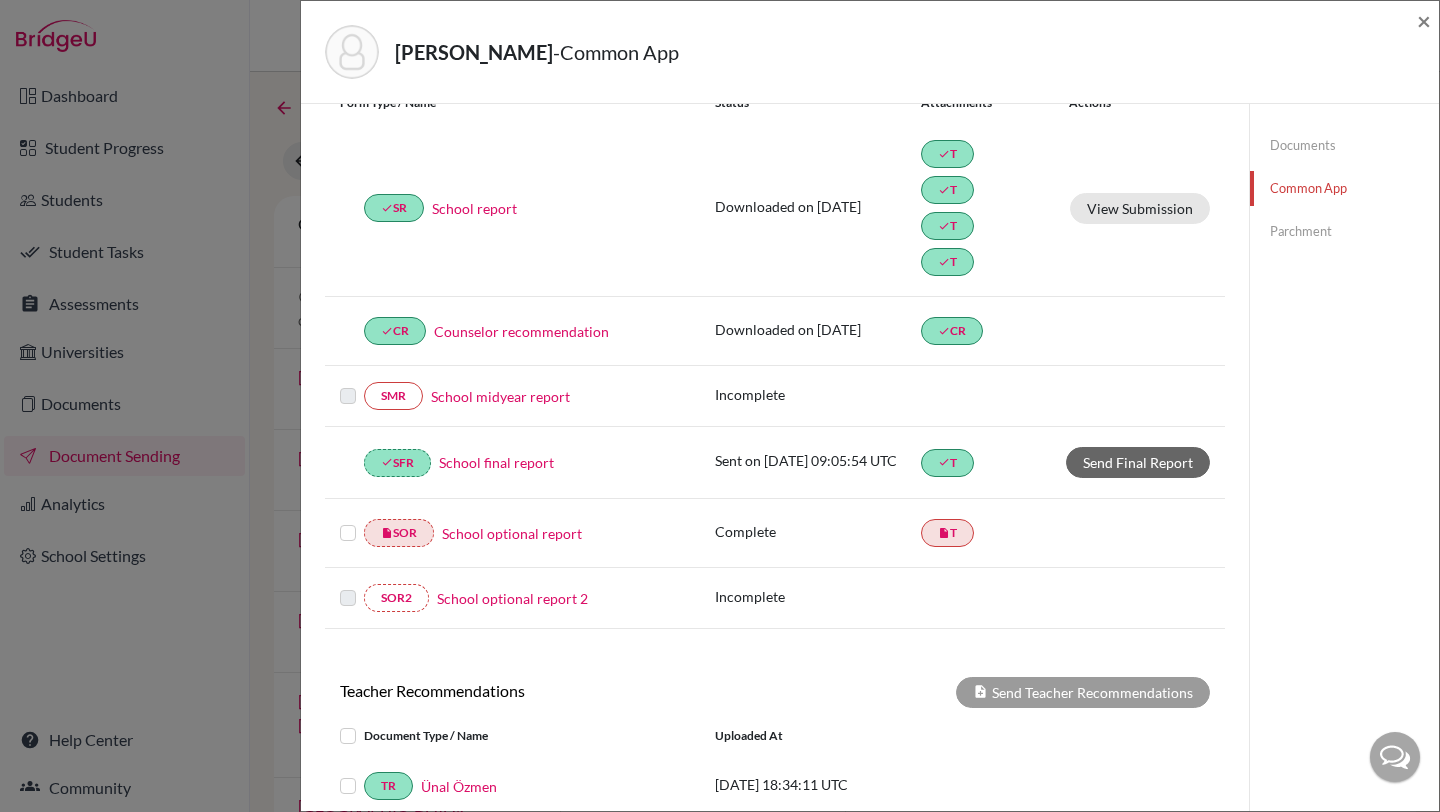 click on "Parchment" 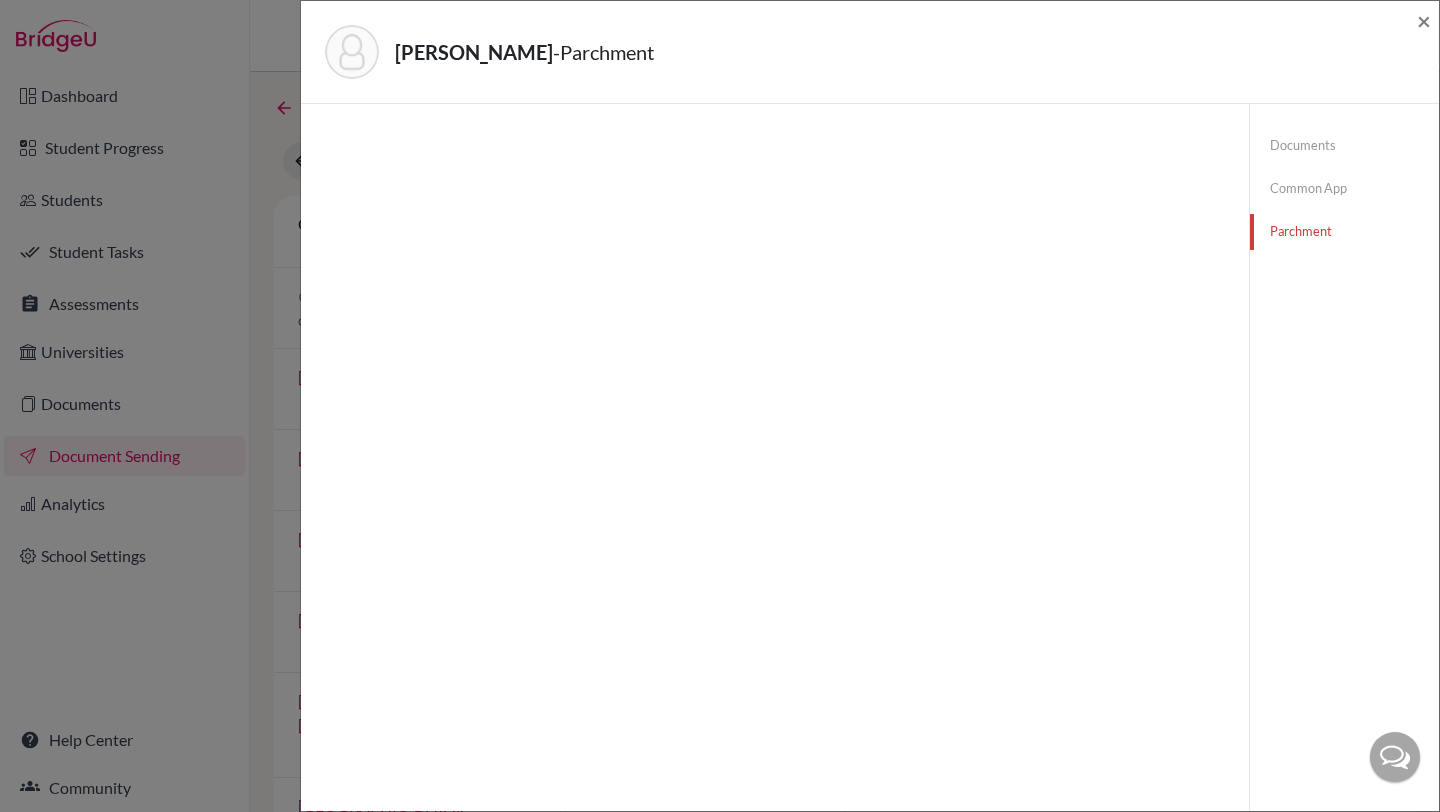 scroll, scrollTop: 198, scrollLeft: 0, axis: vertical 